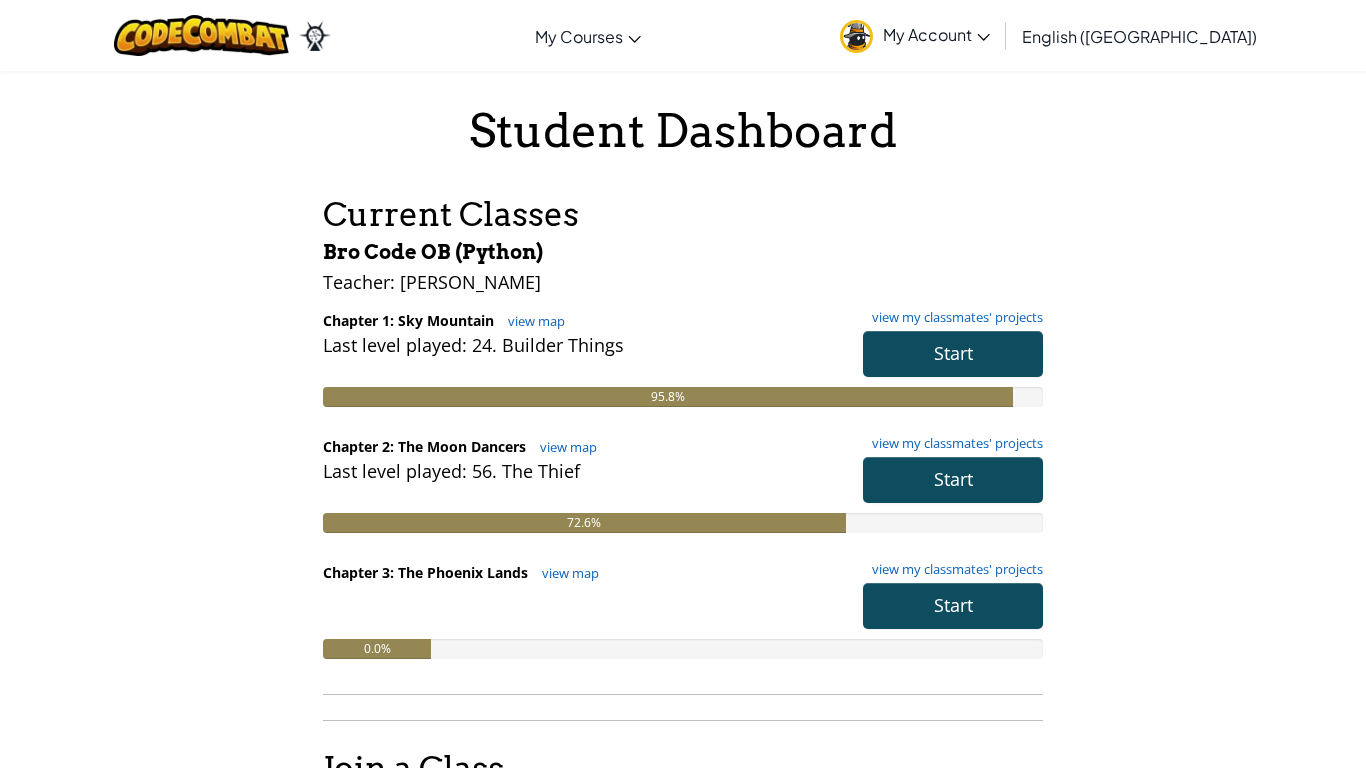 scroll, scrollTop: 0, scrollLeft: 0, axis: both 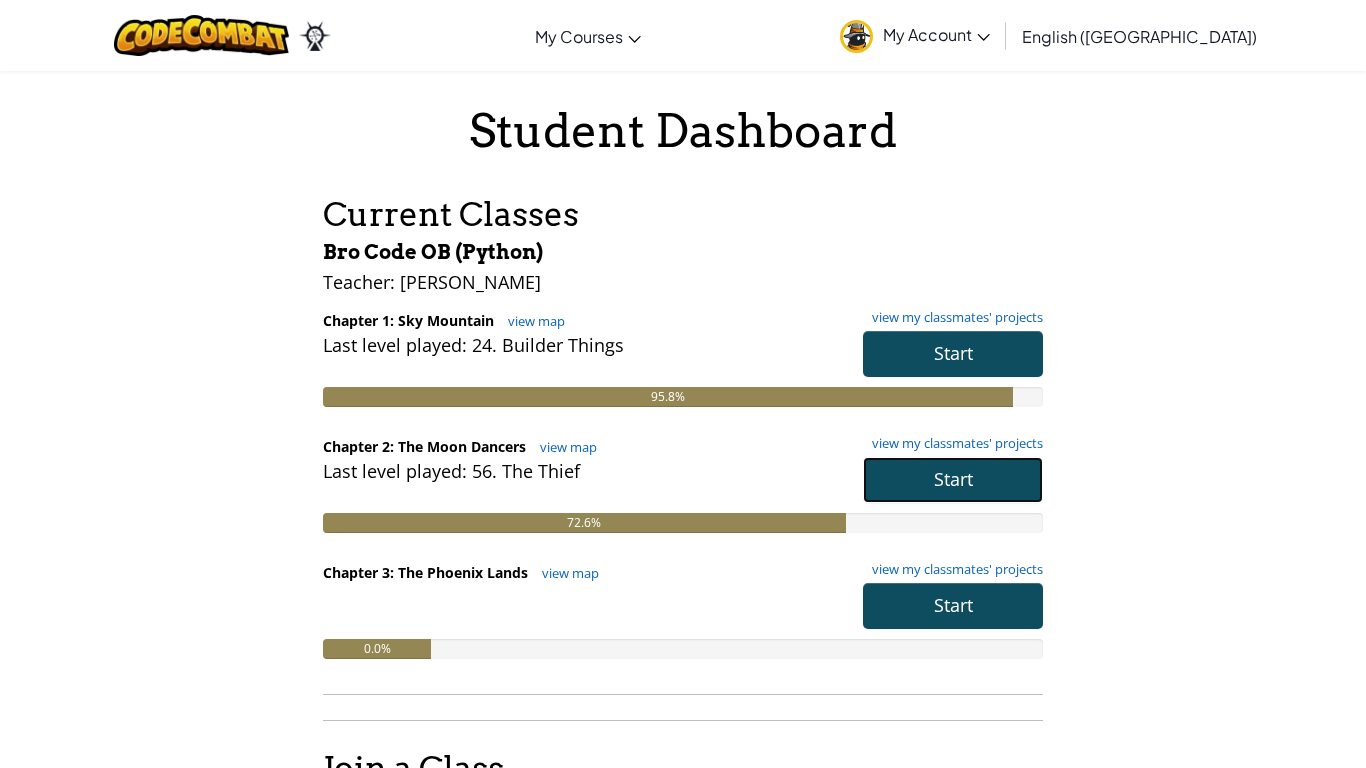 click on "Start" at bounding box center (953, 480) 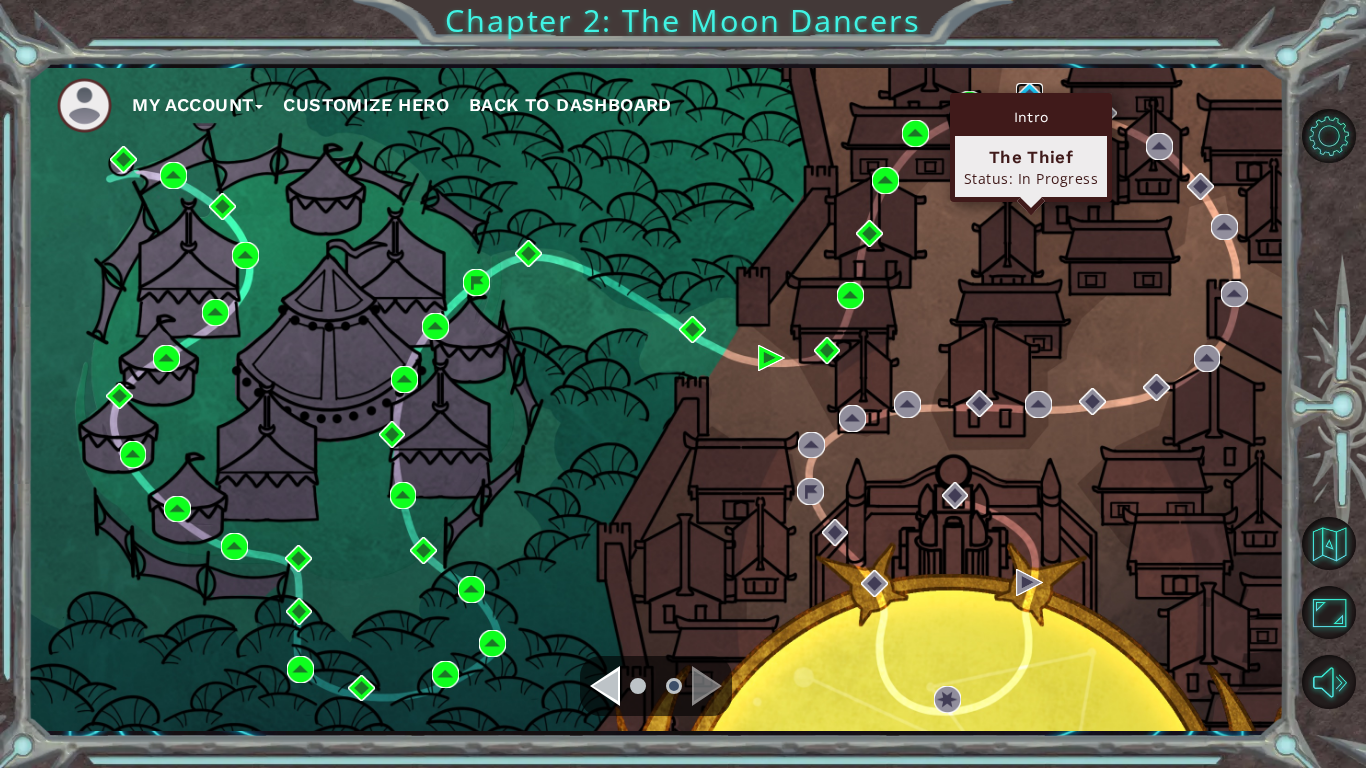 click at bounding box center (1029, 96) 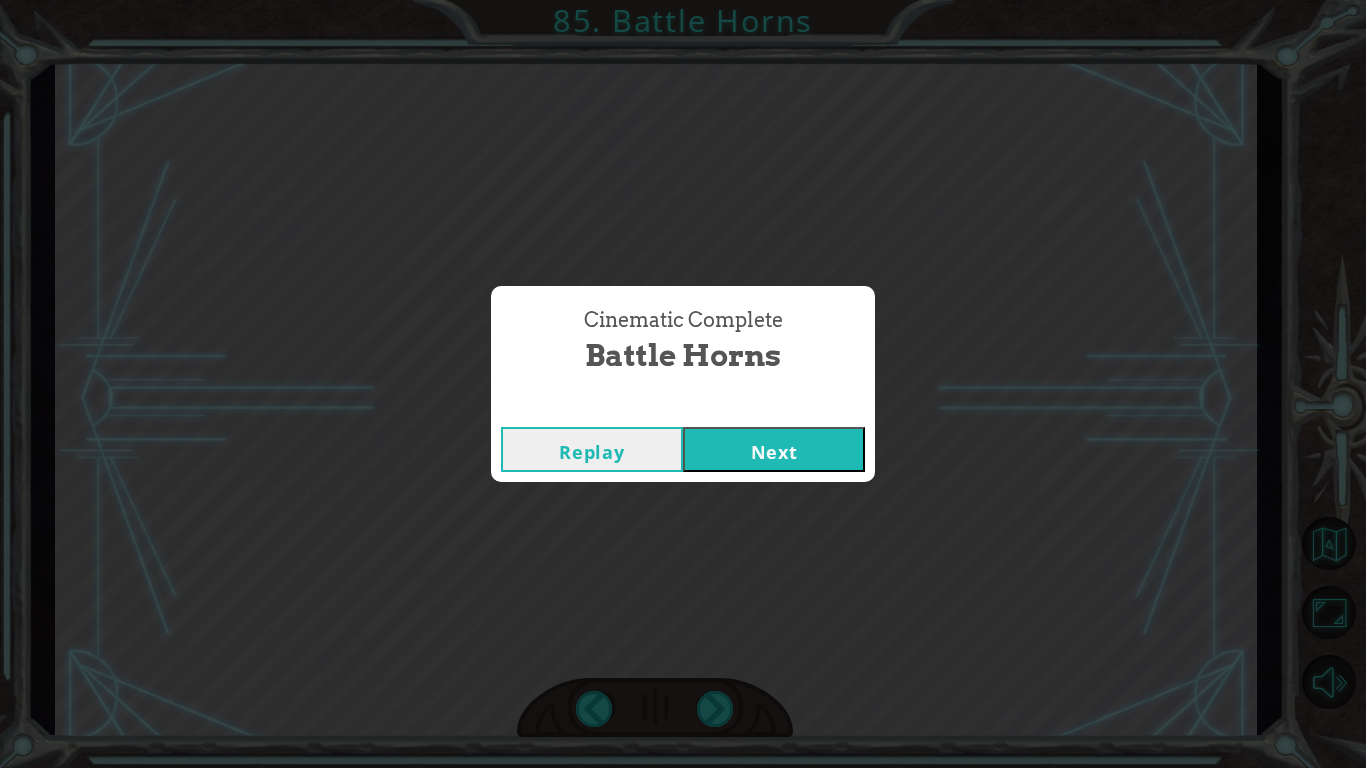 click on "Next" at bounding box center (774, 449) 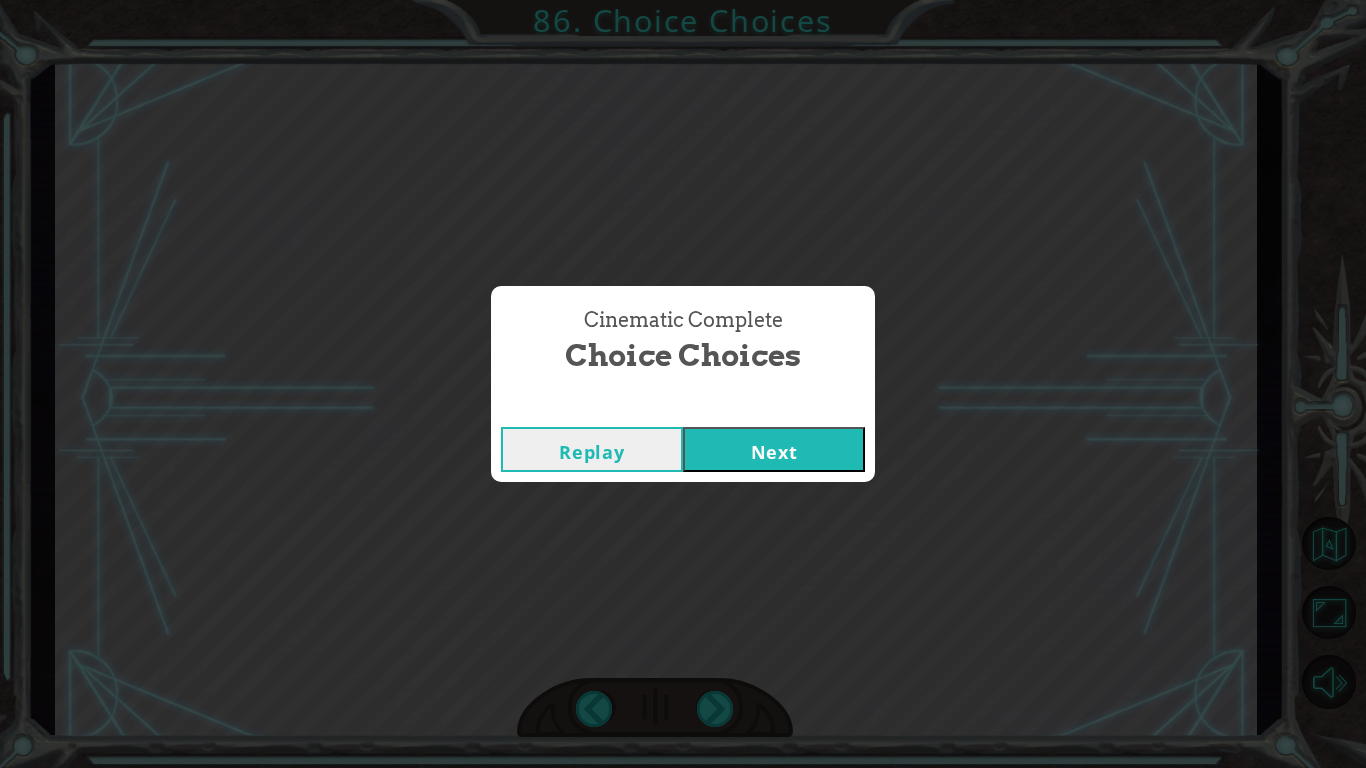 click on "Next" at bounding box center [774, 449] 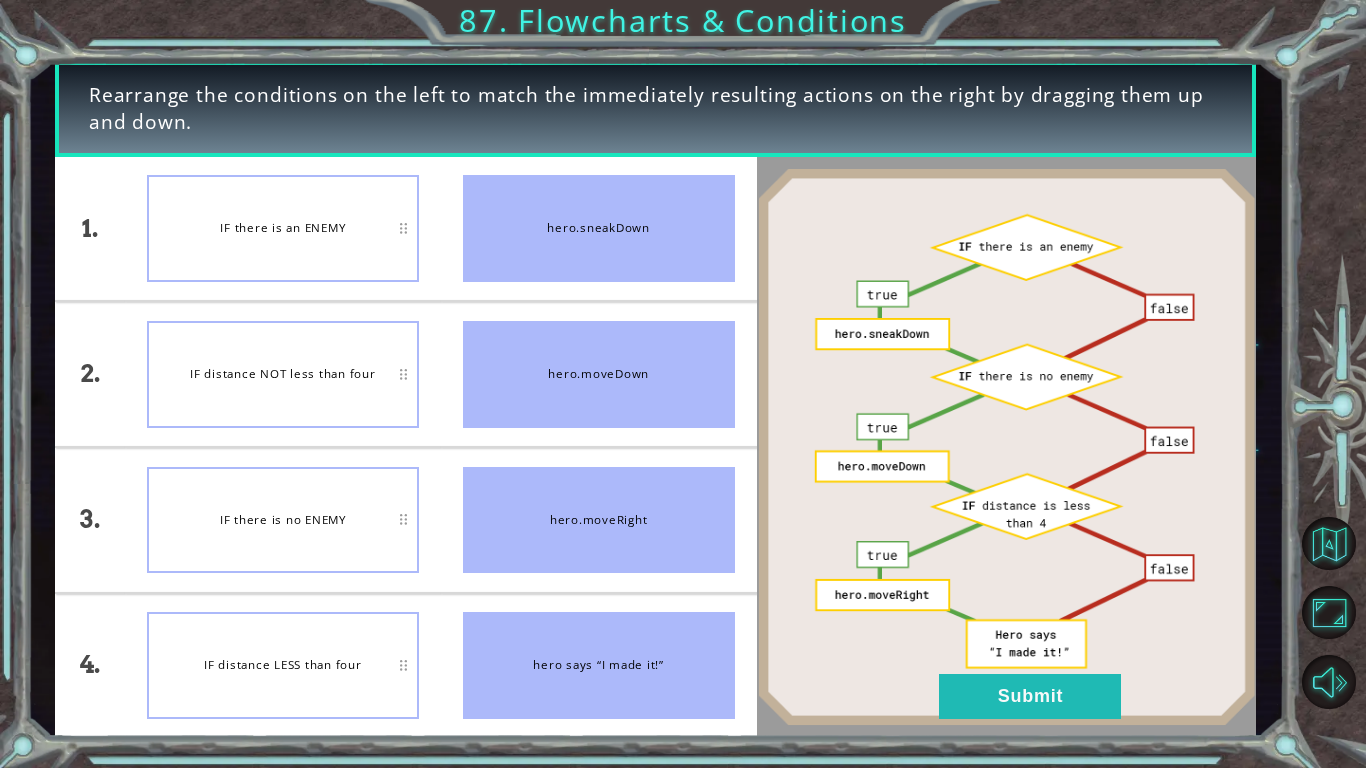 type 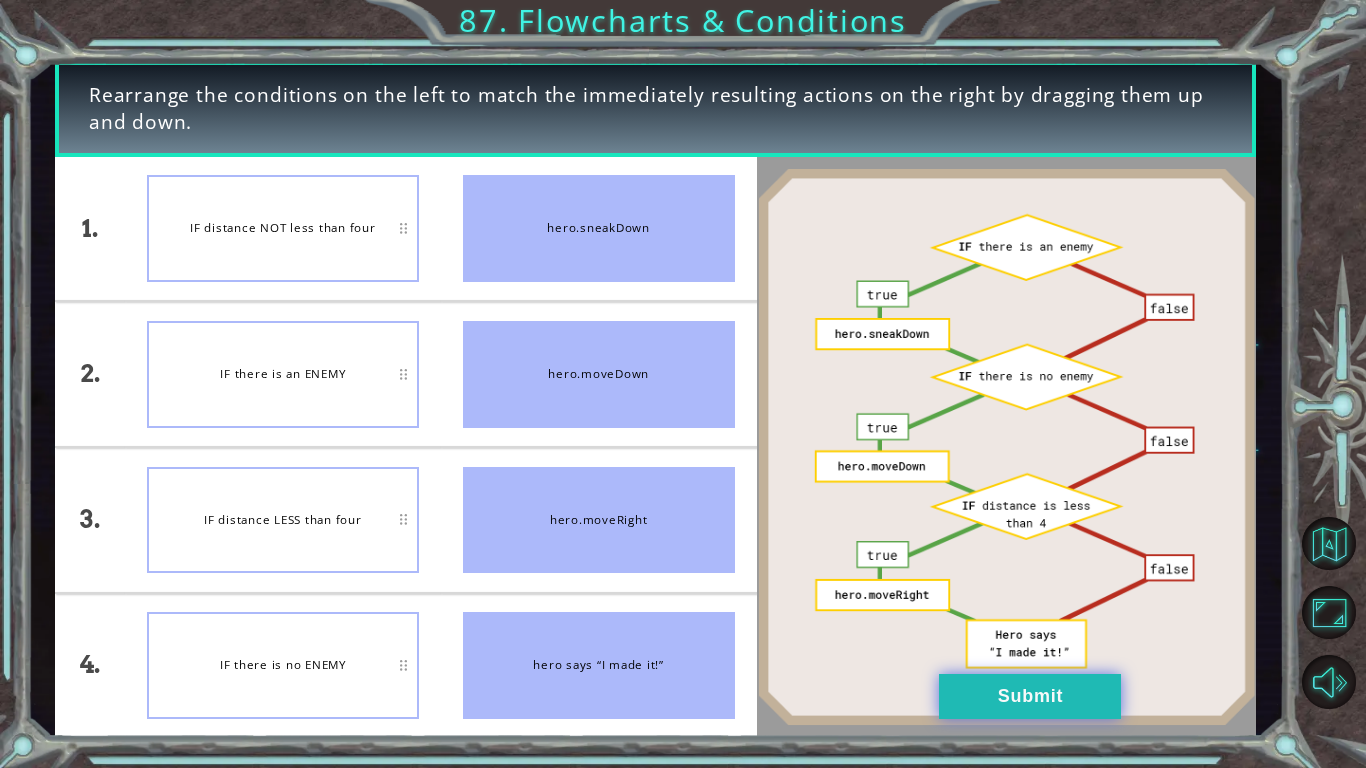 click on "Submit" at bounding box center (1030, 696) 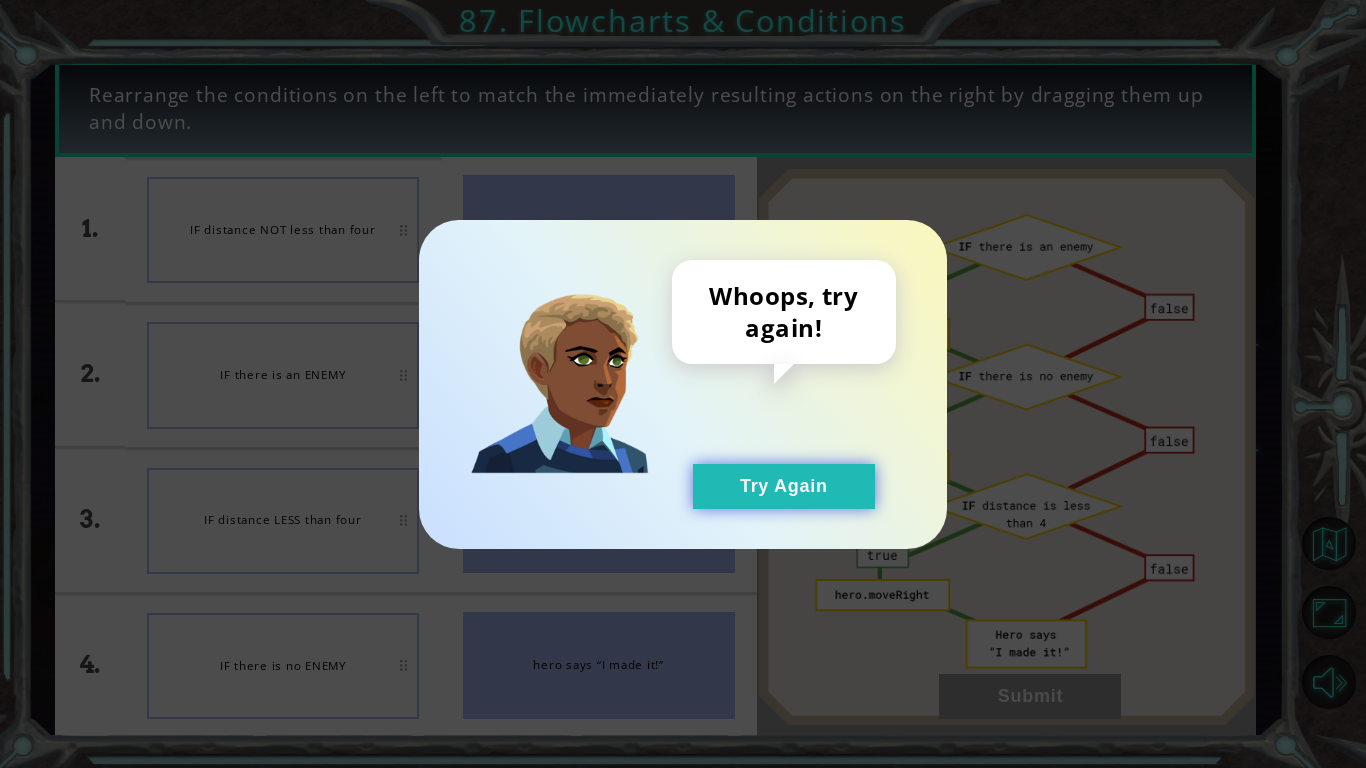 click on "Try Again" at bounding box center (784, 486) 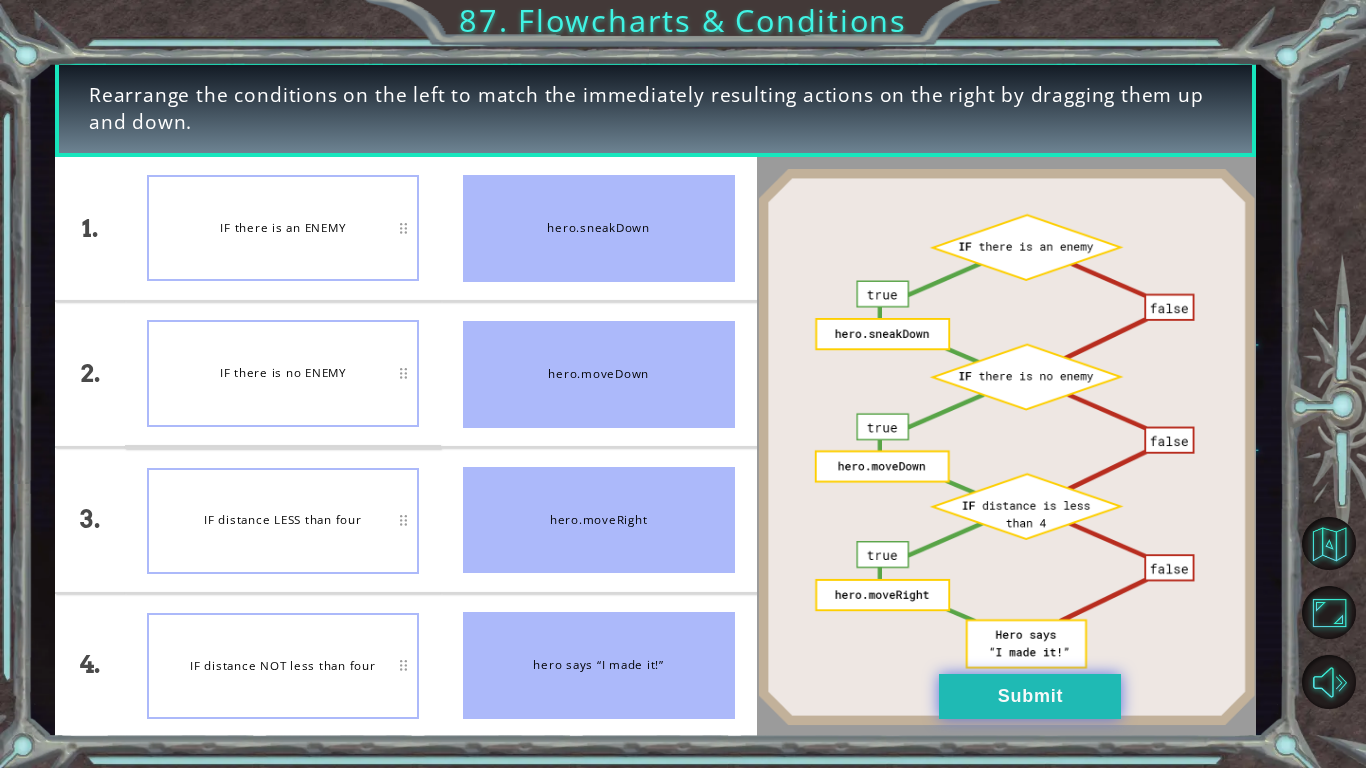 click on "Submit" at bounding box center [1030, 696] 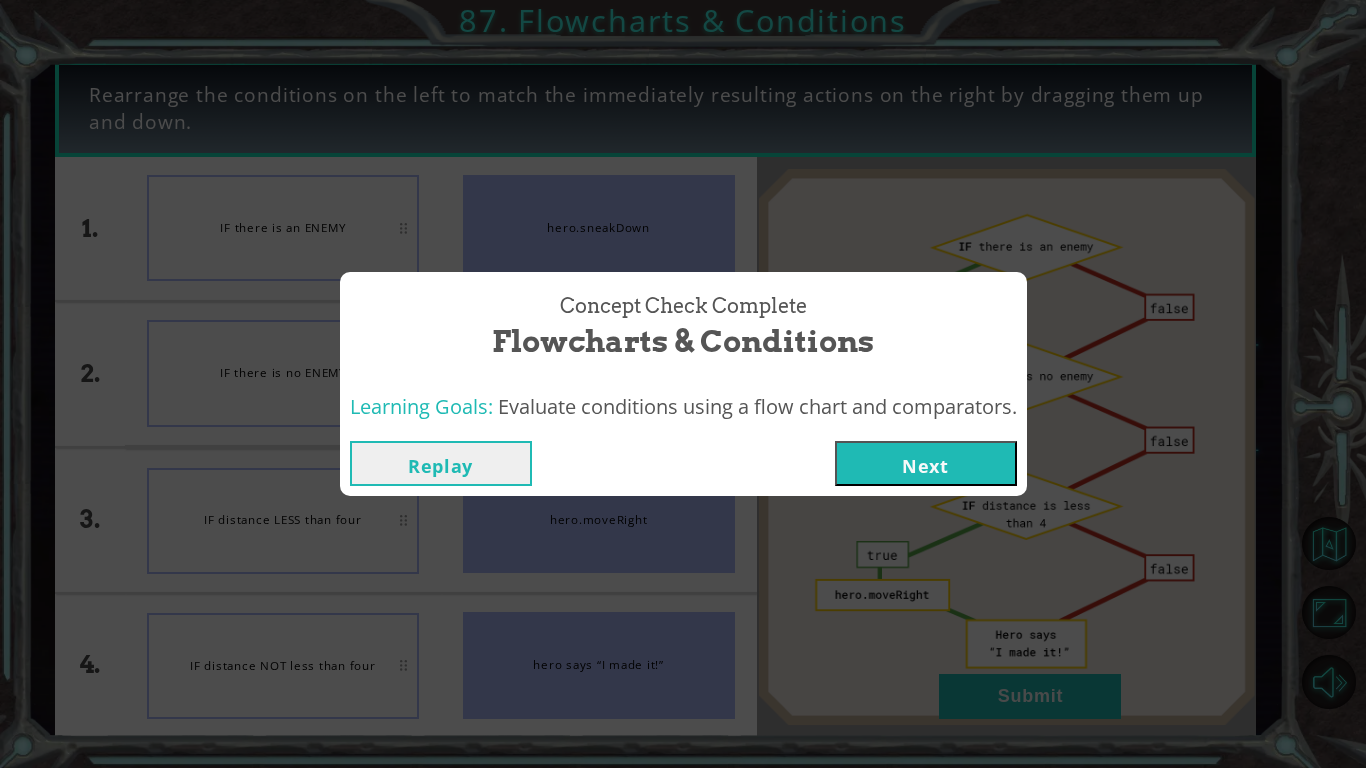 click on "Next" at bounding box center [926, 463] 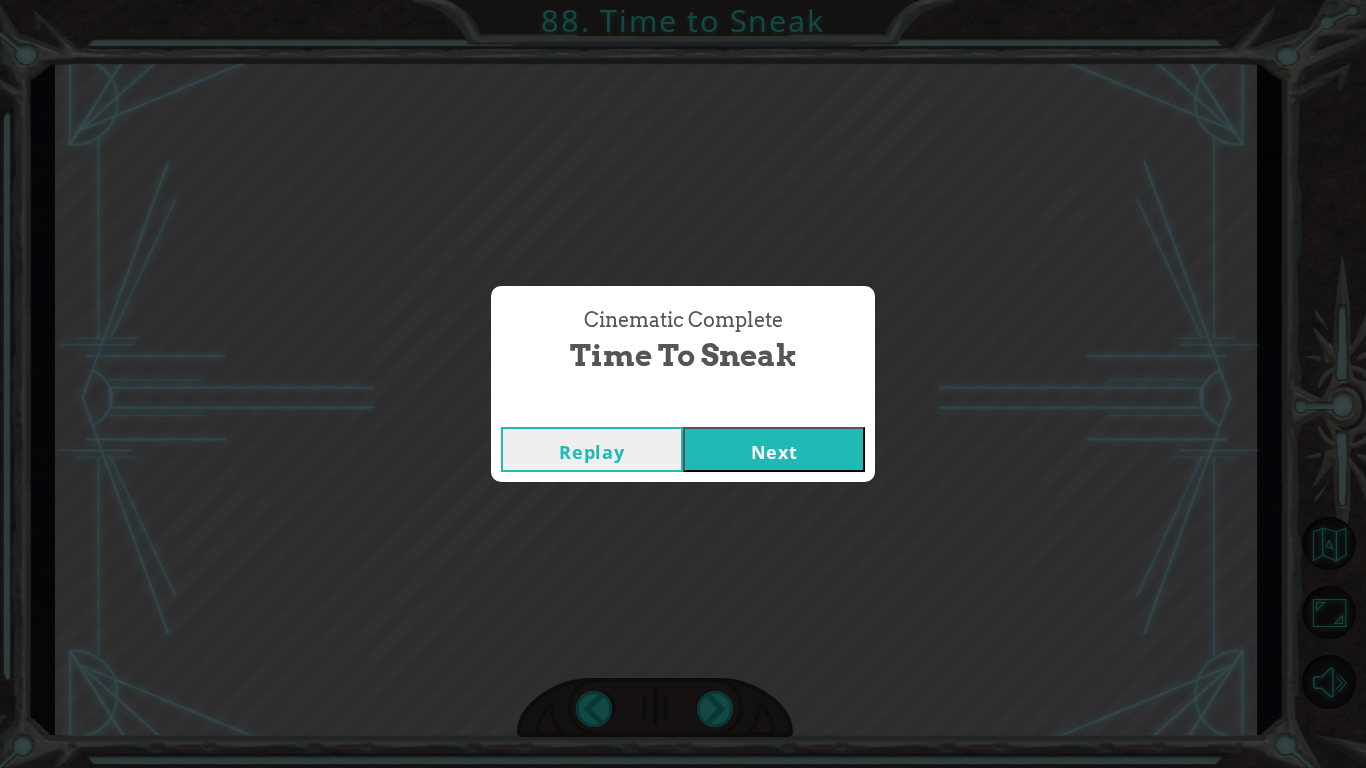 click on "Next" at bounding box center (774, 449) 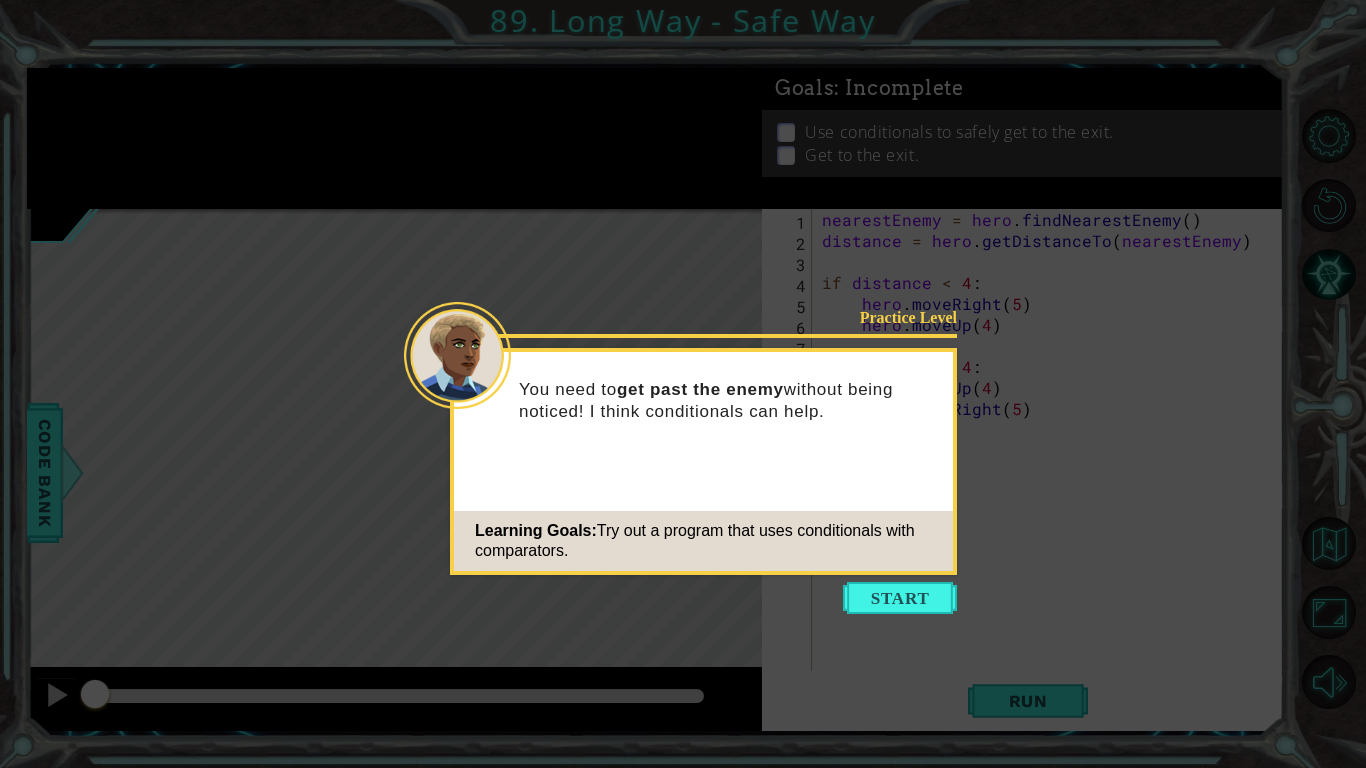 click 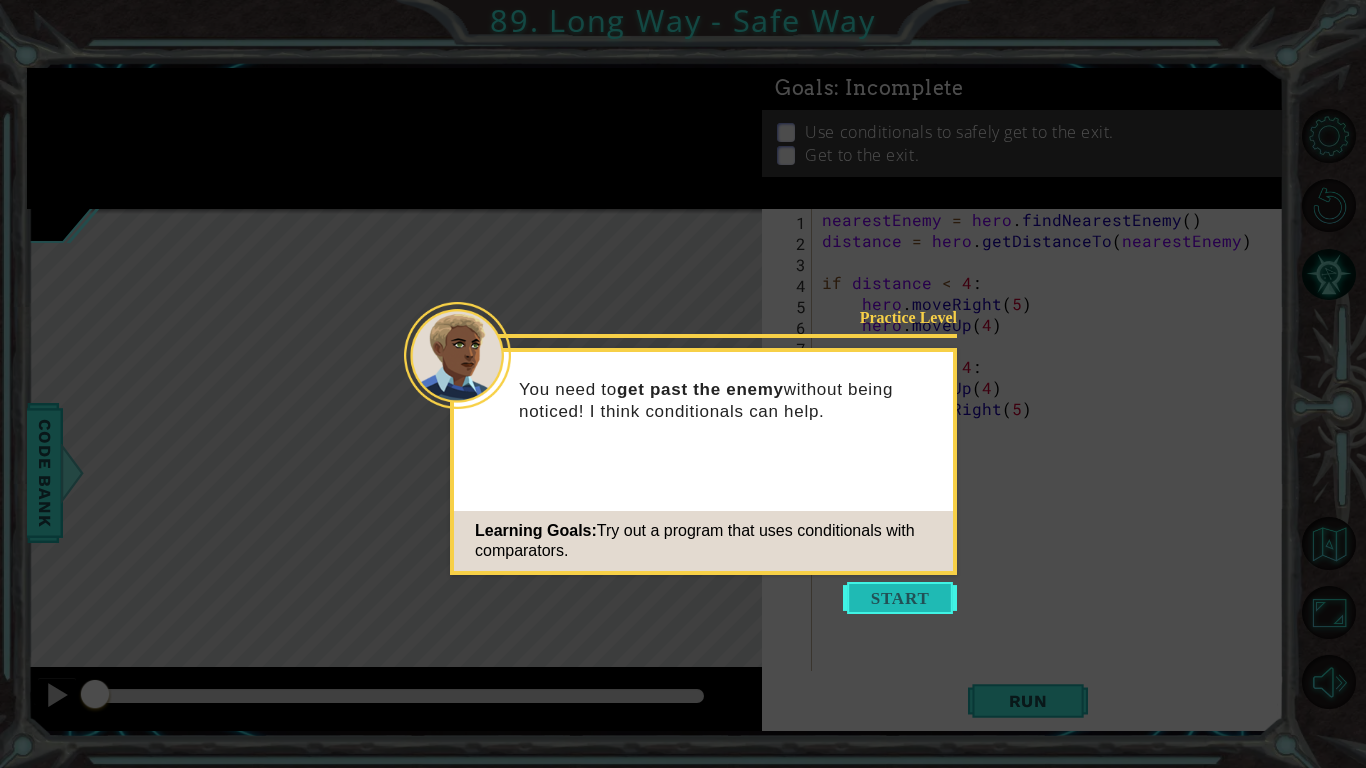 click at bounding box center [900, 598] 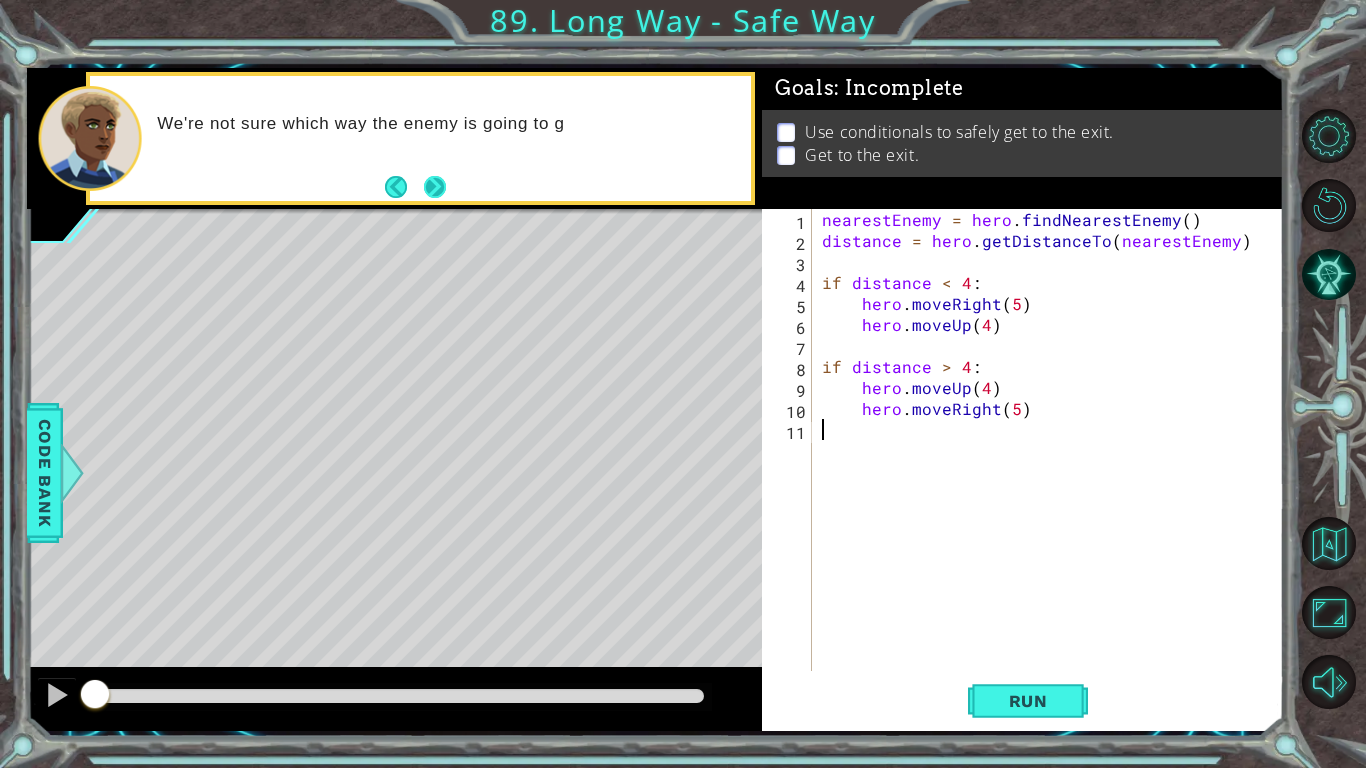 click at bounding box center [435, 187] 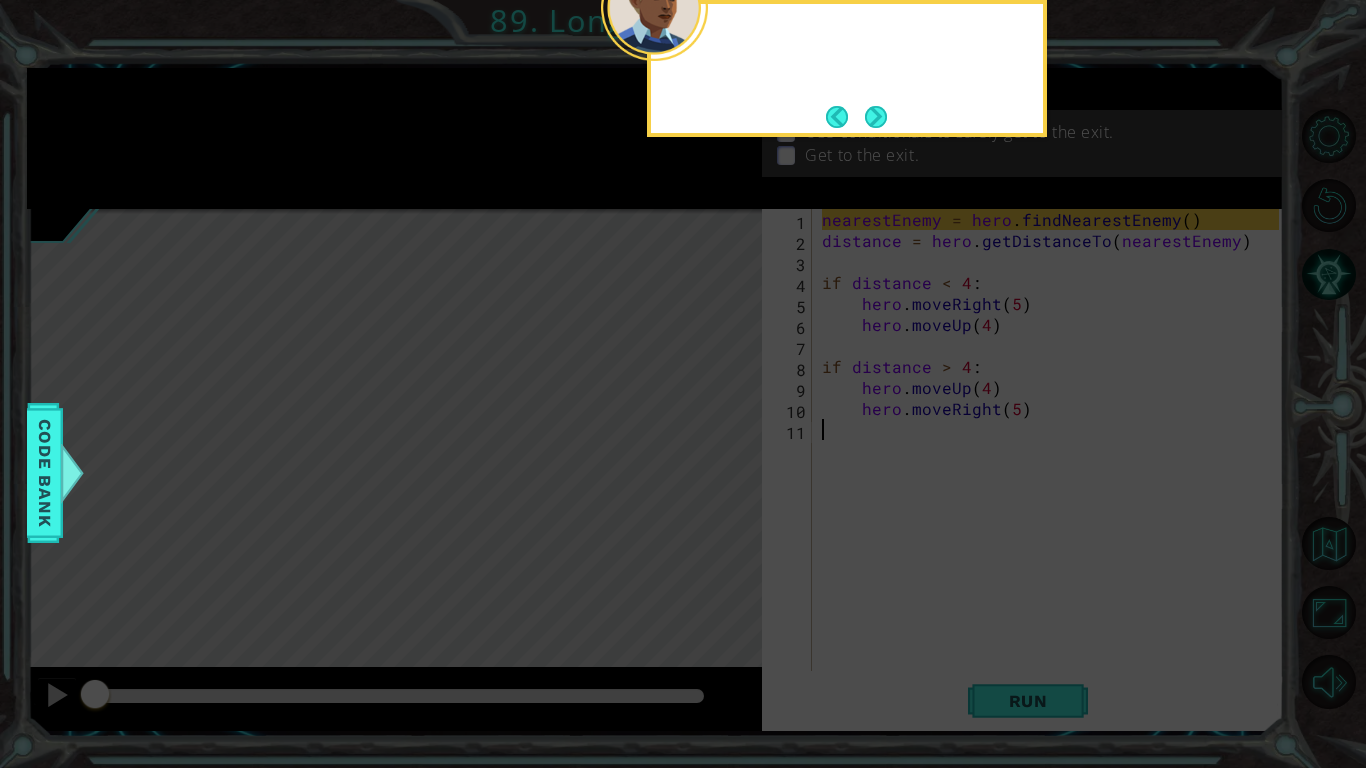 click 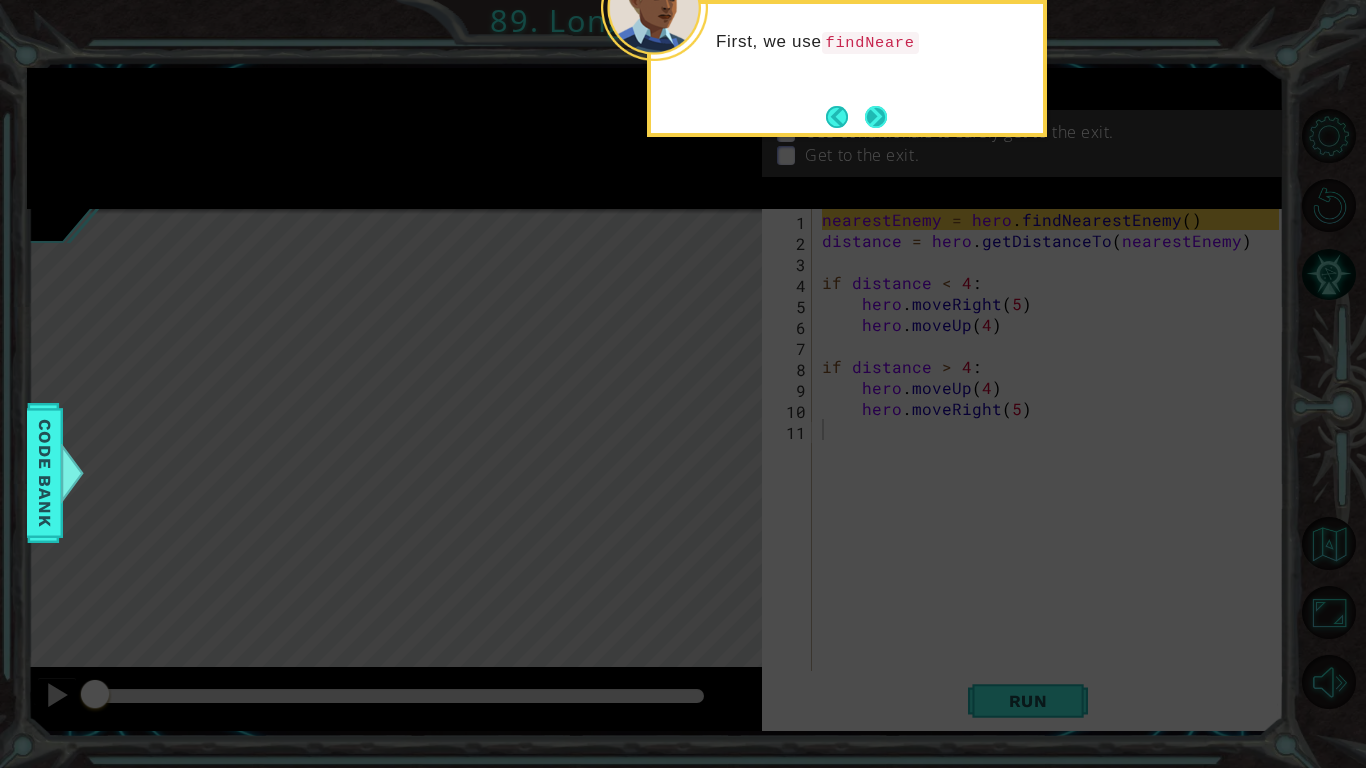 click at bounding box center [876, 117] 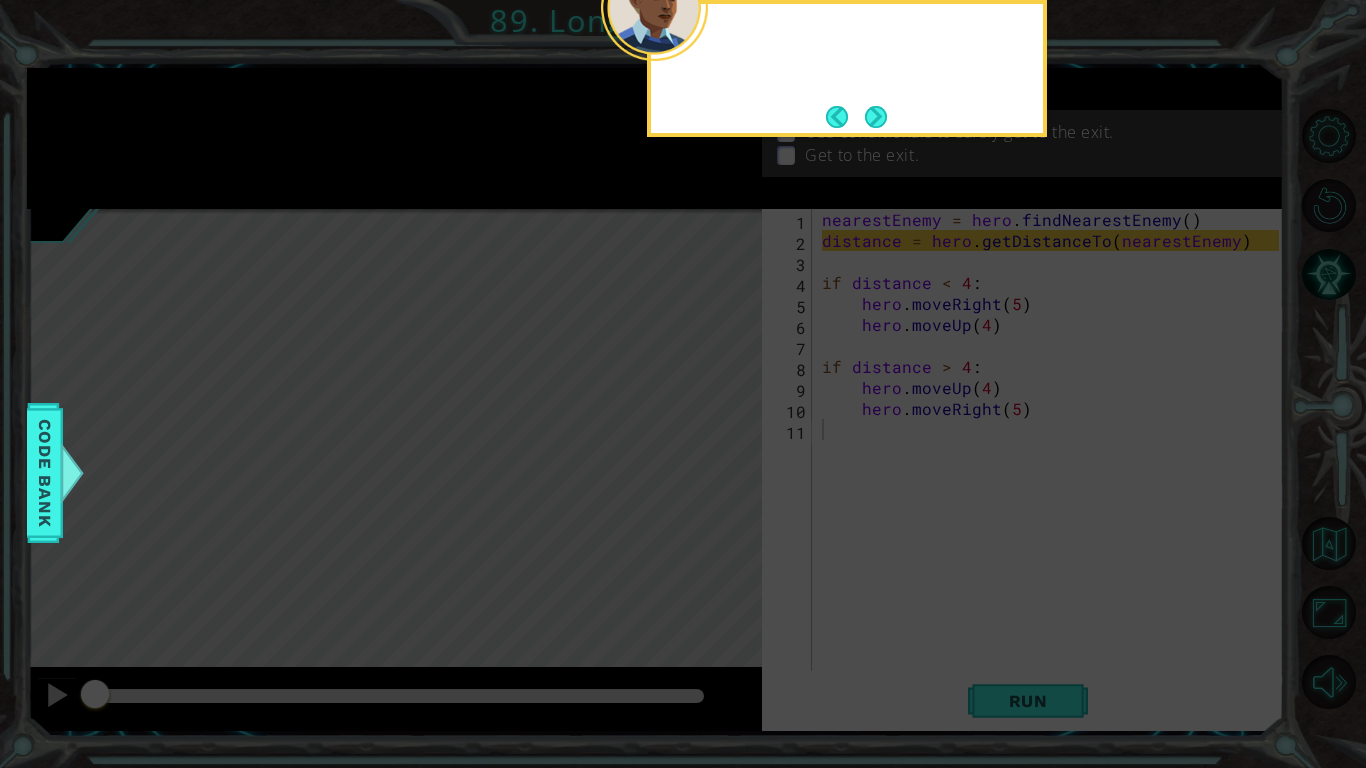 click at bounding box center (876, 117) 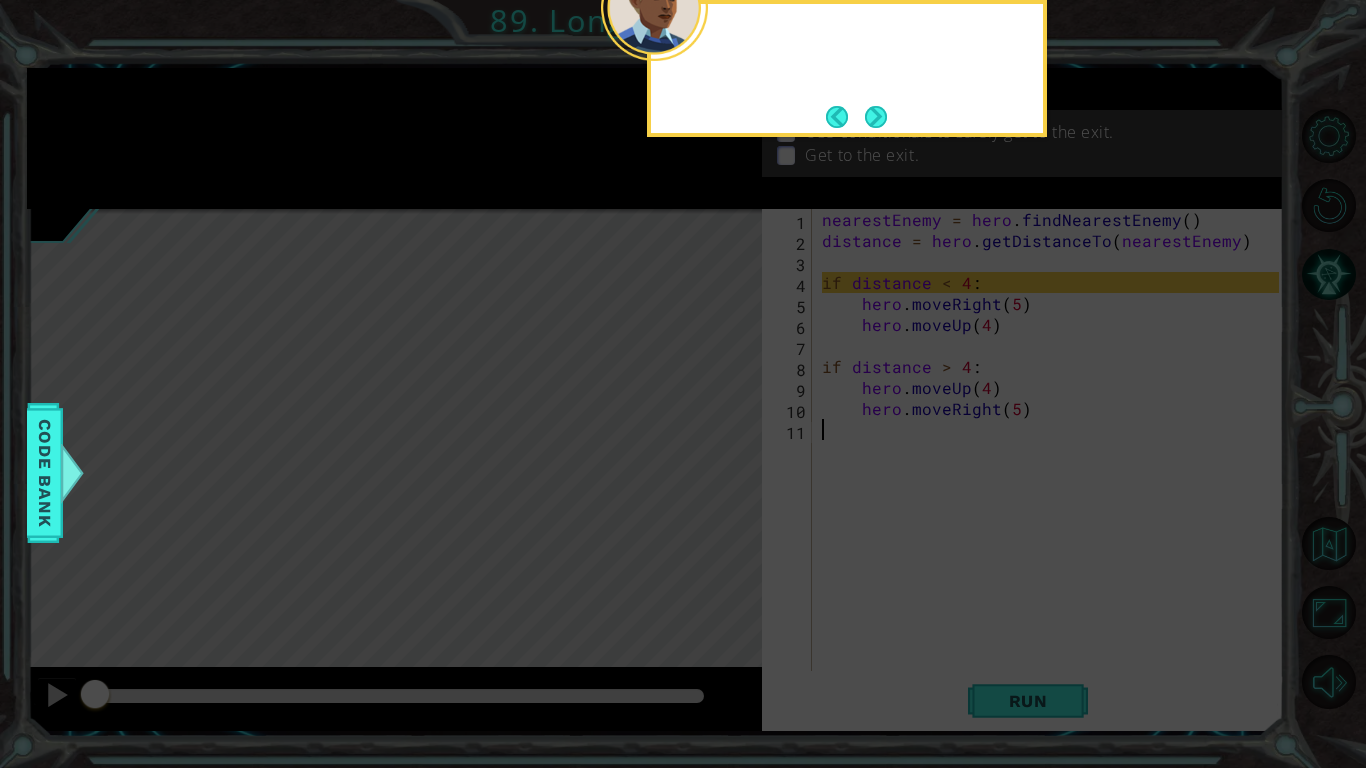 click at bounding box center [856, 117] 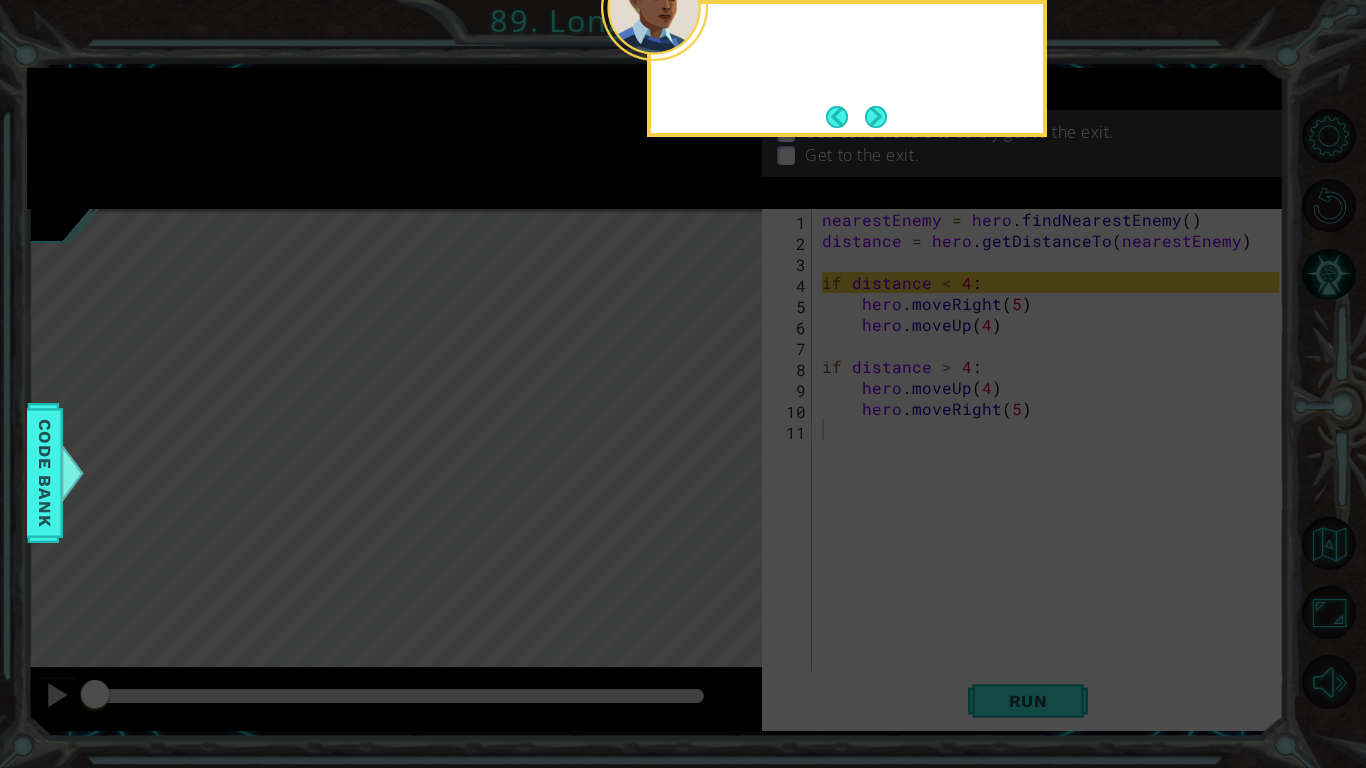 click at bounding box center [876, 117] 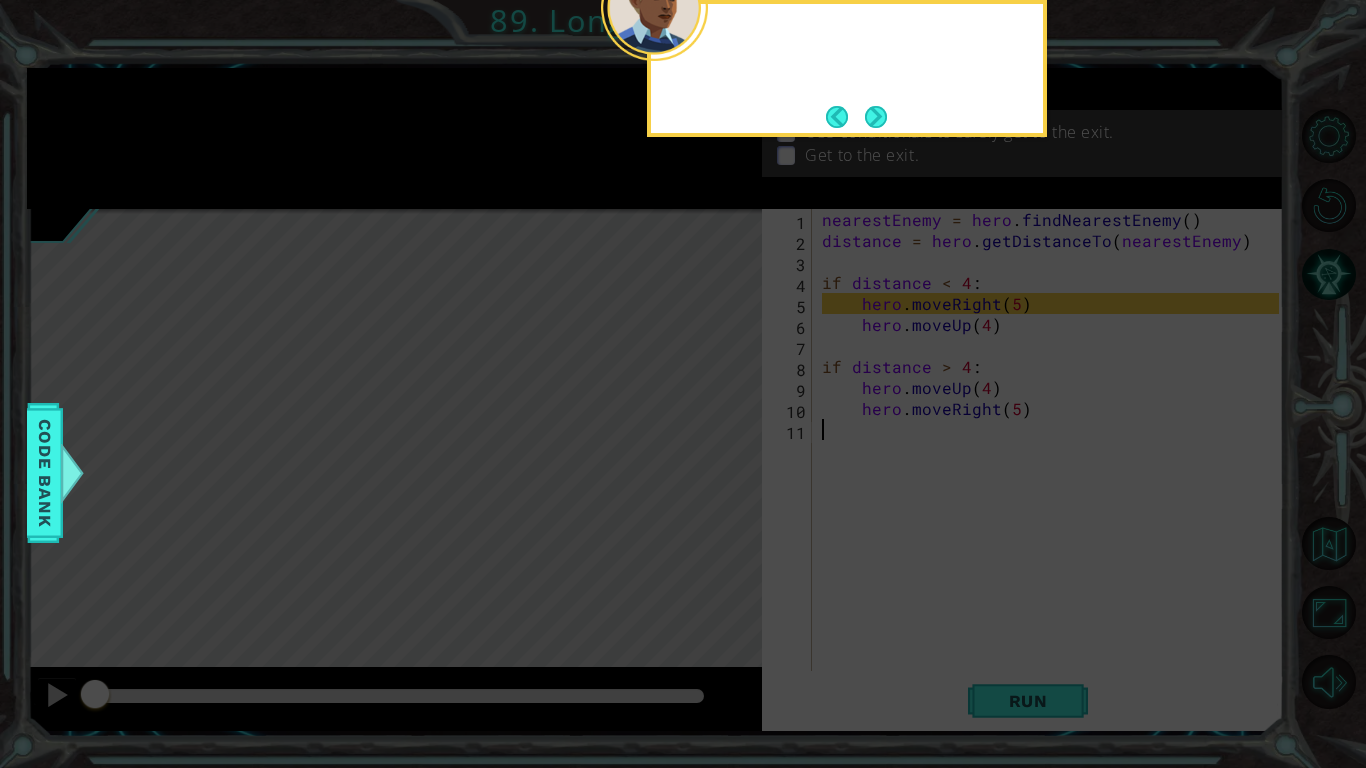 click at bounding box center (856, 117) 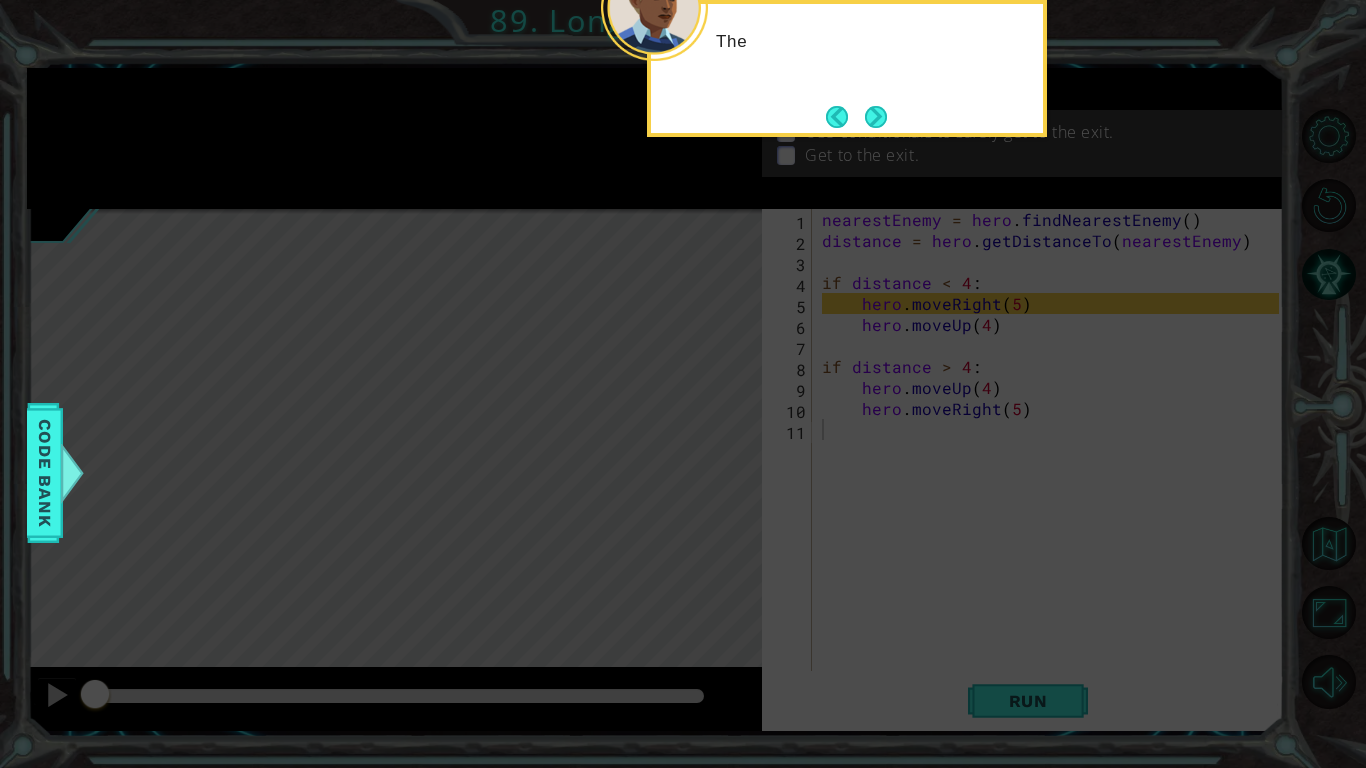 click at bounding box center (876, 117) 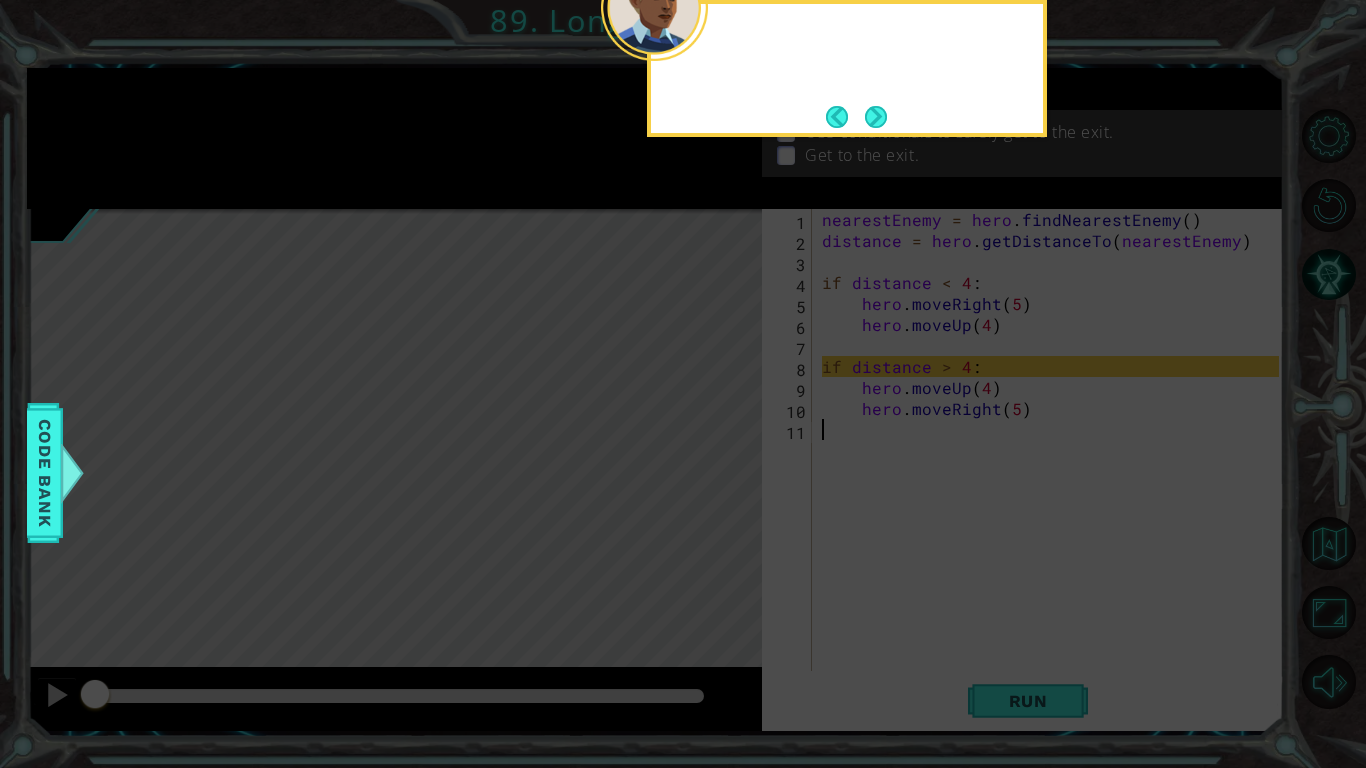click at bounding box center [856, 117] 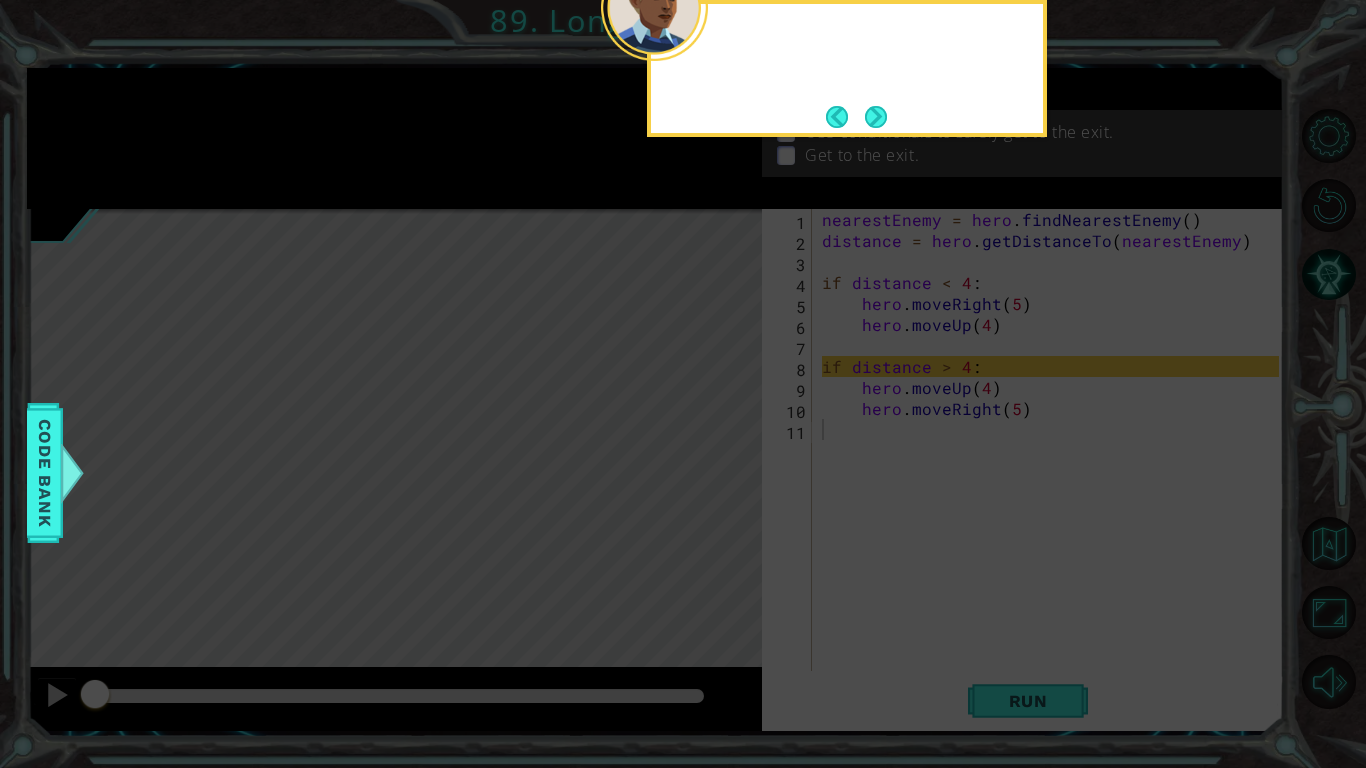 click at bounding box center (876, 117) 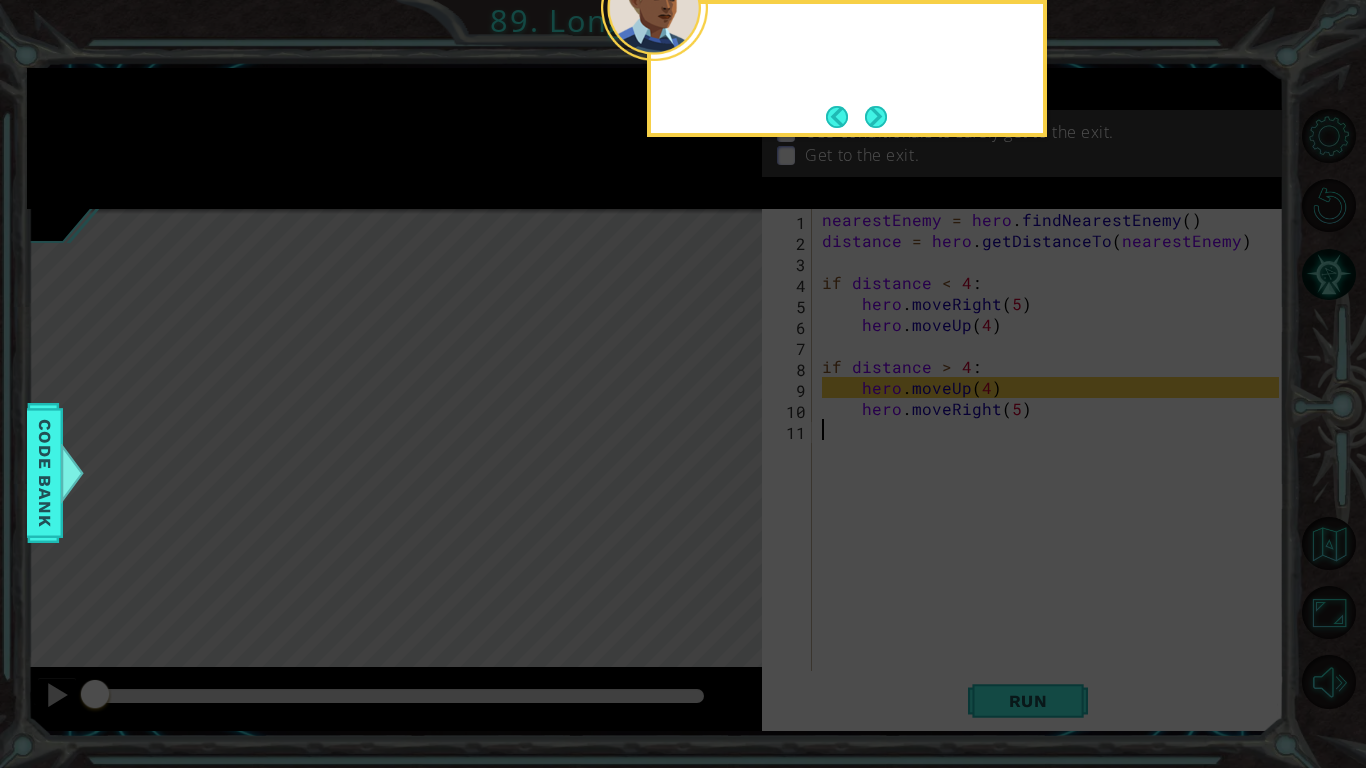click at bounding box center (856, 117) 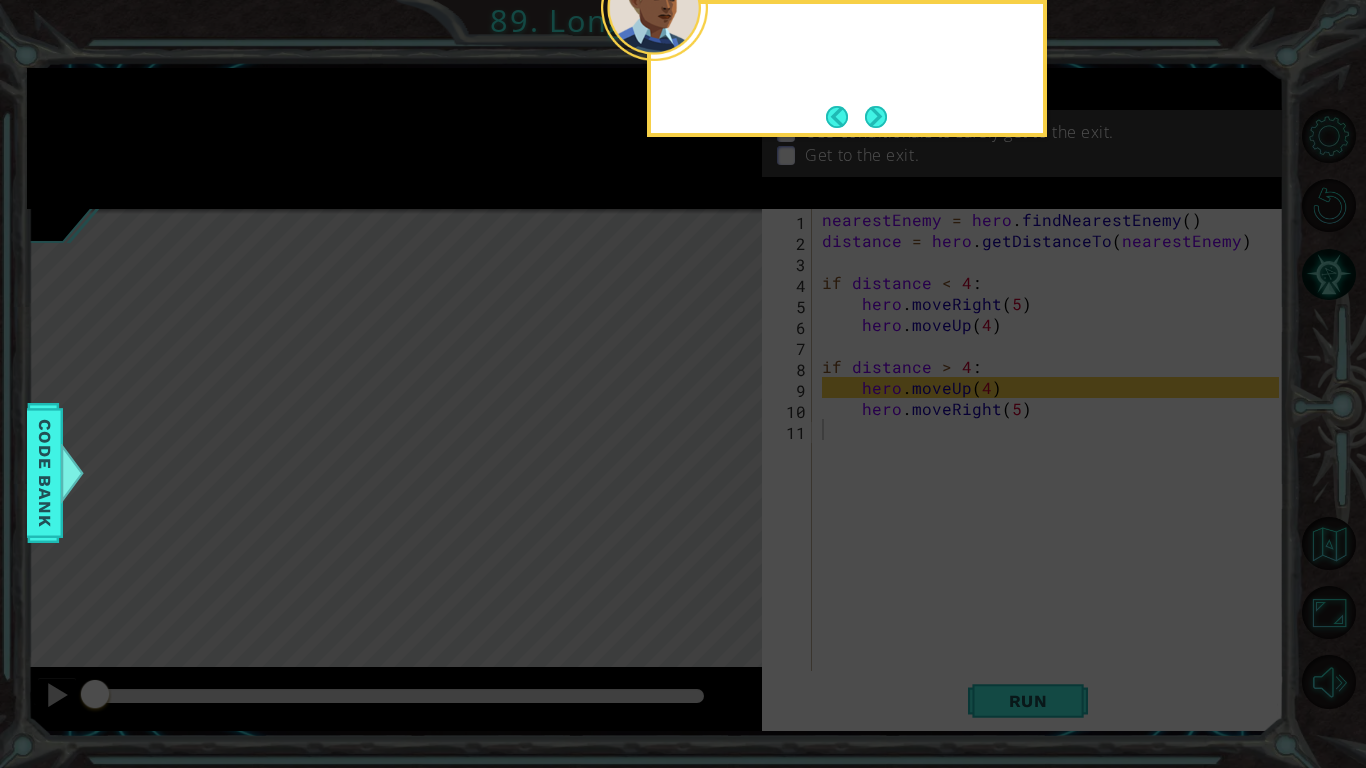 click at bounding box center [876, 117] 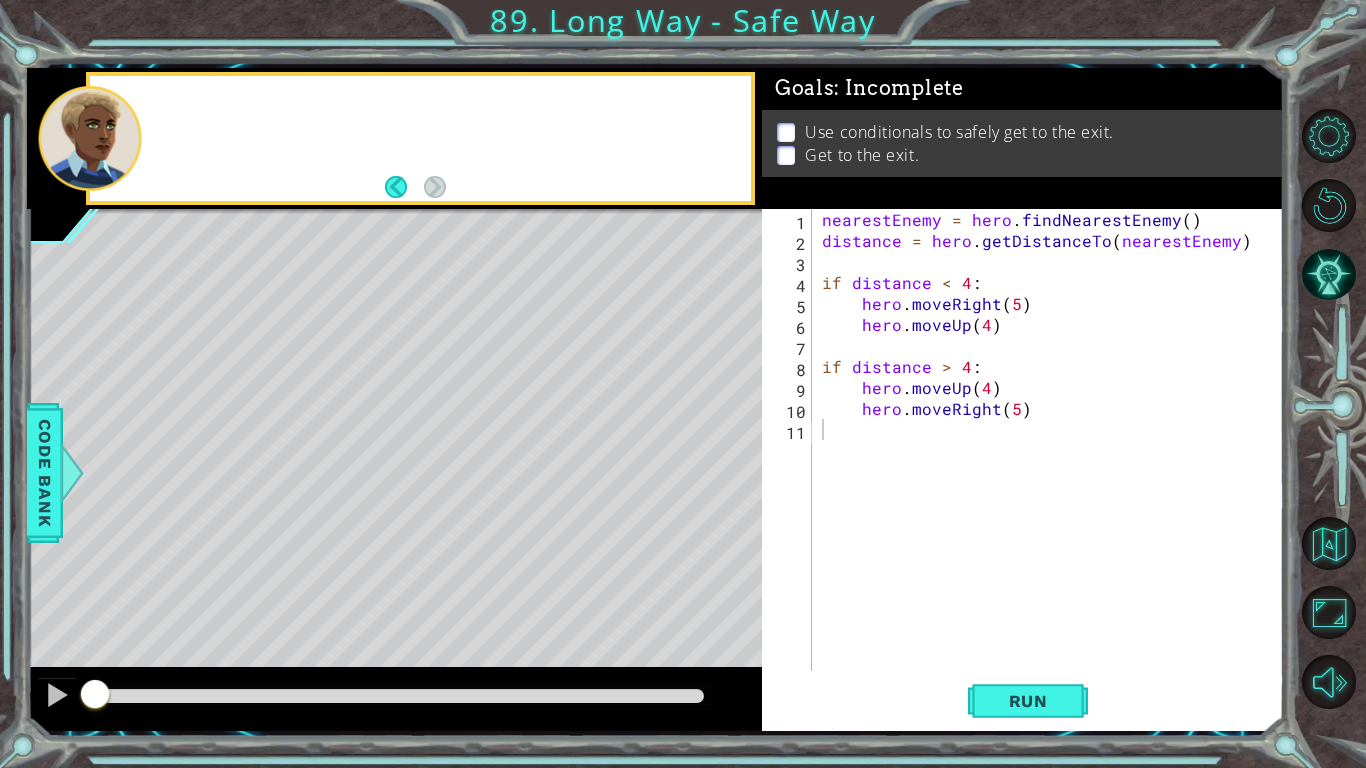 click on "Use conditionals to safely get to the exit." at bounding box center [959, 132] 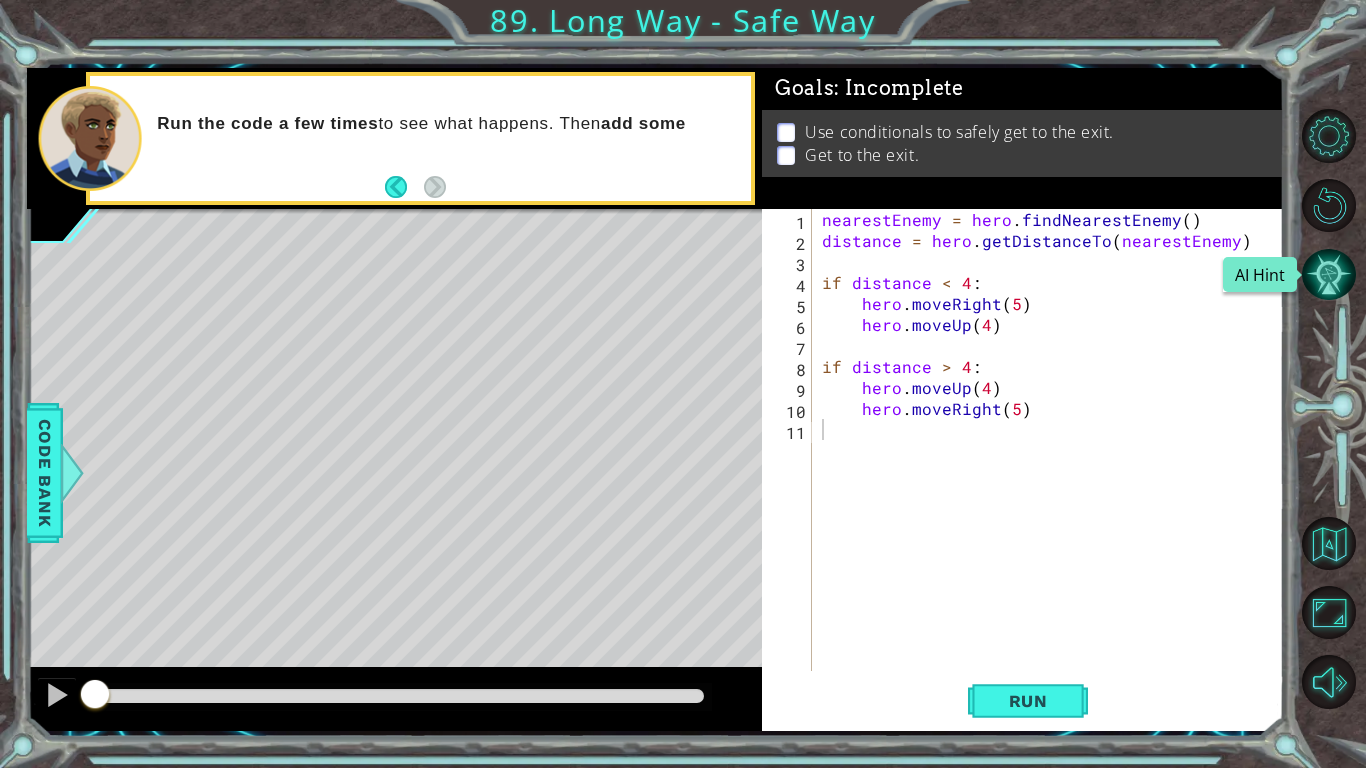 click at bounding box center (1329, 275) 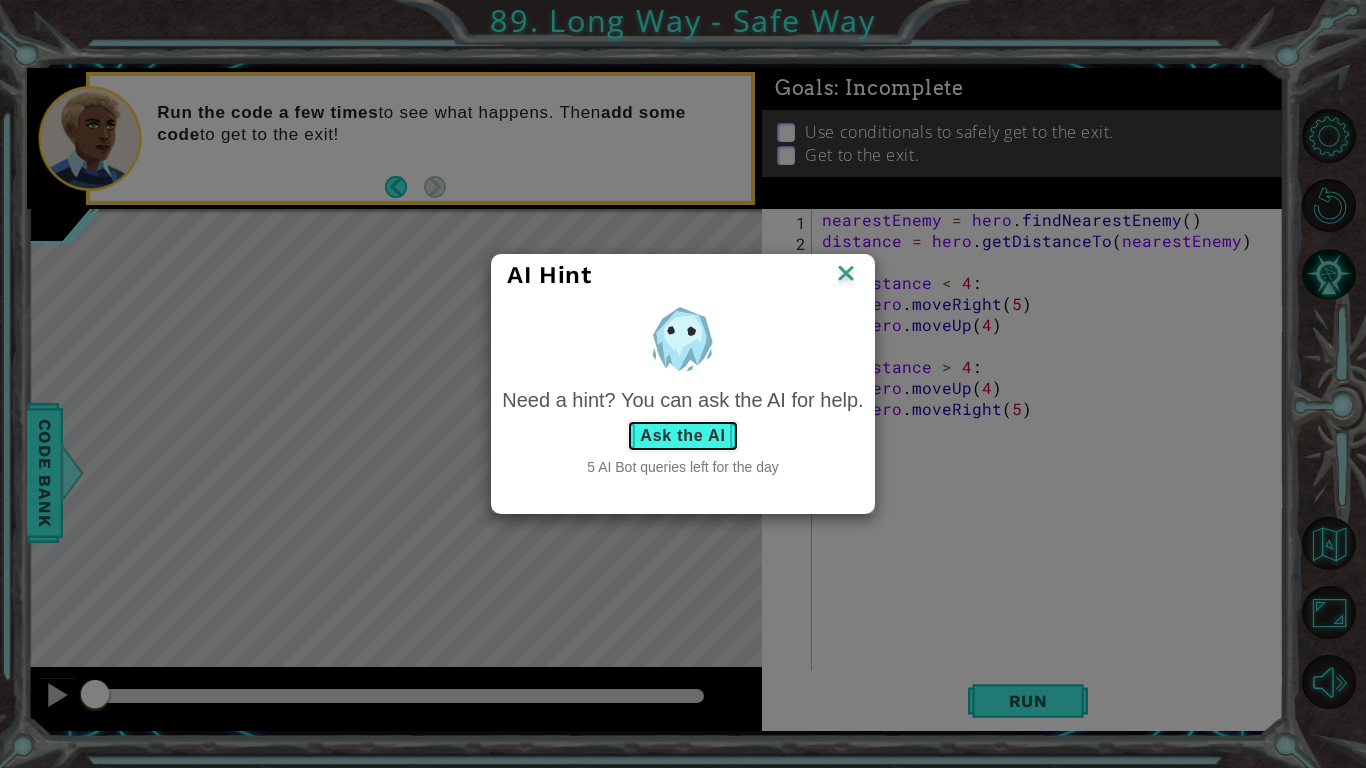 click on "Ask the AI" at bounding box center [682, 436] 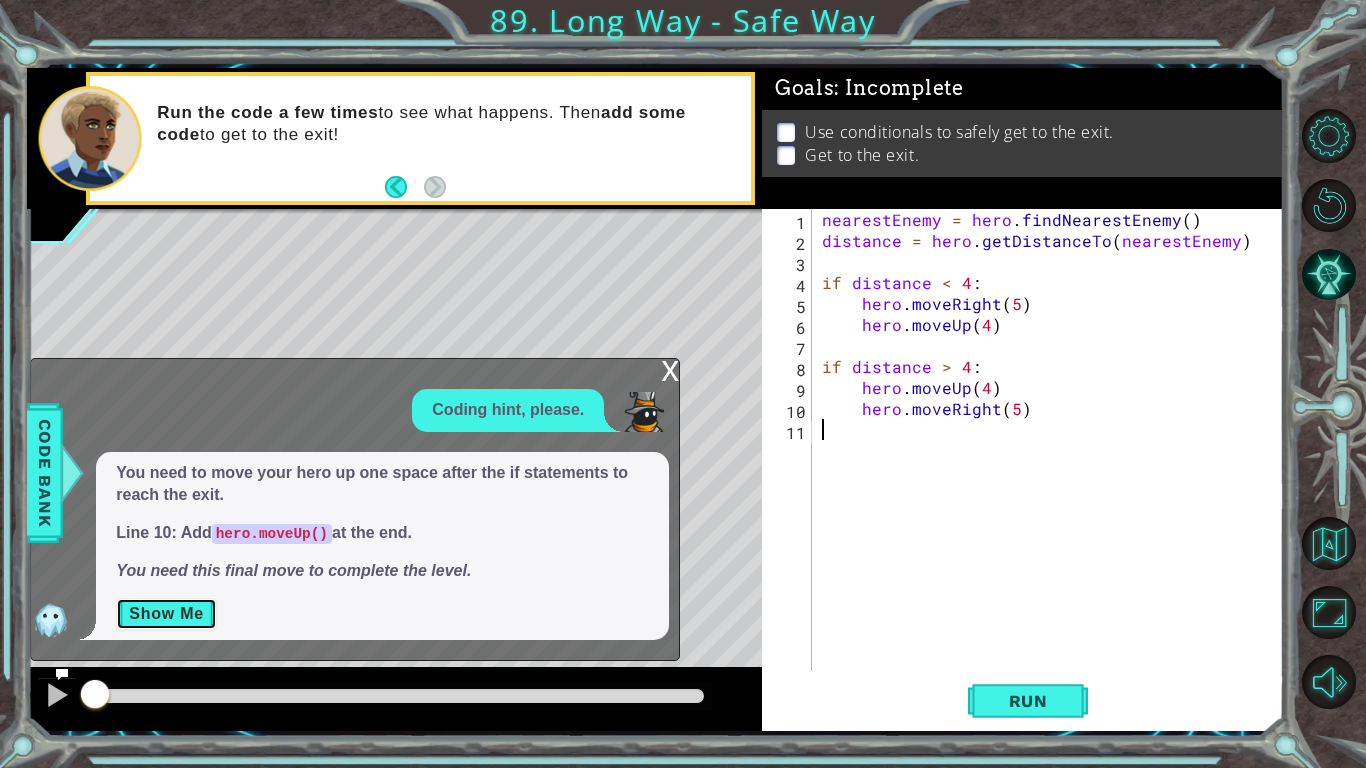 click on "Show Me" at bounding box center (166, 614) 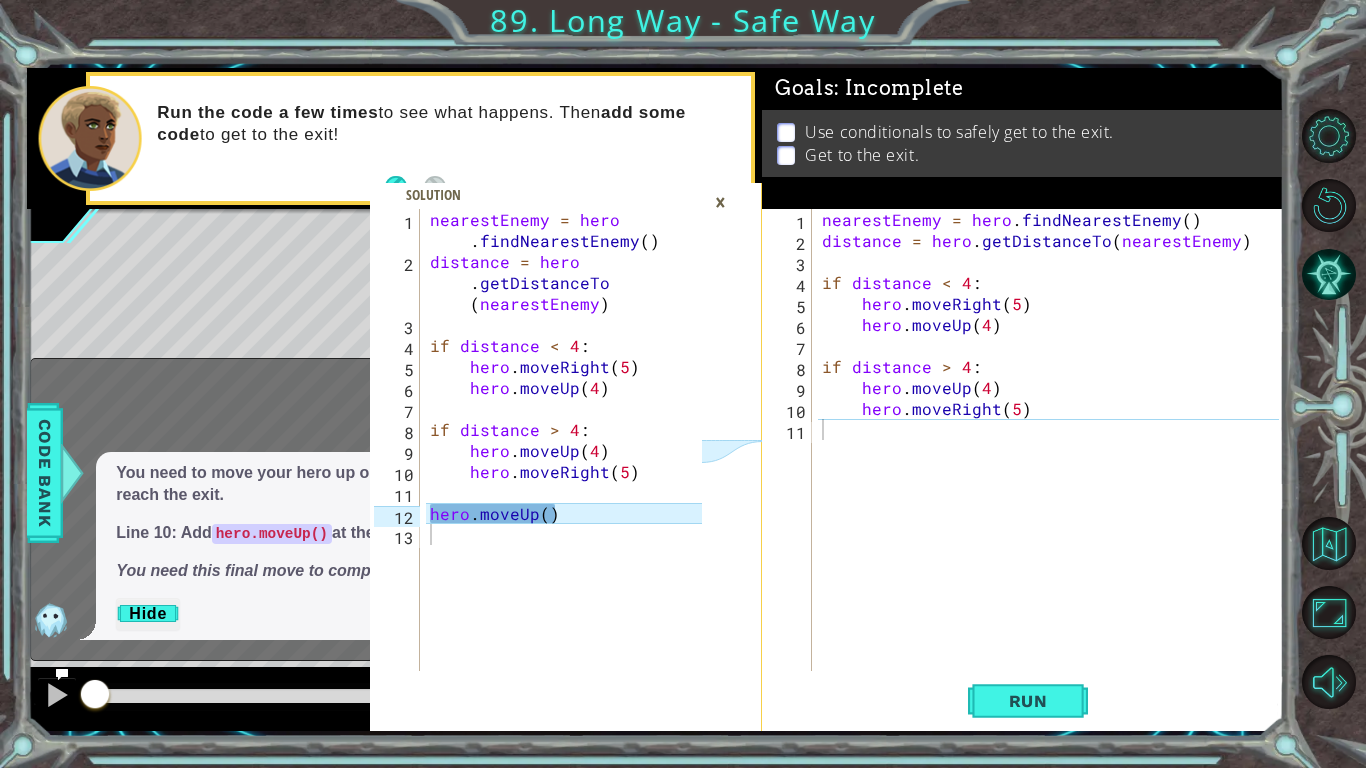 click on "nearestEnemy   =   hero . findNearestEnemy ( ) distance   =   hero . getDistanceTo ( nearestEnemy ) if   distance   <   4 :      hero . moveRight ( 5 )      hero . moveUp ( 4 ) if   distance   >   4 :      hero . moveUp ( 4 )      hero . moveRight ( 5 )" at bounding box center [1053, 461] 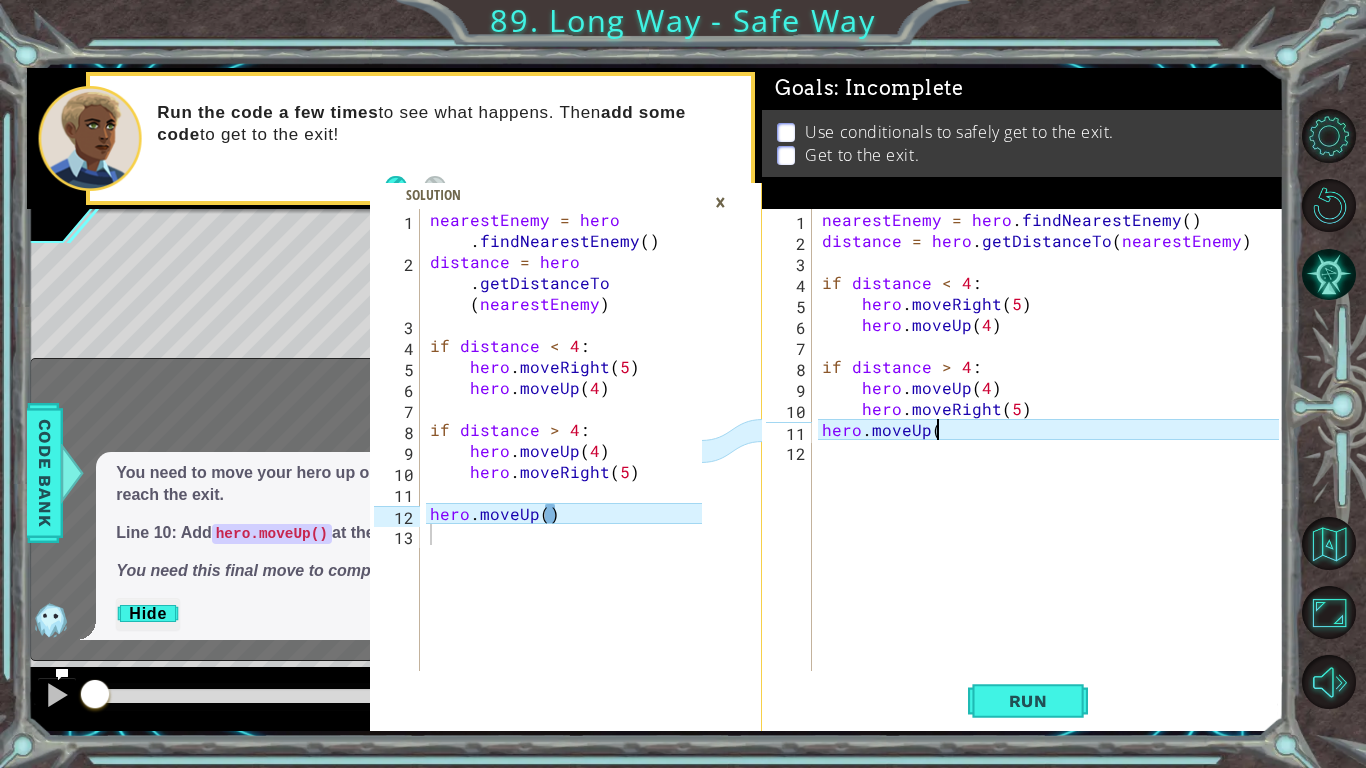 scroll, scrollTop: 0, scrollLeft: 6, axis: horizontal 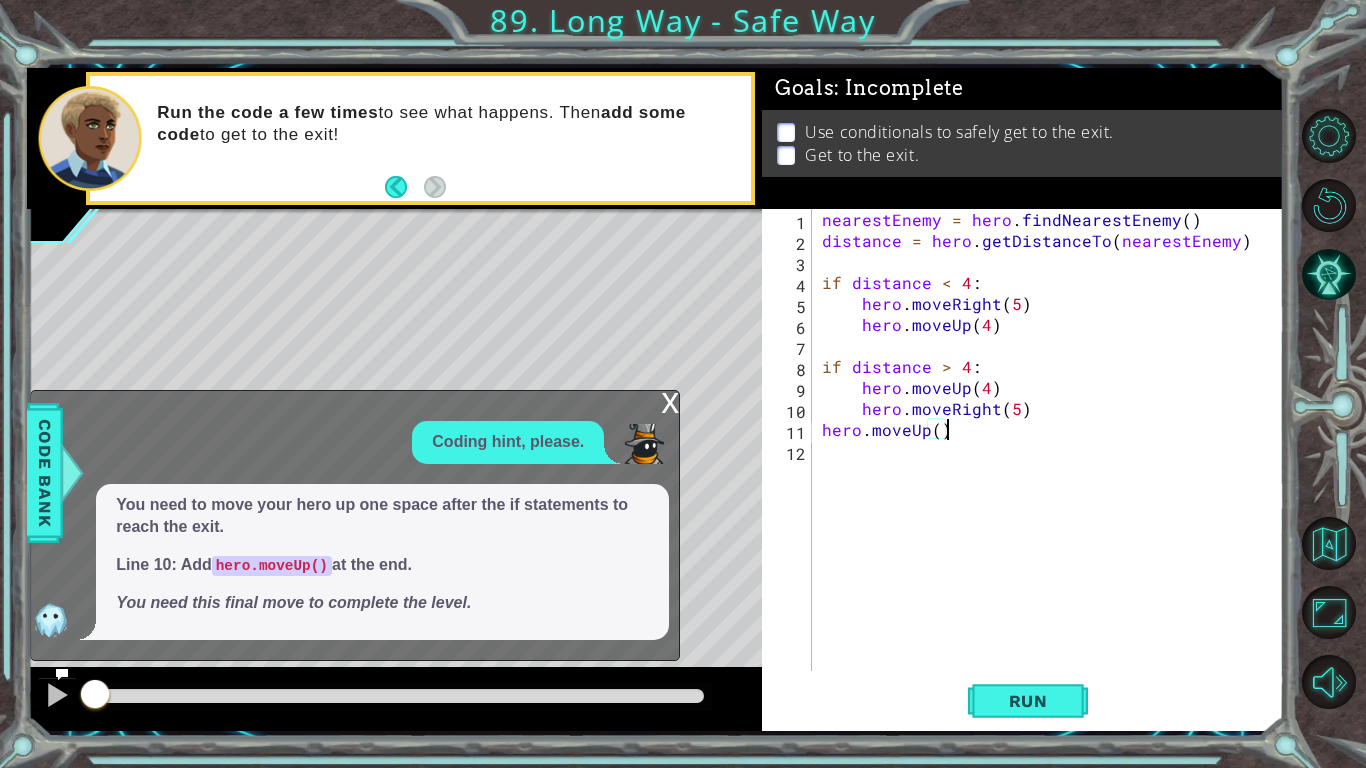type on "hero.moveUp()" 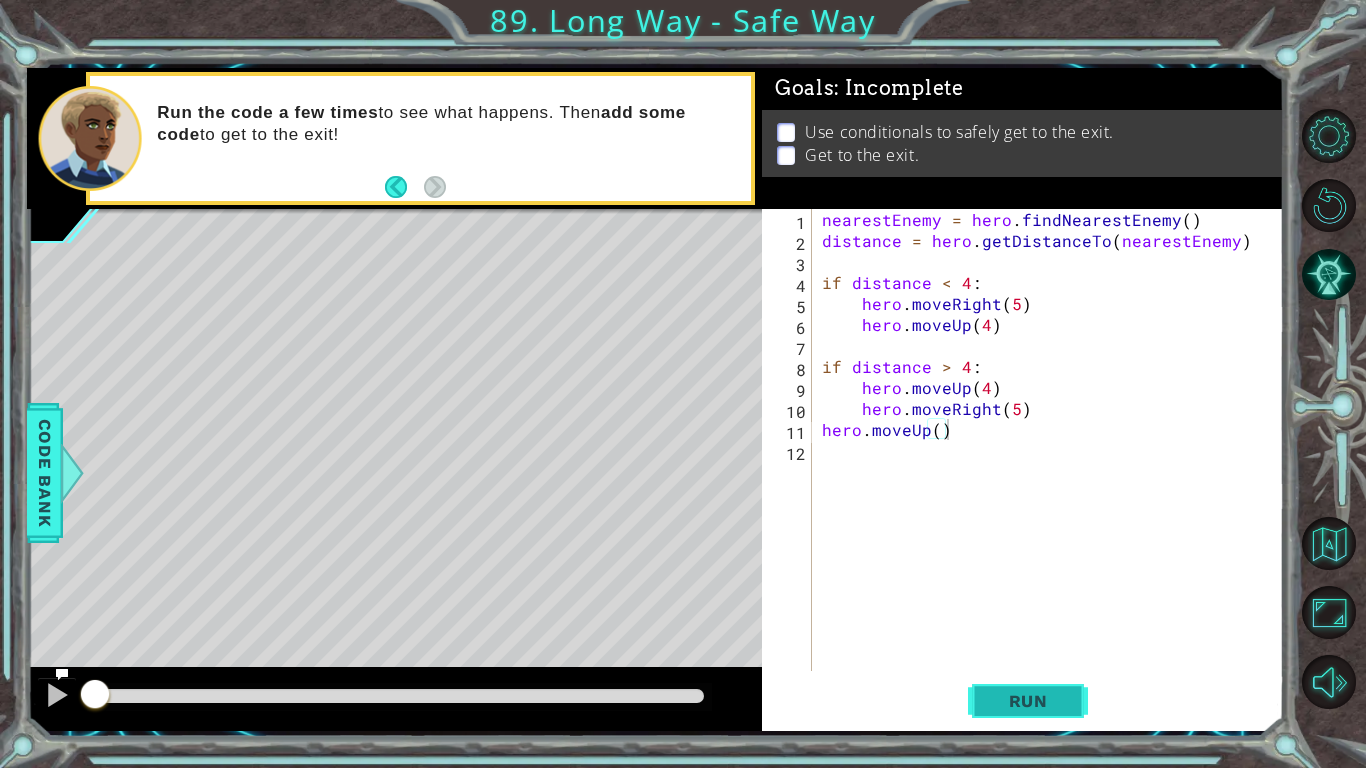 click on "Run" at bounding box center [1028, 701] 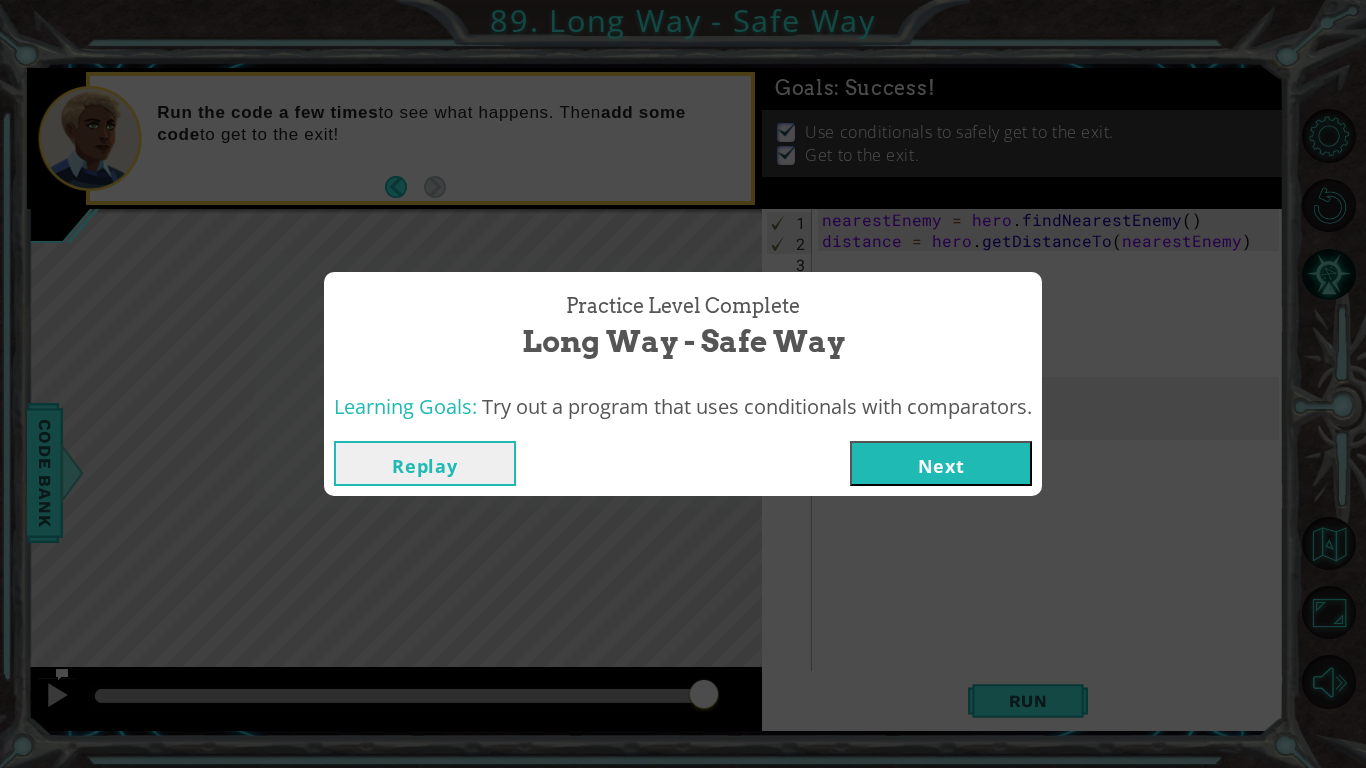 click on "Next" at bounding box center (941, 463) 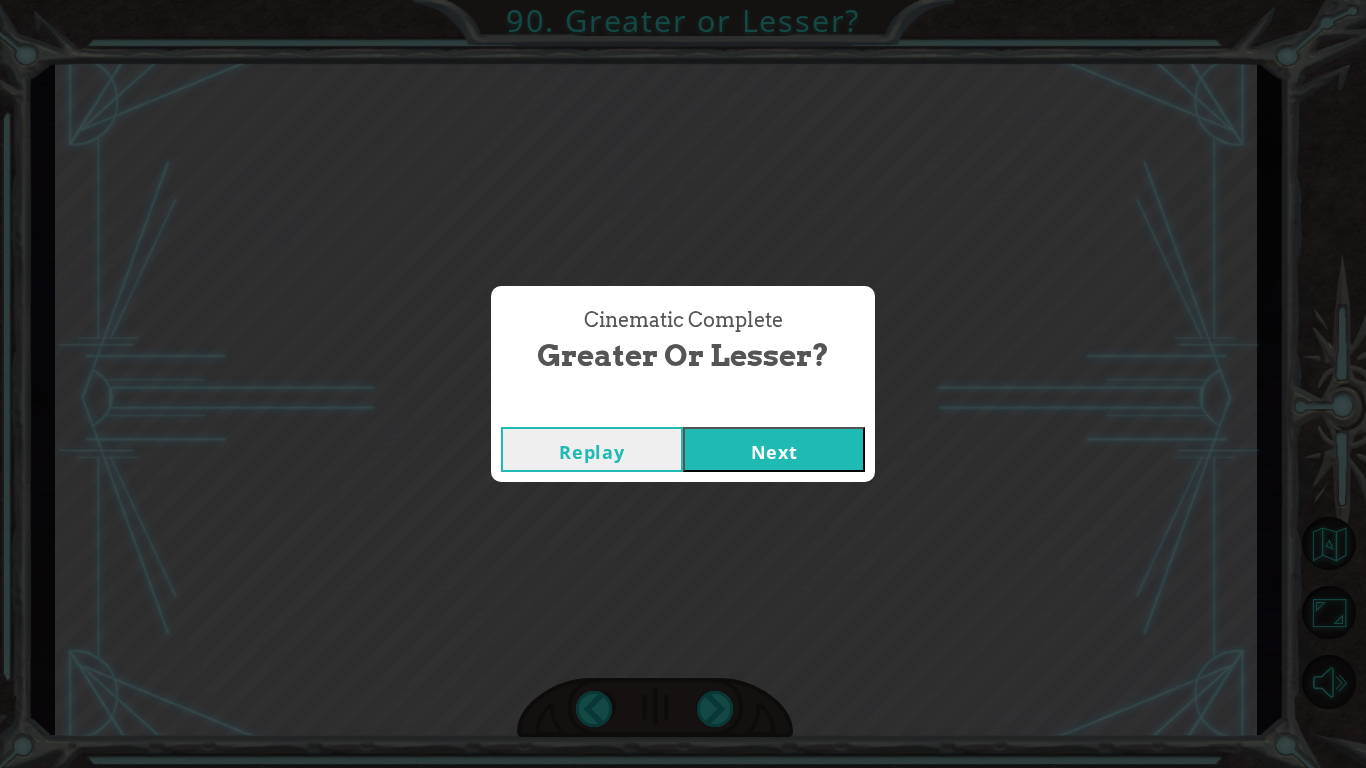click on "Next" at bounding box center [774, 449] 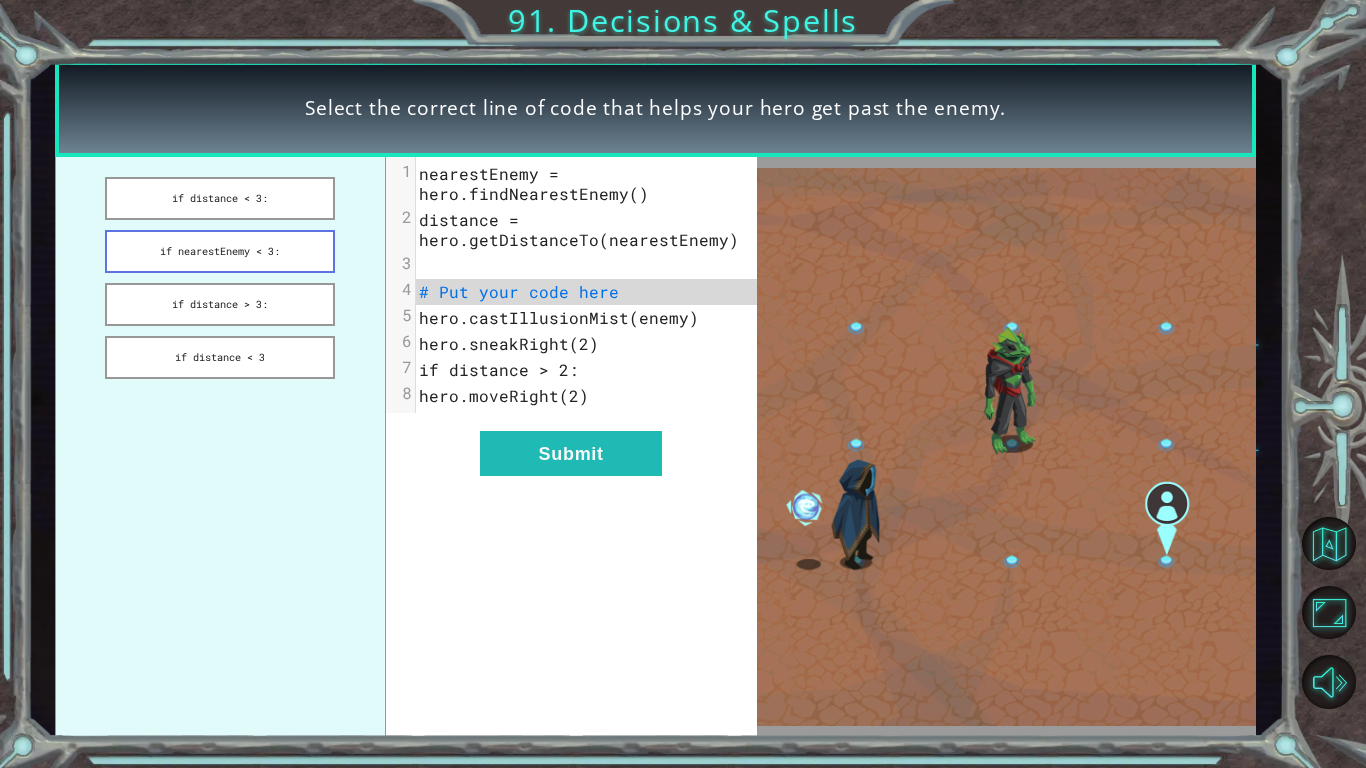 drag, startPoint x: 188, startPoint y: 199, endPoint x: 201, endPoint y: 248, distance: 50.695168 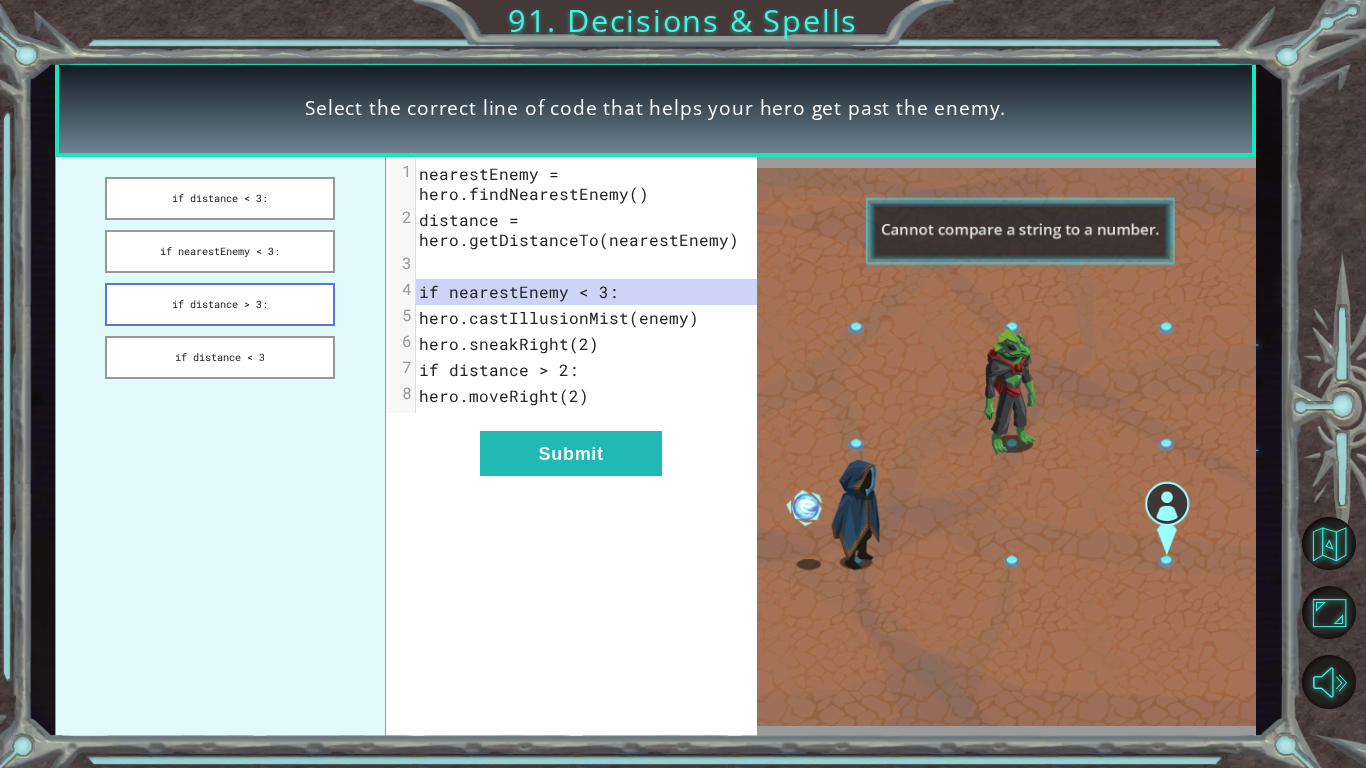 click on "if distance > 3:" at bounding box center [220, 304] 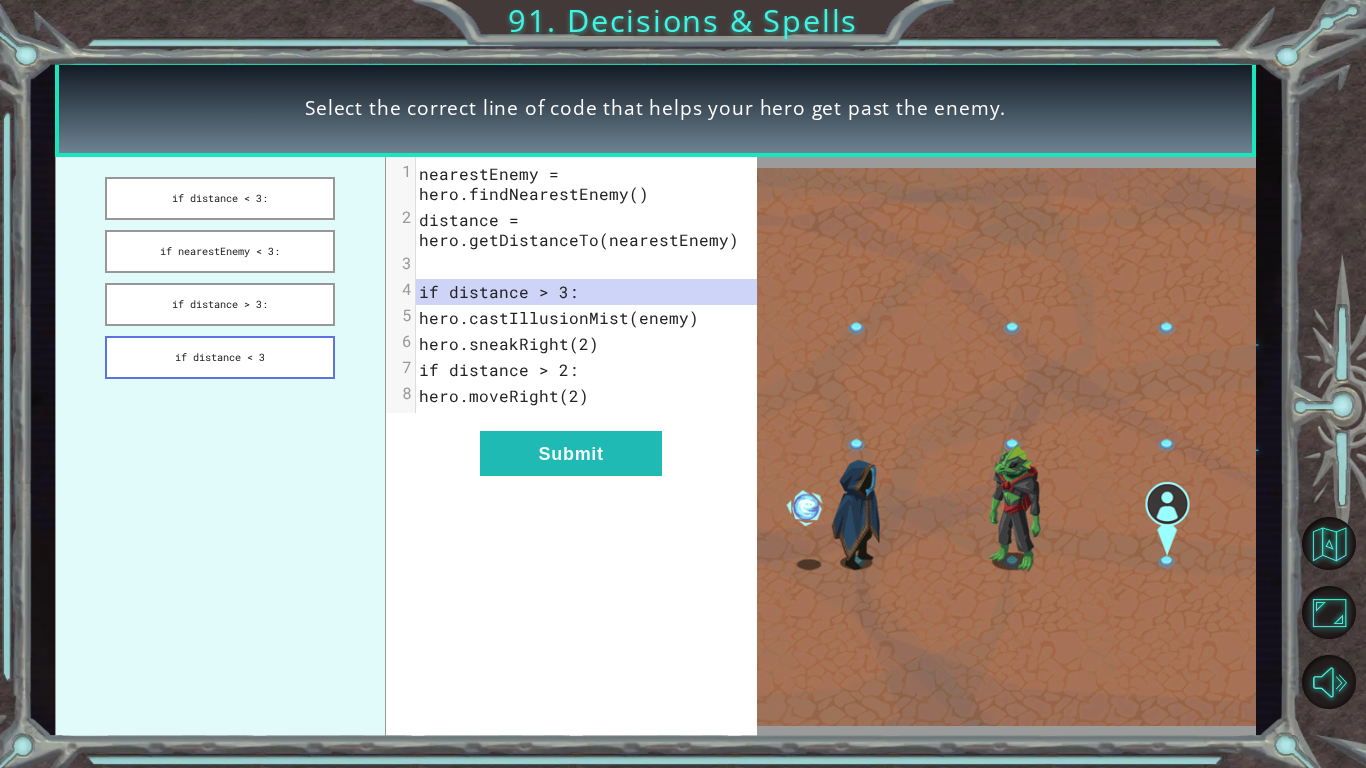 click on "if distance < 3" at bounding box center (220, 357) 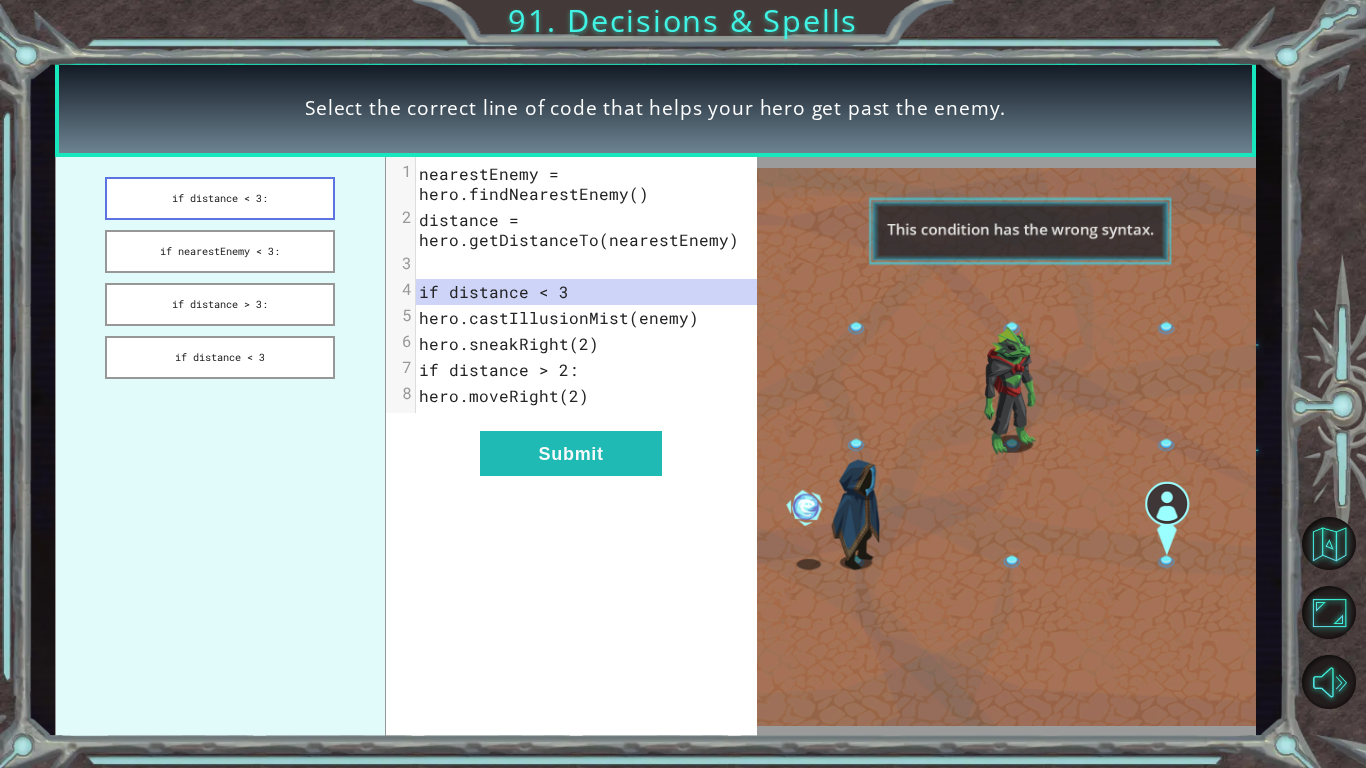 click on "if distance < 3:" at bounding box center (220, 198) 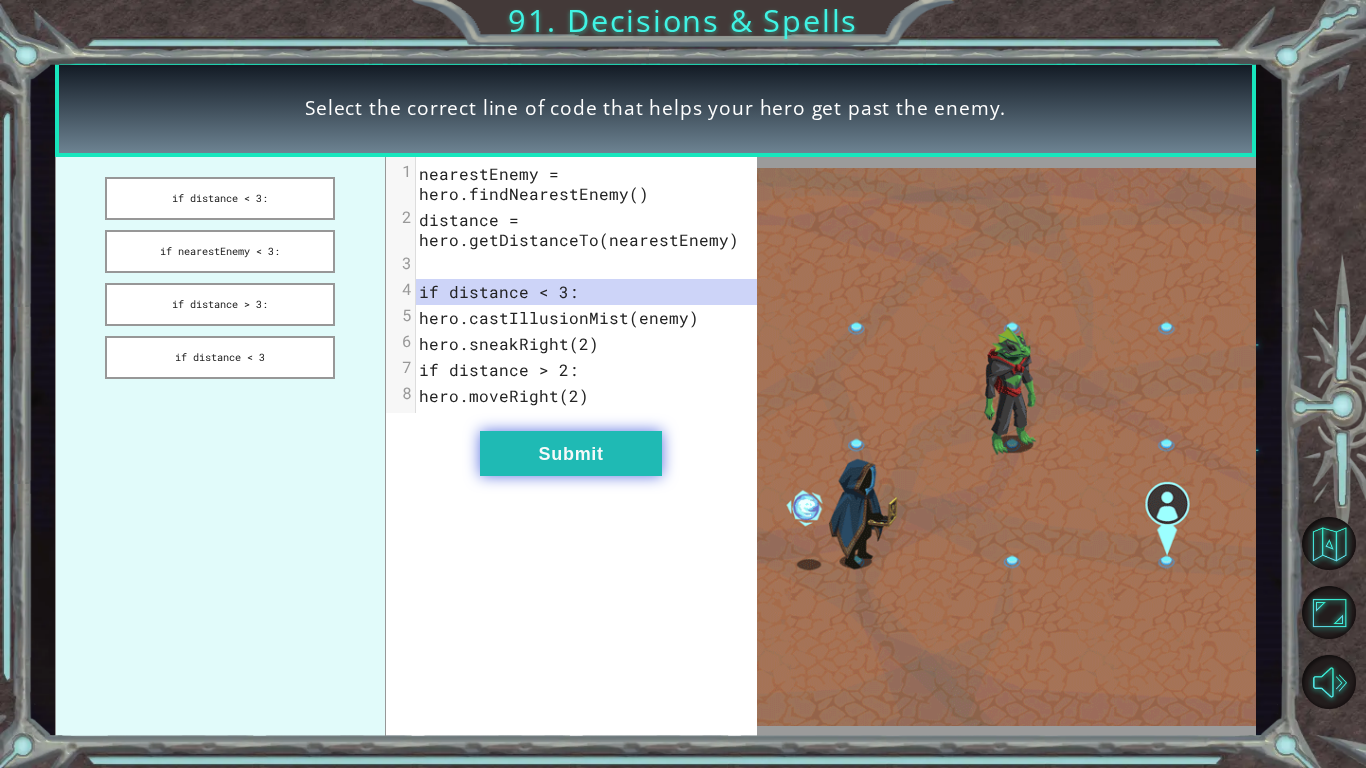 click on "Submit" at bounding box center (571, 453) 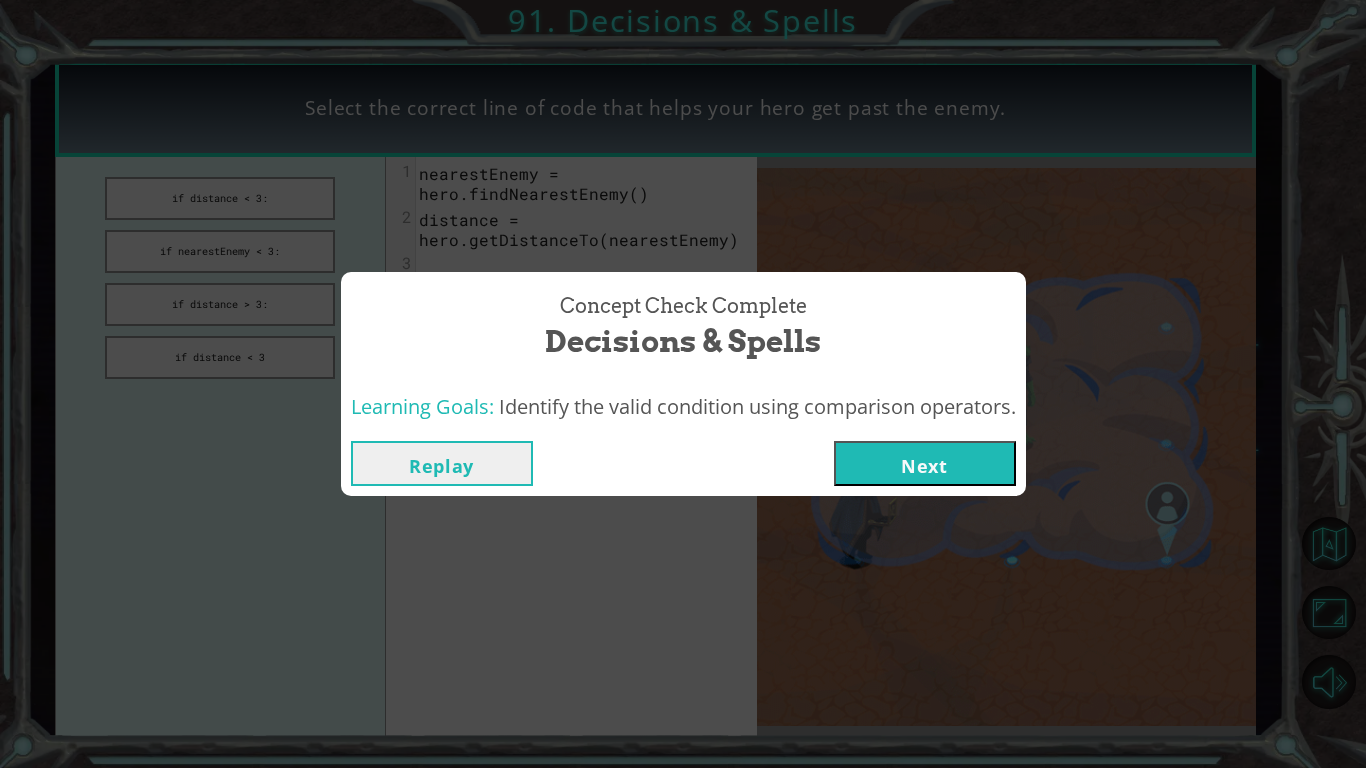 click on "Next" at bounding box center [925, 463] 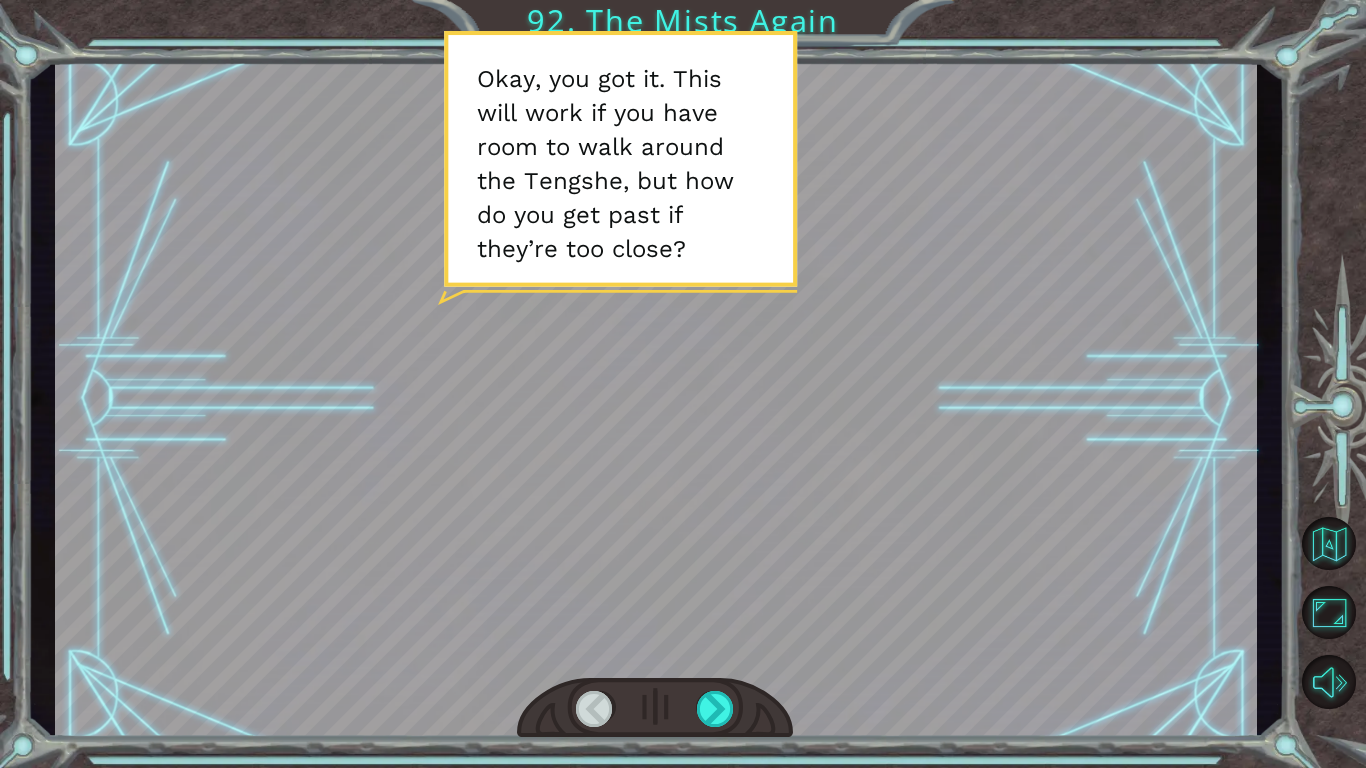 click at bounding box center (656, 399) 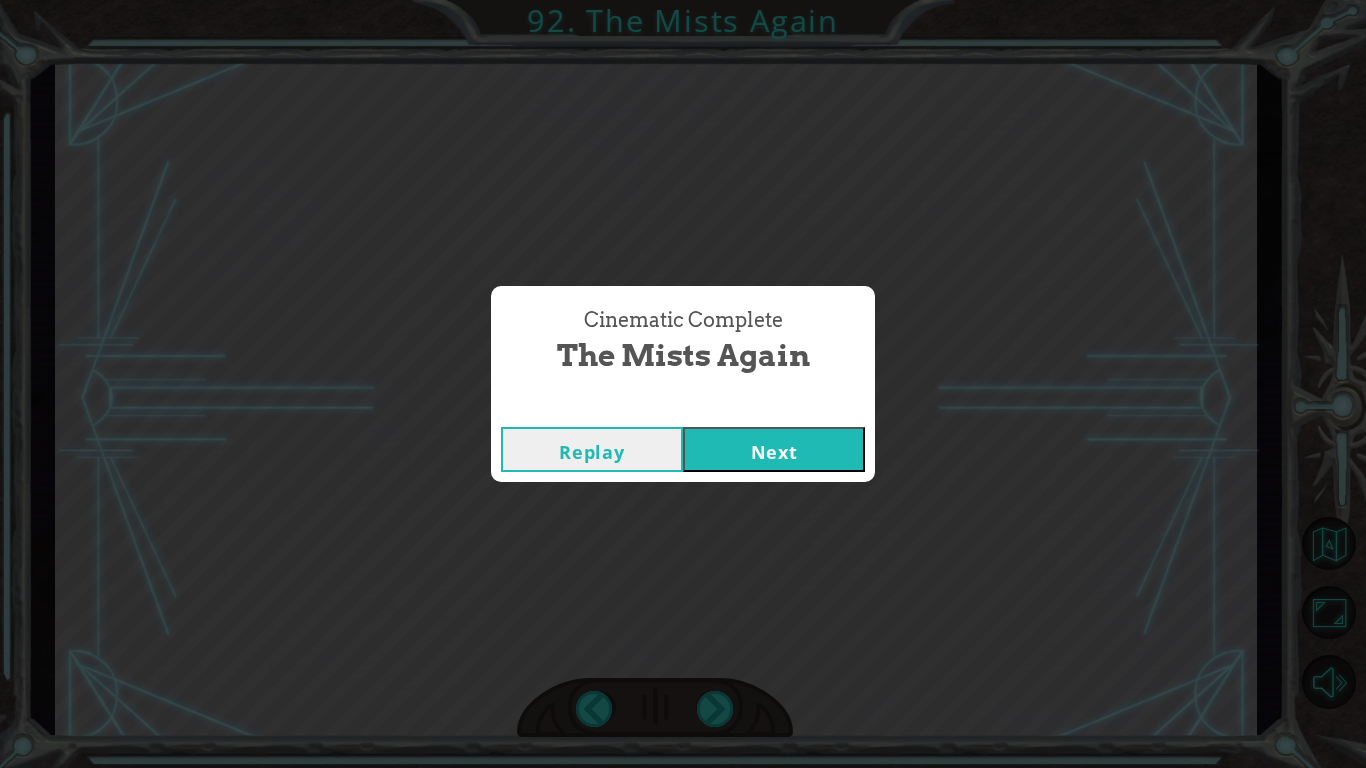click on "Next" at bounding box center [774, 449] 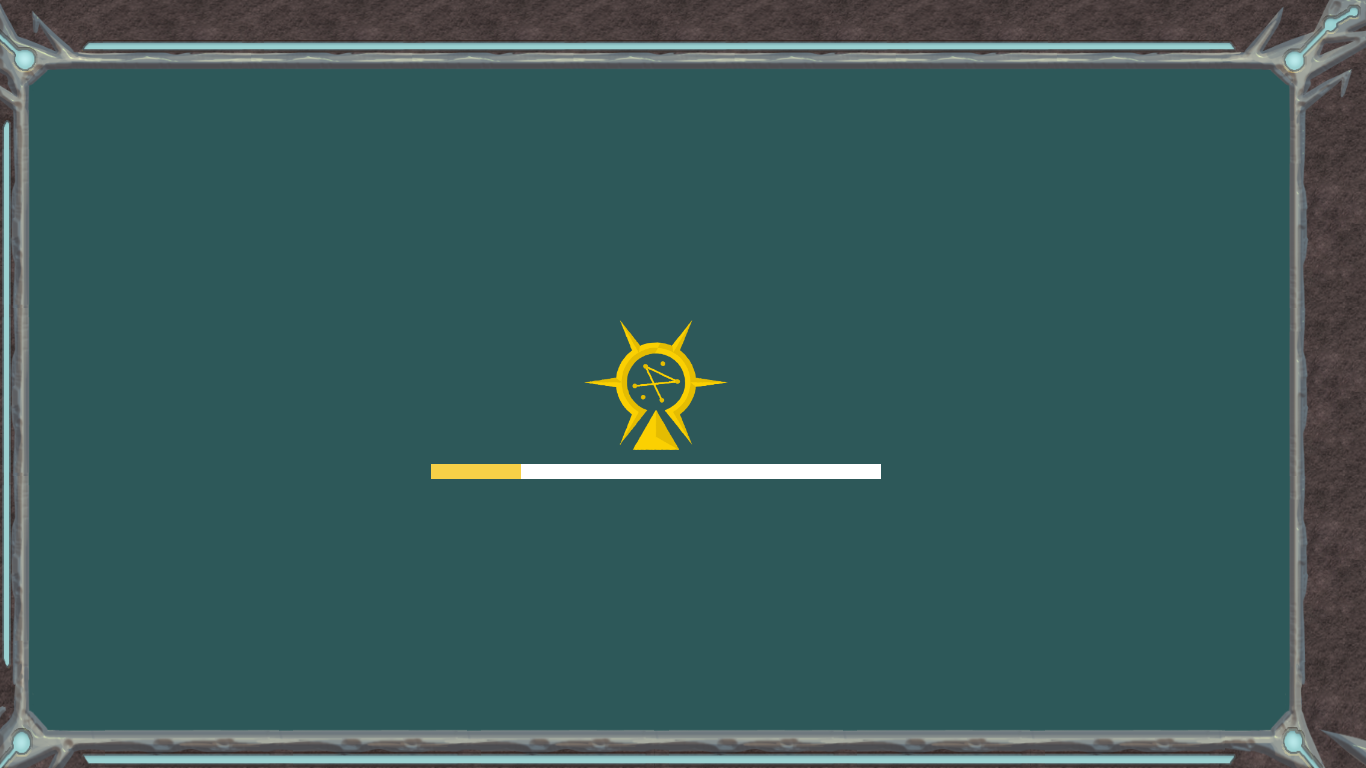 click at bounding box center [656, 471] 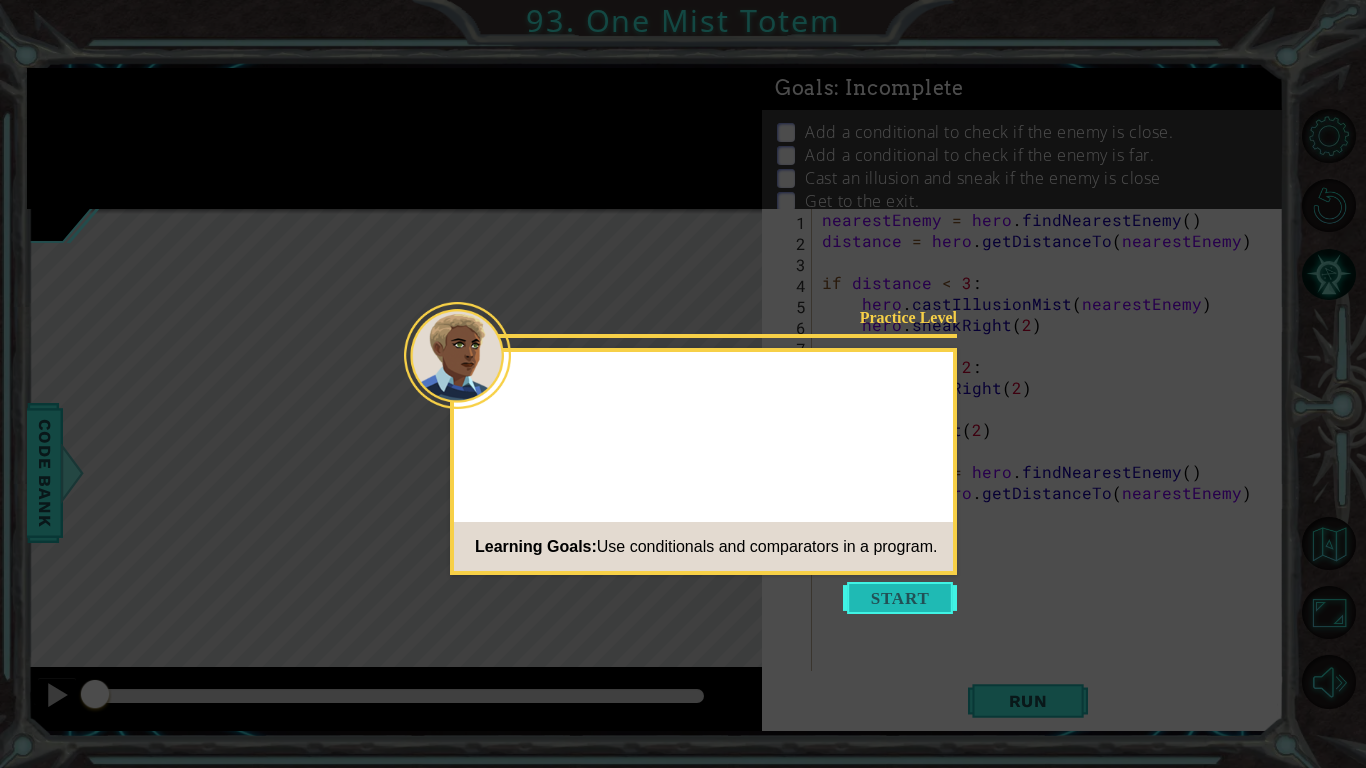 click at bounding box center [900, 598] 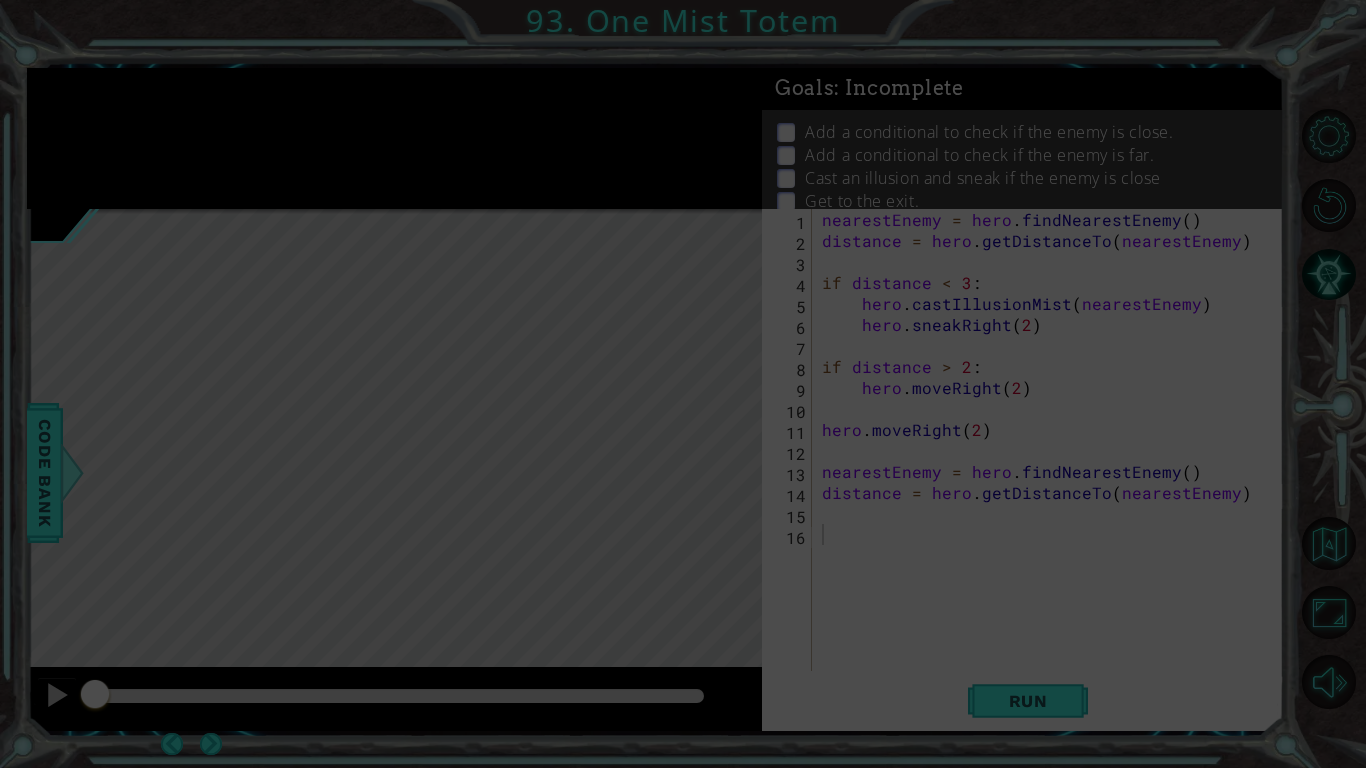 click 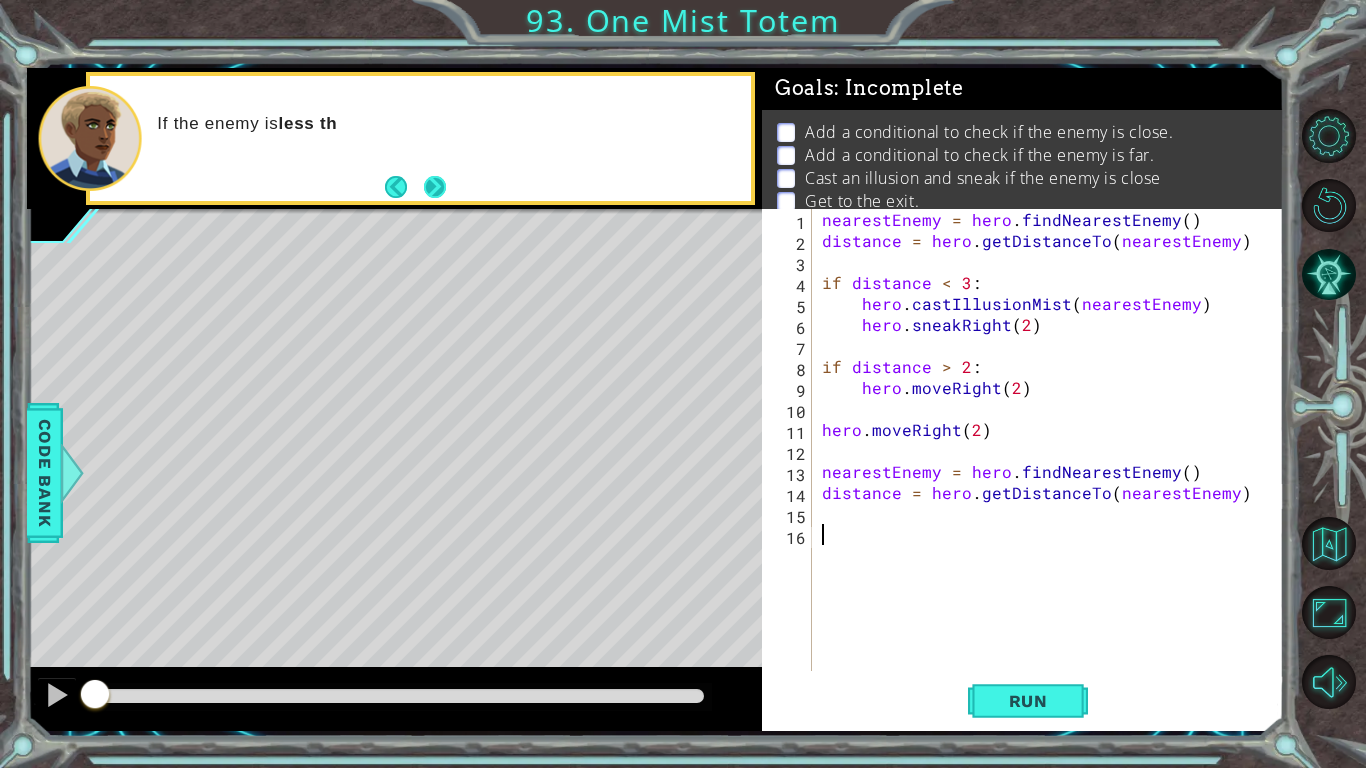 click at bounding box center (435, 187) 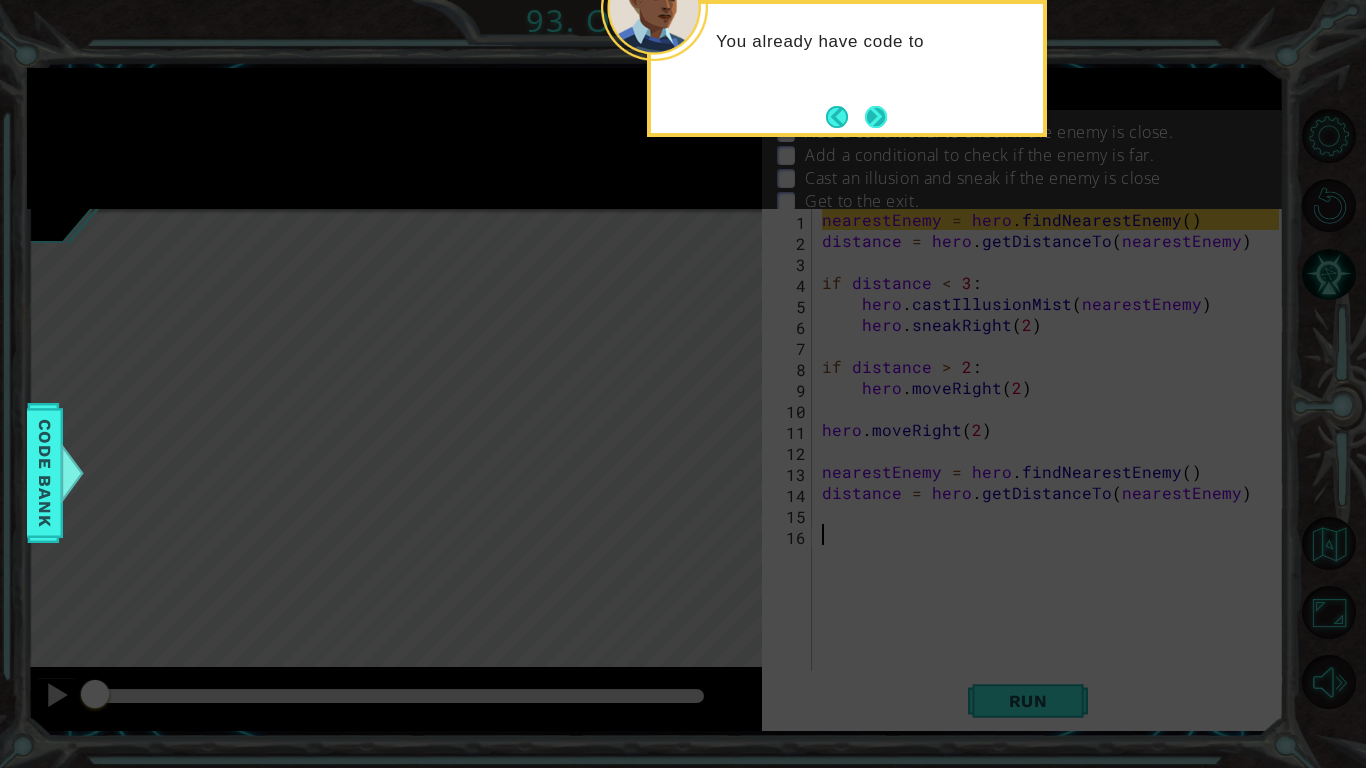 click at bounding box center (876, 116) 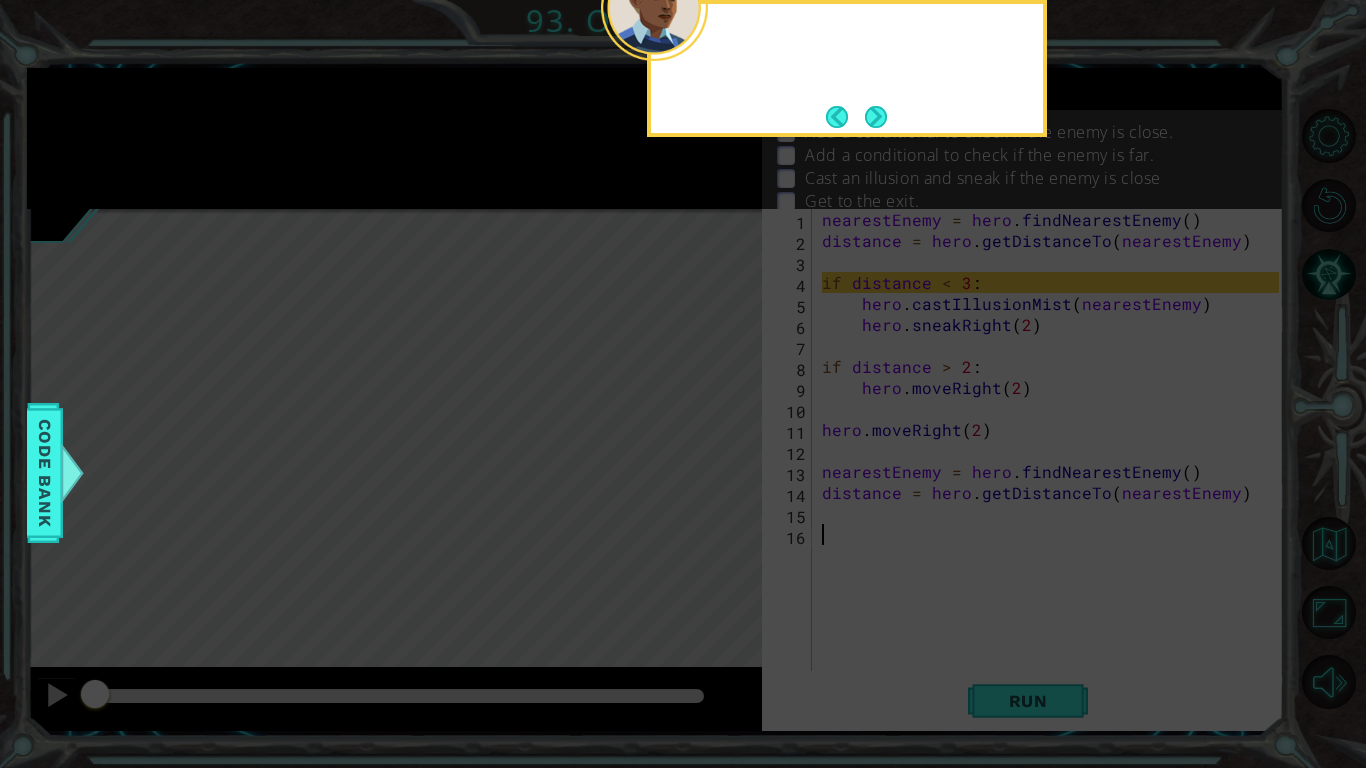 click at bounding box center (876, 117) 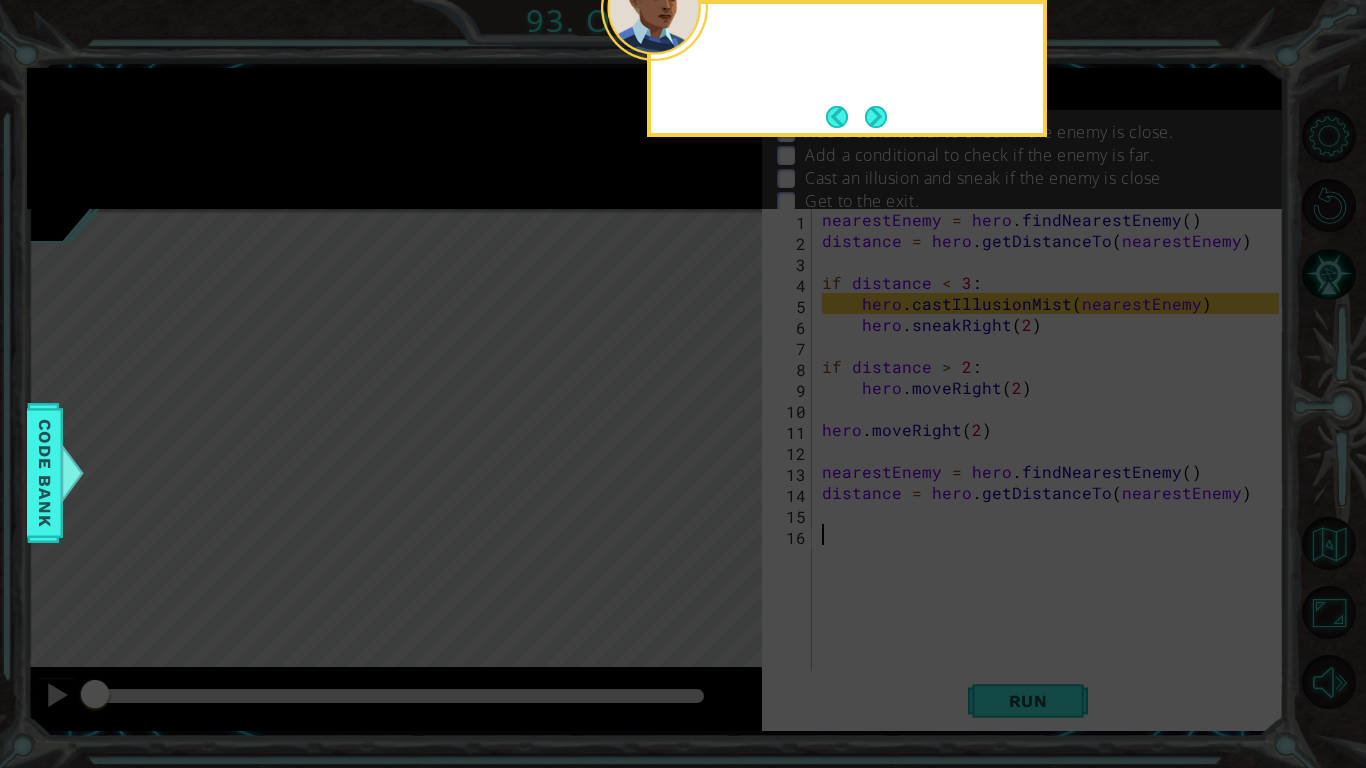 click at bounding box center (876, 117) 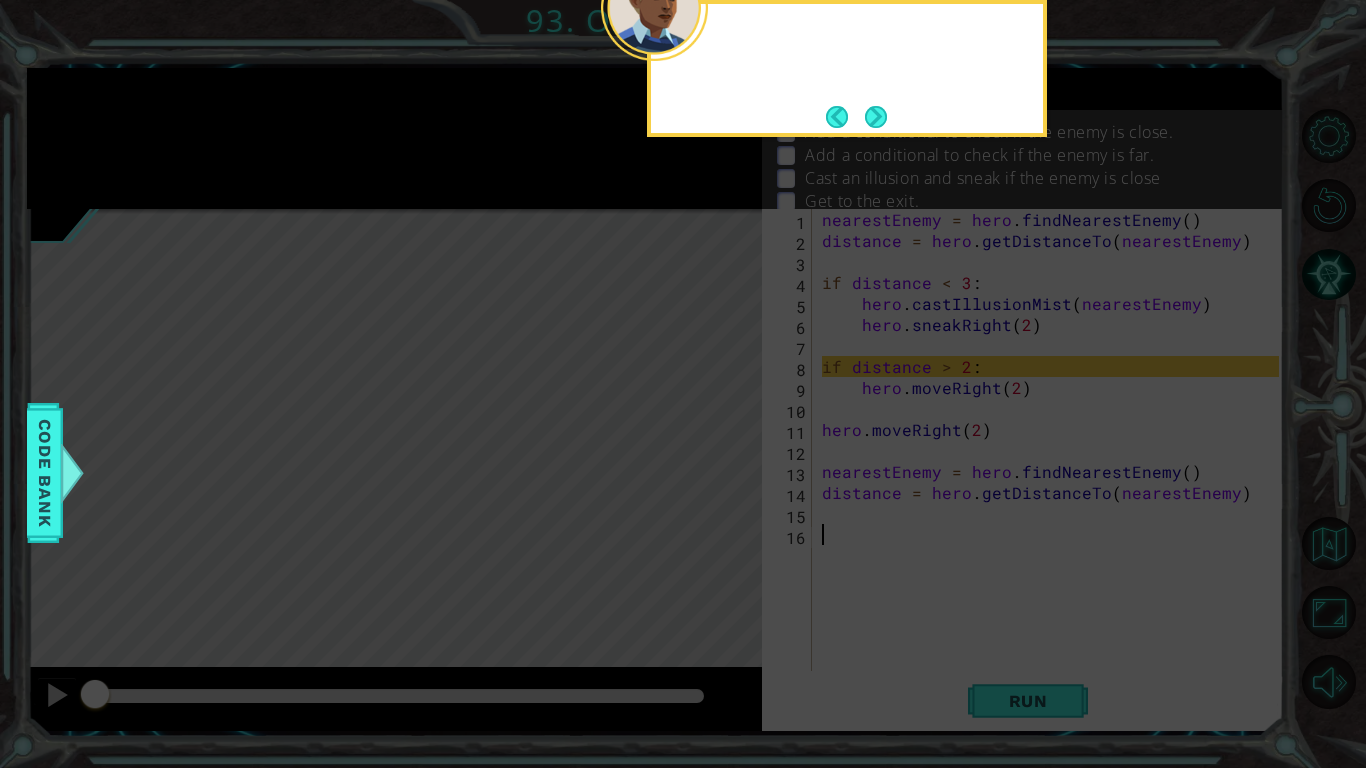 click at bounding box center [876, 117] 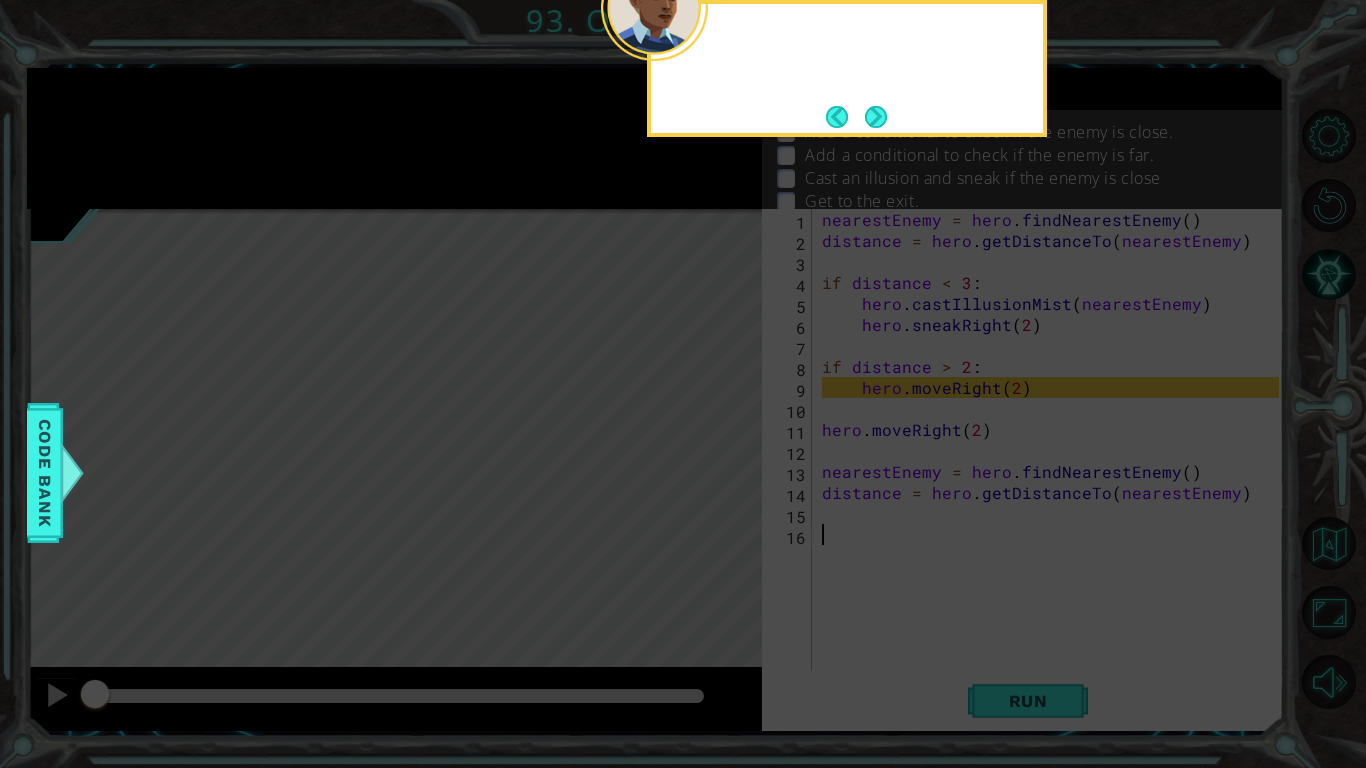 click at bounding box center (876, 117) 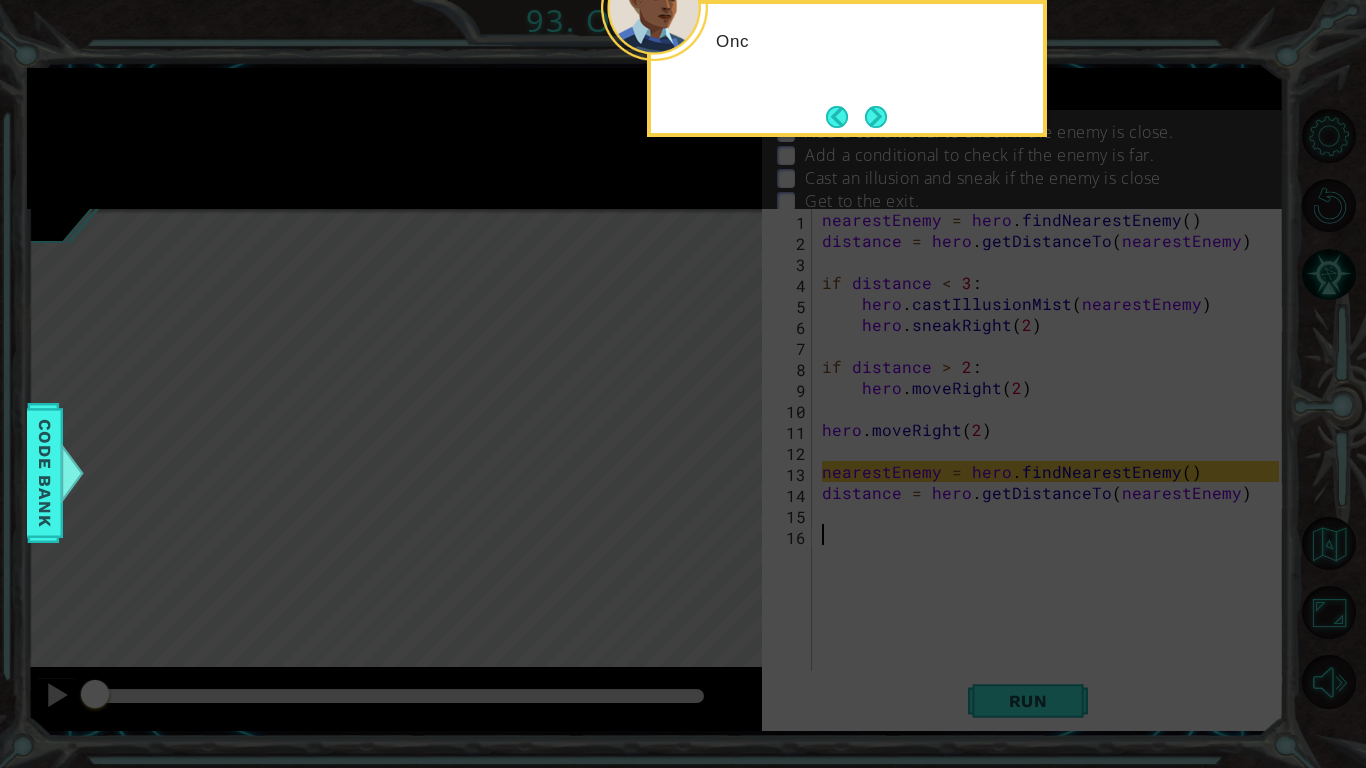 click at bounding box center [876, 117] 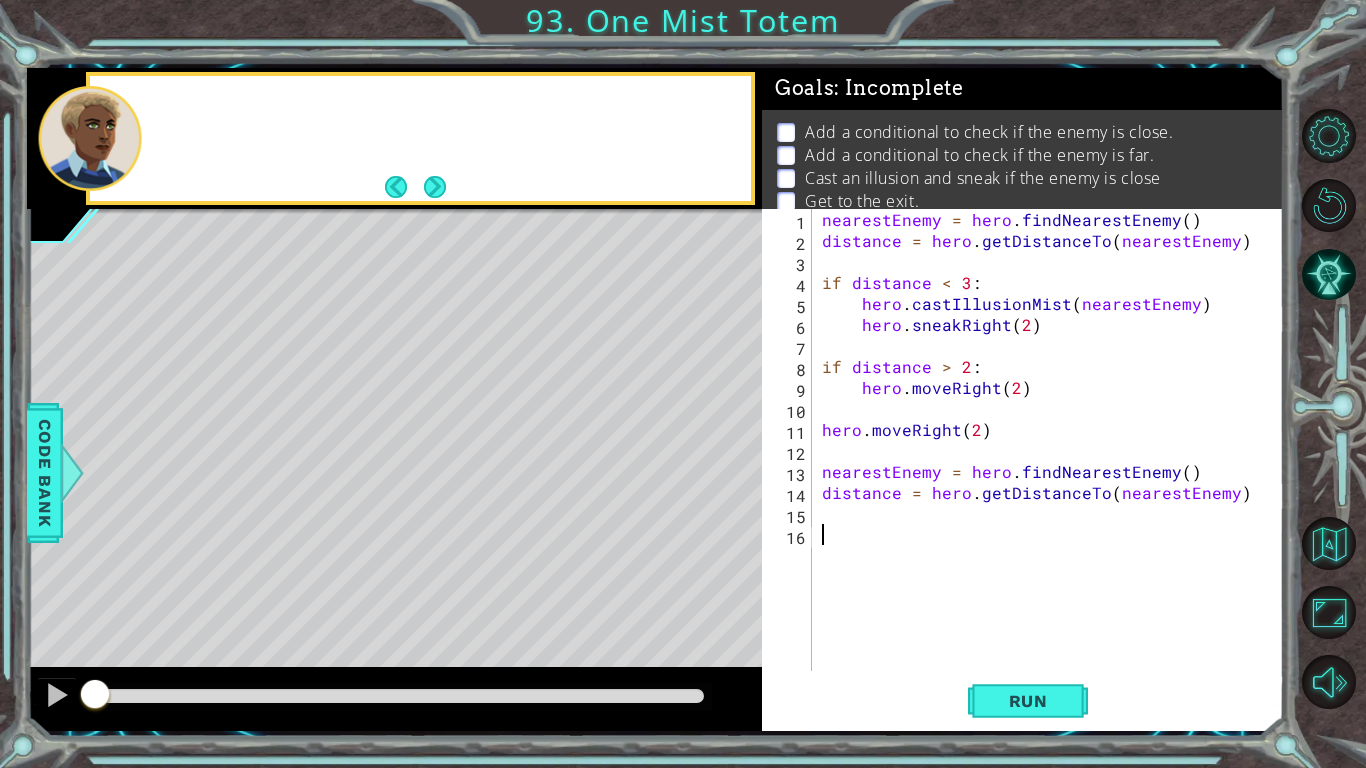 click on "Goals : Incomplete" at bounding box center [1023, 89] 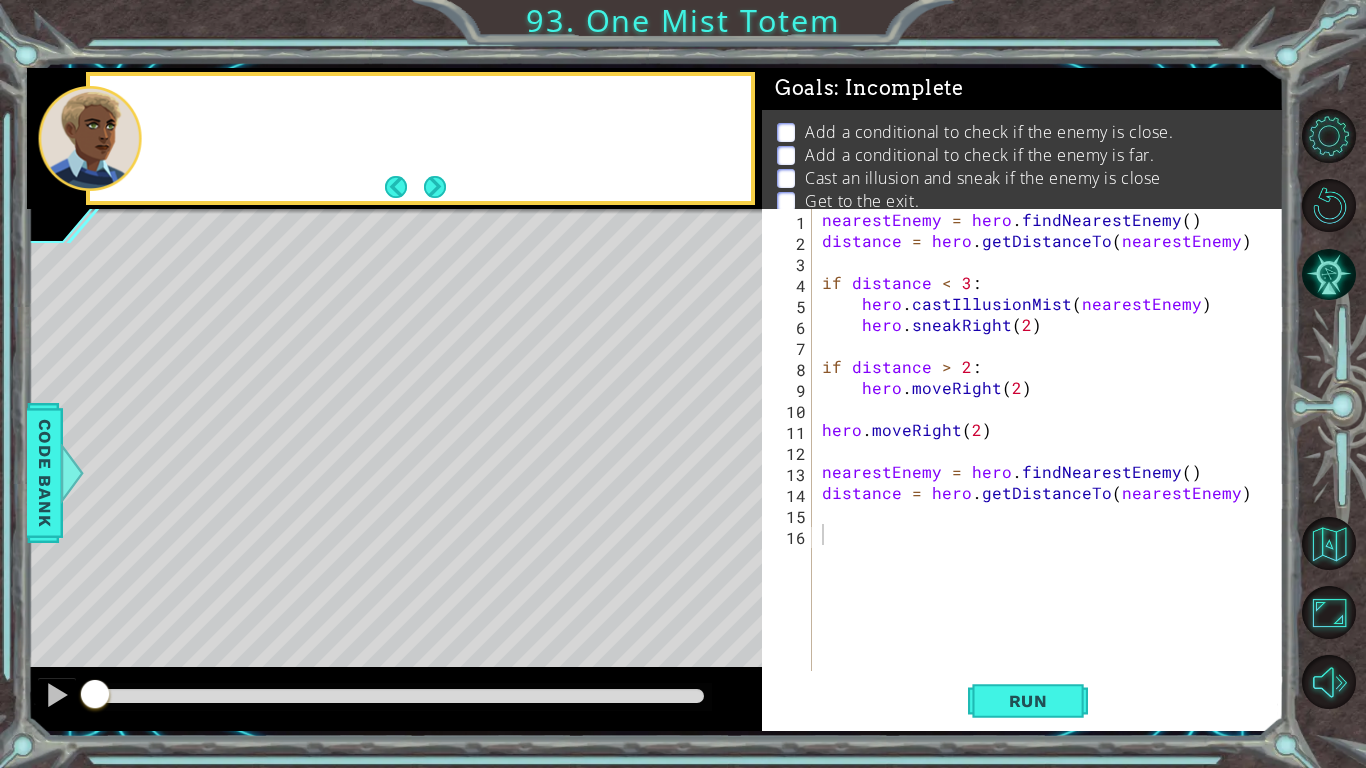 click on "Goals : Incomplete" at bounding box center (1023, 89) 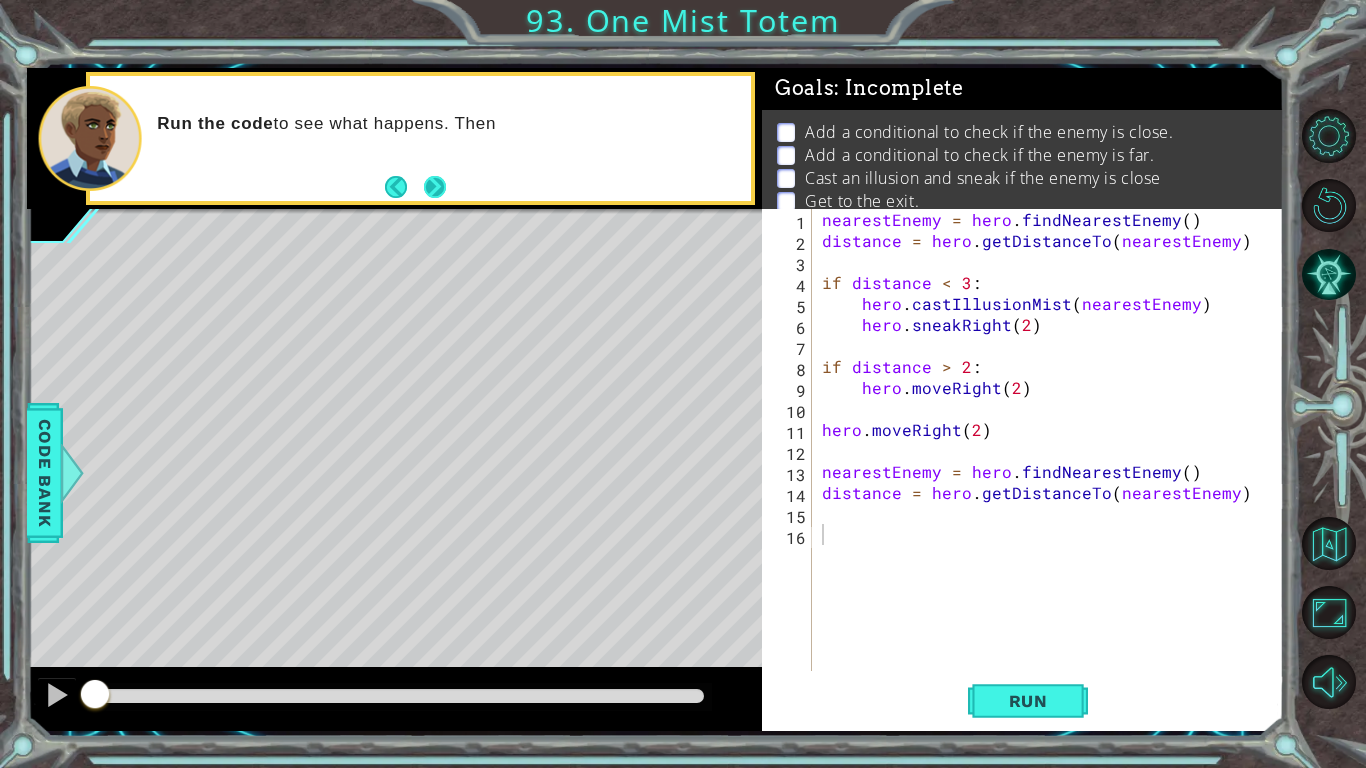 click at bounding box center [435, 187] 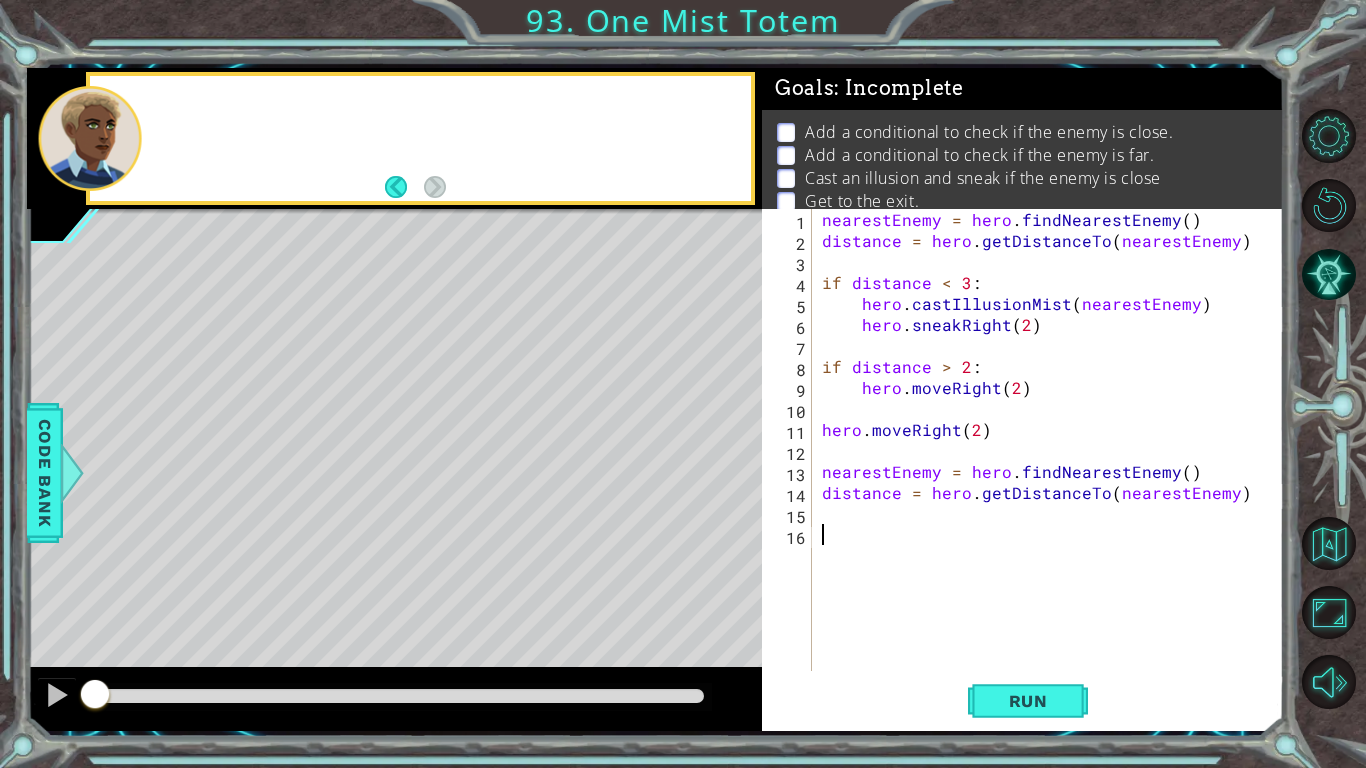 click at bounding box center [415, 187] 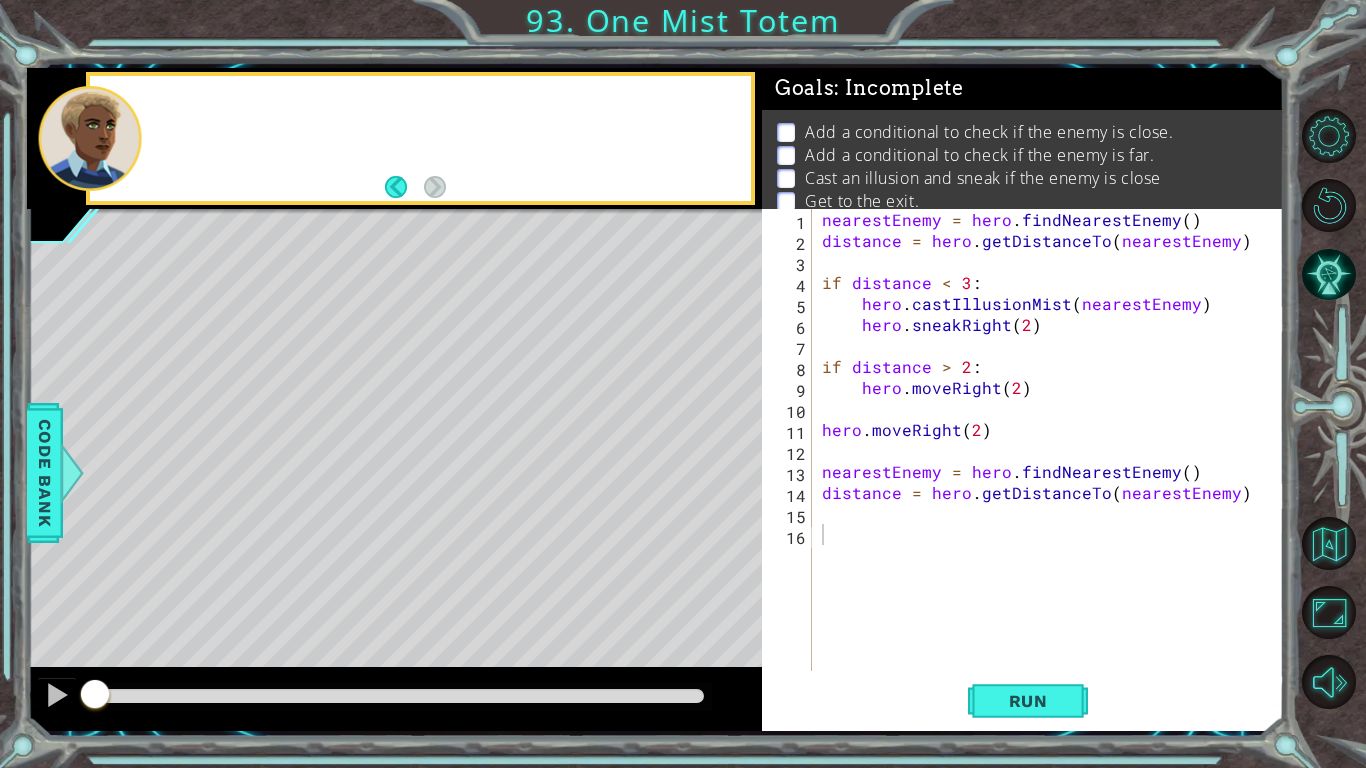 click at bounding box center (415, 187) 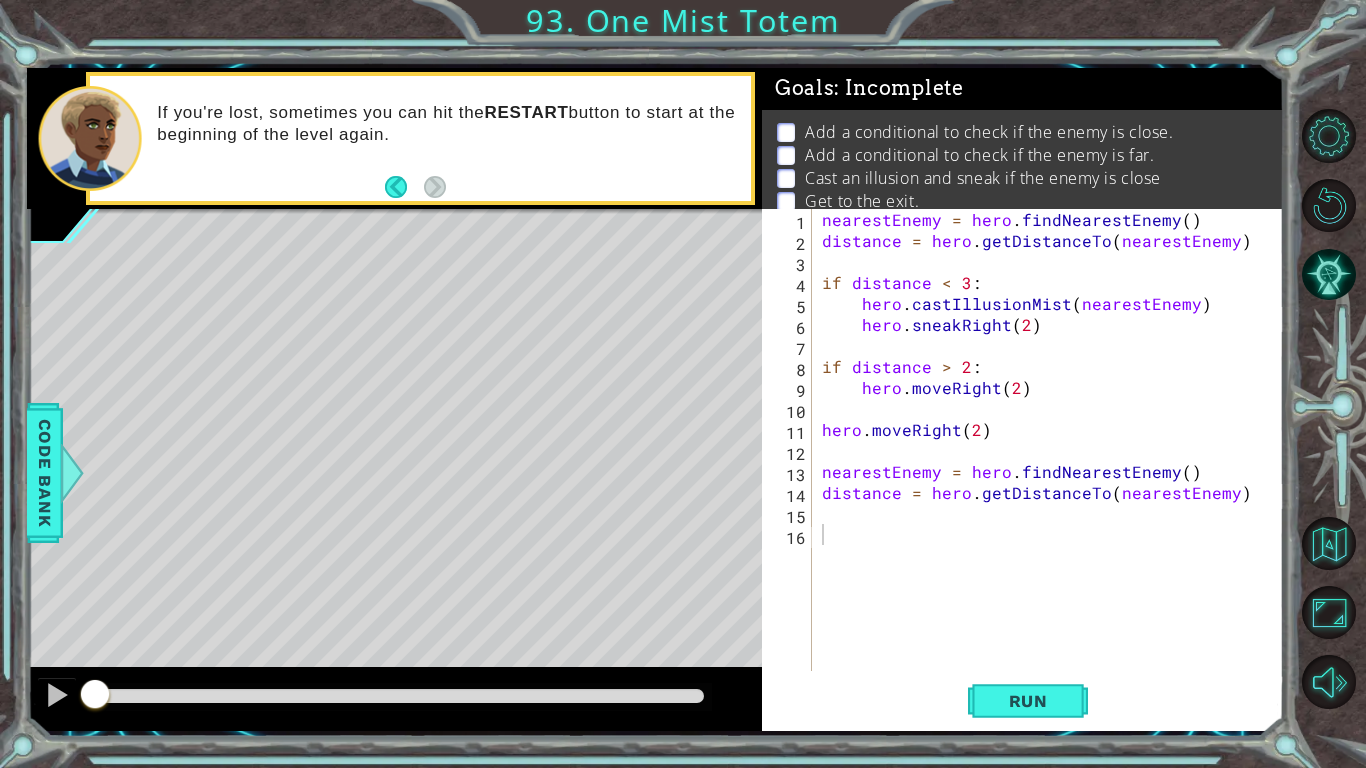 click on "nearestEnemy   =   hero . findNearestEnemy ( ) distance   =   hero . getDistanceTo ( nearestEnemy ) if   distance   <   3 :      hero . castIllusionMist ( nearestEnemy )      hero . sneakRight ( 2 ) if   distance   >   2 :      hero . moveRight ( 2 ) hero . moveRight ( 2 ) nearestEnemy   =   hero . findNearestEnemy ( ) distance   =   hero . getDistanceTo ( nearestEnemy )" at bounding box center [1053, 461] 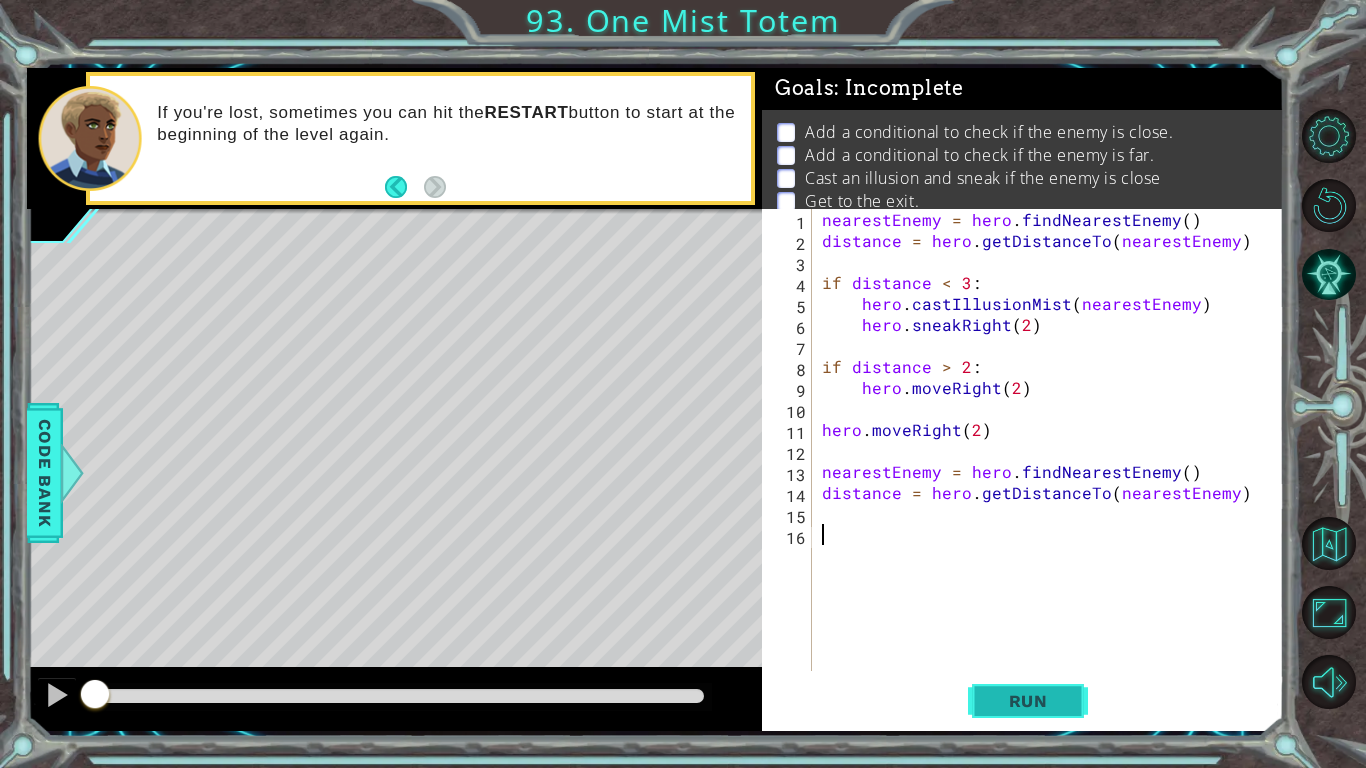 click on "Run" at bounding box center (1028, 701) 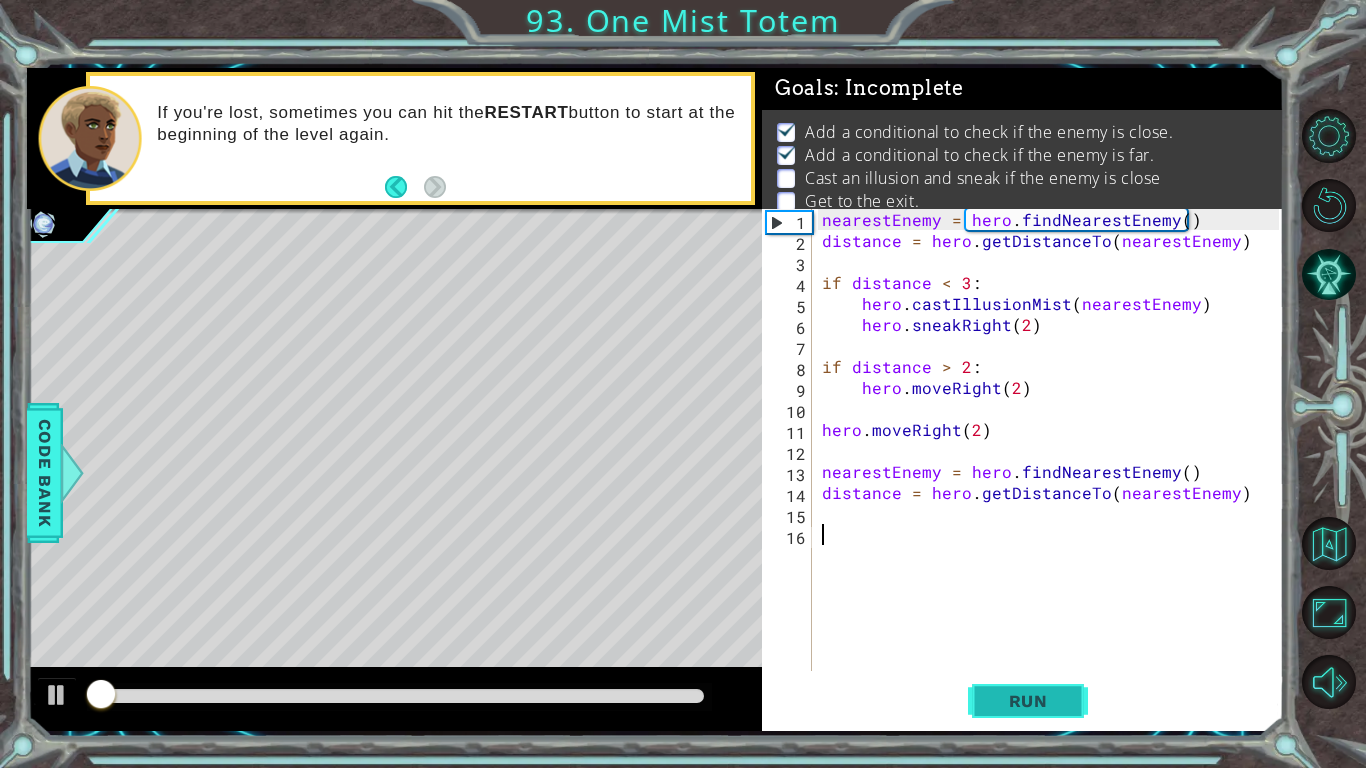 scroll, scrollTop: 7, scrollLeft: 0, axis: vertical 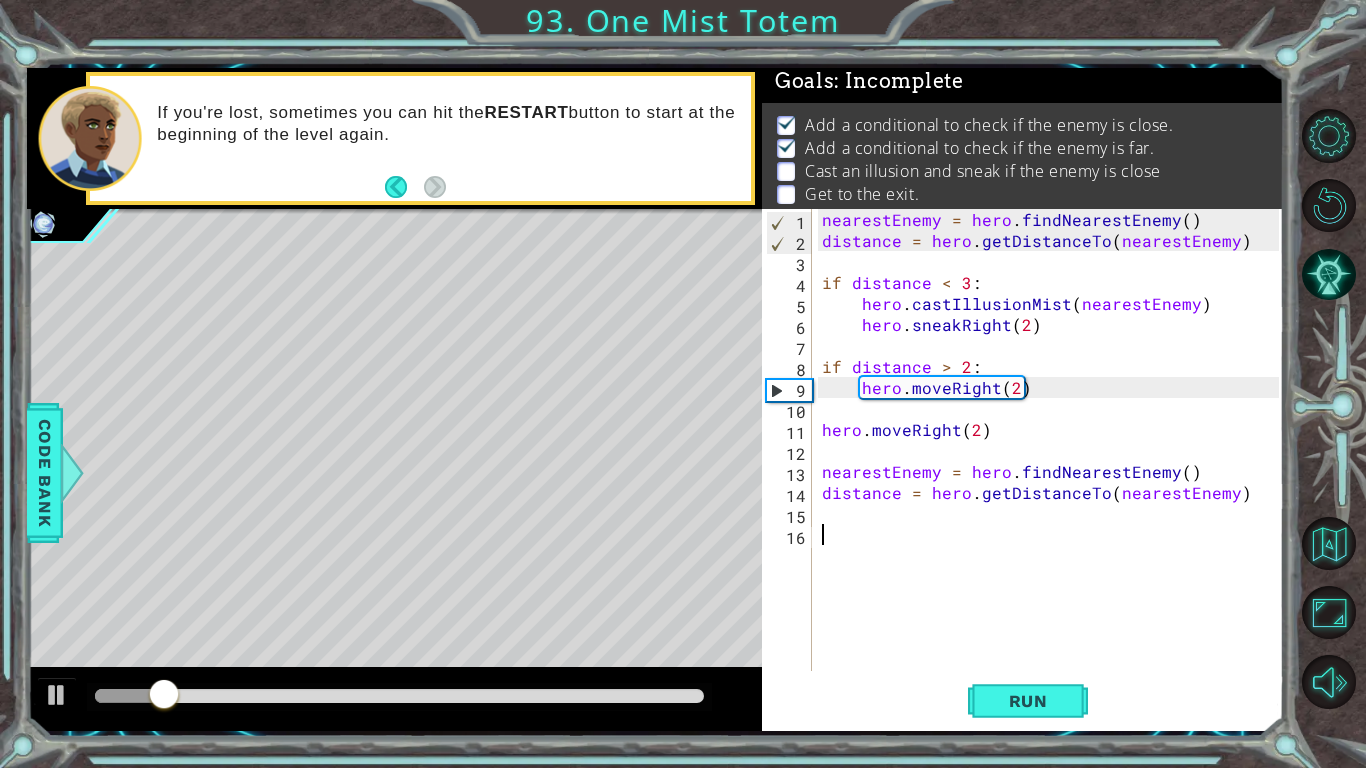 click on "nearestEnemy   =   hero . findNearestEnemy ( ) distance   =   hero . getDistanceTo ( nearestEnemy ) if   distance   <   3 :      hero . castIllusionMist ( nearestEnemy )      hero . sneakRight ( 2 ) if   distance   >   2 :      hero . moveRight ( 2 ) hero . moveRight ( 2 ) nearestEnemy   =   hero . findNearestEnemy ( ) distance   =   hero . getDistanceTo ( nearestEnemy )" at bounding box center [1053, 461] 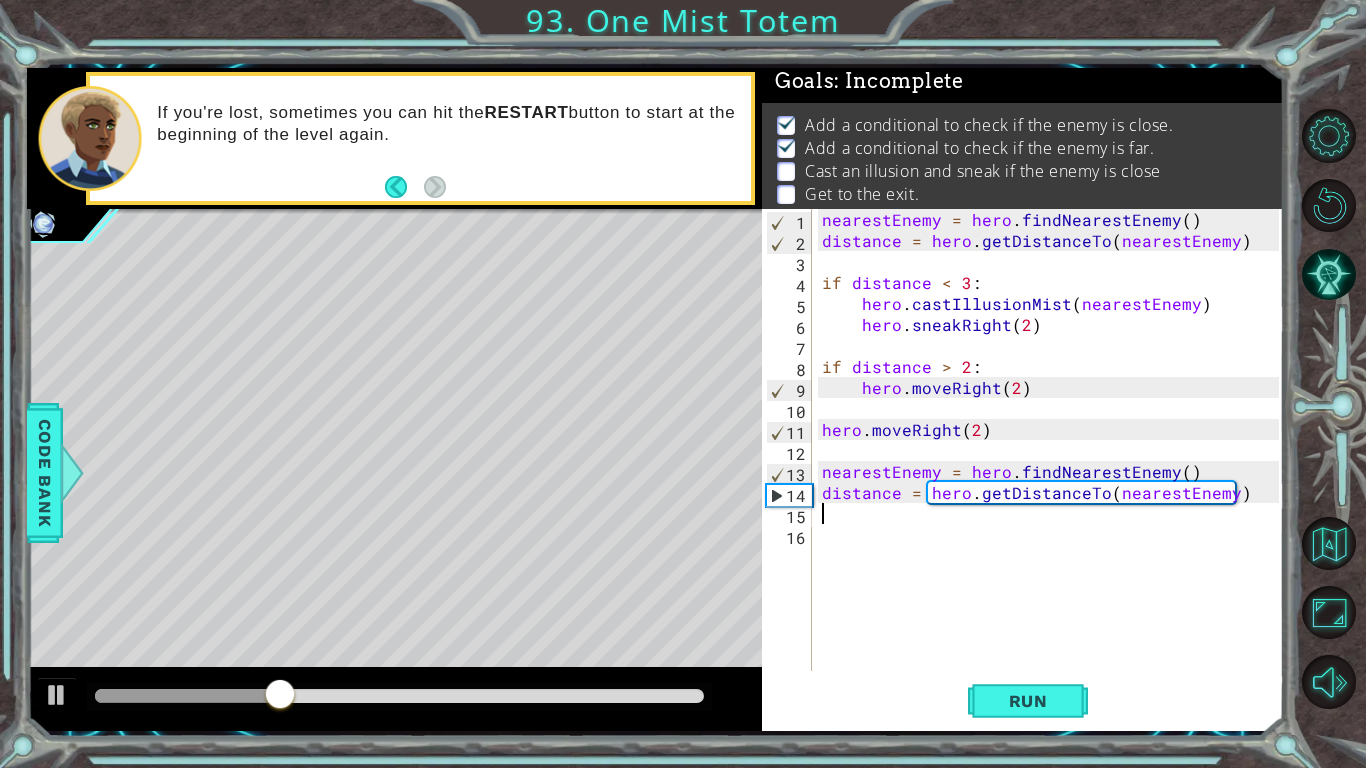 type on "2" 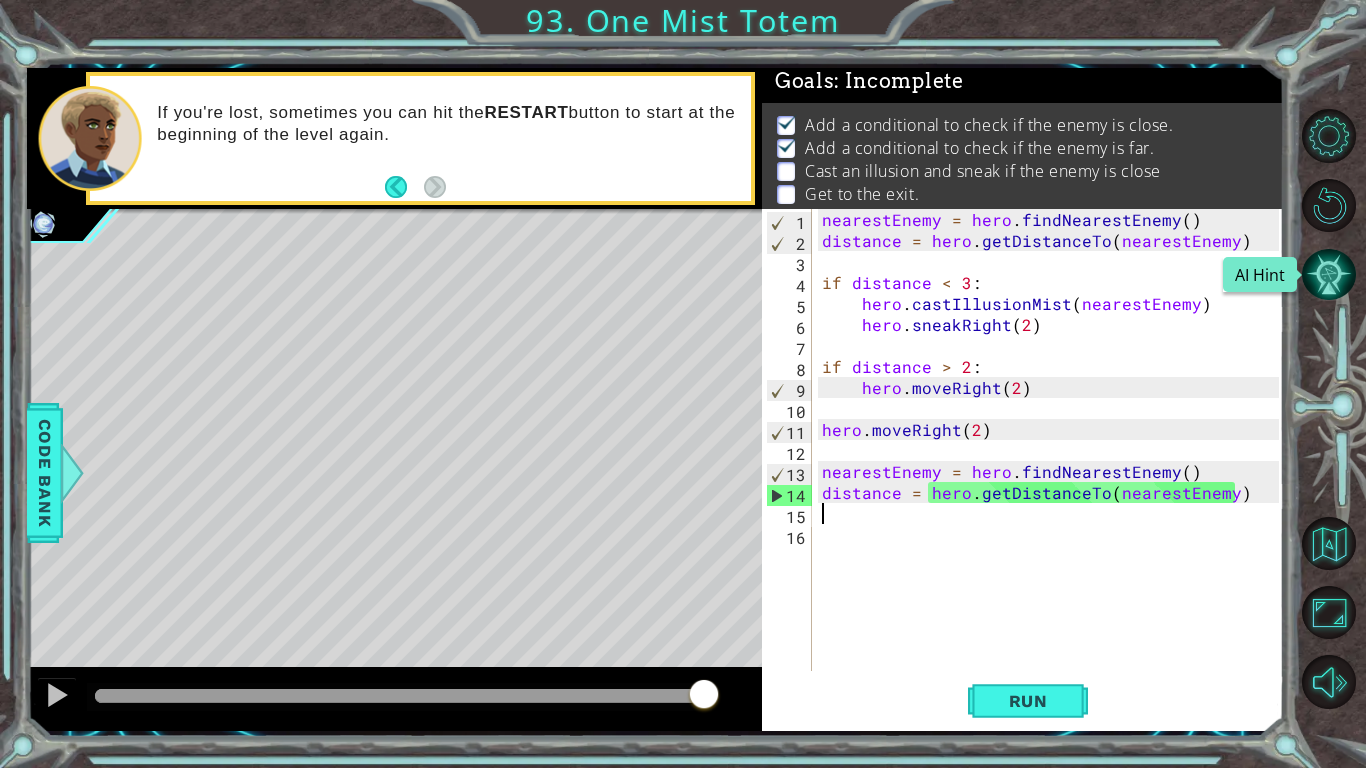 click at bounding box center [1329, 275] 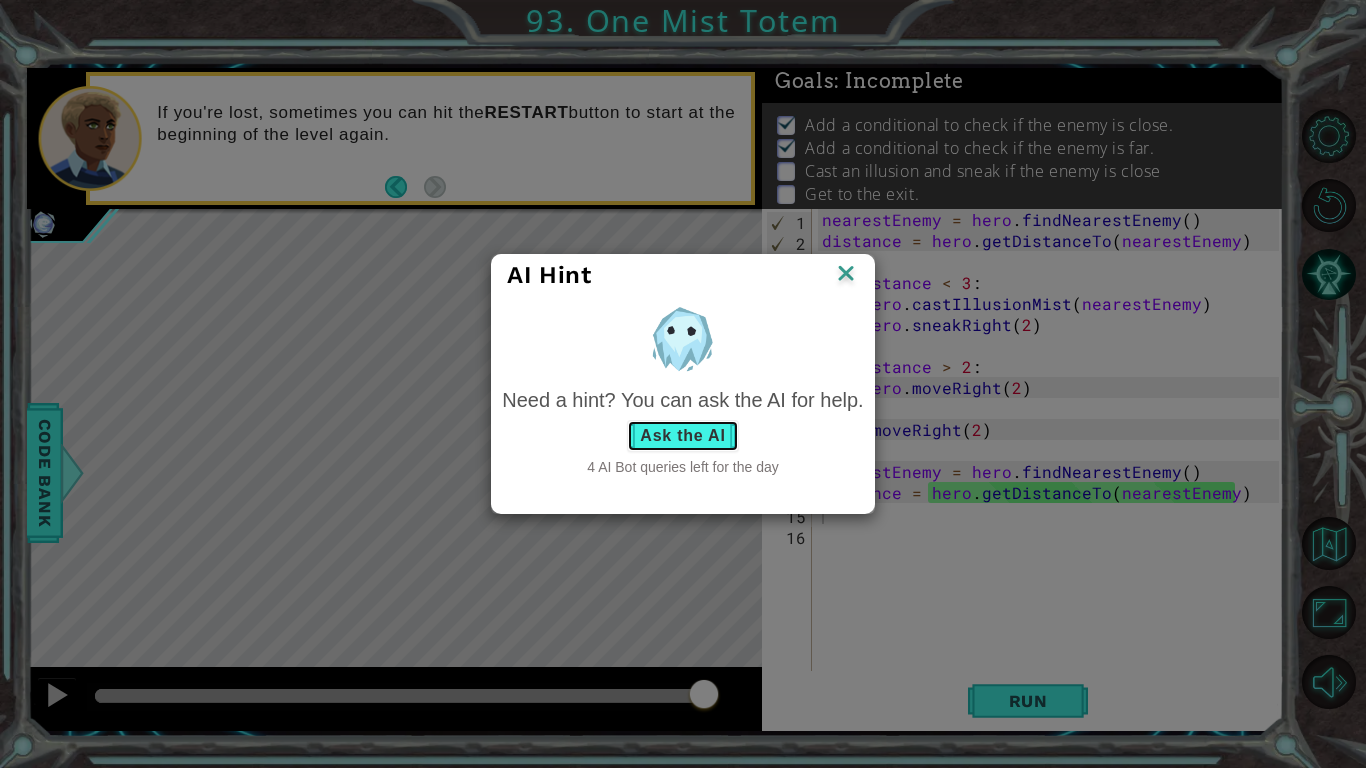 click on "Ask the AI" at bounding box center (682, 436) 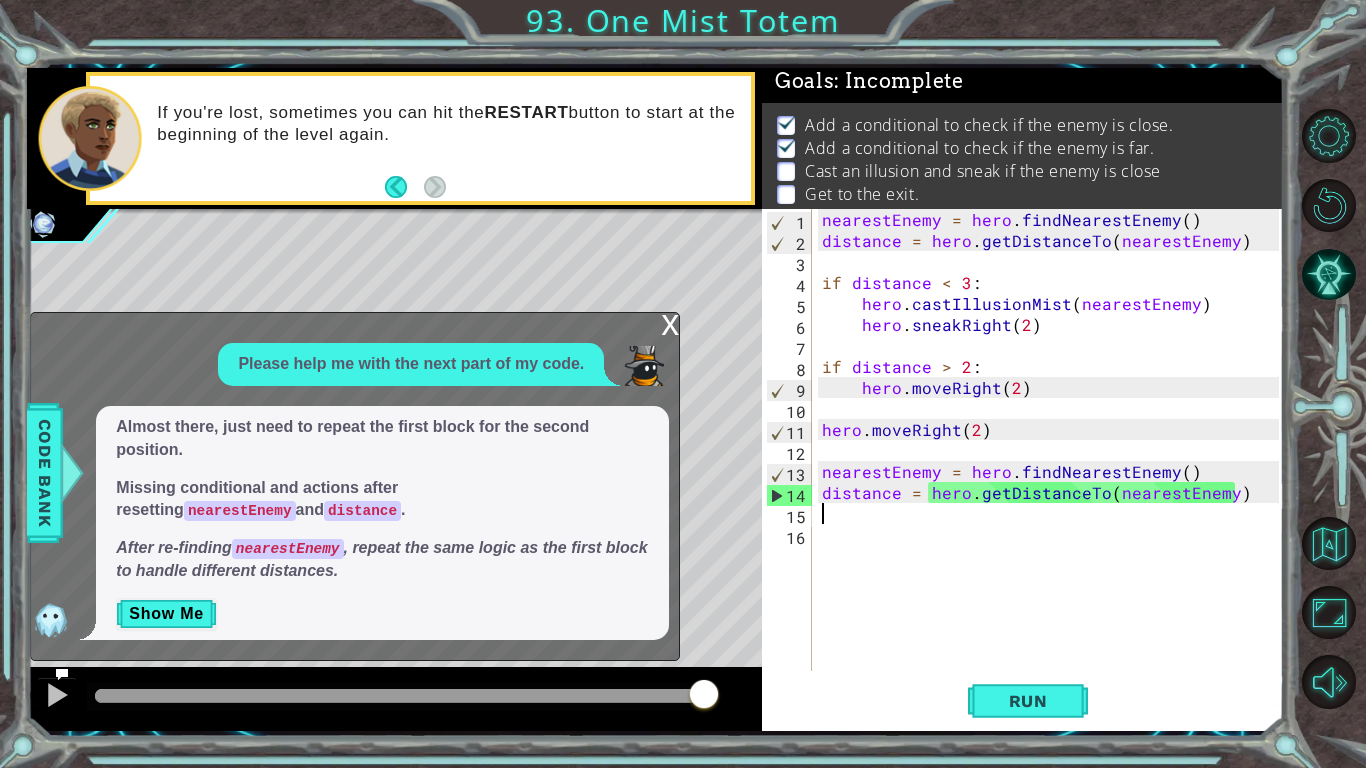 click on "After re-finding  nearestEnemy , repeat the same logic as the first block to handle different distances." at bounding box center (381, 559) 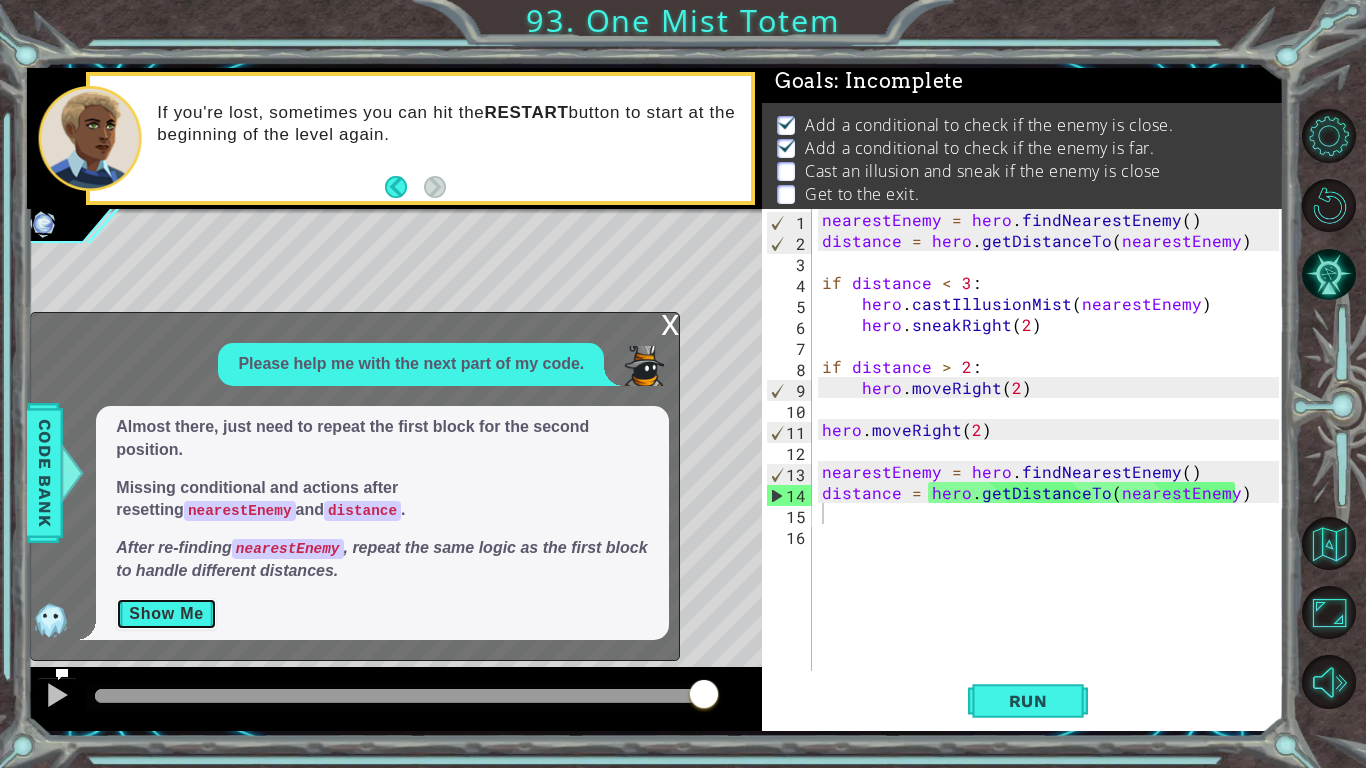 click on "Show Me" at bounding box center [166, 614] 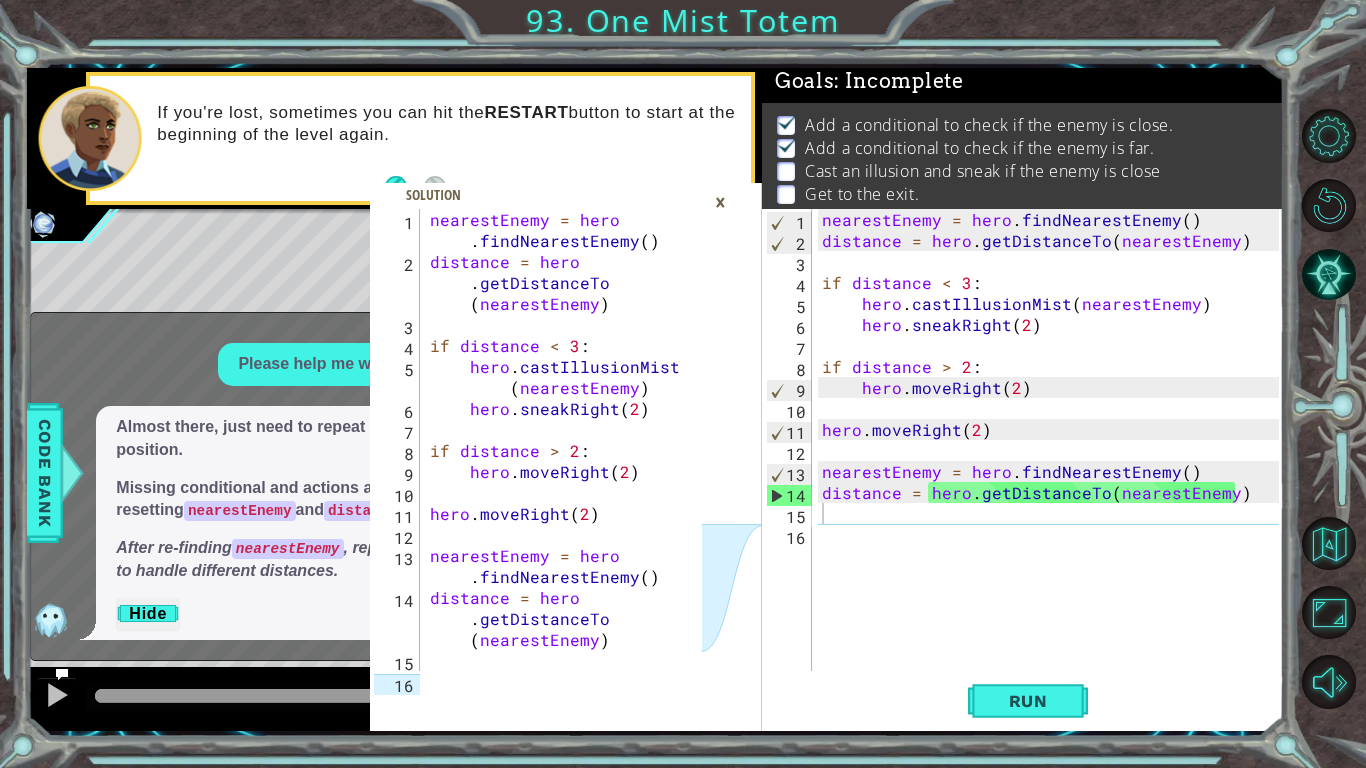click on "nearestEnemy   =   hero . findNearestEnemy ( ) distance   =   hero . getDistanceTo ( nearestEnemy ) if   distance   <   3 :      hero . castIllusionMist ( nearestEnemy )      hero . sneakRight ( 2 ) if   distance   >   2 :      hero . moveRight ( 2 ) hero . moveRight ( 2 ) nearestEnemy   =   hero . findNearestEnemy ( ) distance   =   hero . getDistanceTo ( nearestEnemy )" at bounding box center (1053, 461) 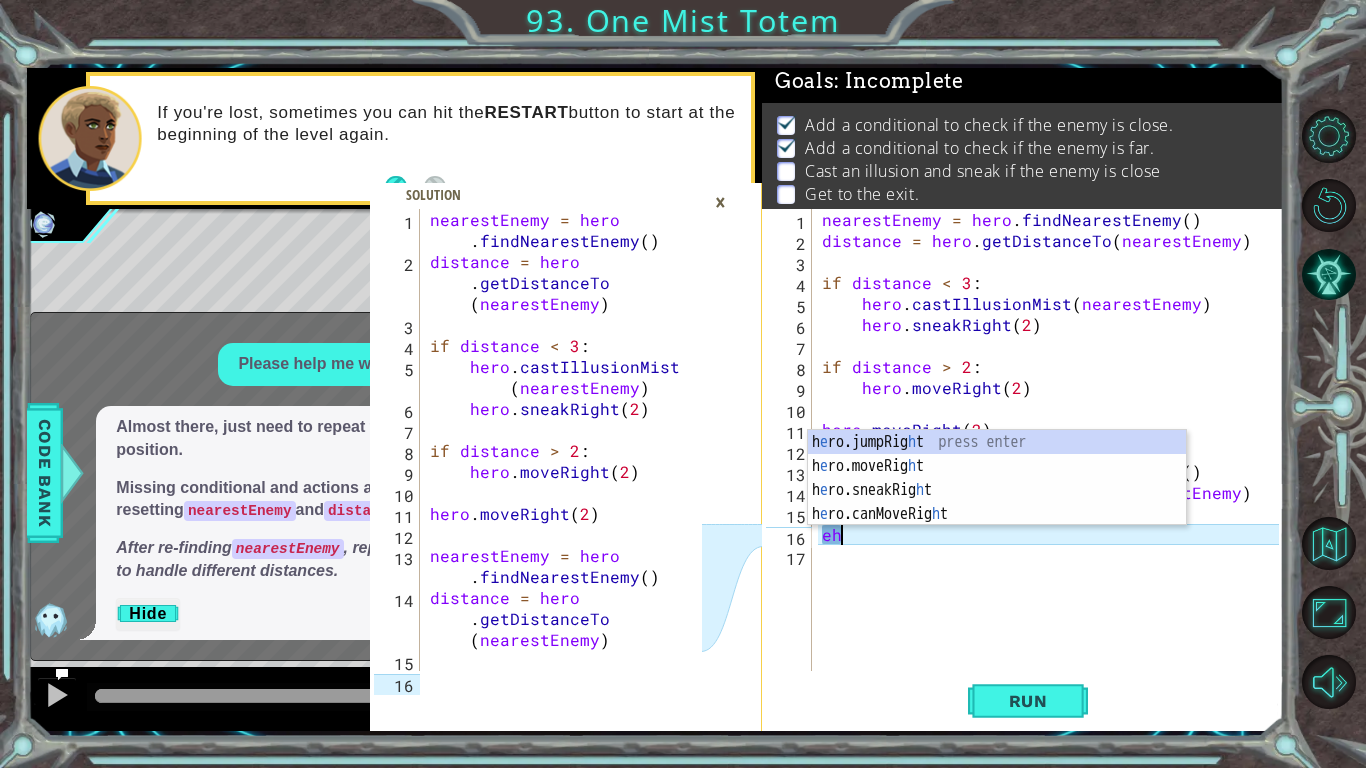 type on "e" 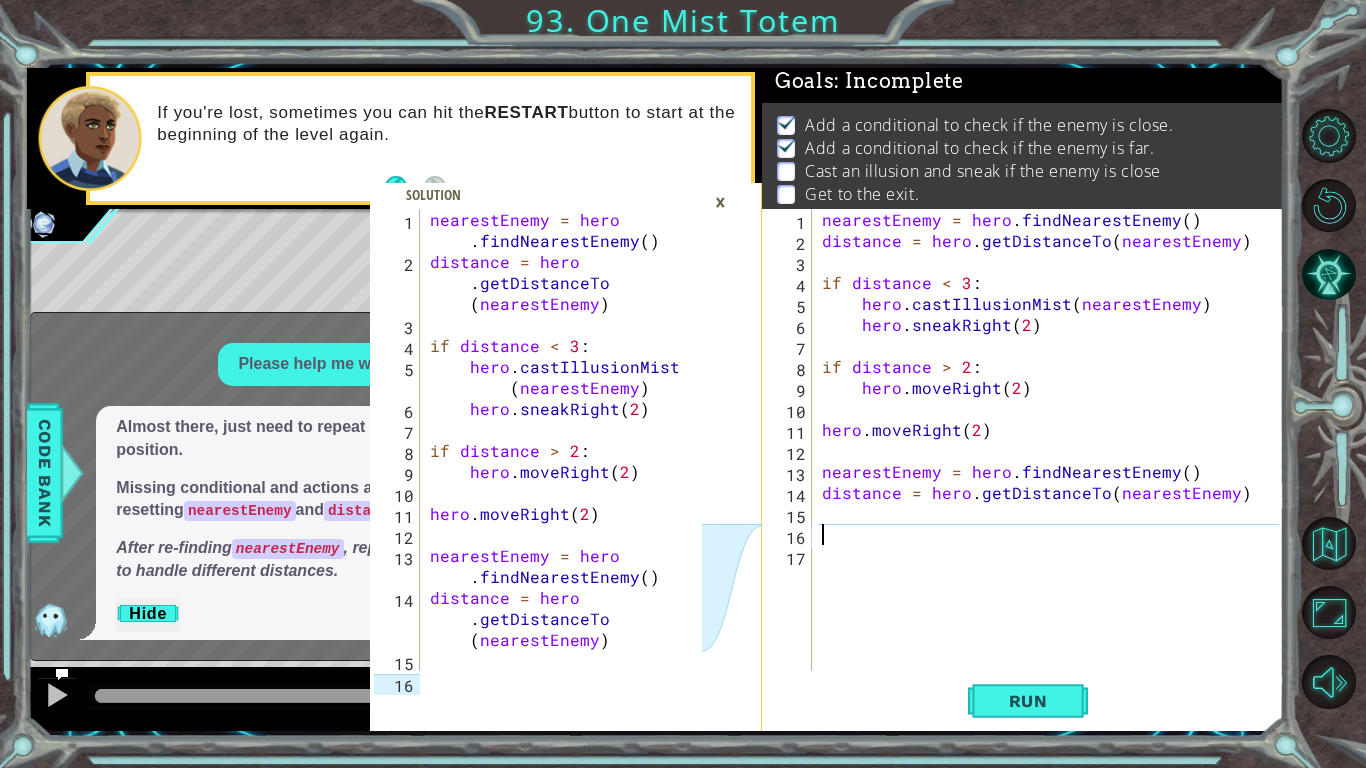 click on "×" at bounding box center (720, 202) 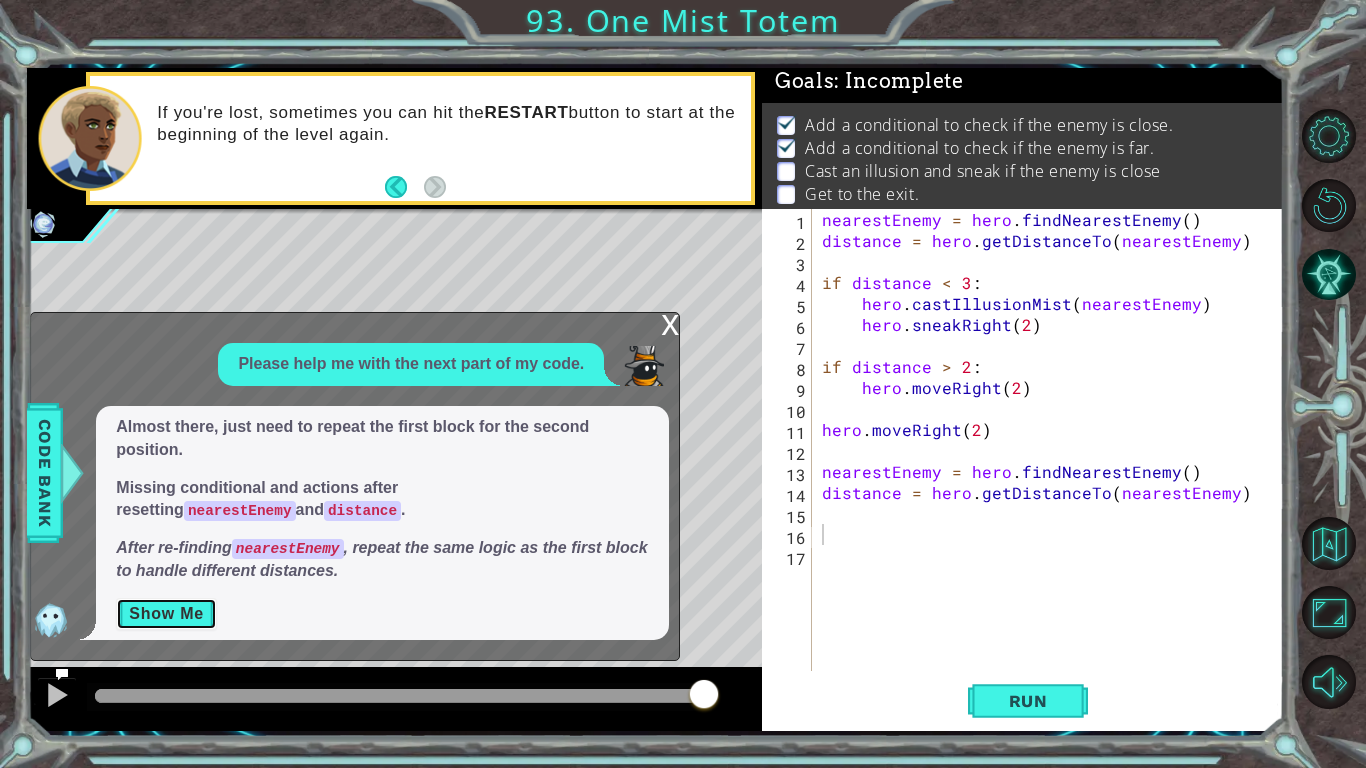 click on "Show Me" at bounding box center [166, 614] 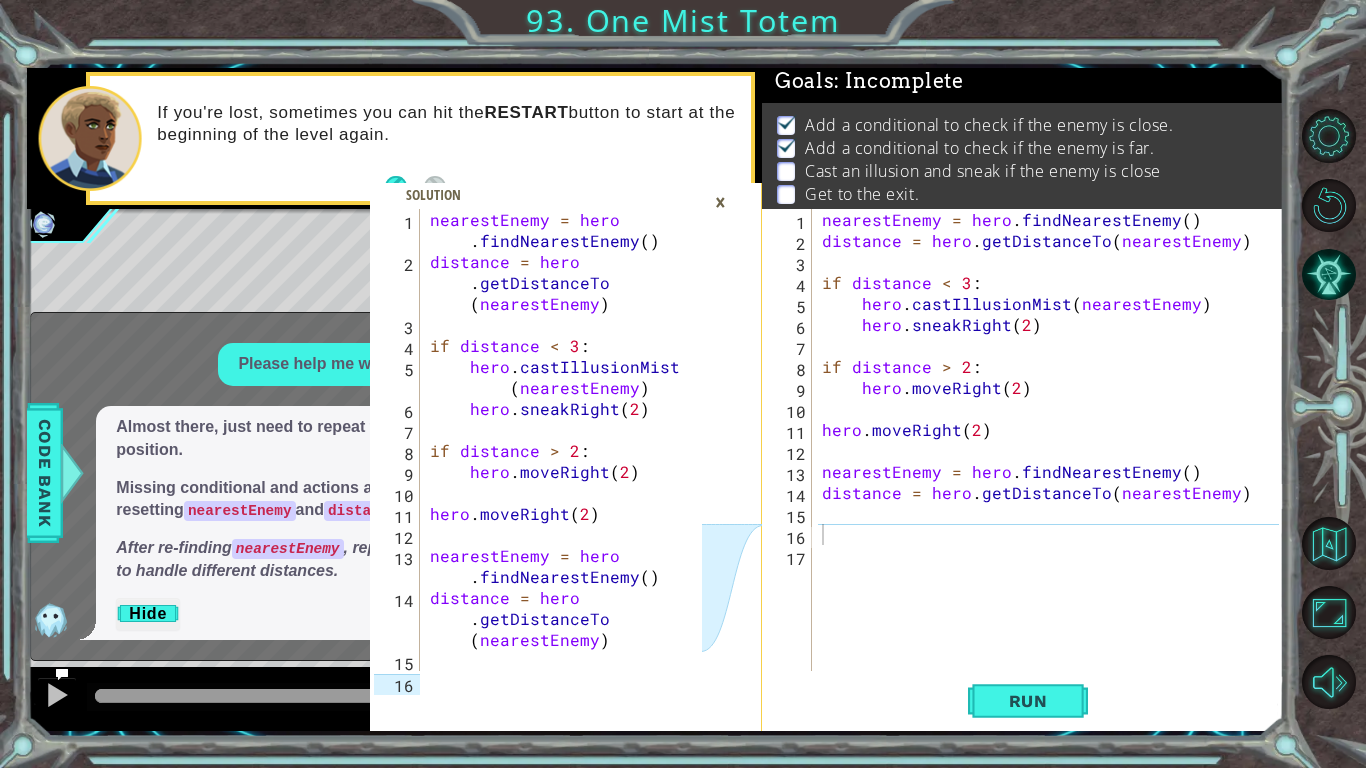 click on "nearestEnemy   =   hero . findNearestEnemy ( ) distance   =   hero . getDistanceTo ( nearestEnemy ) if   distance   <   3 :      hero . castIllusionMist ( nearestEnemy )      hero . sneakRight ( 2 ) if   distance   >   2 :      hero . moveRight ( 2 ) hero . moveRight ( 2 ) nearestEnemy   =   hero . findNearestEnemy ( ) distance   =   hero . getDistanceTo ( nearestEnemy )" at bounding box center [1053, 461] 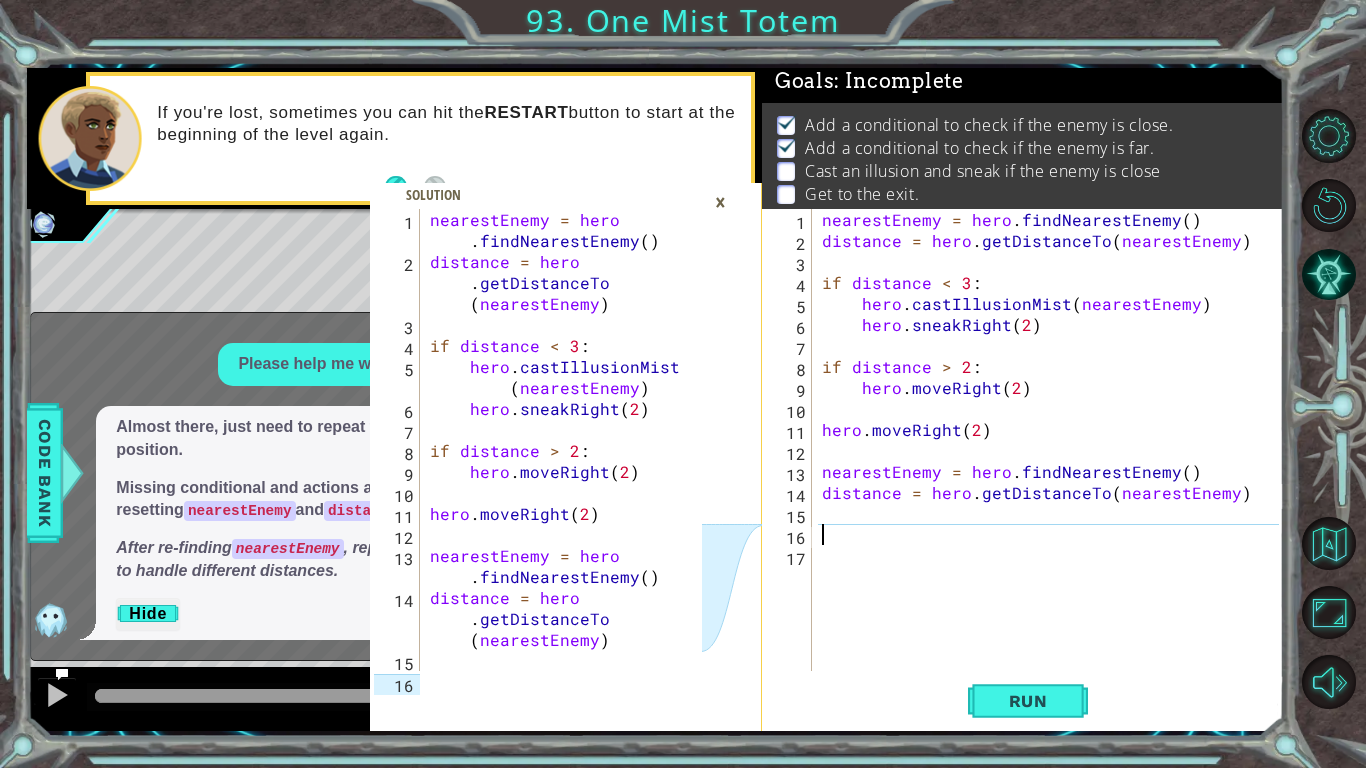 click on "nearestEnemy   =   hero . findNearestEnemy ( ) distance   =   hero . getDistanceTo ( nearestEnemy ) if   distance   <   3 :      hero . castIllusionMist ( nearestEnemy )      hero . sneakRight ( 2 ) if   distance   >   2 :      hero . moveRight ( 2 ) hero . moveRight ( 2 ) nearestEnemy   =   hero . findNearestEnemy ( ) distance   =   hero . getDistanceTo ( nearestEnemy )" at bounding box center (1053, 461) 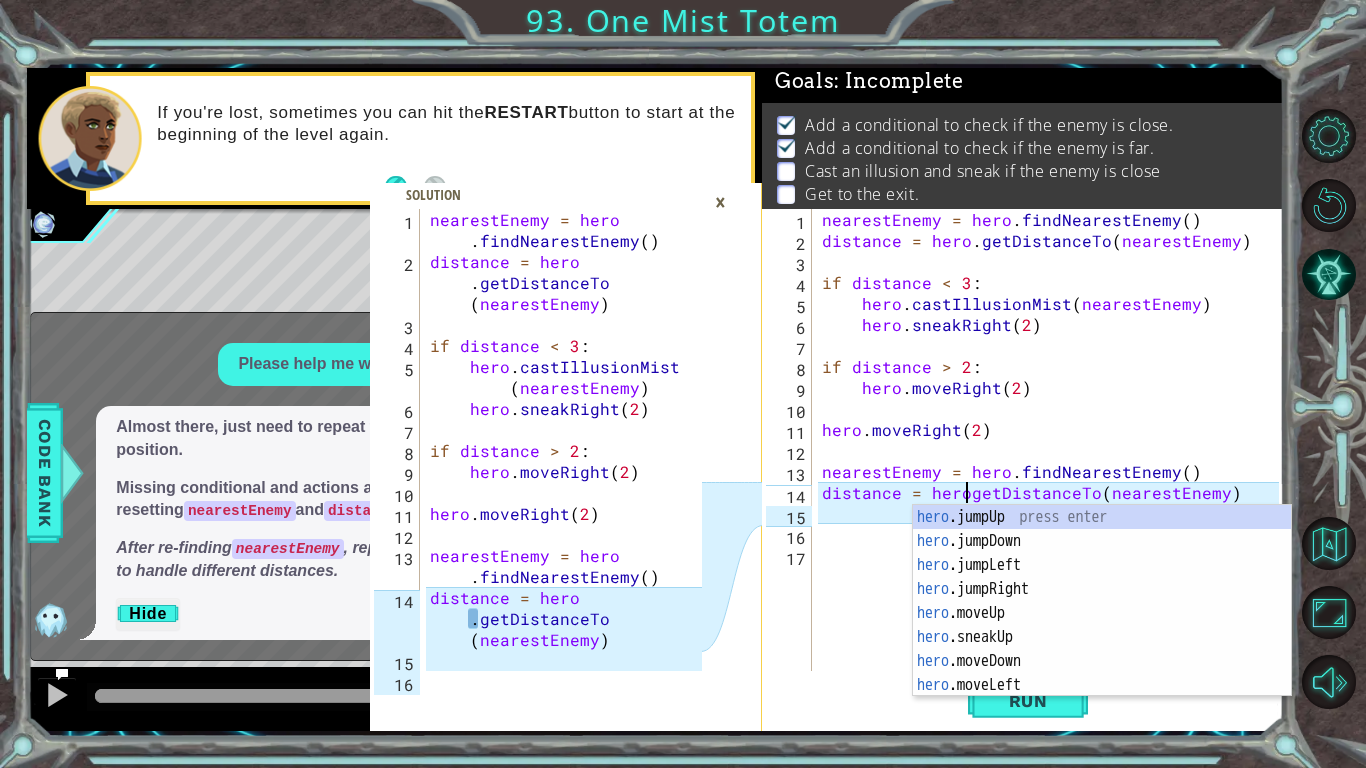 scroll, scrollTop: 0, scrollLeft: 9, axis: horizontal 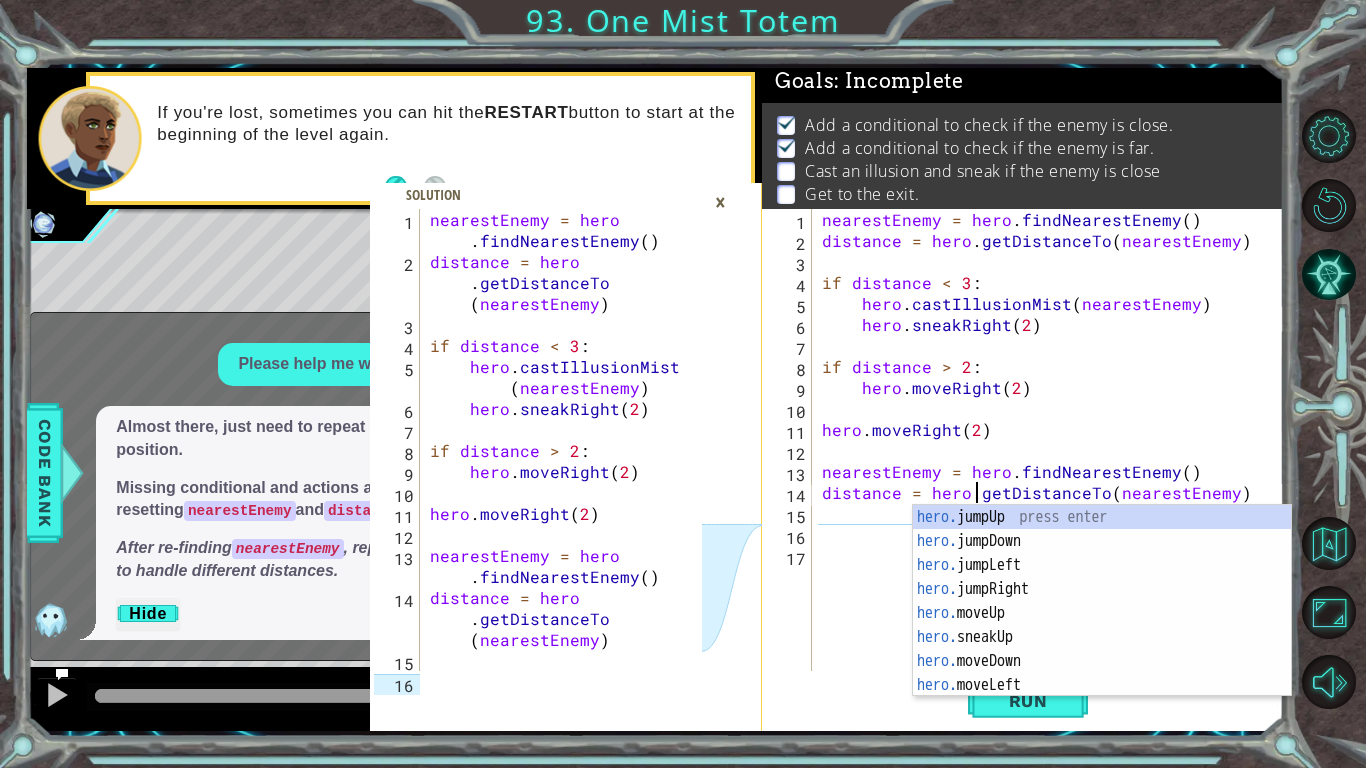 click on "nearestEnemy   =   hero . findNearestEnemy ( ) distance   =   hero . getDistanceTo ( nearestEnemy ) if   distance   <   3 :      hero . castIllusionMist ( nearestEnemy )      hero . sneakRight ( 2 ) if   distance   >   2 :      hero . moveRight ( 2 ) hero . moveRight ( 2 ) nearestEnemy   =   hero . findNearestEnemy ( ) distance   =   hero . getDistanceTo ( nearestEnemy )" at bounding box center (1053, 461) 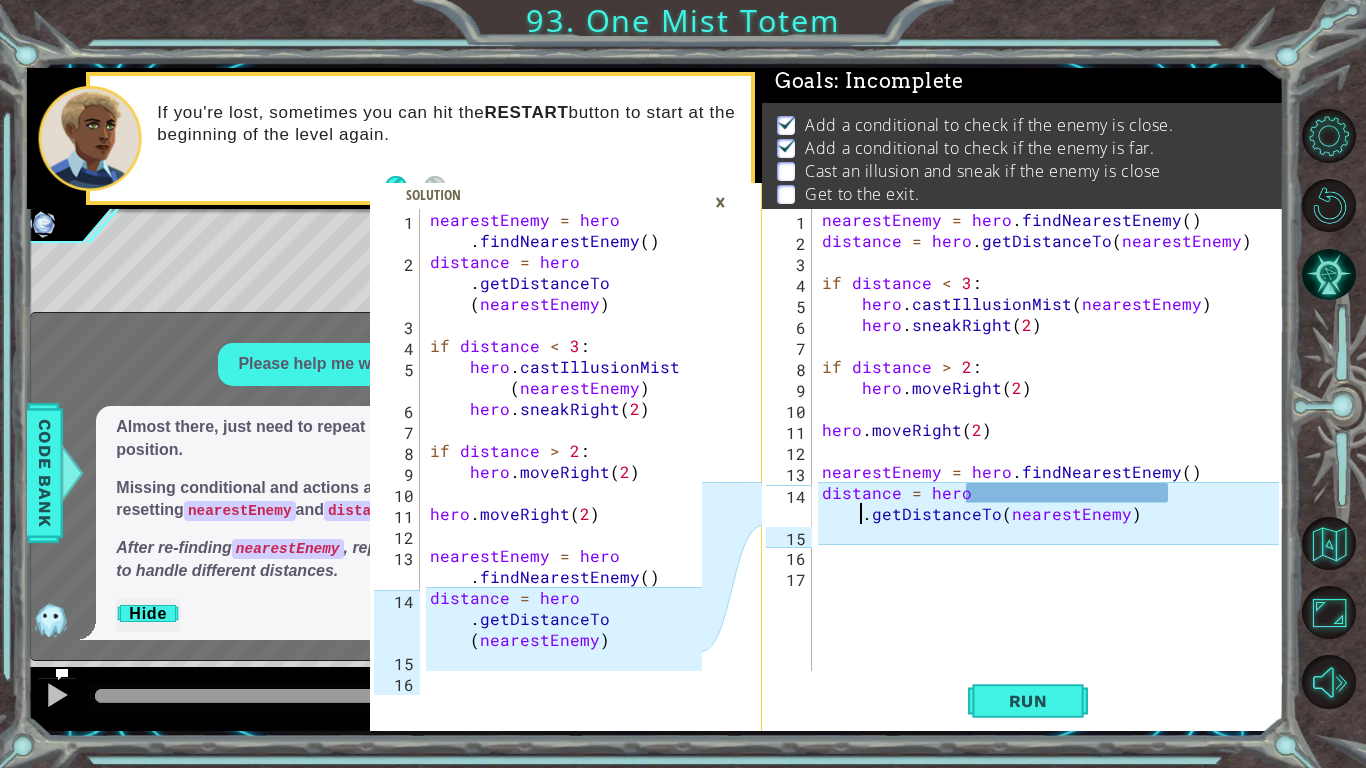 click on "nearestEnemy   =   hero . findNearestEnemy ( ) distance   =   hero . getDistanceTo ( nearestEnemy ) if   distance   <   3 :      hero . castIllusionMist ( nearestEnemy )      hero . sneakRight ( 2 ) if   distance   >   2 :      hero . moveRight ( 2 ) hero . moveRight ( 2 ) nearestEnemy   =   hero . findNearestEnemy ( ) distance   =   hero                            . getDistanceTo ( nearestEnemy )" at bounding box center (1053, 461) 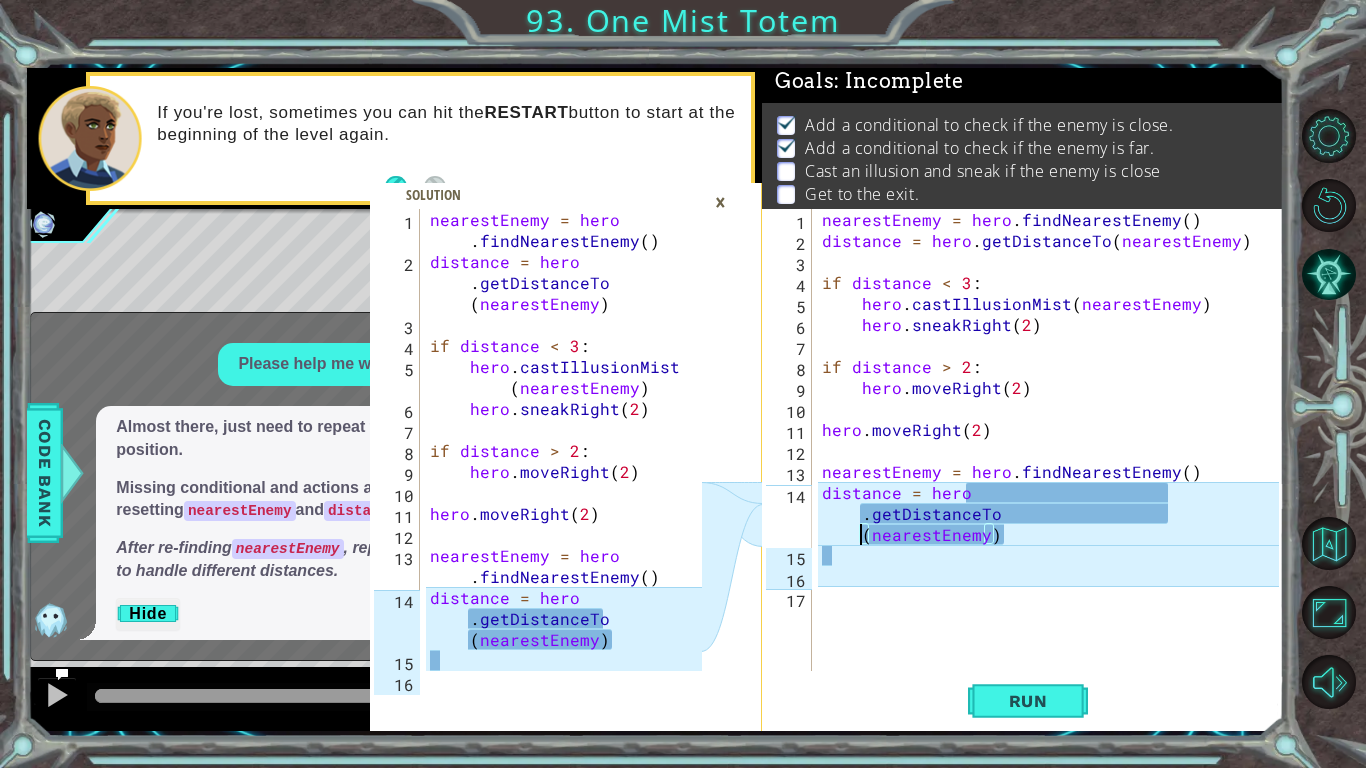 click on "nearestEnemy   =   hero . findNearestEnemy ( ) distance   =   hero . getDistanceTo ( nearestEnemy ) if   distance   <   3 :      hero . castIllusionMist ( nearestEnemy )      hero . sneakRight ( 2 ) if   distance   >   2 :      hero . moveRight ( 2 ) hero . moveRight ( 2 ) nearestEnemy   =   hero . findNearestEnemy ( ) distance   =   hero                            . getDistanceTo                         ( nearestEnemy )" at bounding box center (1053, 461) 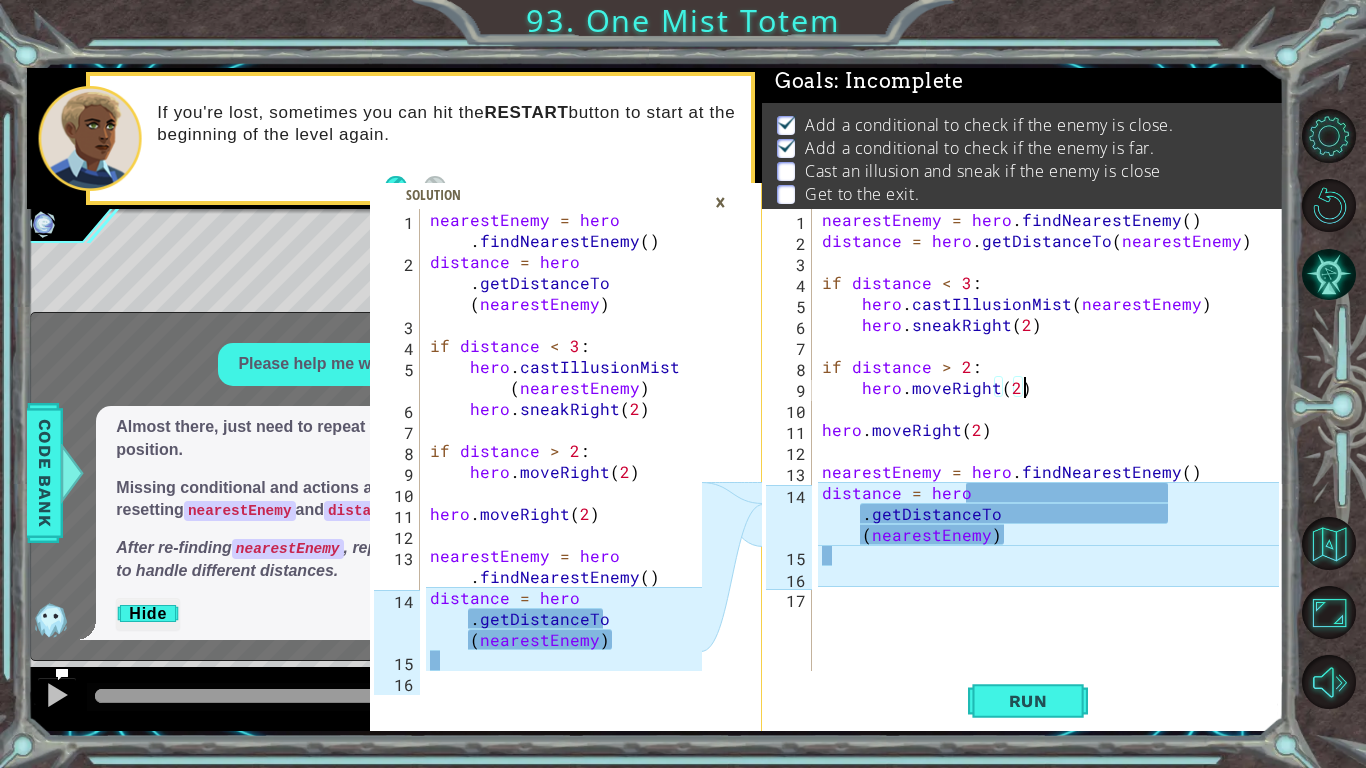 click on "nearestEnemy   =   hero . findNearestEnemy ( ) distance   =   hero . getDistanceTo ( nearestEnemy ) if   distance   <   3 :      hero . castIllusionMist ( nearestEnemy )      hero . sneakRight ( 2 ) if   distance   >   2 :      hero . moveRight ( 2 ) hero . moveRight ( 2 ) nearestEnemy   =   hero . findNearestEnemy ( ) distance   =   hero                            . getDistanceTo                         ( nearestEnemy )" at bounding box center [1053, 461] 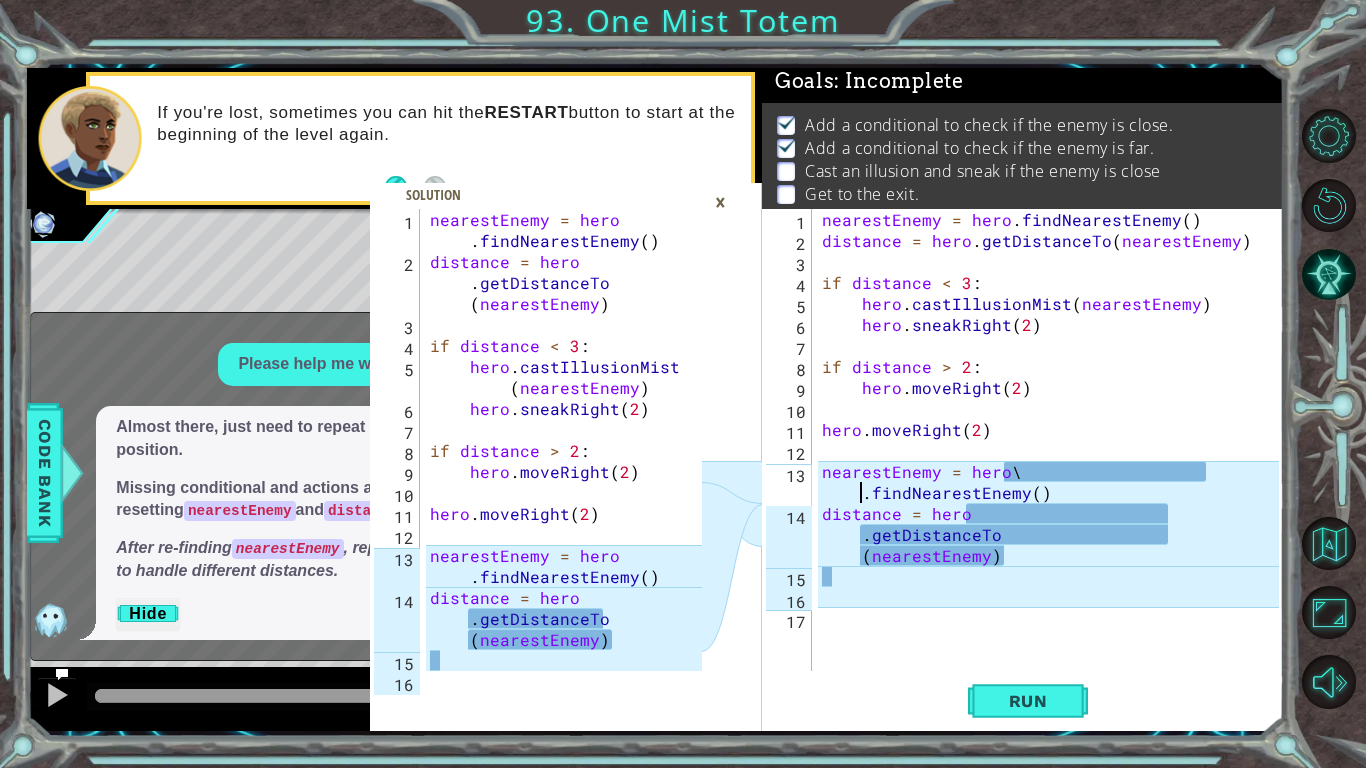 scroll, scrollTop: 0, scrollLeft: 24, axis: horizontal 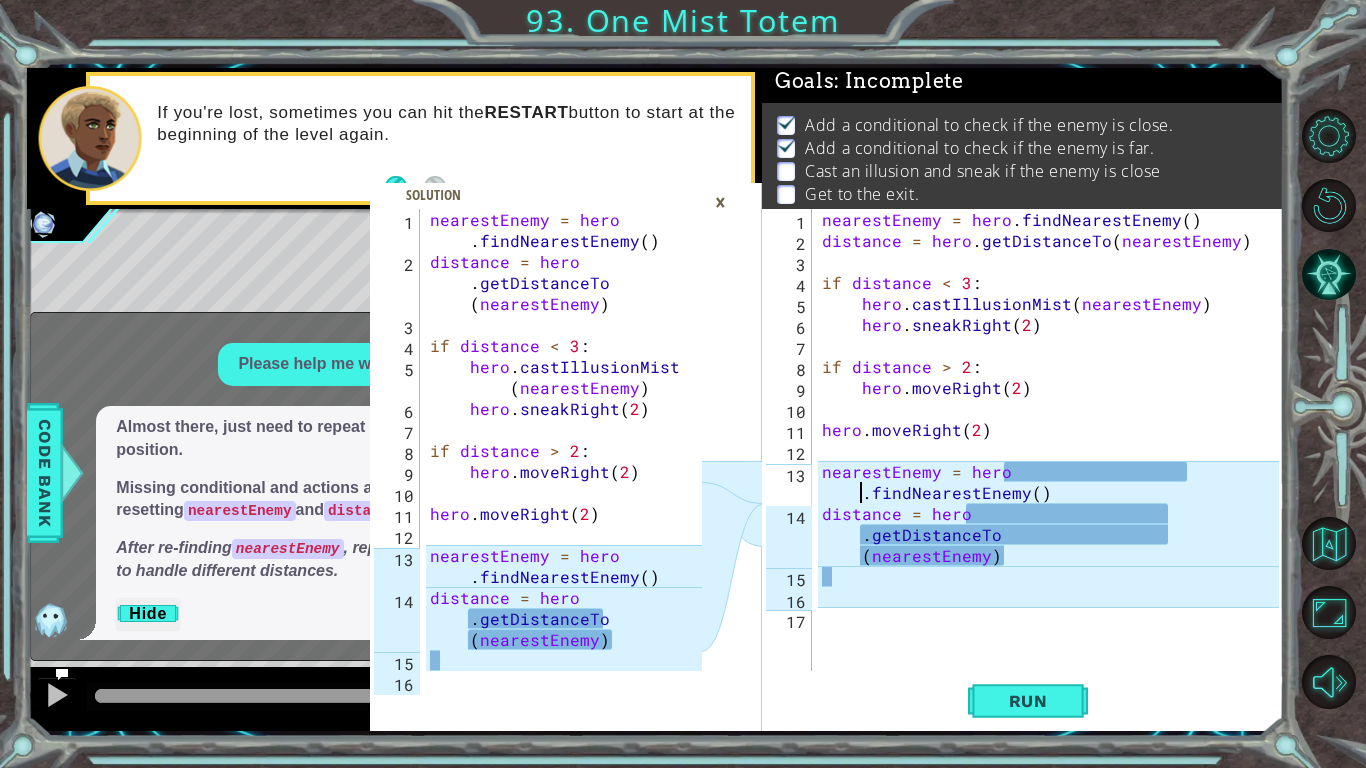 click on "×" at bounding box center [720, 202] 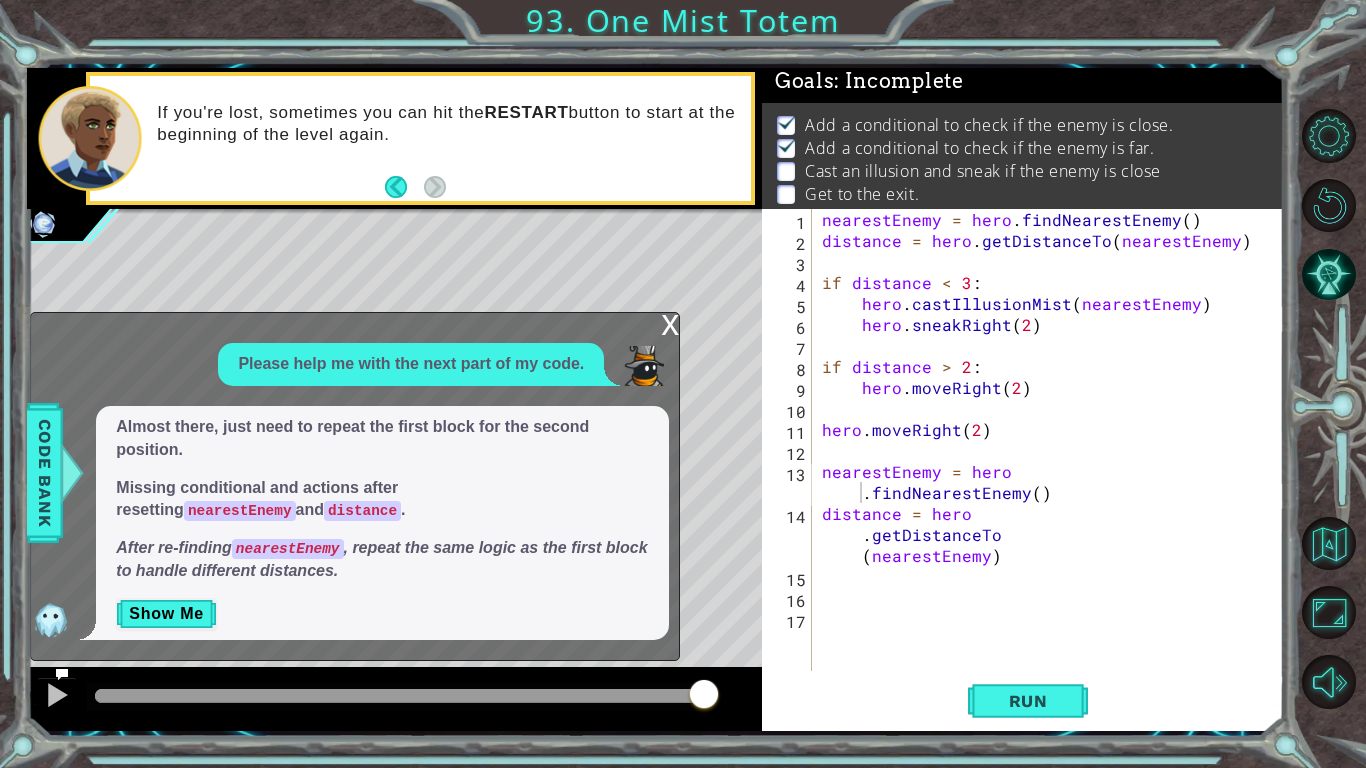 click on "x Please help me with the next part of my code.
Almost there, just need to repeat the first block for the second position.
Missing conditional and actions after resetting  nearestEnemy  and  distance .
After re-finding  nearestEnemy , repeat the same logic as the first block to handle different distances.
Show Me" at bounding box center [355, 486] 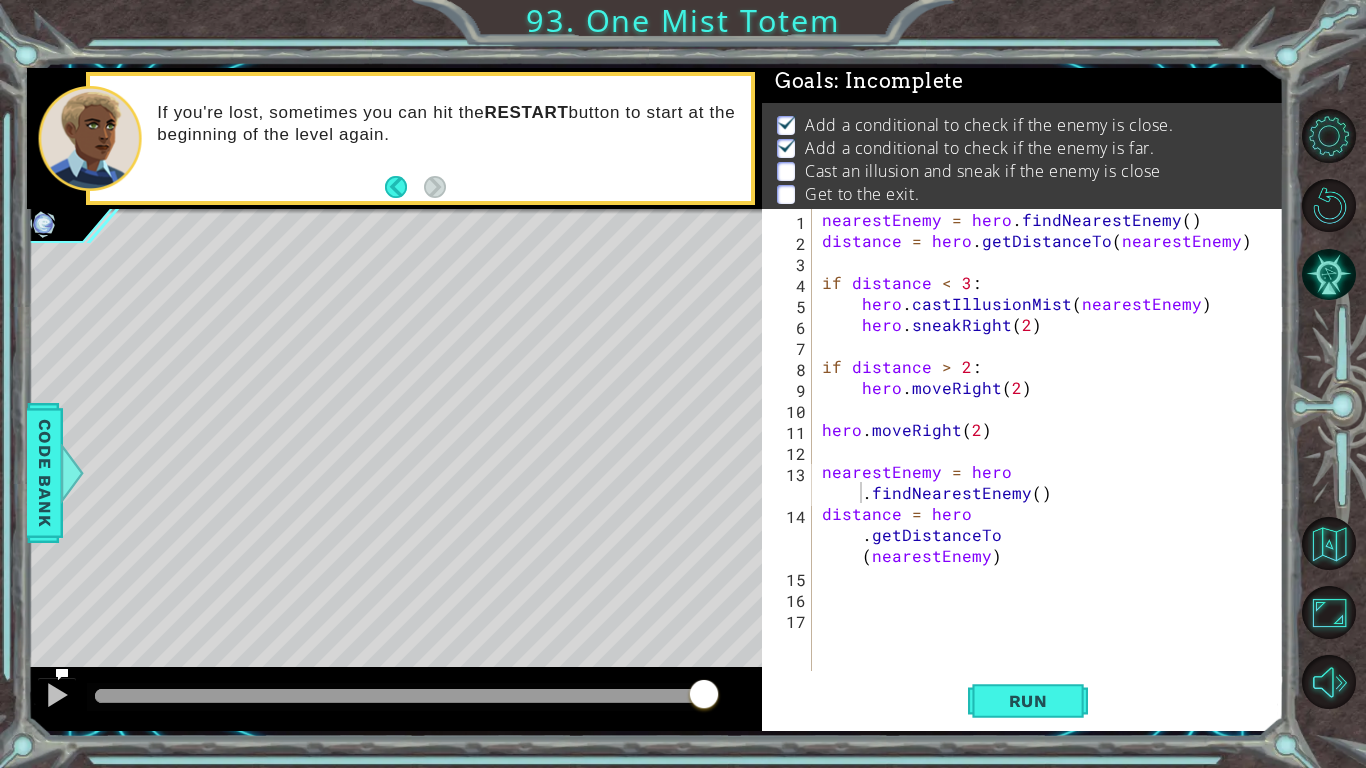 click on "nearestEnemy   =   hero . findNearestEnemy ( ) distance   =   hero . getDistanceTo ( nearestEnemy ) if   distance   <   3 :      hero . castIllusionMist ( nearestEnemy )      hero . sneakRight ( 2 ) if   distance   >   2 :      hero . moveRight ( 2 ) hero . moveRight ( 2 ) nearestEnemy   =   hero                          . findNearestEnemy ( ) distance   =   hero                            . getDistanceTo                         ( nearestEnemy )" at bounding box center (1053, 461) 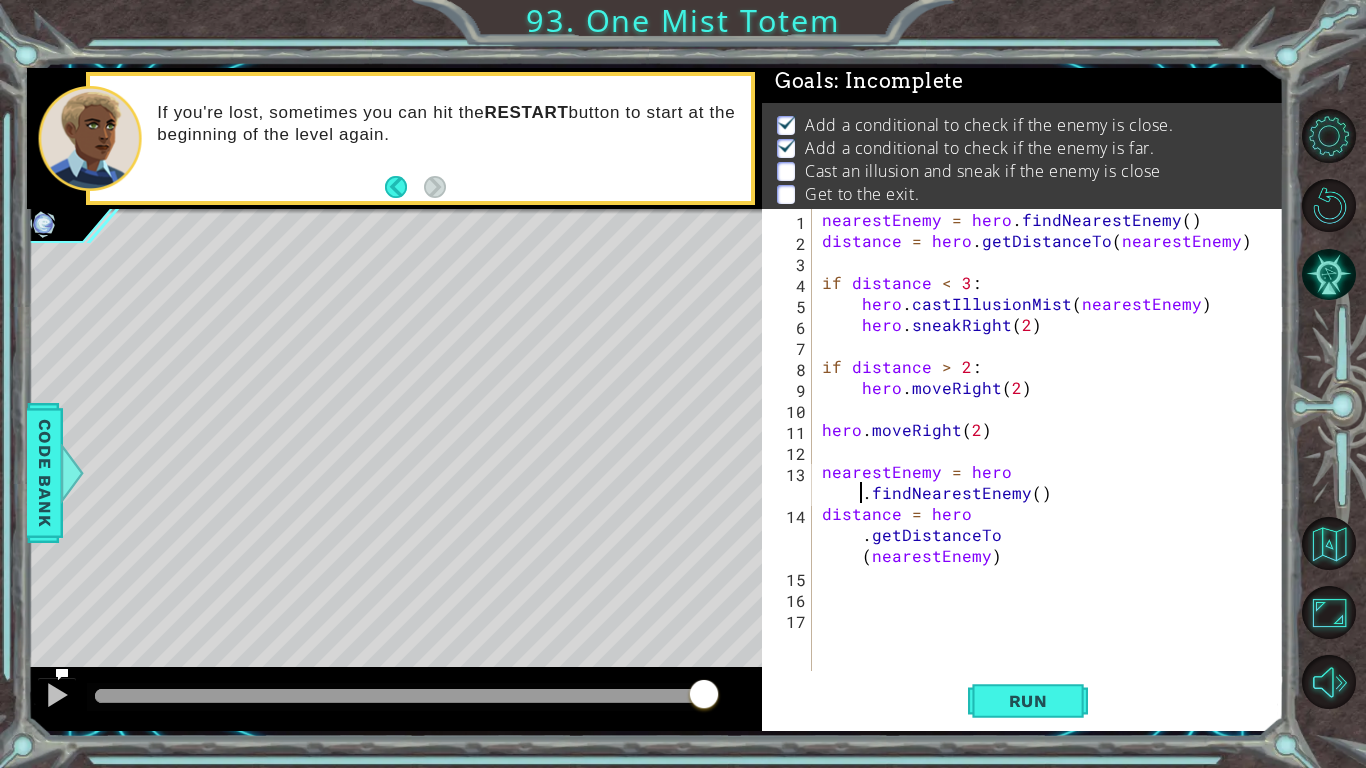click on "nearestEnemy   =   hero . findNearestEnemy ( ) distance   =   hero . getDistanceTo ( nearestEnemy ) if   distance   <   3 :      hero . castIllusionMist ( nearestEnemy )      hero . sneakRight ( 2 ) if   distance   >   2 :      hero . moveRight ( 2 ) hero . moveRight ( 2 ) nearestEnemy   =   hero                          . findNearestEnemy ( ) distance   =   hero                            . getDistanceTo                         ( nearestEnemy )" at bounding box center (1053, 461) 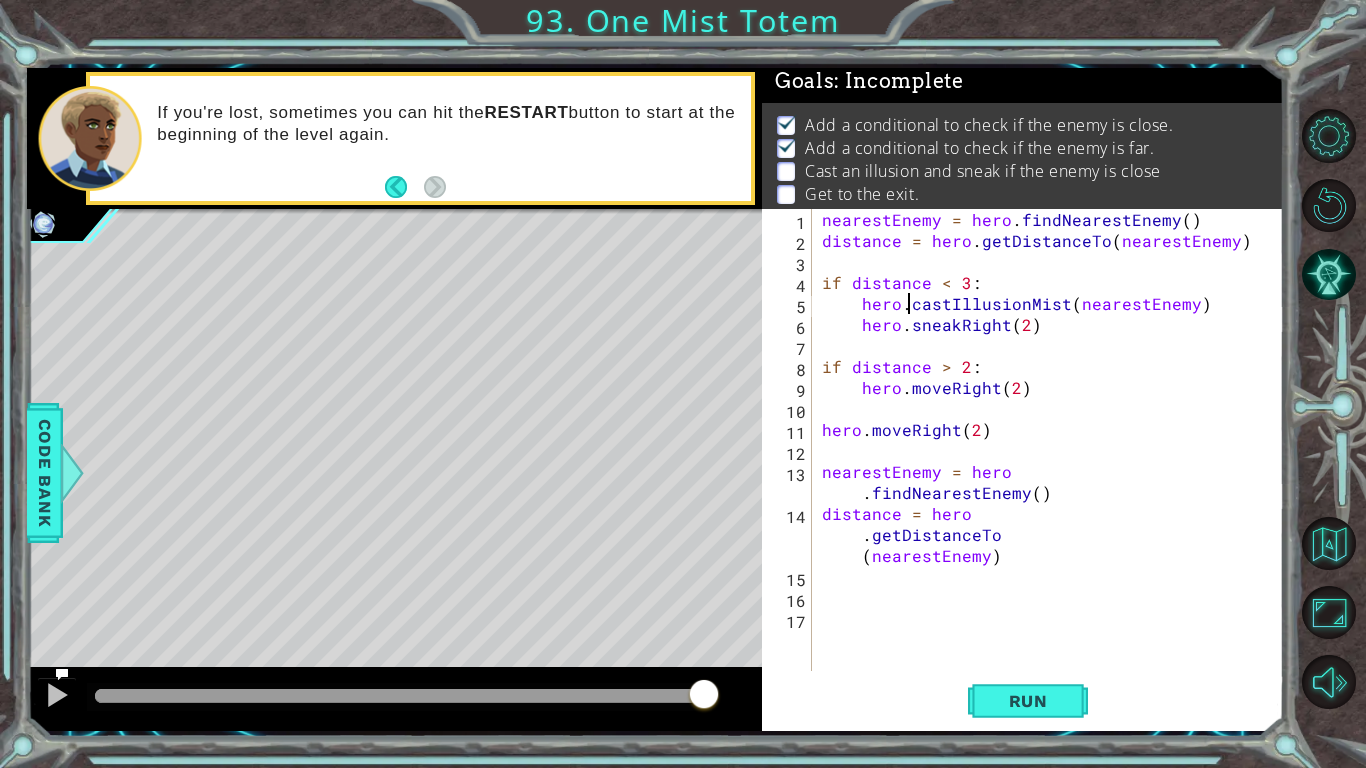 scroll, scrollTop: 0, scrollLeft: 22, axis: horizontal 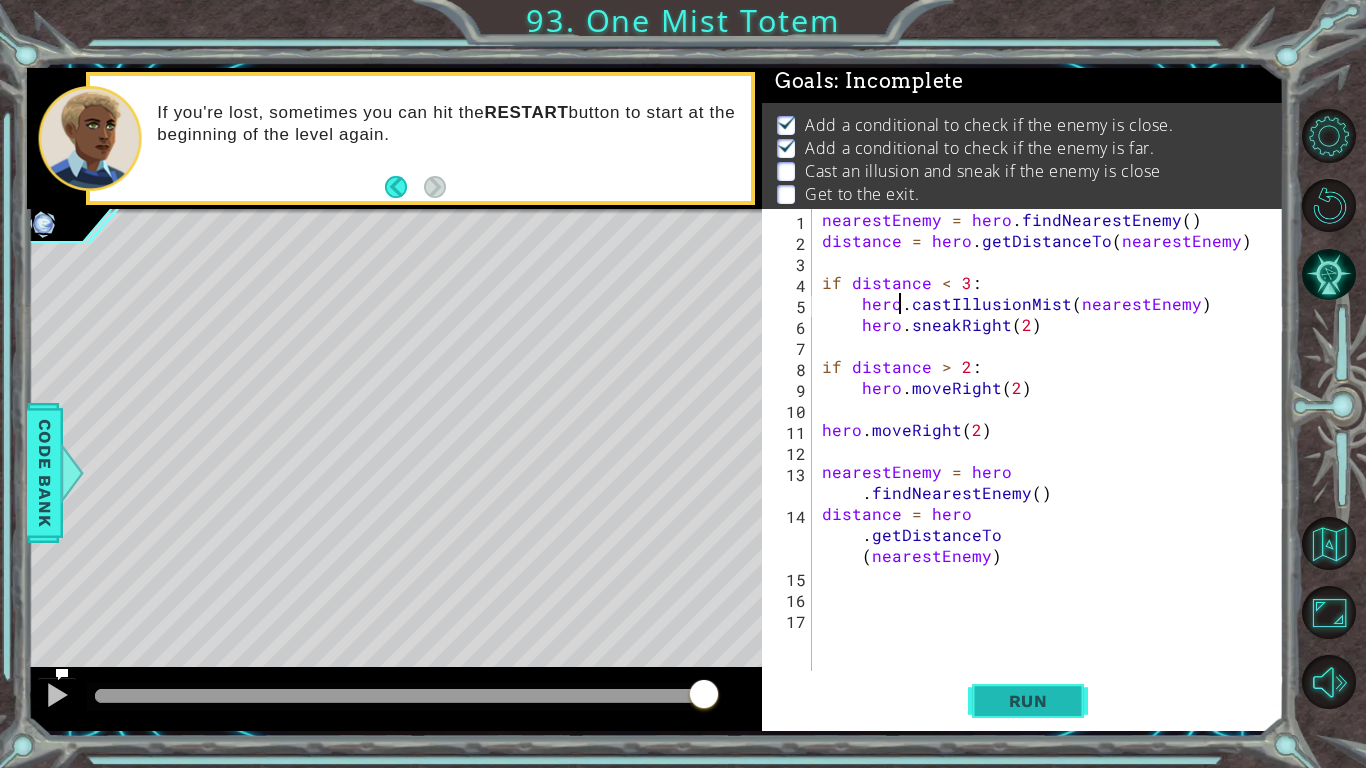 click on "Run" at bounding box center [1028, 701] 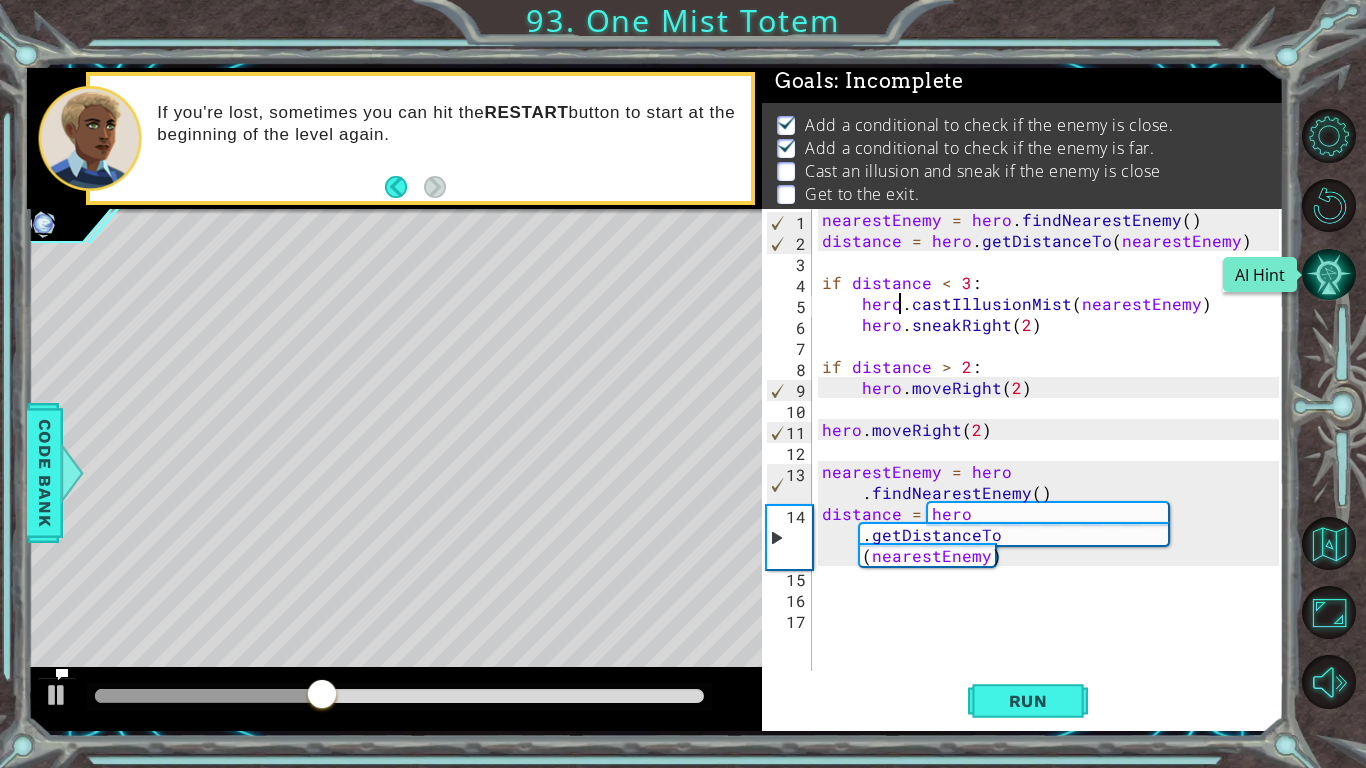 click at bounding box center [1329, 275] 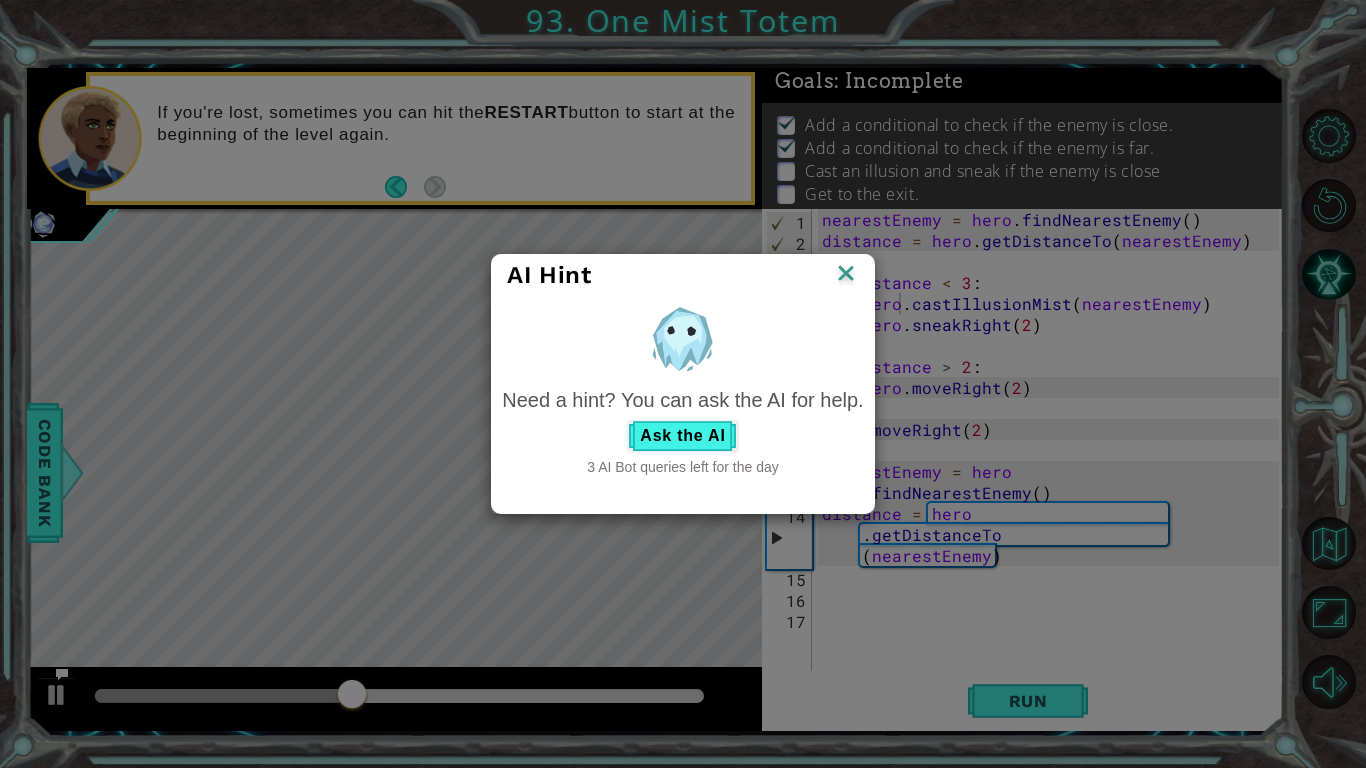 click at bounding box center [846, 275] 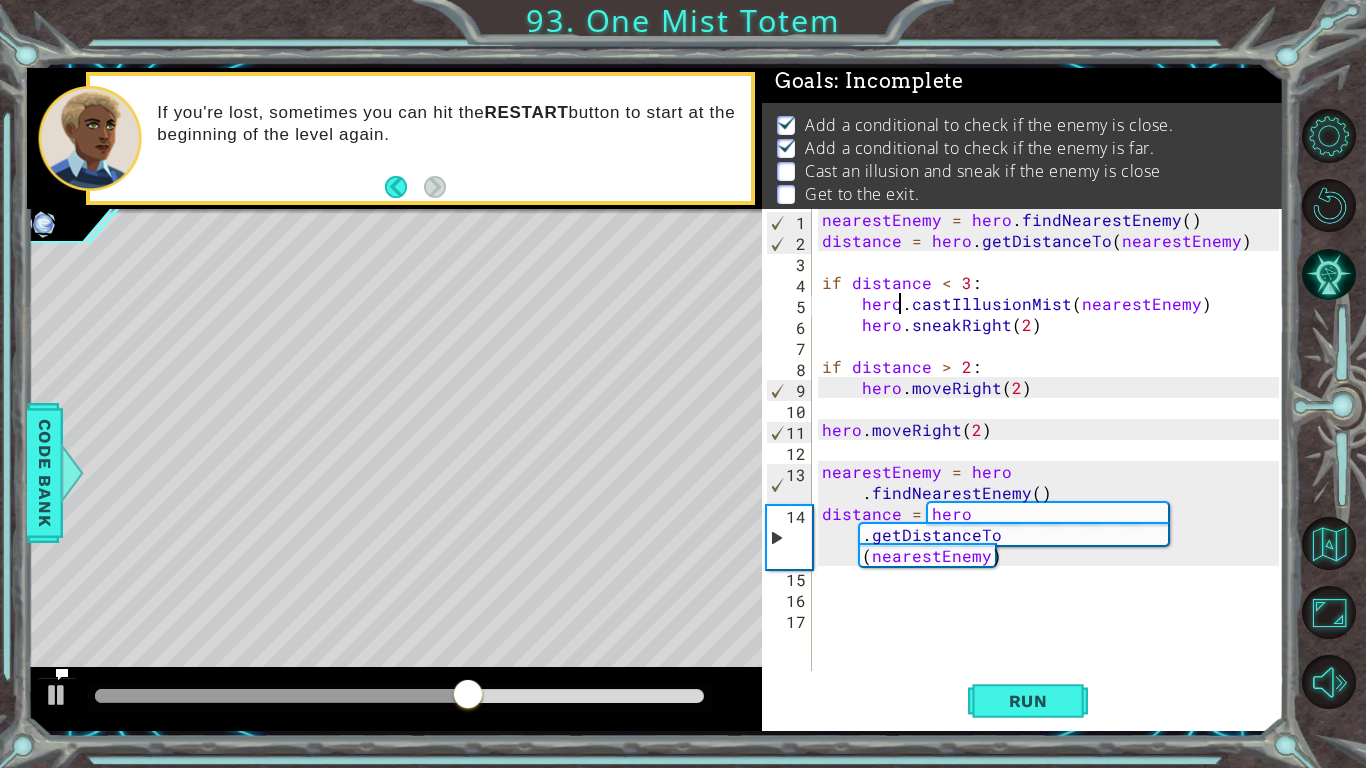 click on "1 2 3 4 5 6 7 8 9 10 11 12 13 14 15 16 17" at bounding box center (789, 500212) 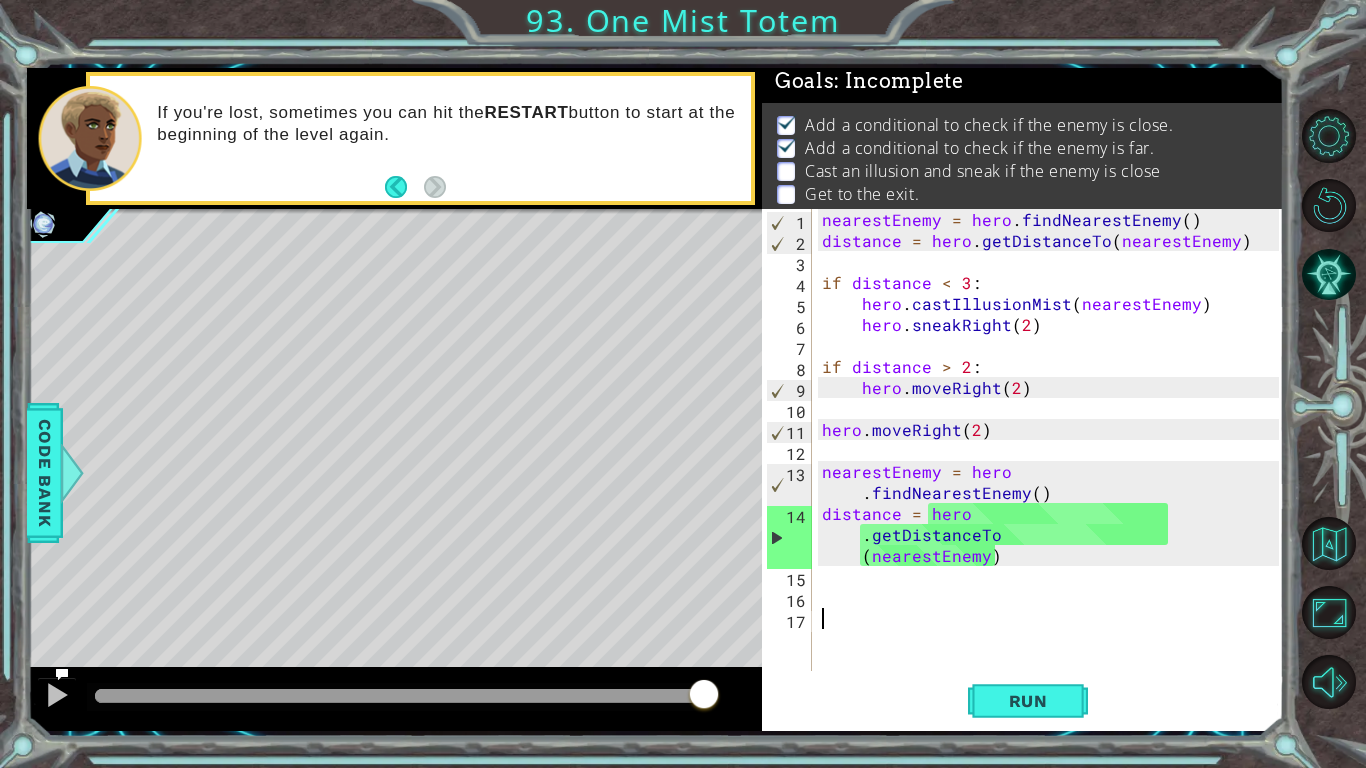 click on "nearestEnemy   =   hero . findNearestEnemy ( ) distance   =   hero . getDistanceTo ( nearestEnemy ) if   distance   <   3 :      hero . castIllusionMist ( nearestEnemy )      hero . sneakRight ( 2 ) if   distance   >   2 :      hero . moveRight ( 2 ) hero . moveRight ( 2 ) nearestEnemy   =   hero                          . findNearestEnemy ( ) distance   =   hero                            . getDistanceTo                         ( nearestEnemy )" at bounding box center [1053, 461] 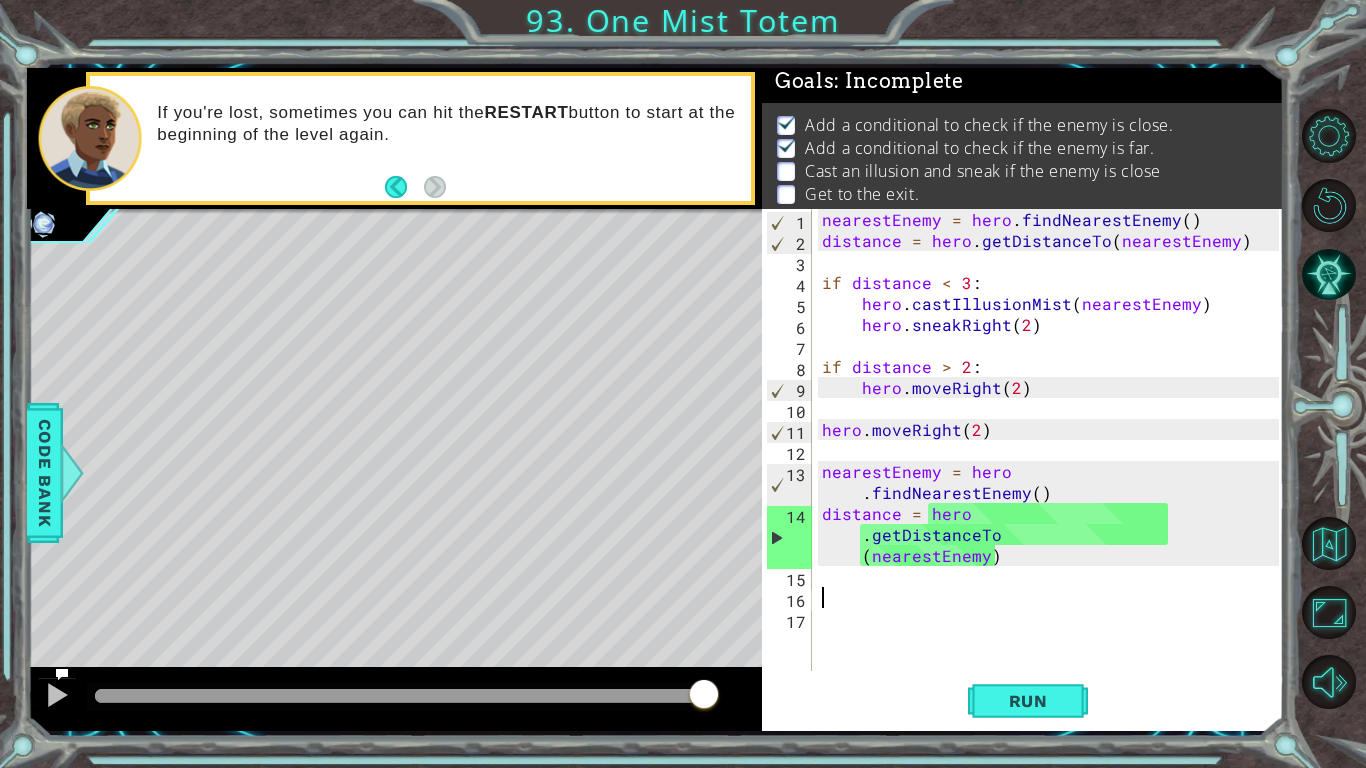 click on "nearestEnemy   =   hero . findNearestEnemy ( ) distance   =   hero . getDistanceTo ( nearestEnemy ) if   distance   <   3 :      hero . castIllusionMist ( nearestEnemy )      hero . sneakRight ( 2 ) if   distance   >   2 :      hero . moveRight ( 2 ) hero . moveRight ( 2 ) nearestEnemy   =   hero                          . findNearestEnemy ( ) distance   =   hero                            . getDistanceTo                         ( nearestEnemy )" at bounding box center (1053, 461) 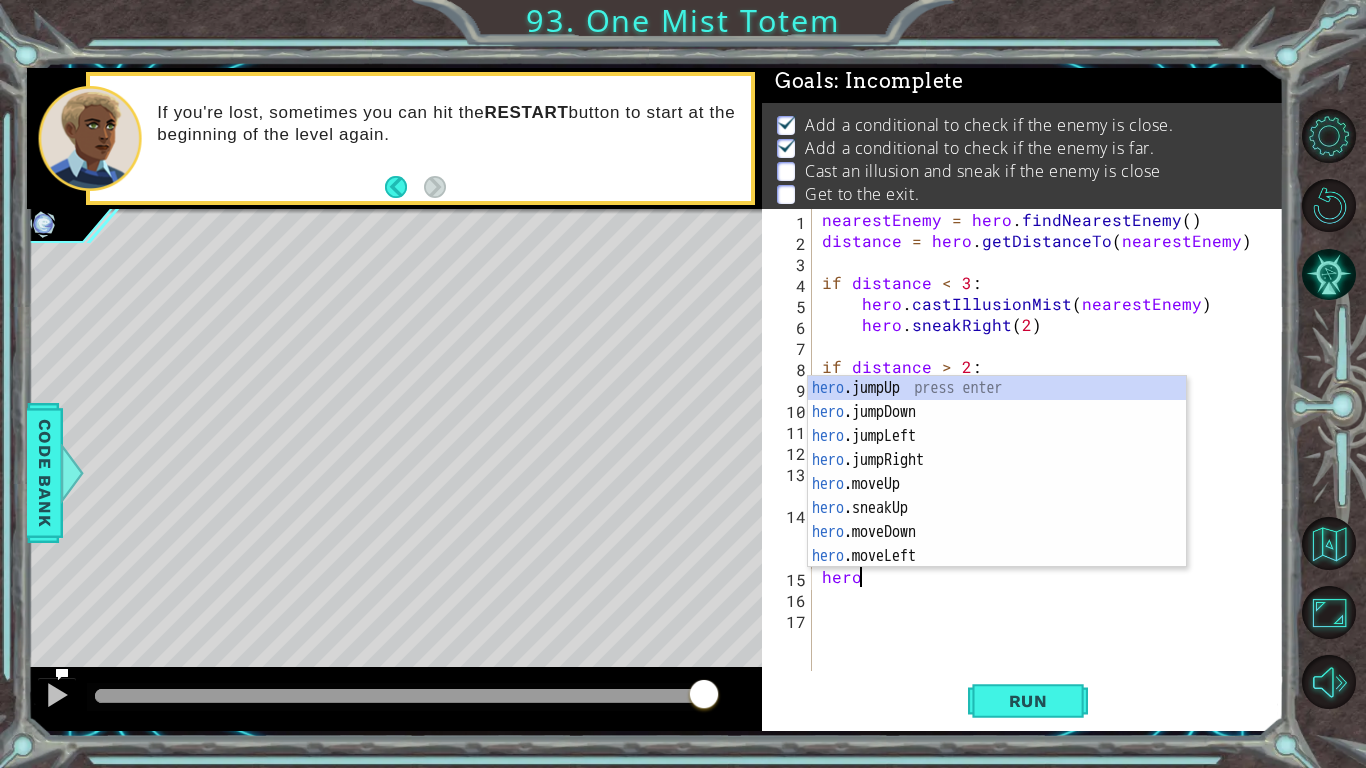 scroll, scrollTop: 0, scrollLeft: 1, axis: horizontal 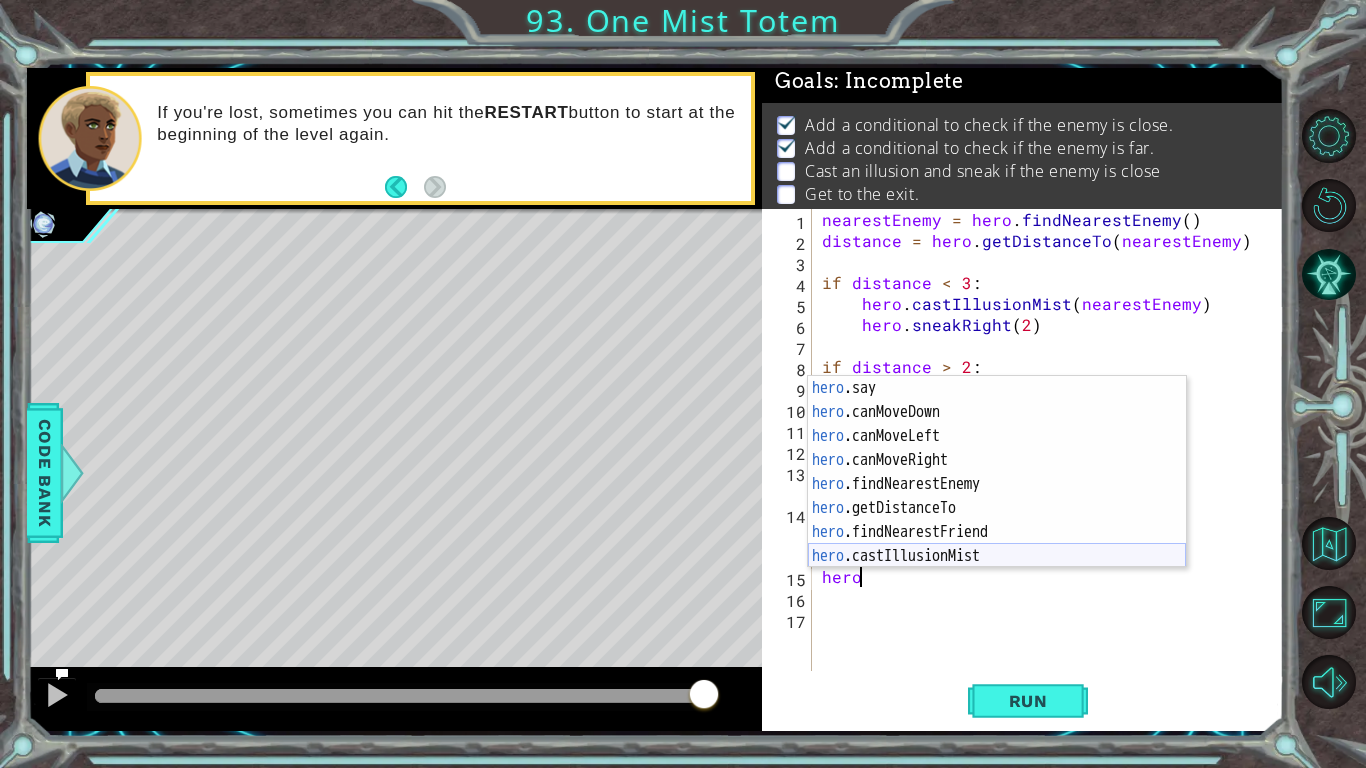 click on "hero .say press enter hero .canMoveDown press enter hero .canMoveLeft press enter hero .canMoveRight press enter hero .findNearestEnemy press enter hero .getDistanceTo press enter hero .findNearestFriend press enter hero .castIllusionMist press enter" at bounding box center [997, 496] 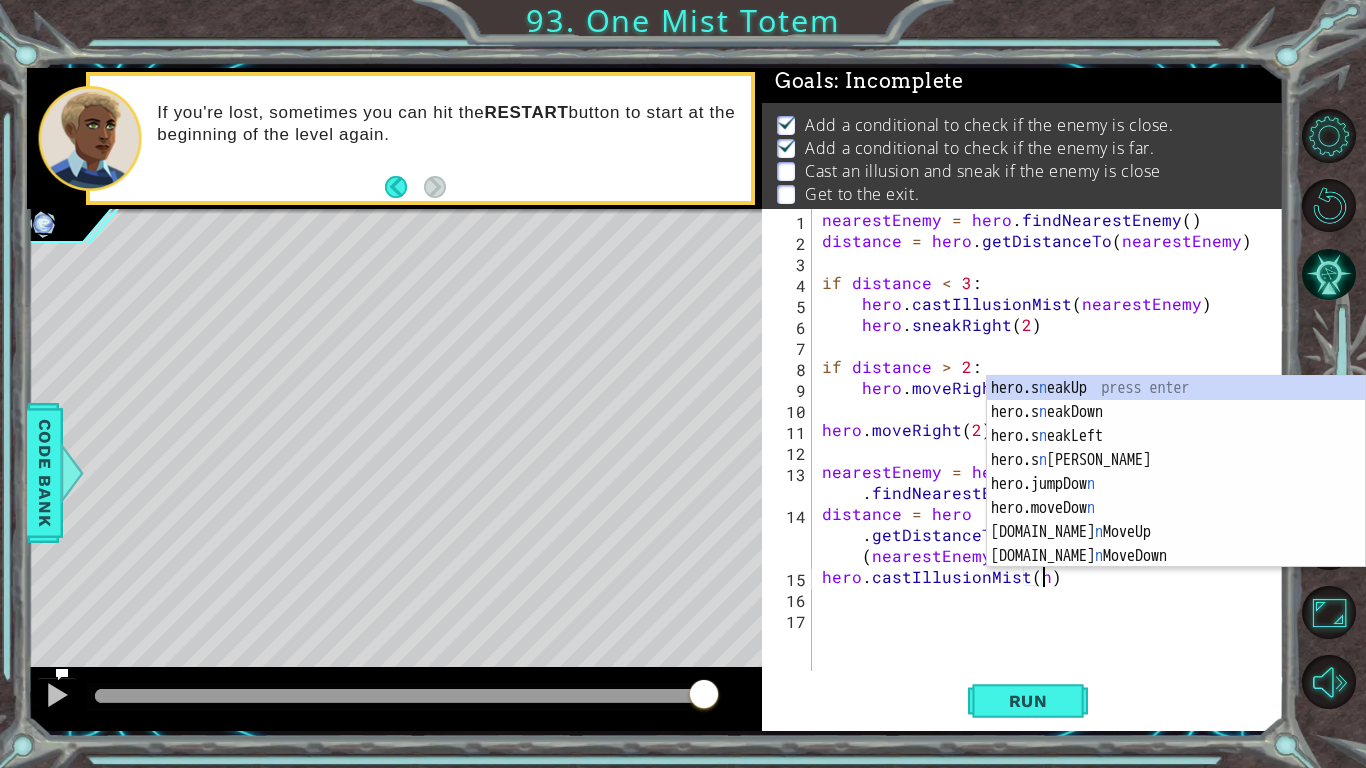 scroll, scrollTop: 0, scrollLeft: 13, axis: horizontal 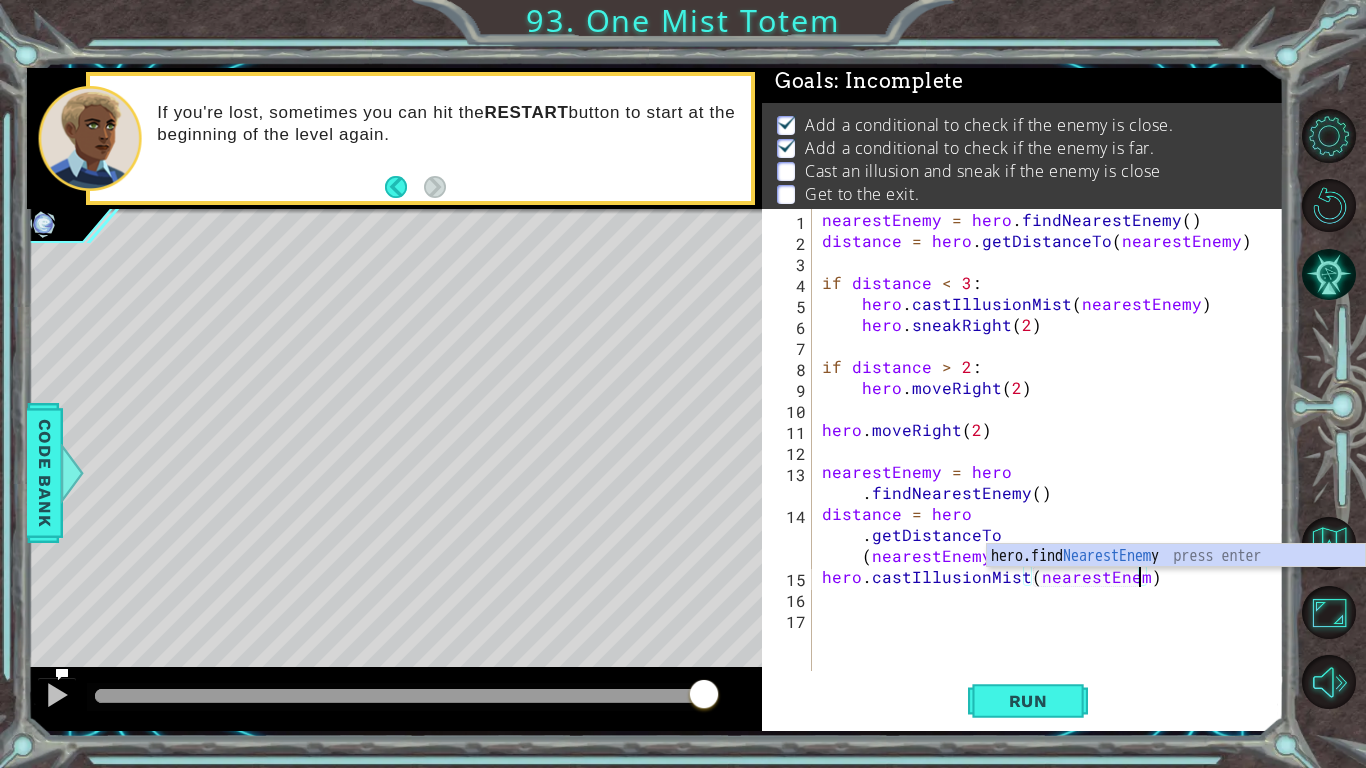 type on "hero.castIllusionMist(nearestEnemy)" 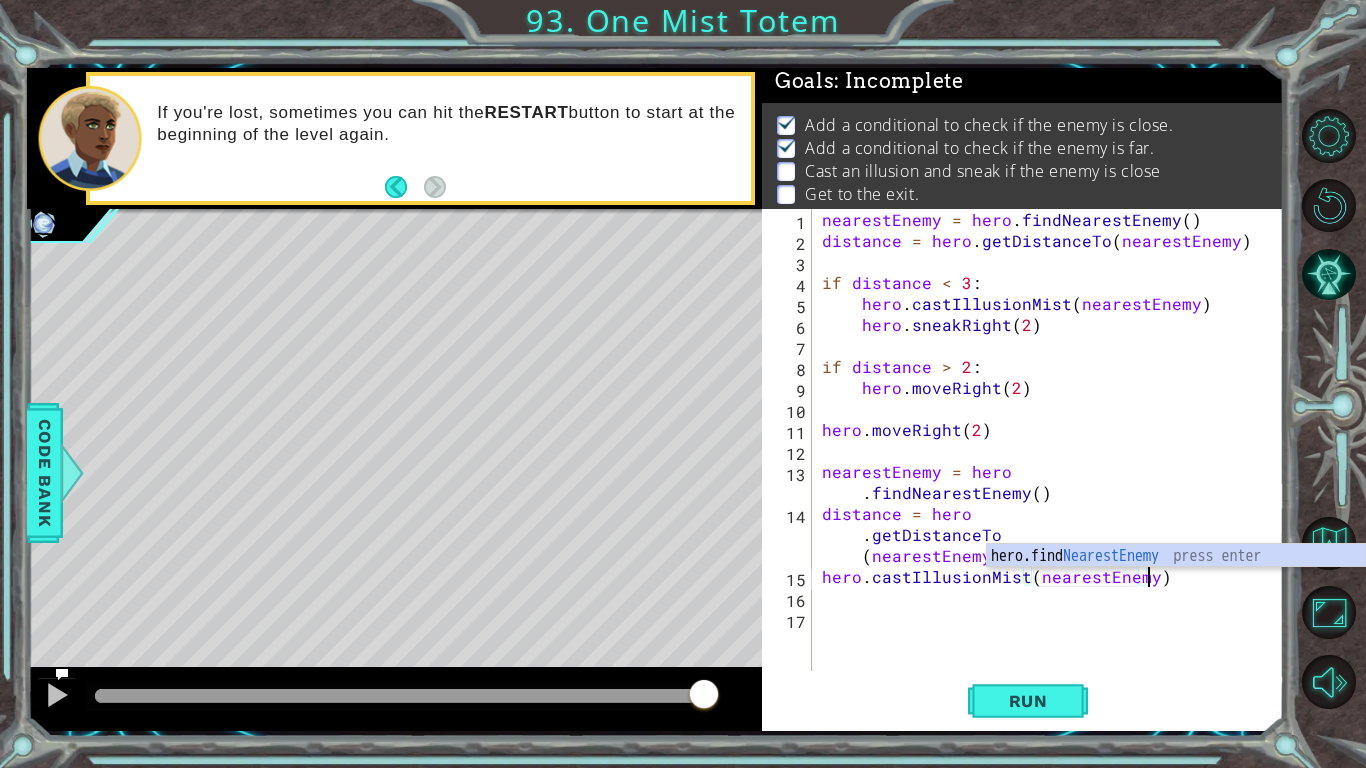 scroll, scrollTop: 0, scrollLeft: 20, axis: horizontal 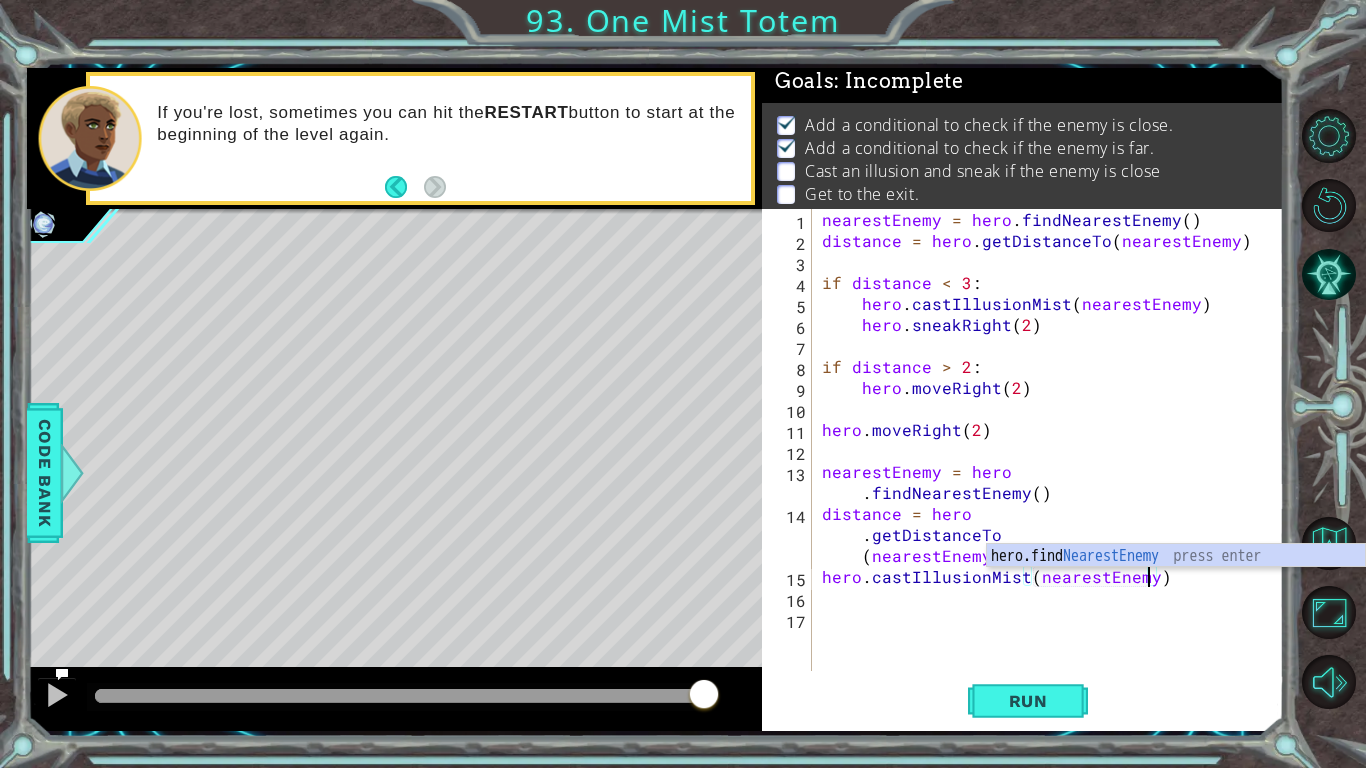 click on "nearestEnemy   =   hero . findNearestEnemy ( ) distance   =   hero . getDistanceTo ( nearestEnemy ) if   distance   <   3 :      hero . castIllusionMist ( nearestEnemy )      hero . sneakRight ( 2 ) if   distance   >   2 :      hero . moveRight ( 2 ) hero . moveRight ( 2 ) nearestEnemy   =   hero                          . findNearestEnemy ( ) distance   =   hero                            . getDistanceTo                         ( nearestEnemy ) hero . castIllusionMist ( nearestEnemy )" at bounding box center (1053, 461) 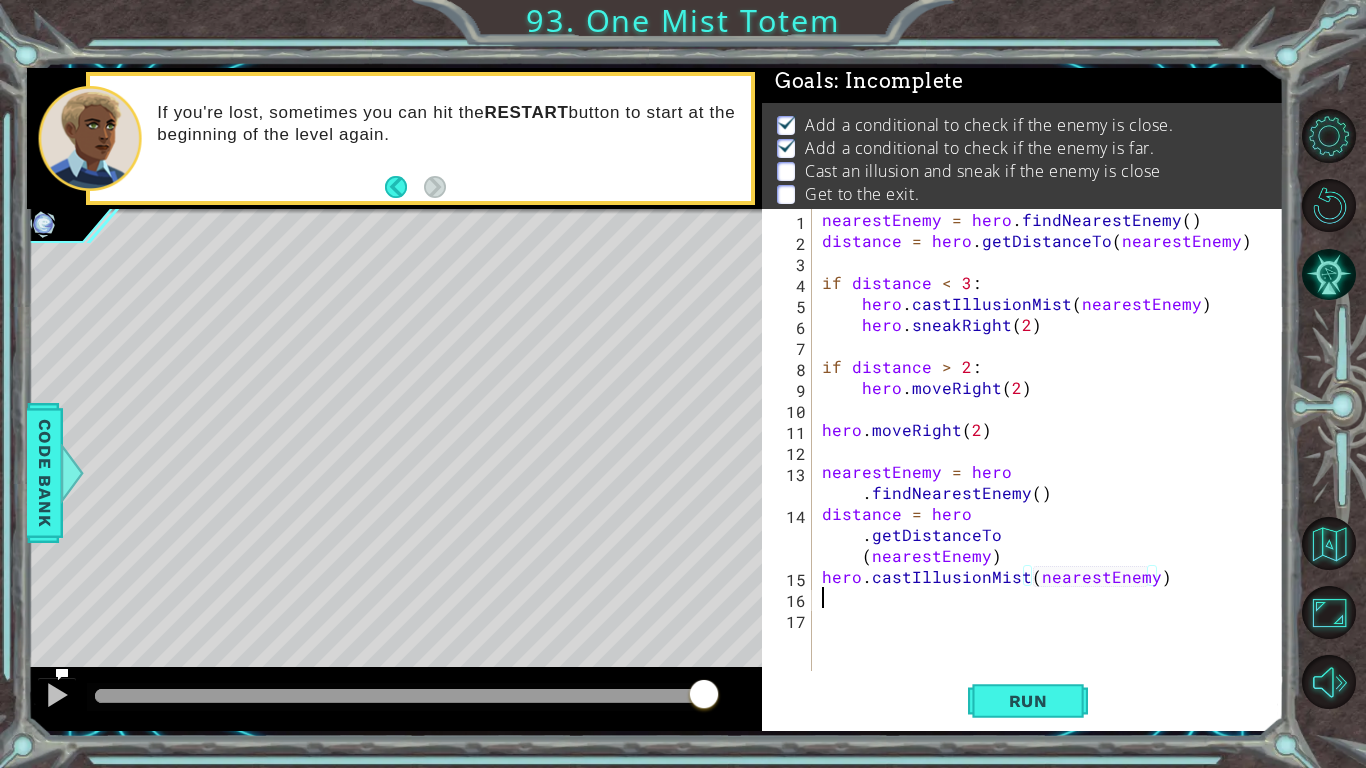 scroll, scrollTop: 0, scrollLeft: 0, axis: both 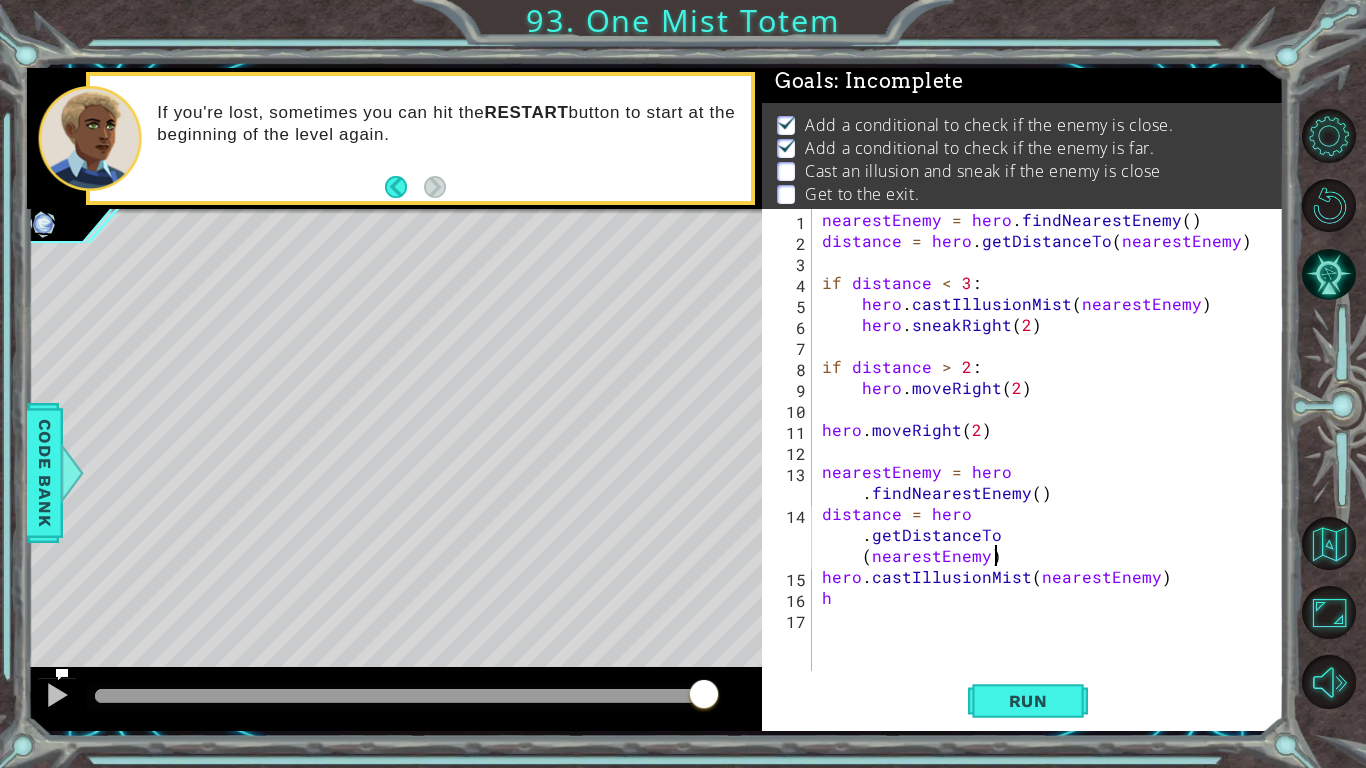 click on "nearestEnemy   =   hero . findNearestEnemy ( ) distance   =   hero . getDistanceTo ( nearestEnemy ) if   distance   <   3 :      hero . castIllusionMist ( nearestEnemy )      hero . sneakRight ( 2 ) if   distance   >   2 :      hero . moveRight ( 2 ) hero . moveRight ( 2 ) nearestEnemy   =   hero                          . findNearestEnemy ( ) distance   =   hero                            . getDistanceTo                         ( nearestEnemy ) hero . castIllusionMist ( nearestEnemy ) h" at bounding box center [1053, 461] 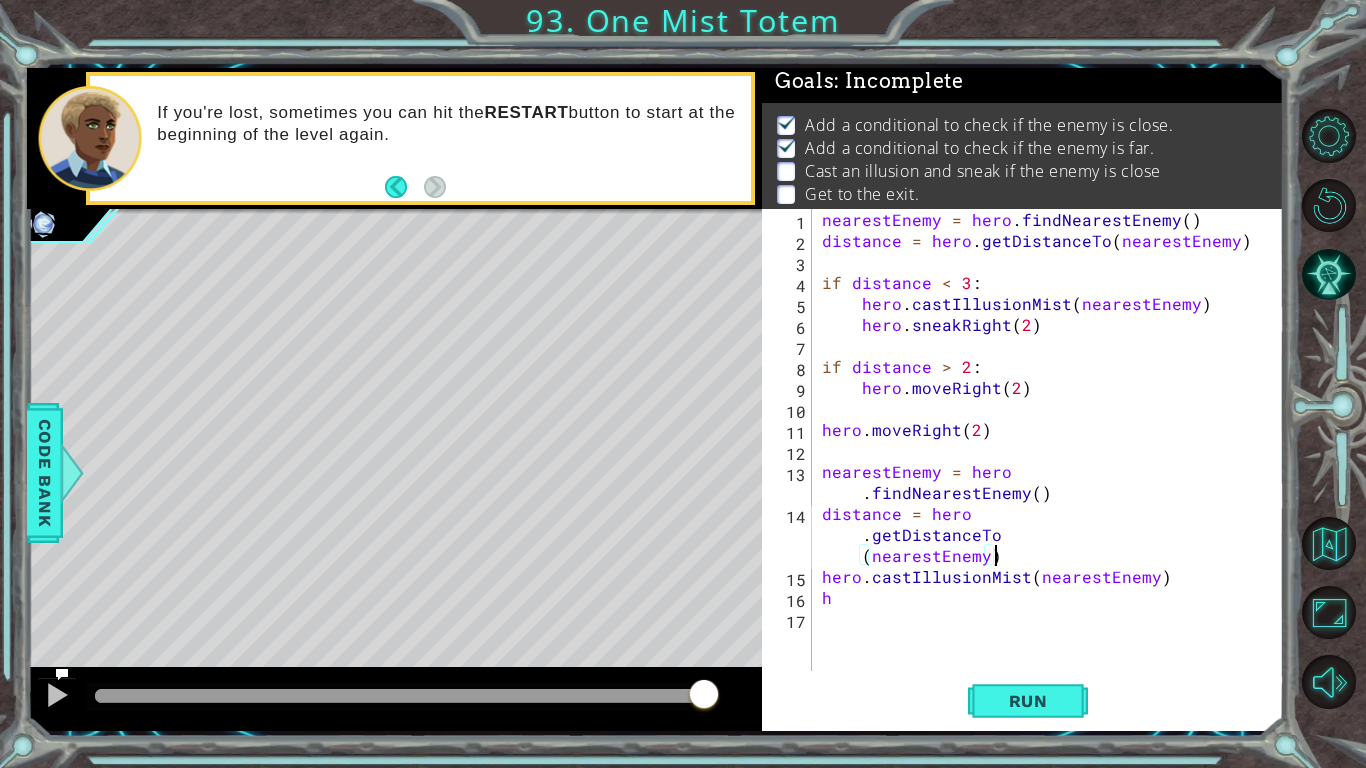 click on "nearestEnemy   =   hero . findNearestEnemy ( ) distance   =   hero . getDistanceTo ( nearestEnemy ) if   distance   <   3 :      hero . castIllusionMist ( nearestEnemy )      hero . sneakRight ( 2 ) if   distance   >   2 :      hero . moveRight ( 2 ) hero . moveRight ( 2 ) nearestEnemy   =   hero                          . findNearestEnemy ( ) distance   =   hero                            . getDistanceTo                         ( nearestEnemy ) hero . castIllusionMist ( nearestEnemy ) h" at bounding box center [1053, 461] 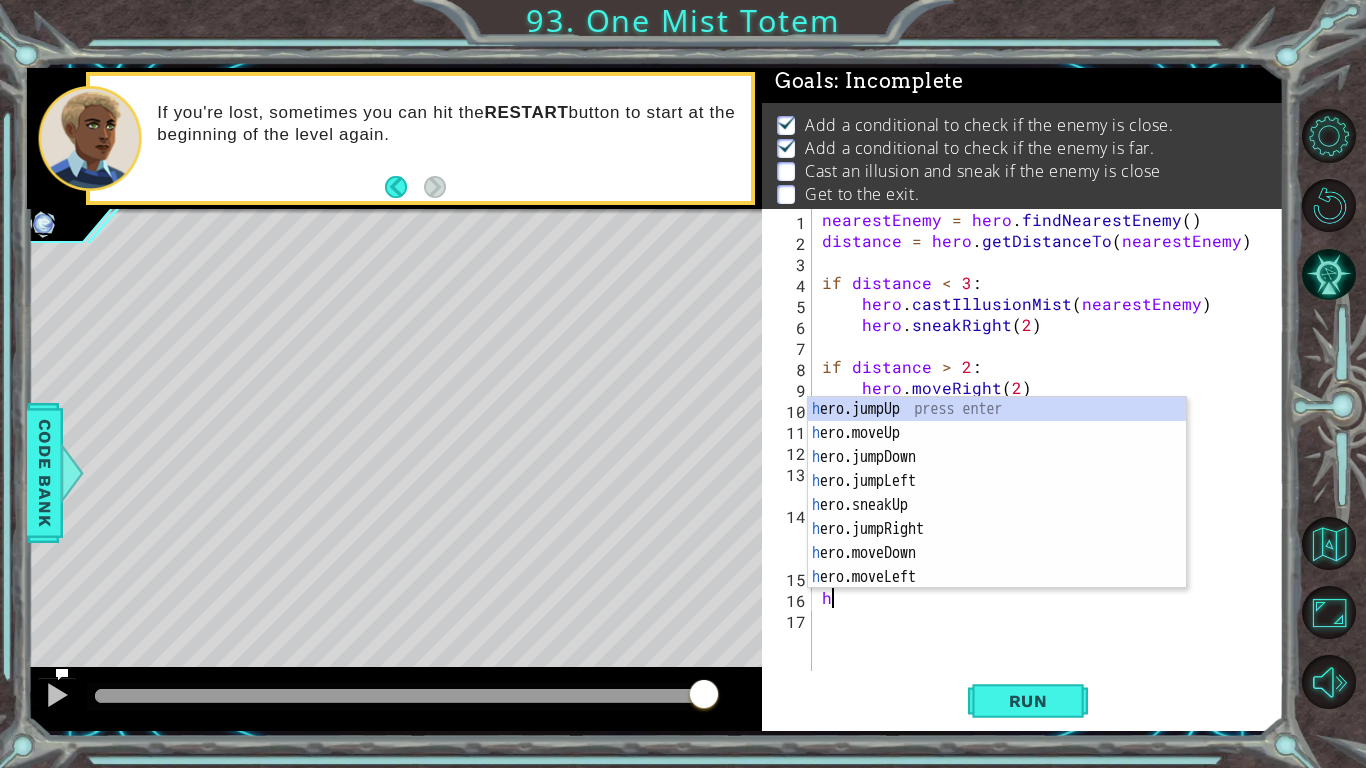 scroll, scrollTop: 0, scrollLeft: 0, axis: both 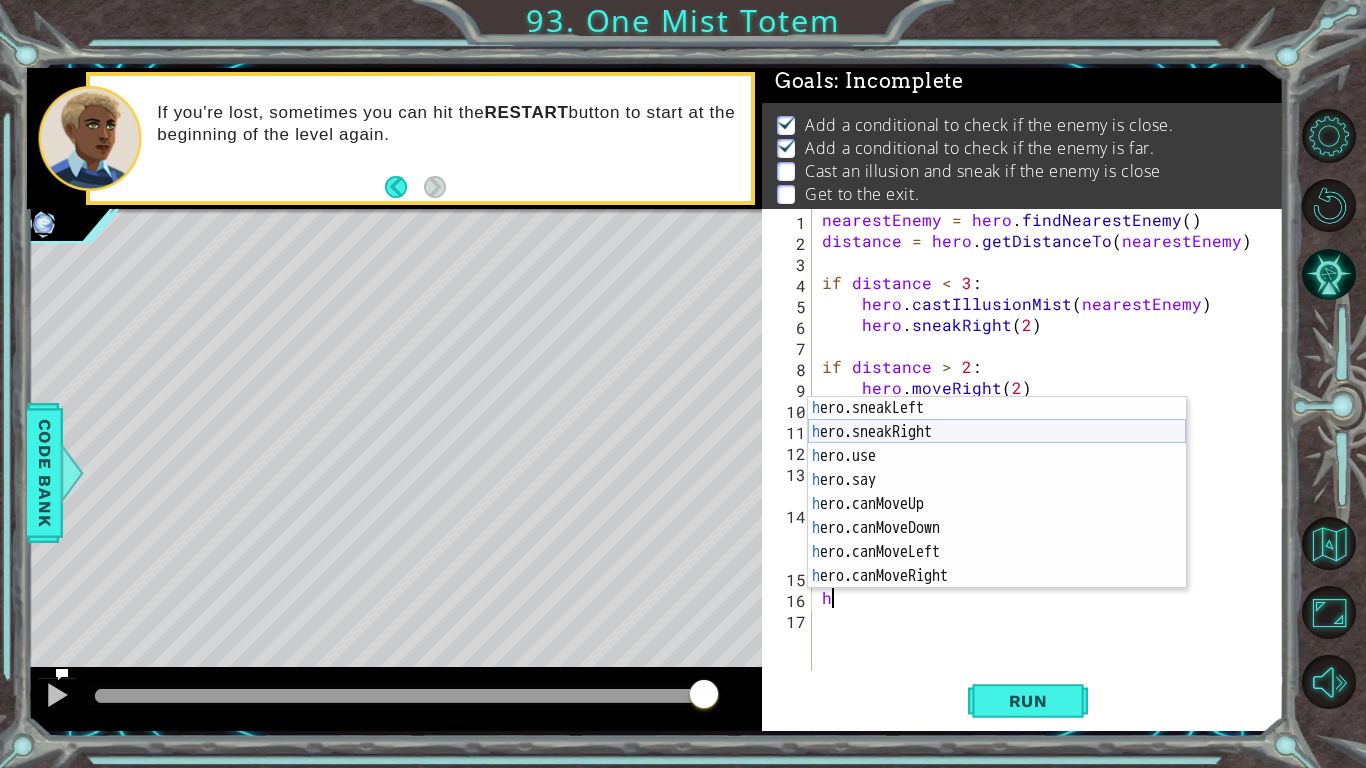 click on "h ero.sneakLeft press enter h ero.sneakRight press enter h ero.use press enter h ero.say press enter h ero.canMoveUp press enter h ero.canMoveDown press enter h ero.canMoveLeft press enter h ero.canMoveRight press enter h ero.getDistanceTo press enter" at bounding box center (997, 516) 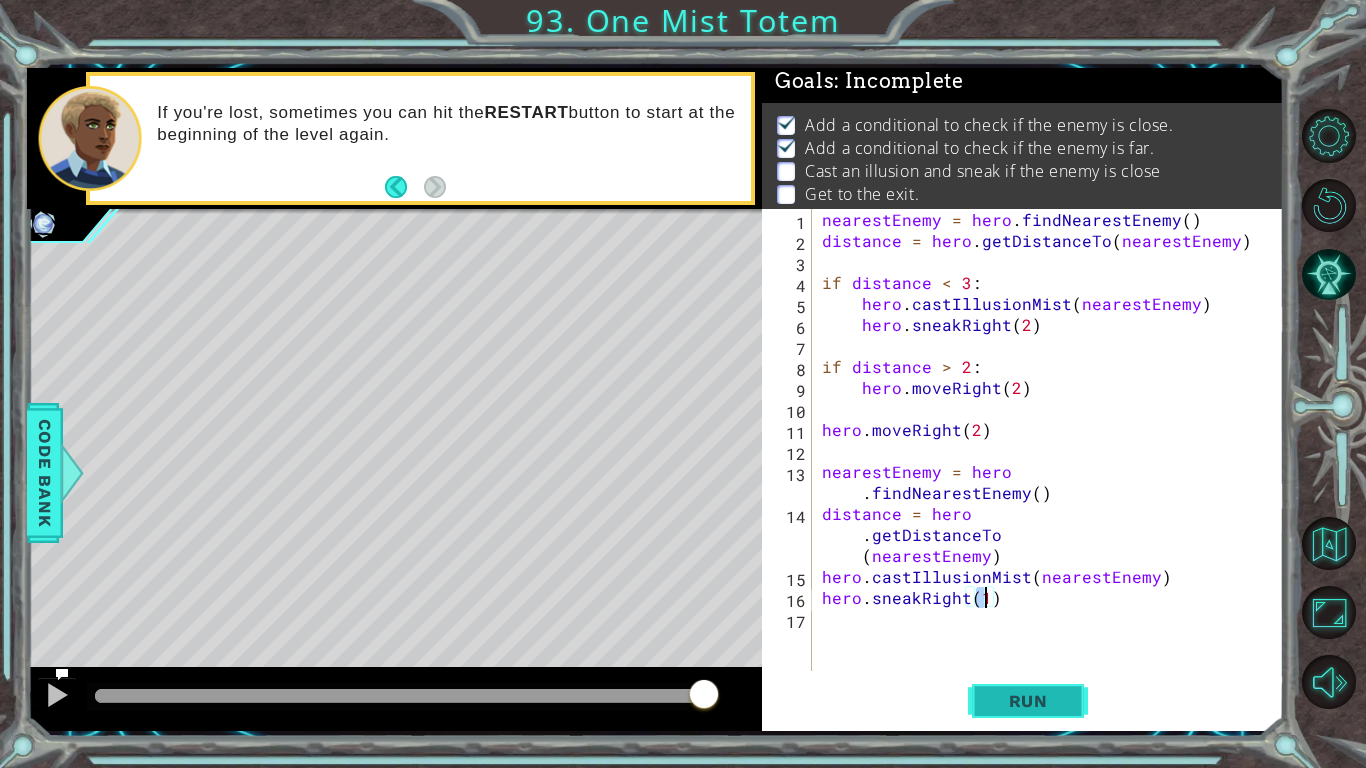click on "Run" at bounding box center [1028, 701] 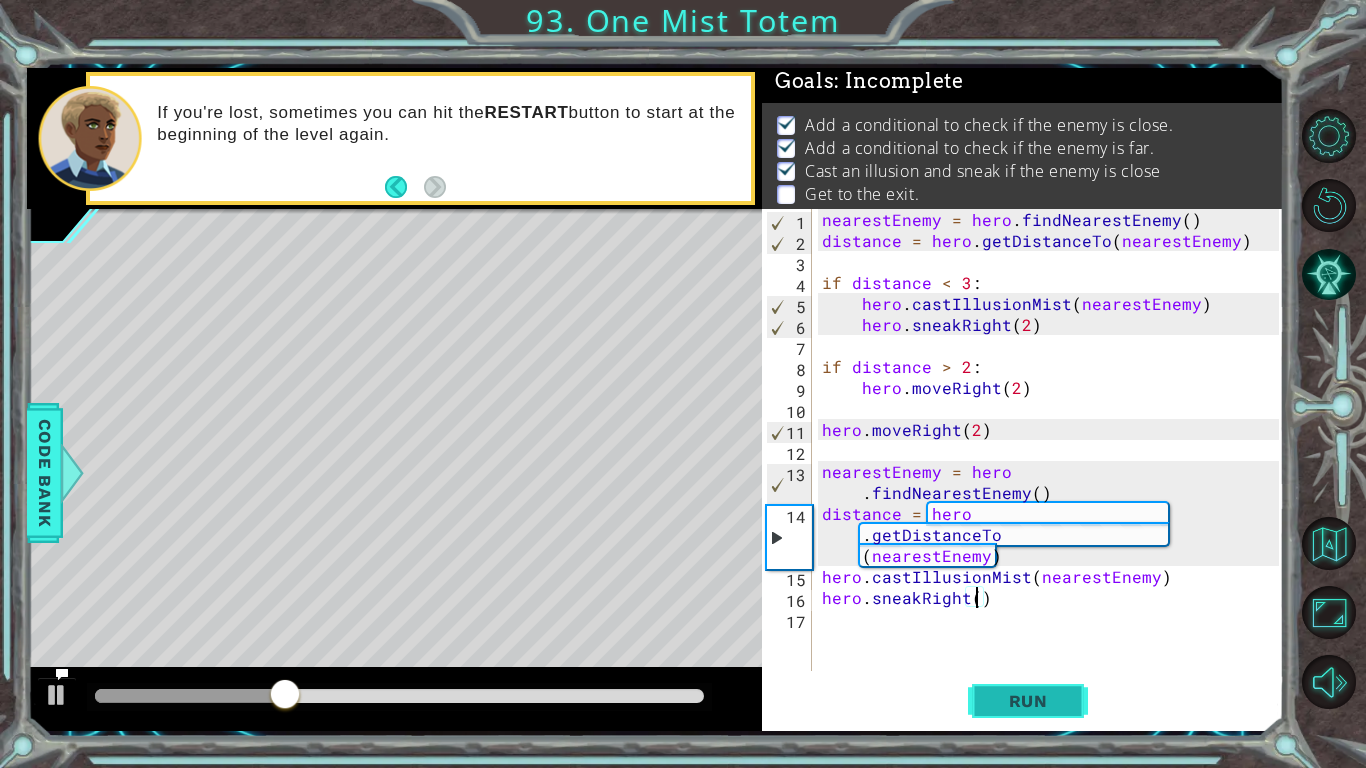 scroll, scrollTop: 0, scrollLeft: 9, axis: horizontal 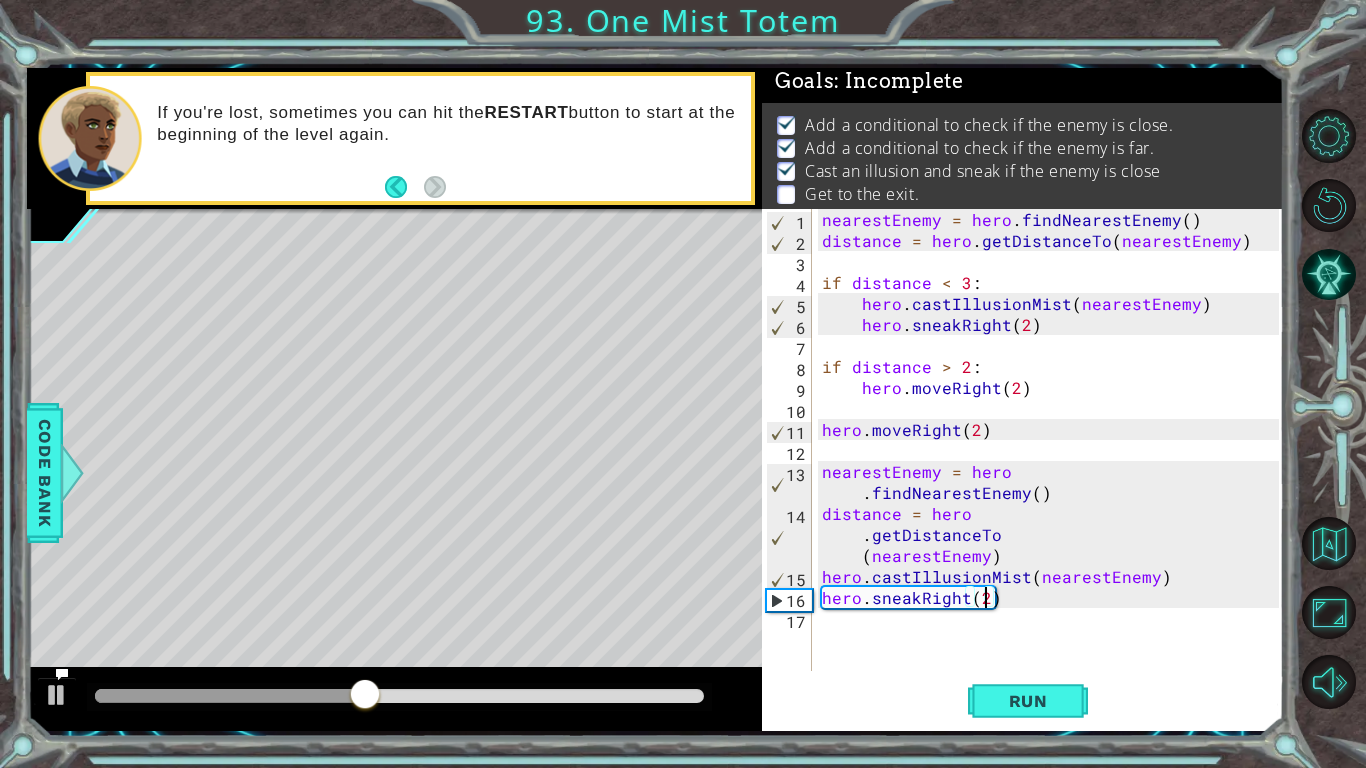 click on "nearestEnemy   =   hero . findNearestEnemy ( ) distance   =   hero . getDistanceTo ( nearestEnemy ) if   distance   <   3 :      hero . castIllusionMist ( nearestEnemy )      hero . sneakRight ( 2 ) if   distance   >   2 :      hero . moveRight ( 2 ) hero . moveRight ( 2 ) nearestEnemy   =   hero                          . findNearestEnemy ( ) distance   =   hero                            . getDistanceTo                         ( nearestEnemy ) hero . castIllusionMist ( nearestEnemy ) hero . sneakRight ( 2 )" at bounding box center (1053, 461) 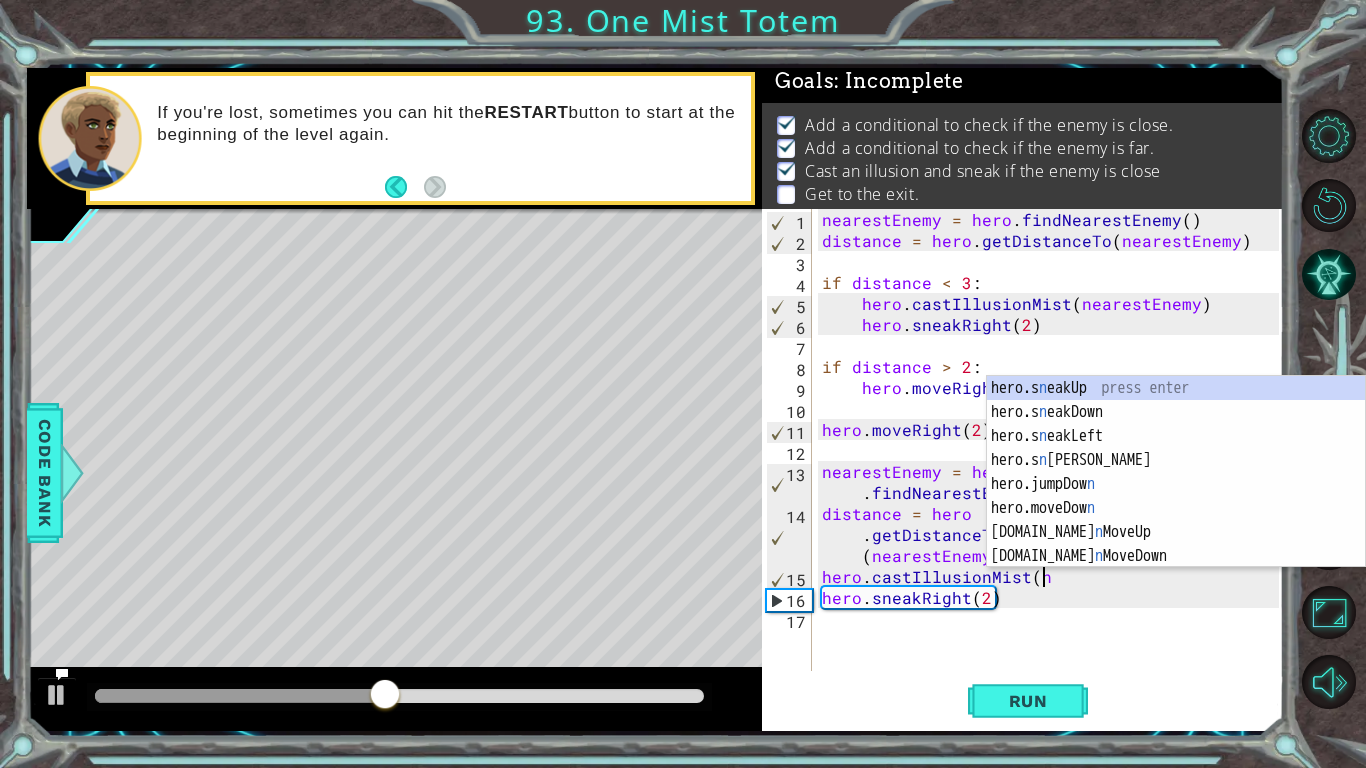 scroll, scrollTop: 0, scrollLeft: 0, axis: both 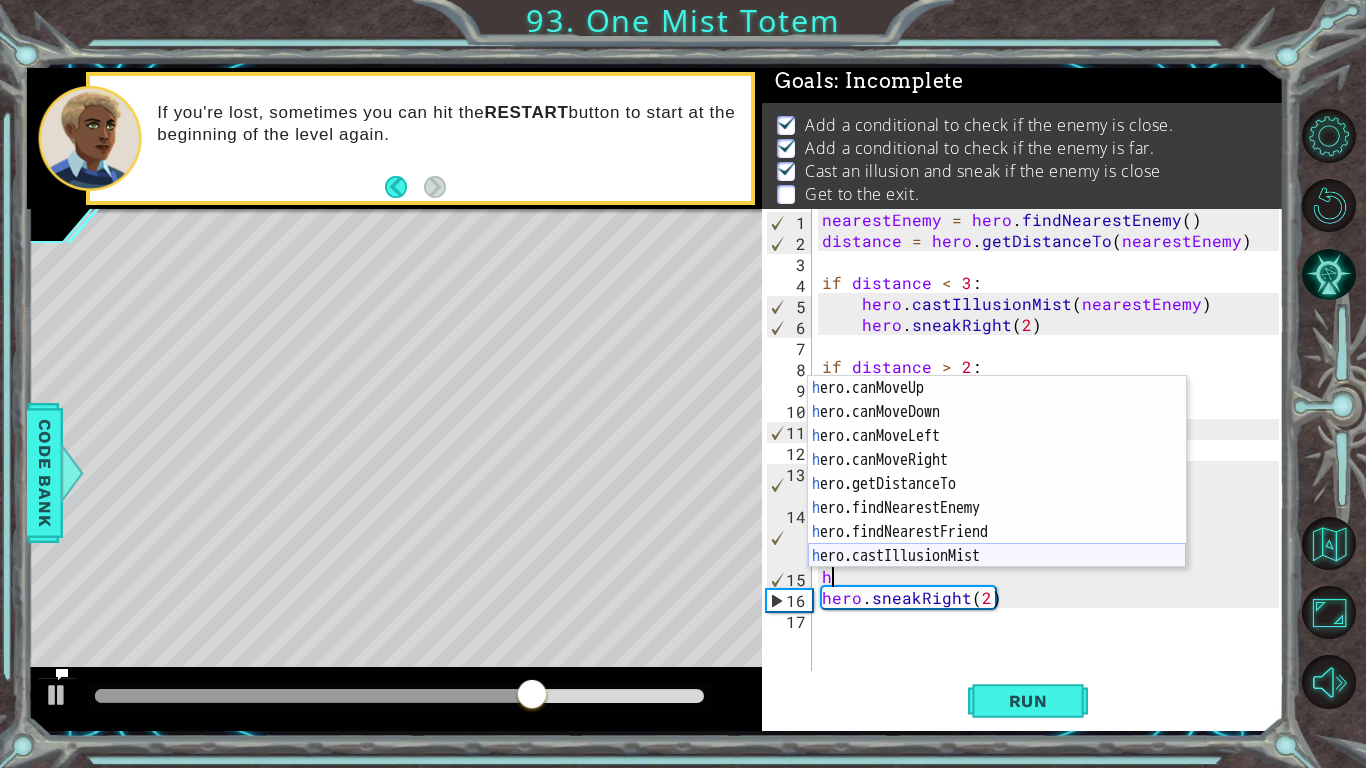 click on "h ero.canMoveUp press enter h ero.canMoveDown press enter h ero.canMoveLeft press enter h ero.canMoveRight press enter h ero.getDistanceTo press enter h ero.findNearestEnemy press enter h ero.findNearestFriend press enter h ero.castIllusionMist press enter" at bounding box center [997, 496] 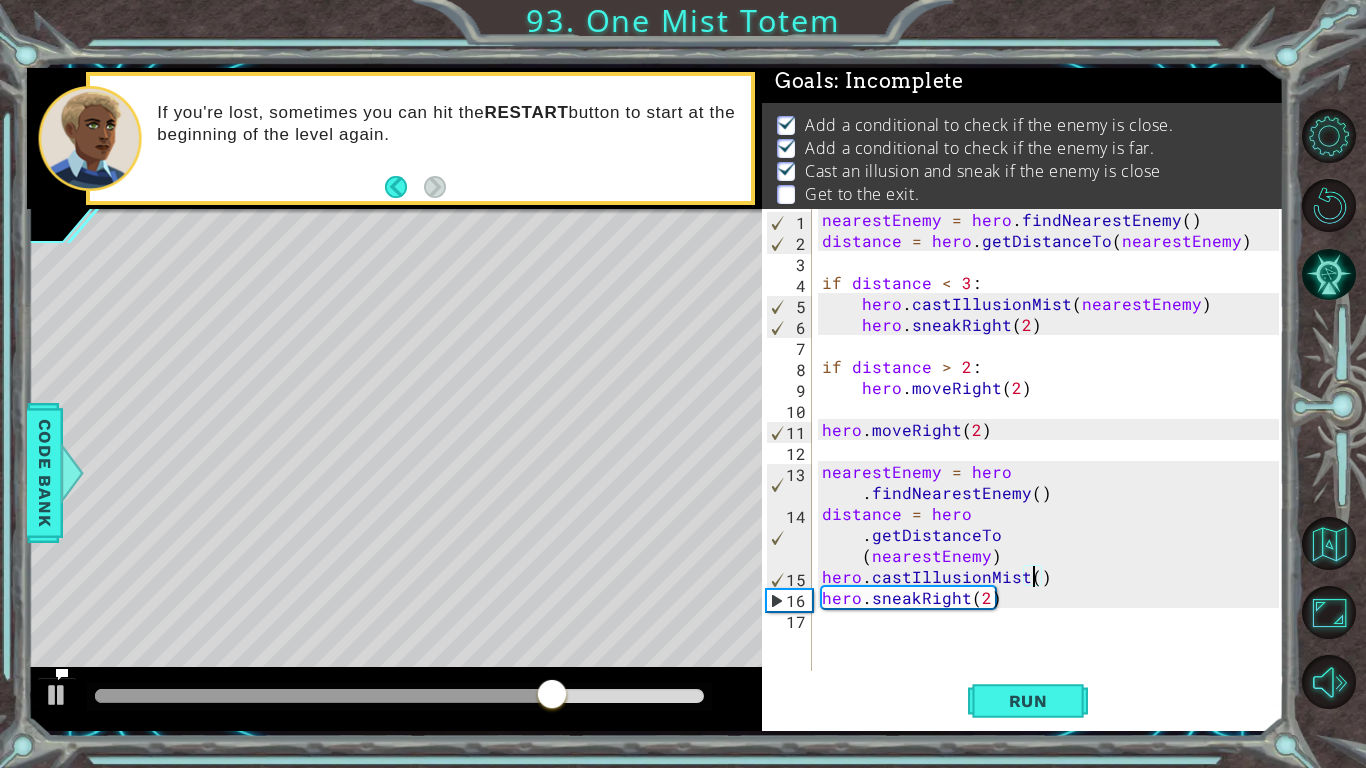 scroll, scrollTop: 0, scrollLeft: 13, axis: horizontal 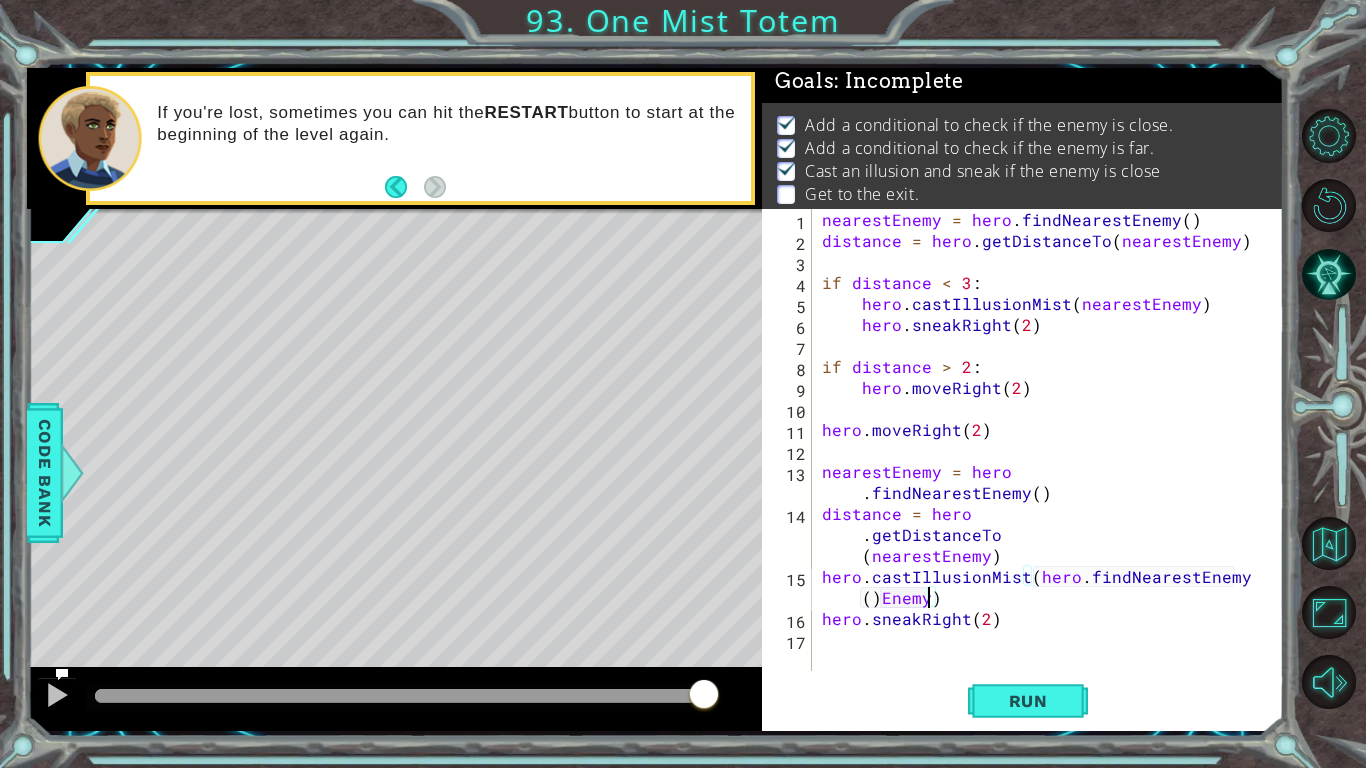 click on "nearestEnemy   =   hero . findNearestEnemy ( ) distance   =   hero . getDistanceTo ( nearestEnemy ) if   distance   <   3 :      hero . castIllusionMist ( nearestEnemy )      hero . sneakRight ( 2 ) if   distance   >   2 :      hero . moveRight ( 2 ) hero . moveRight ( 2 ) nearestEnemy   =   hero                          . findNearestEnemy ( ) distance   =   hero                            . getDistanceTo                         ( nearestEnemy ) hero . castIllusionMist ( hero . findNearestEnemy      ( ) Enemy ) hero . sneakRight ( 2 )" at bounding box center (1053, 461) 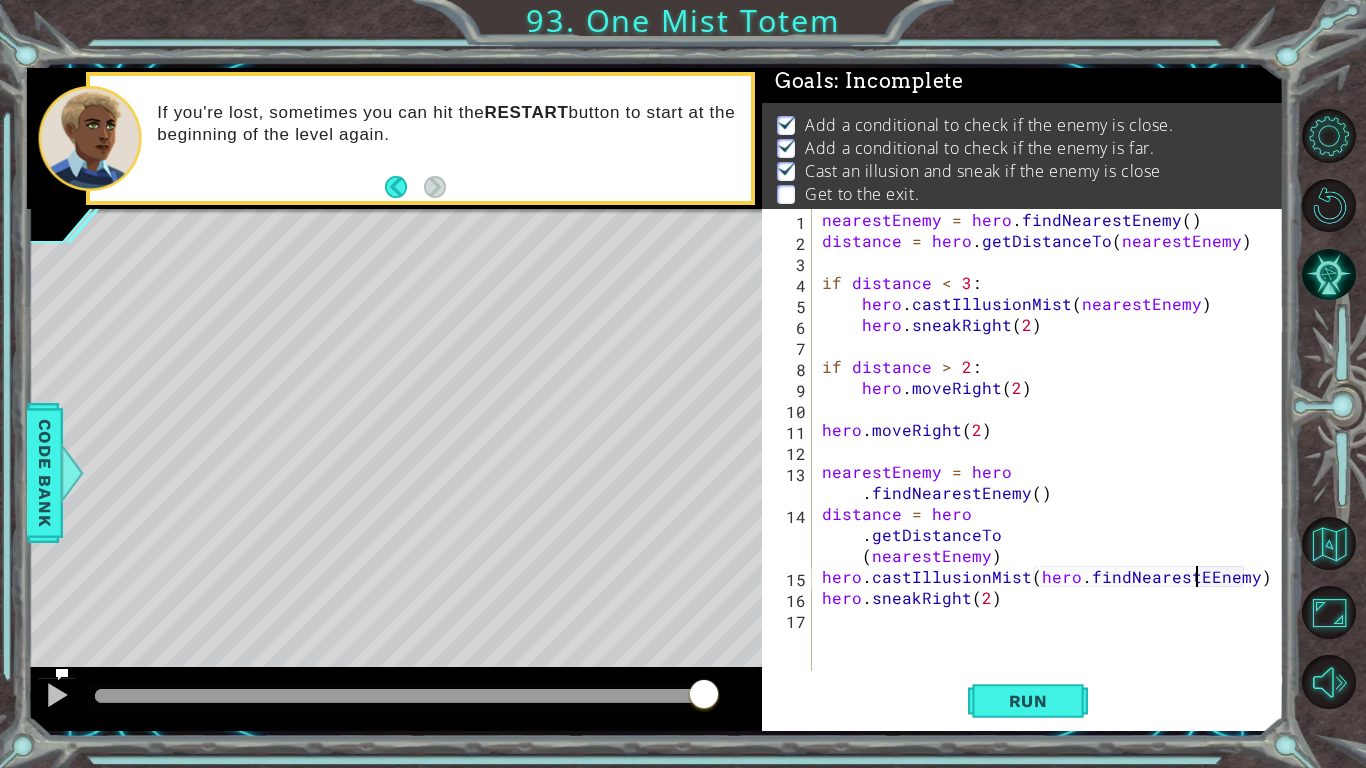 scroll, scrollTop: 0, scrollLeft: 25, axis: horizontal 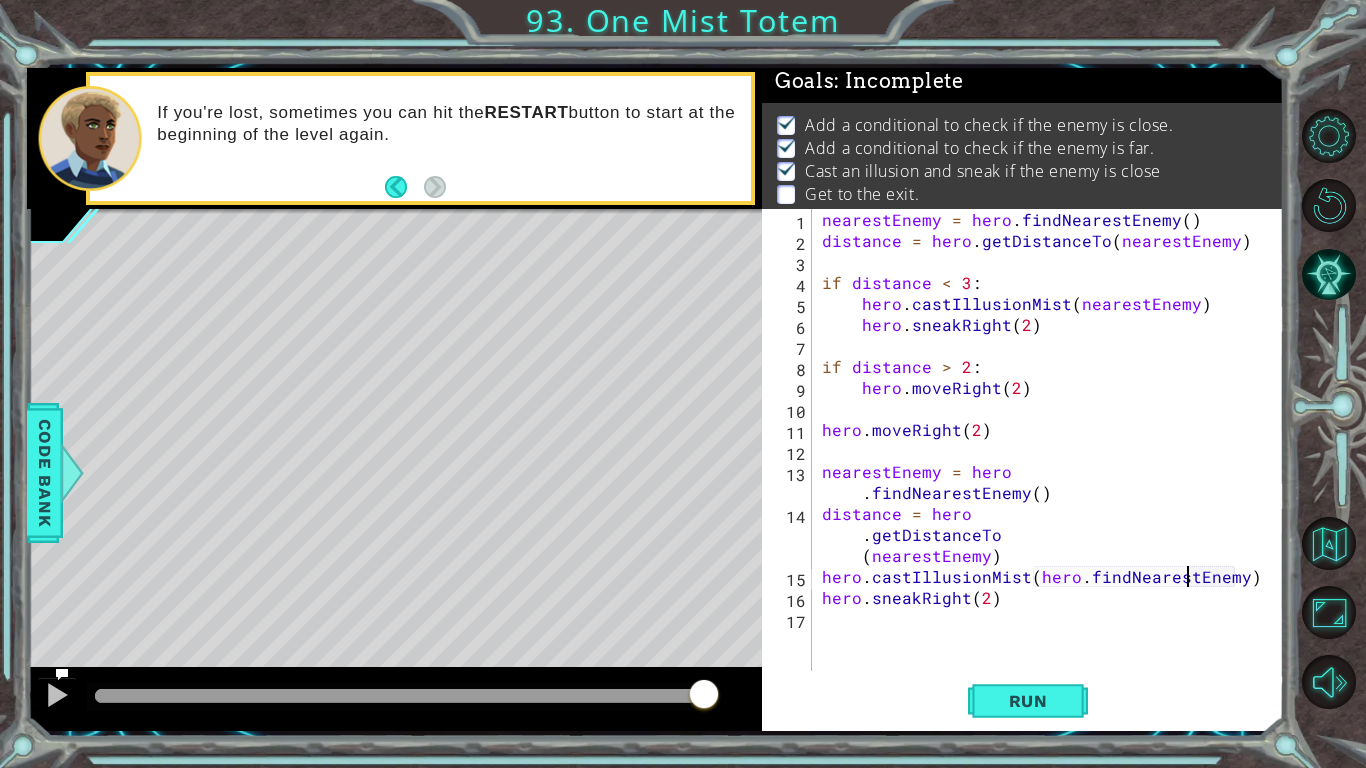 click on "nearestEnemy   =   hero . findNearestEnemy ( ) distance   =   hero . getDistanceTo ( nearestEnemy ) if   distance   <   3 :      hero . castIllusionMist ( nearestEnemy )      hero . sneakRight ( 2 ) if   distance   >   2 :      hero . moveRight ( 2 ) hero . moveRight ( 2 ) nearestEnemy   =   hero                          . findNearestEnemy ( ) distance   =   hero                            . getDistanceTo                         ( nearestEnemy ) hero . castIllusionMist ( hero . findNearestEnemy ) hero . sneakRight ( 2 )" at bounding box center [1053, 461] 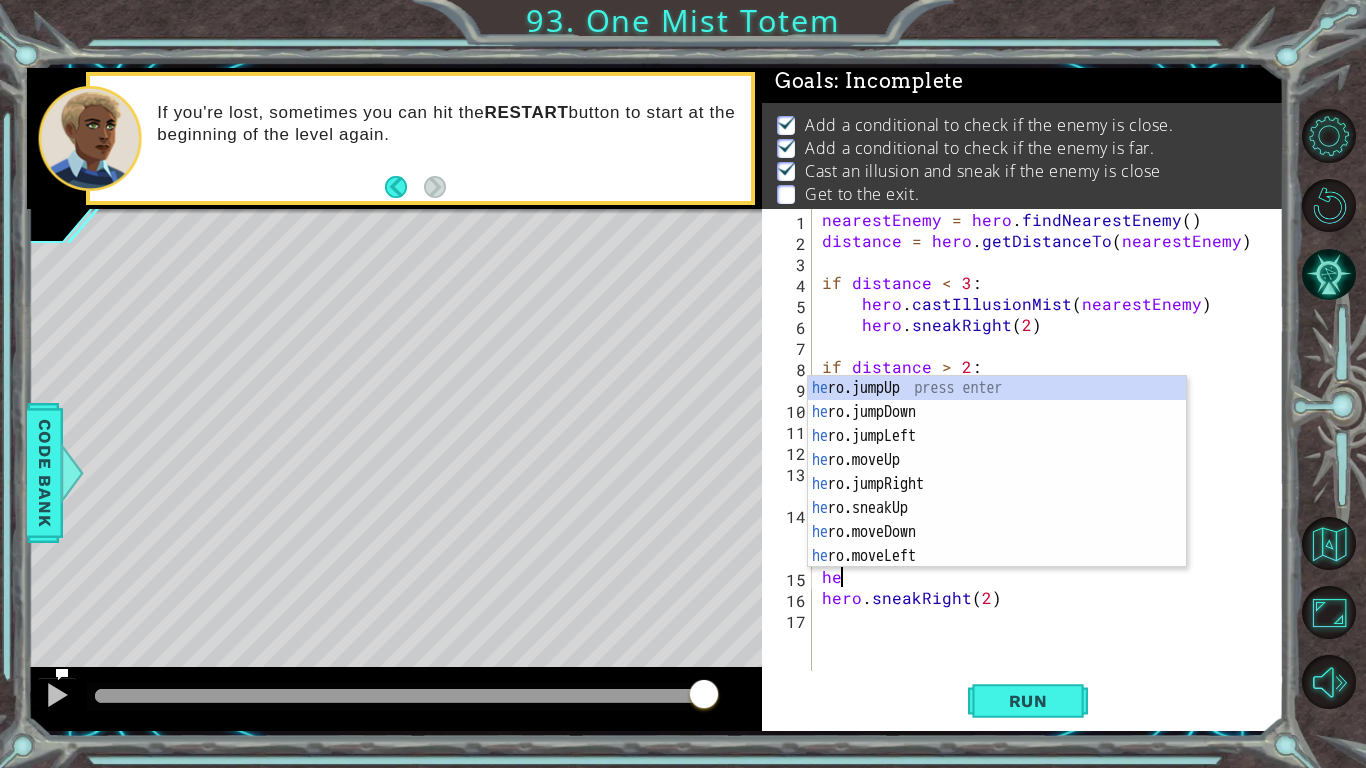 scroll, scrollTop: 0, scrollLeft: 0, axis: both 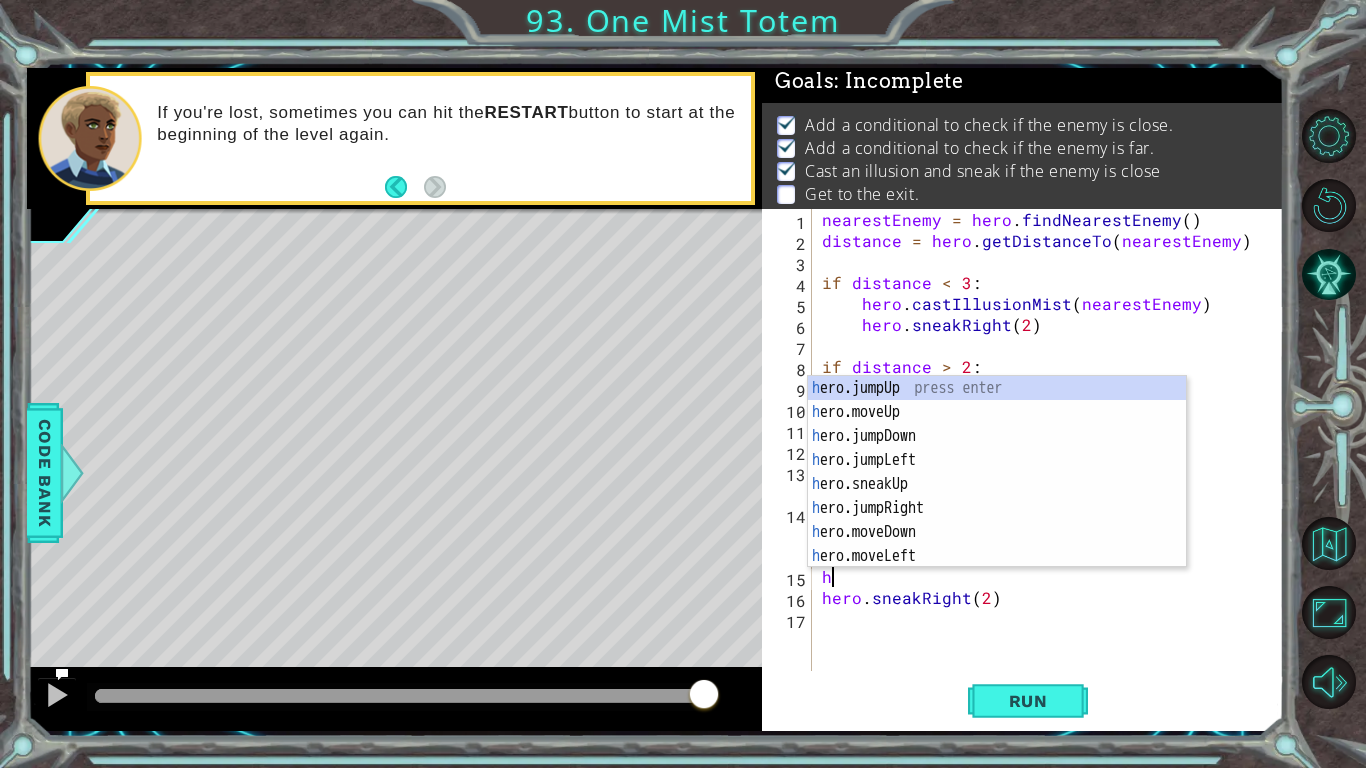 type on "h" 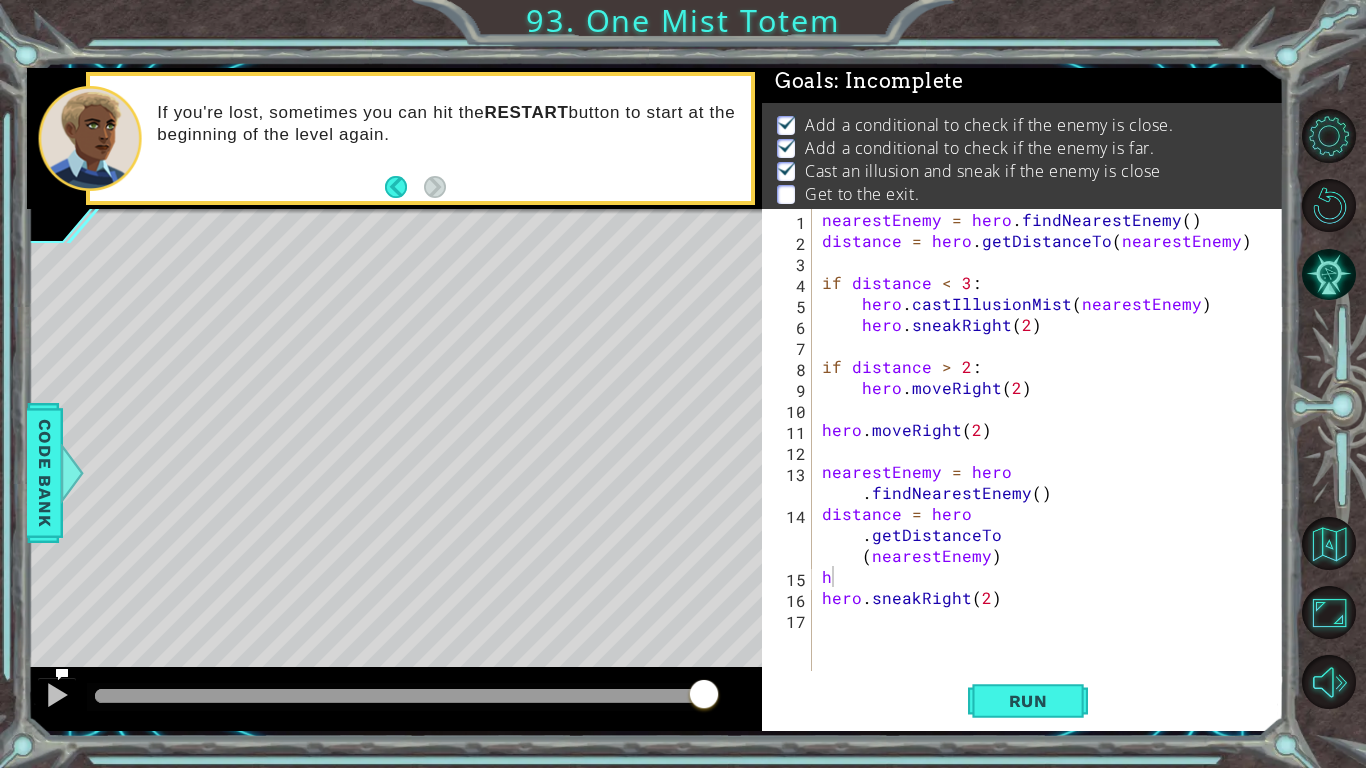 click at bounding box center (1335, 409) 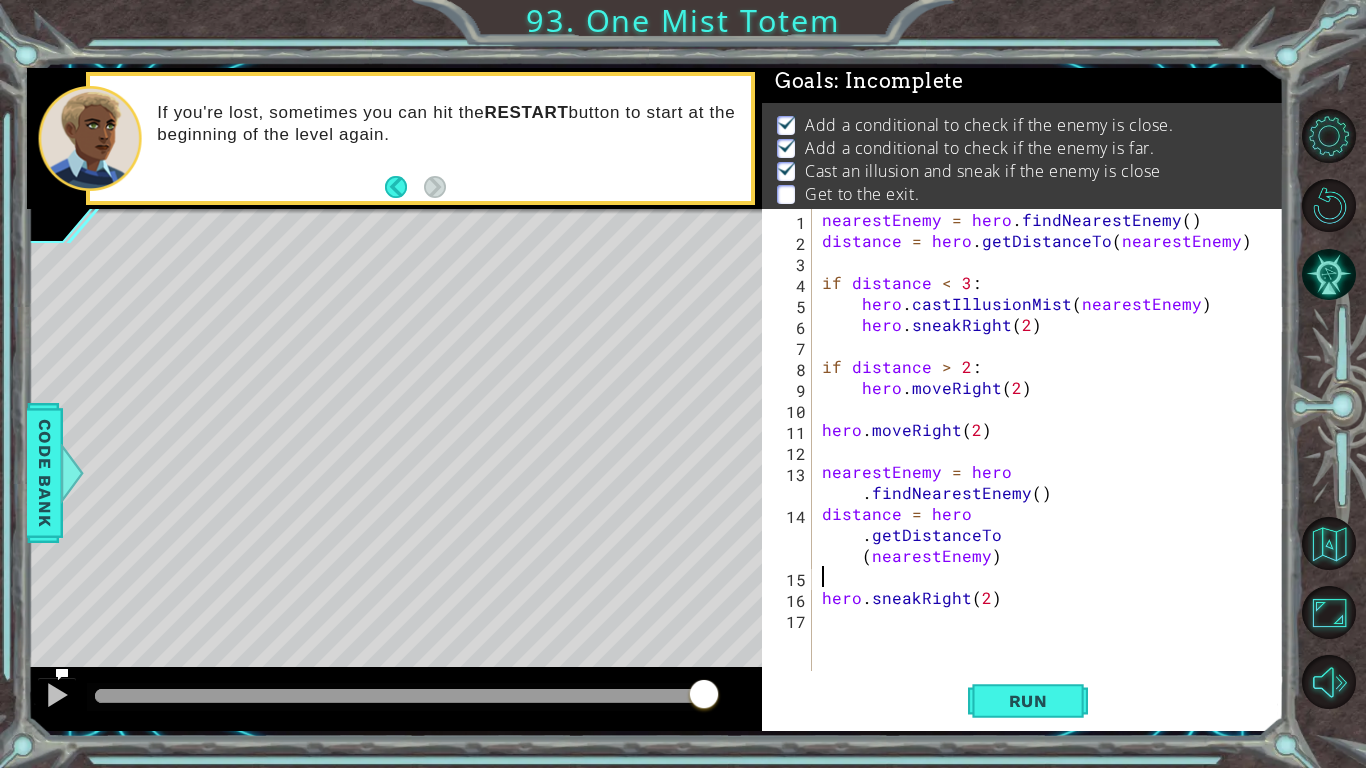 type on "g" 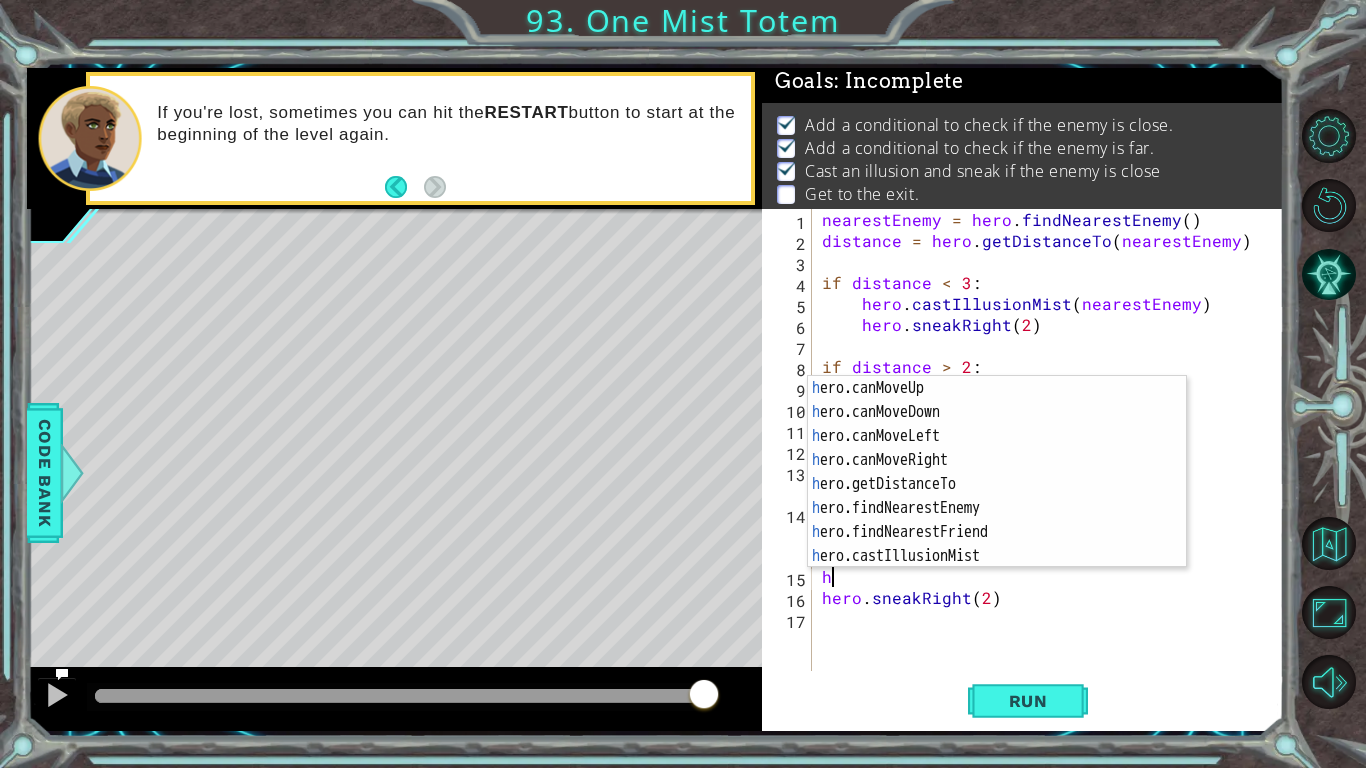scroll, scrollTop: 336, scrollLeft: 0, axis: vertical 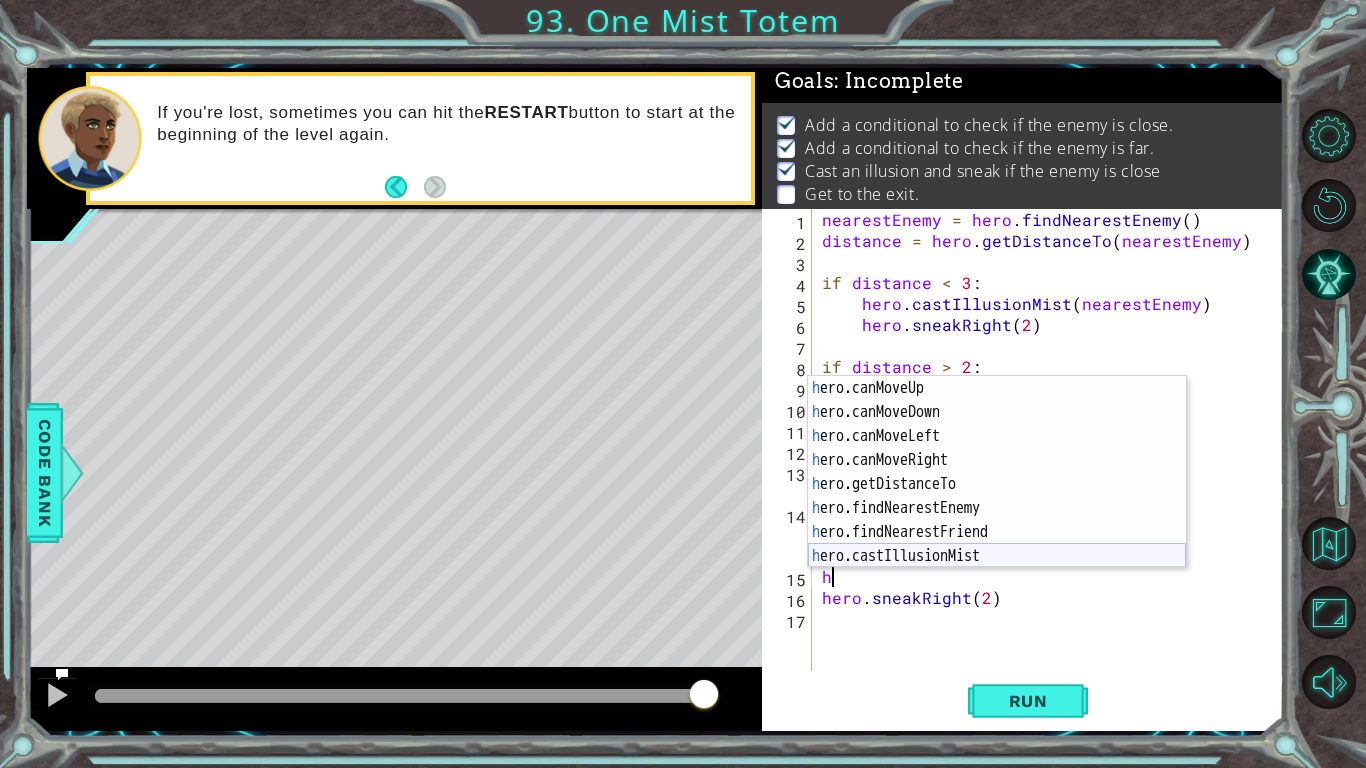 click on "h ero.canMoveUp press enter h ero.canMoveDown press enter h ero.canMoveLeft press enter h ero.canMoveRight press enter h ero.getDistanceTo press enter h ero.findNearestEnemy press enter h ero.findNearestFriend press enter h ero.castIllusionMist press enter" at bounding box center [997, 496] 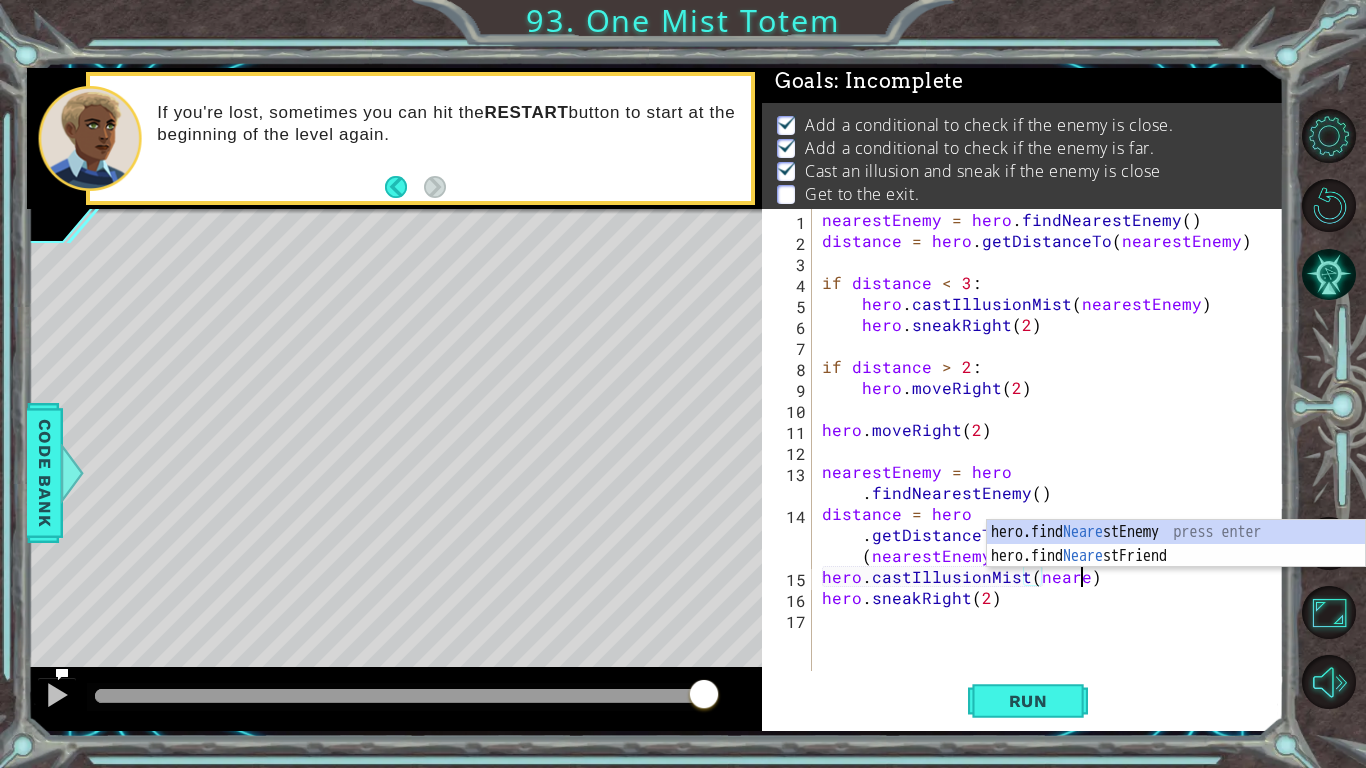 scroll, scrollTop: 0, scrollLeft: 15, axis: horizontal 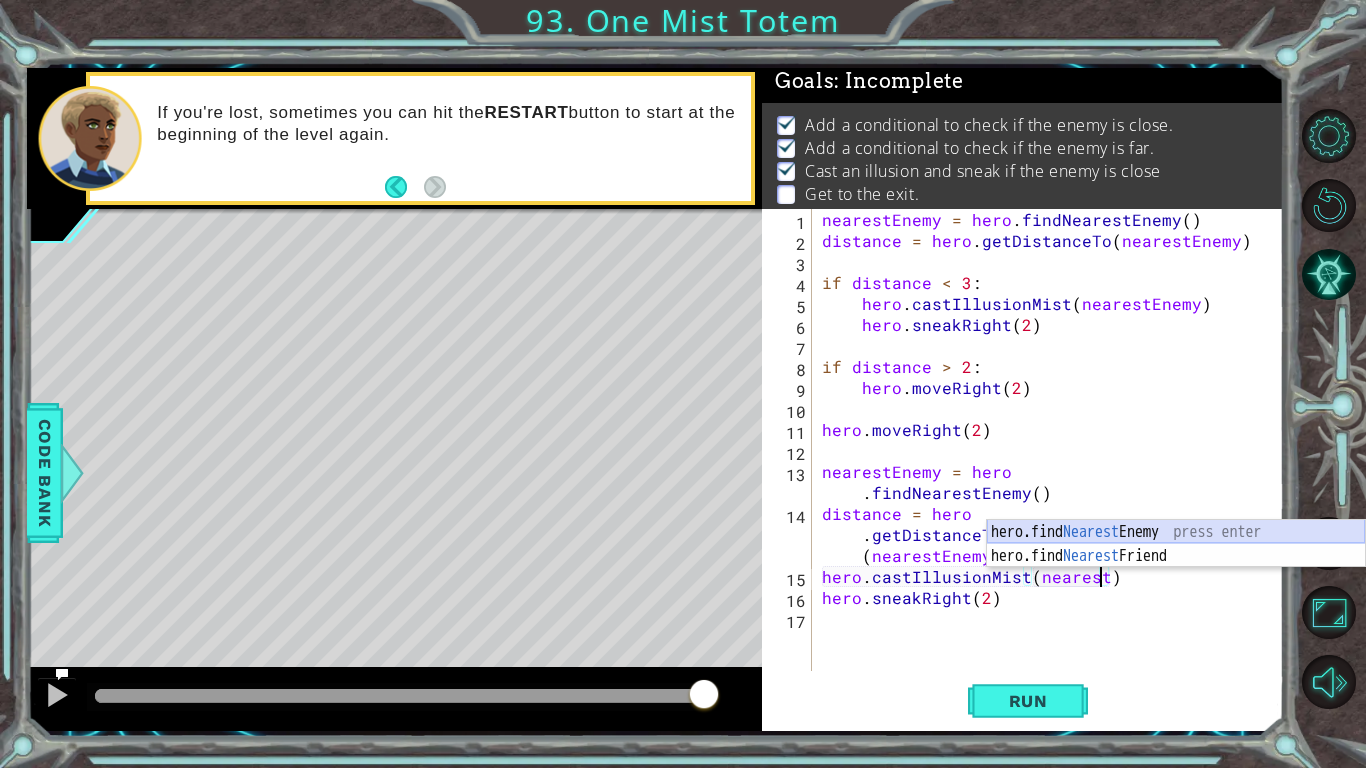 click on "hero.find Nearest Enemy press enter hero.find Nearest Friend press enter" at bounding box center (1176, 568) 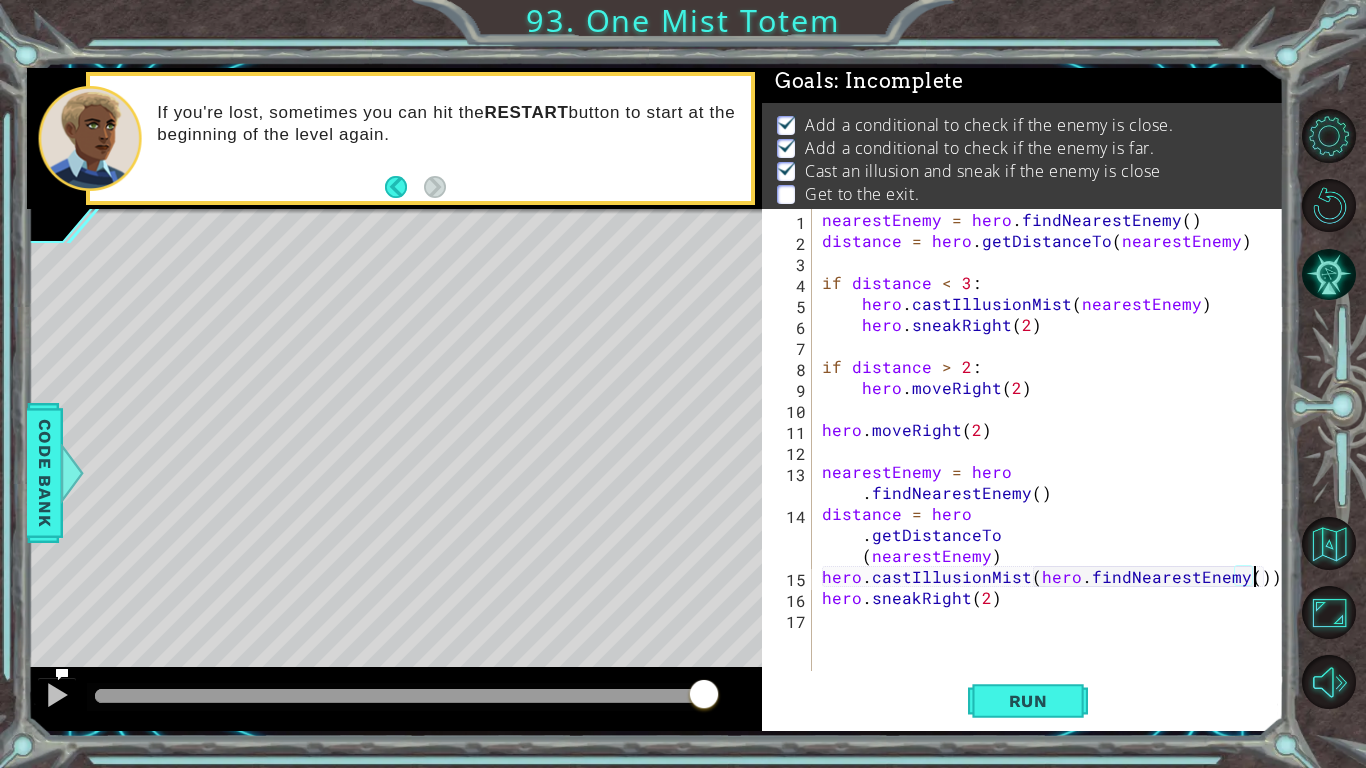 click on "nearestEnemy   =   hero . findNearestEnemy ( ) distance   =   hero . getDistanceTo ( nearestEnemy ) if   distance   <   3 :      hero . castIllusionMist ( nearestEnemy )      hero . sneakRight ( 2 ) if   distance   >   2 :      hero . moveRight ( 2 ) hero . moveRight ( 2 ) nearestEnemy   =   hero                          . findNearestEnemy ( ) distance   =   hero                            . getDistanceTo                         ( nearestEnemy ) hero . castIllusionMist ( hero . findNearestEnemy ( )) hero . sneakRight ( 2 )" at bounding box center (1053, 461) 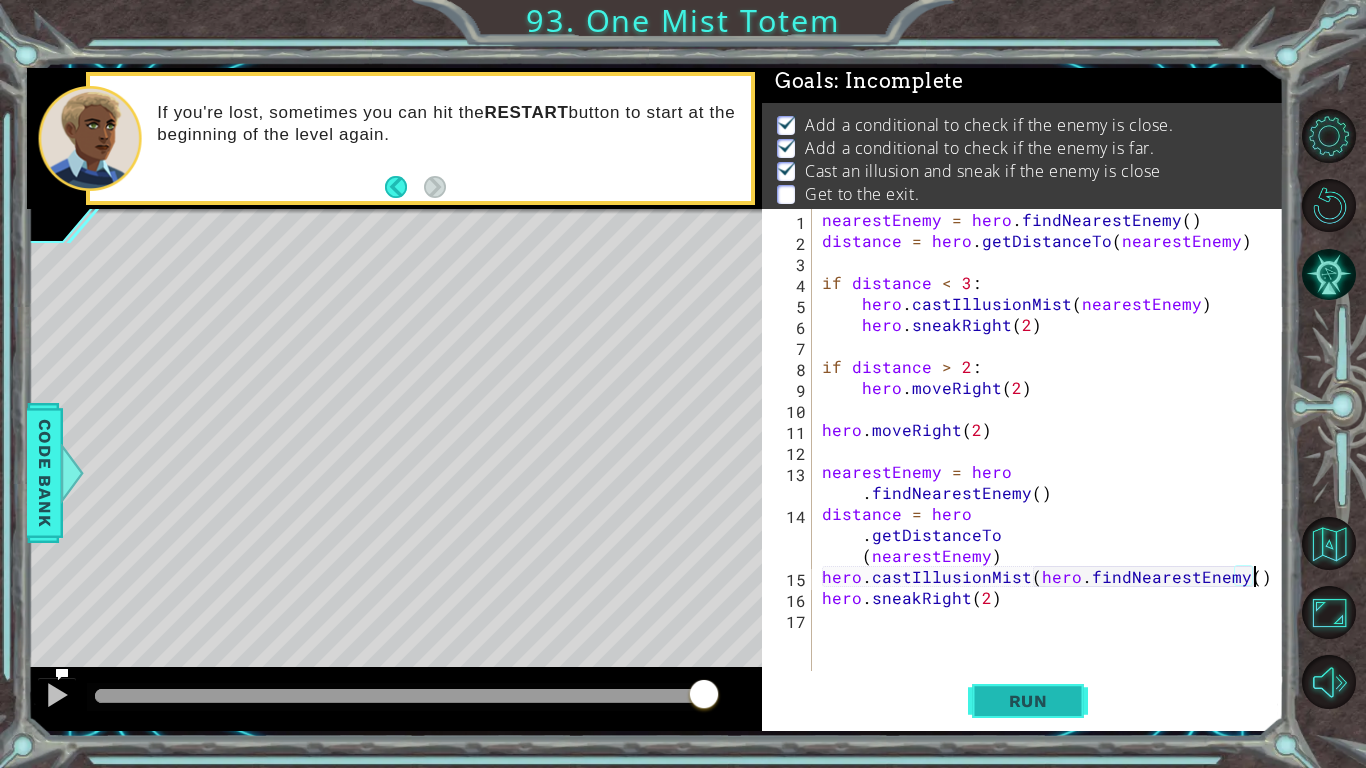 click on "Run" at bounding box center (1028, 701) 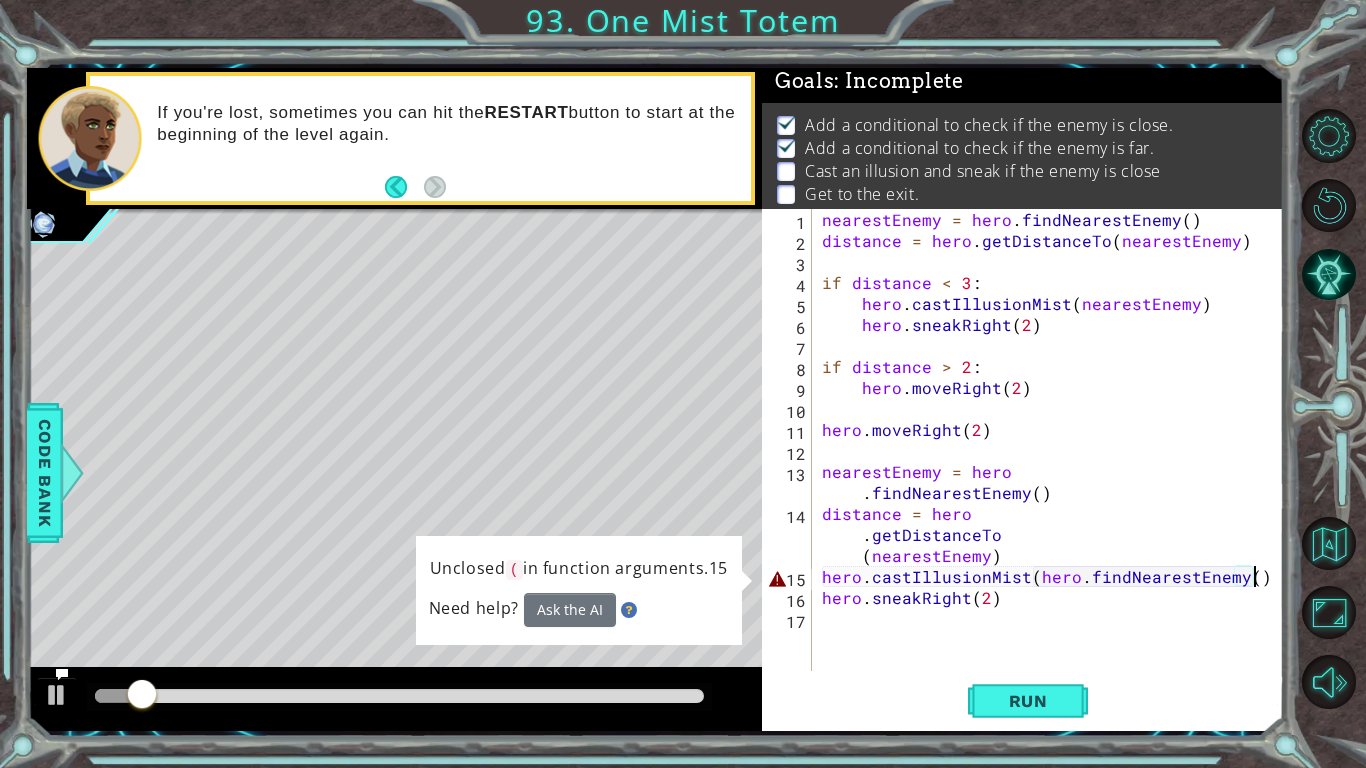 click on "nearestEnemy   =   hero . findNearestEnemy ( ) distance   =   hero . getDistanceTo ( nearestEnemy ) if   distance   <   3 :      hero . castIllusionMist ( nearestEnemy )      hero . sneakRight ( 2 ) if   distance   >   2 :      hero . moveRight ( 2 ) hero . moveRight ( 2 ) nearestEnemy   =   hero                          . findNearestEnemy ( ) distance   =   hero                            . getDistanceTo                         ( nearestEnemy ) hero . castIllusionMist ( hero . findNearestEnemy ( ) hero . sneakRight ( 2 )" at bounding box center [1053, 461] 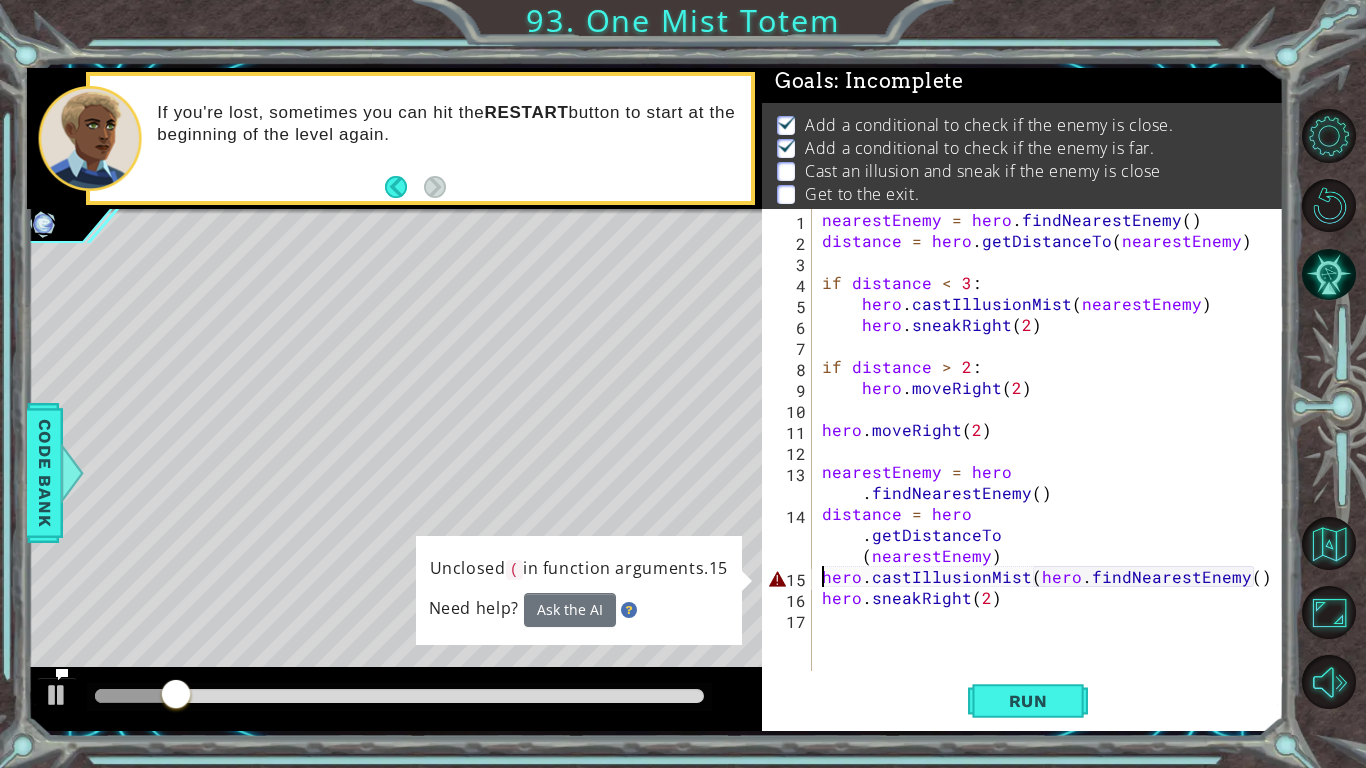 scroll, scrollTop: 0, scrollLeft: 0, axis: both 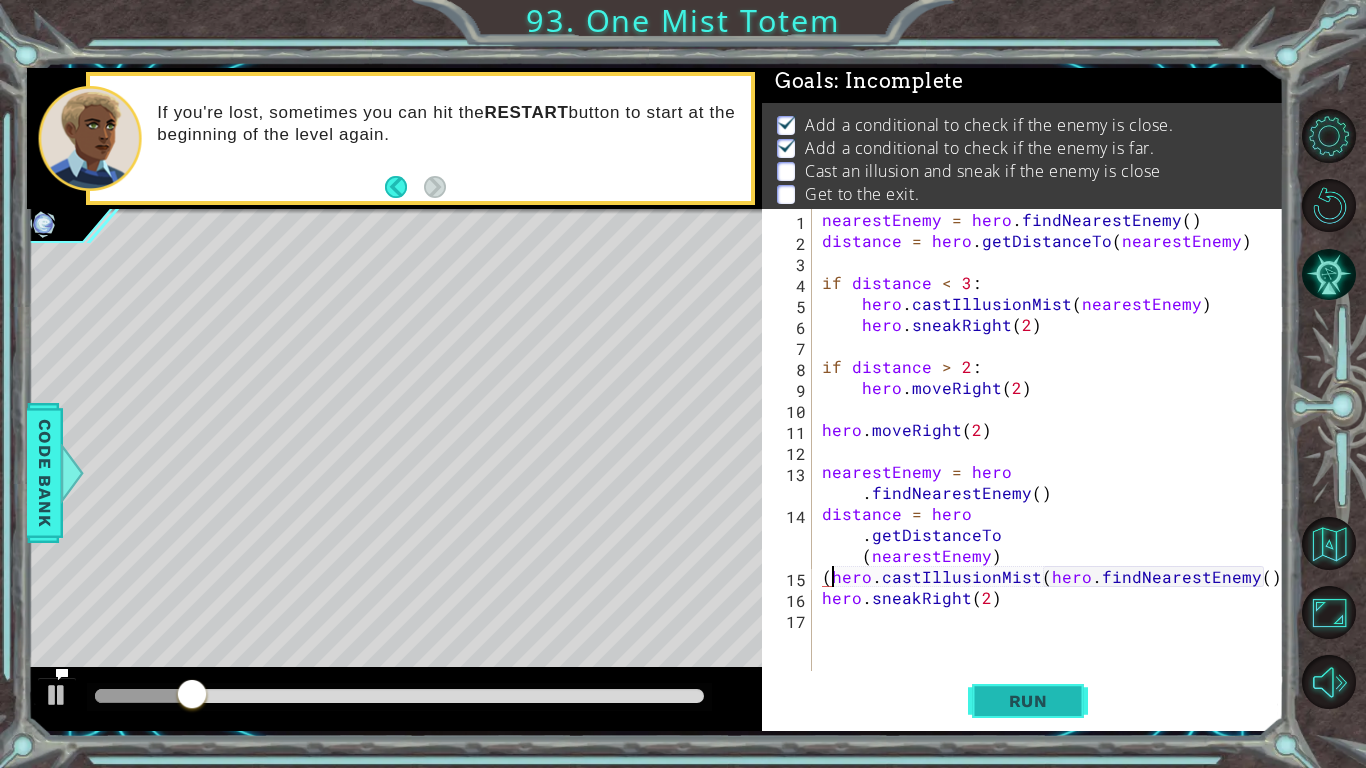 click on "Run" at bounding box center (1028, 701) 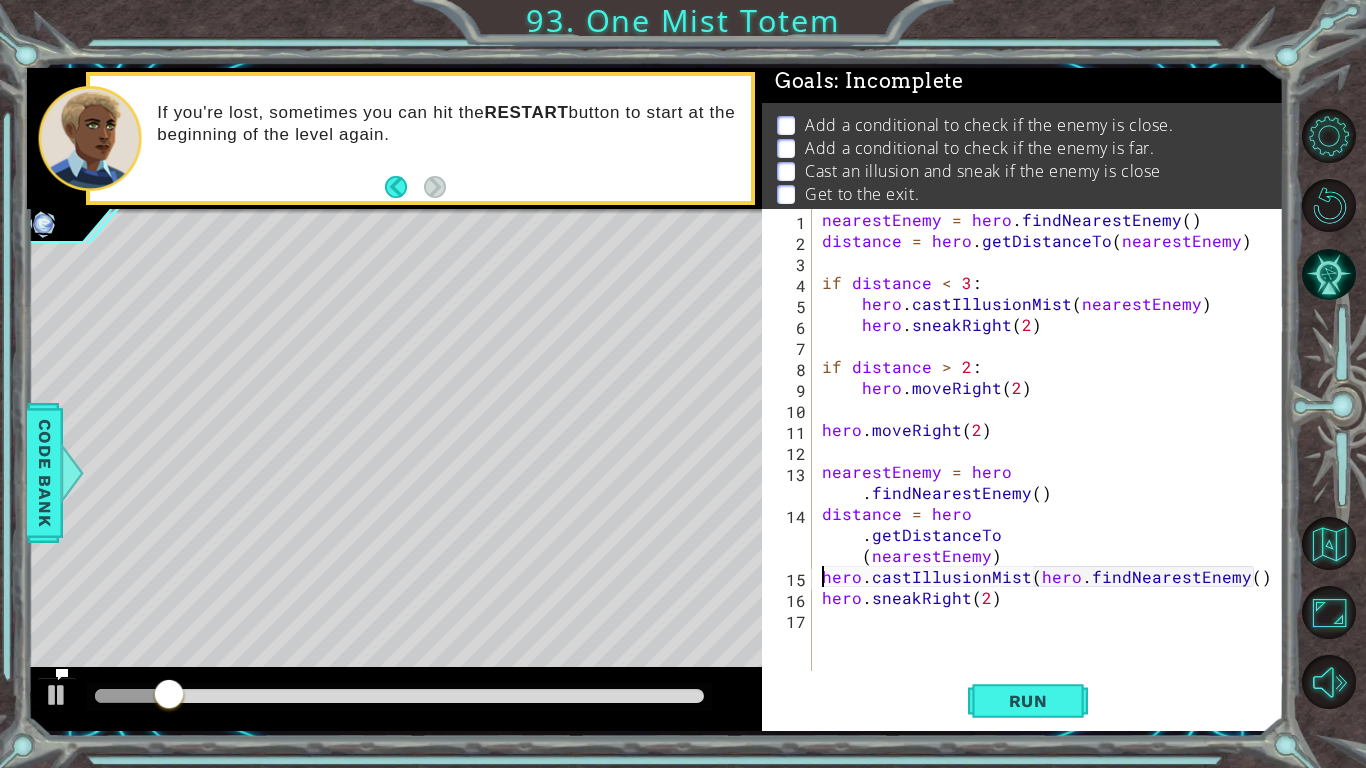 click on "nearestEnemy   =   hero . findNearestEnemy ( ) distance   =   hero . getDistanceTo ( nearestEnemy ) if   distance   <   3 :      hero . castIllusionMist ( nearestEnemy )      hero . sneakRight ( 2 ) if   distance   >   2 :      hero . moveRight ( 2 ) hero . moveRight ( 2 ) nearestEnemy   =   hero                          . findNearestEnemy ( ) distance   =   hero                            . getDistanceTo                         ( nearestEnemy ) hero . castIllusionMist ( hero . findNearestEnemy ( ) hero . sneakRight ( 2 )" at bounding box center (1053, 461) 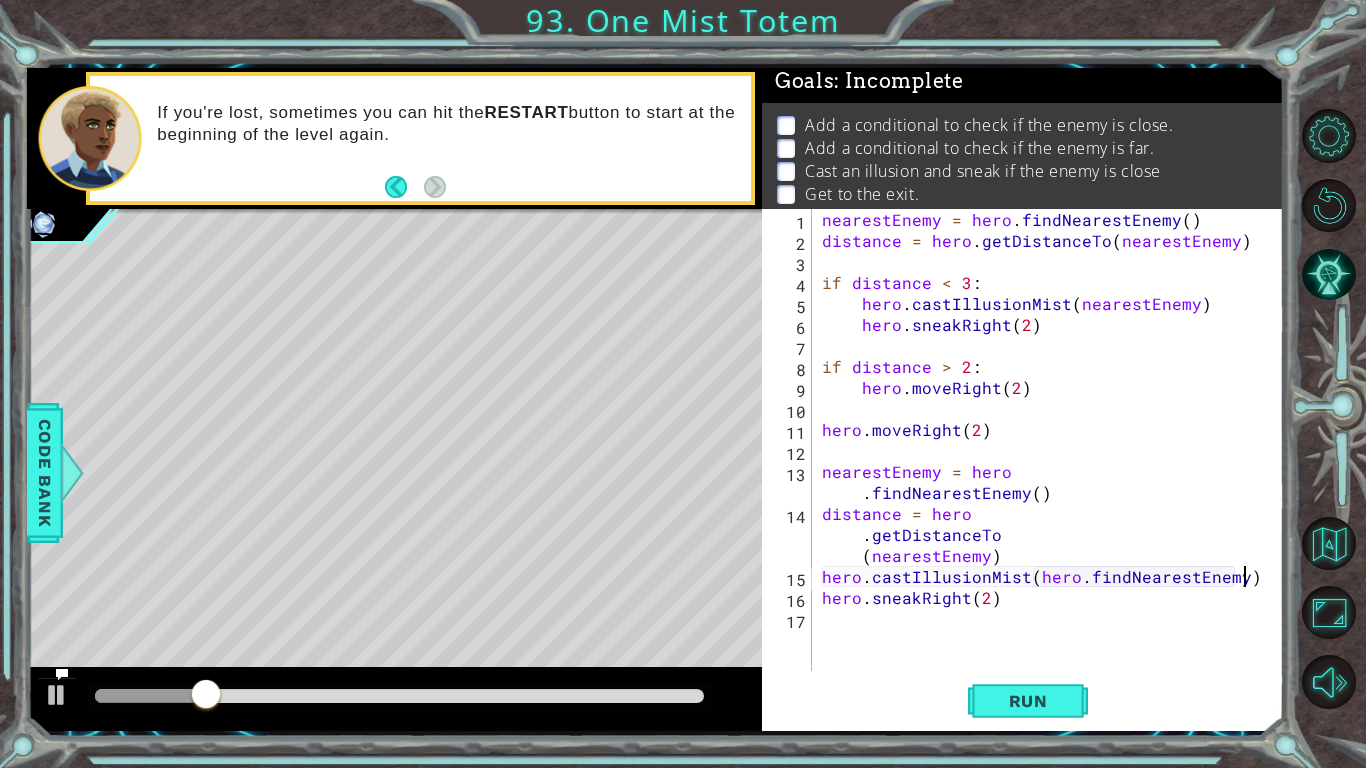 scroll, scrollTop: 0, scrollLeft: 25, axis: horizontal 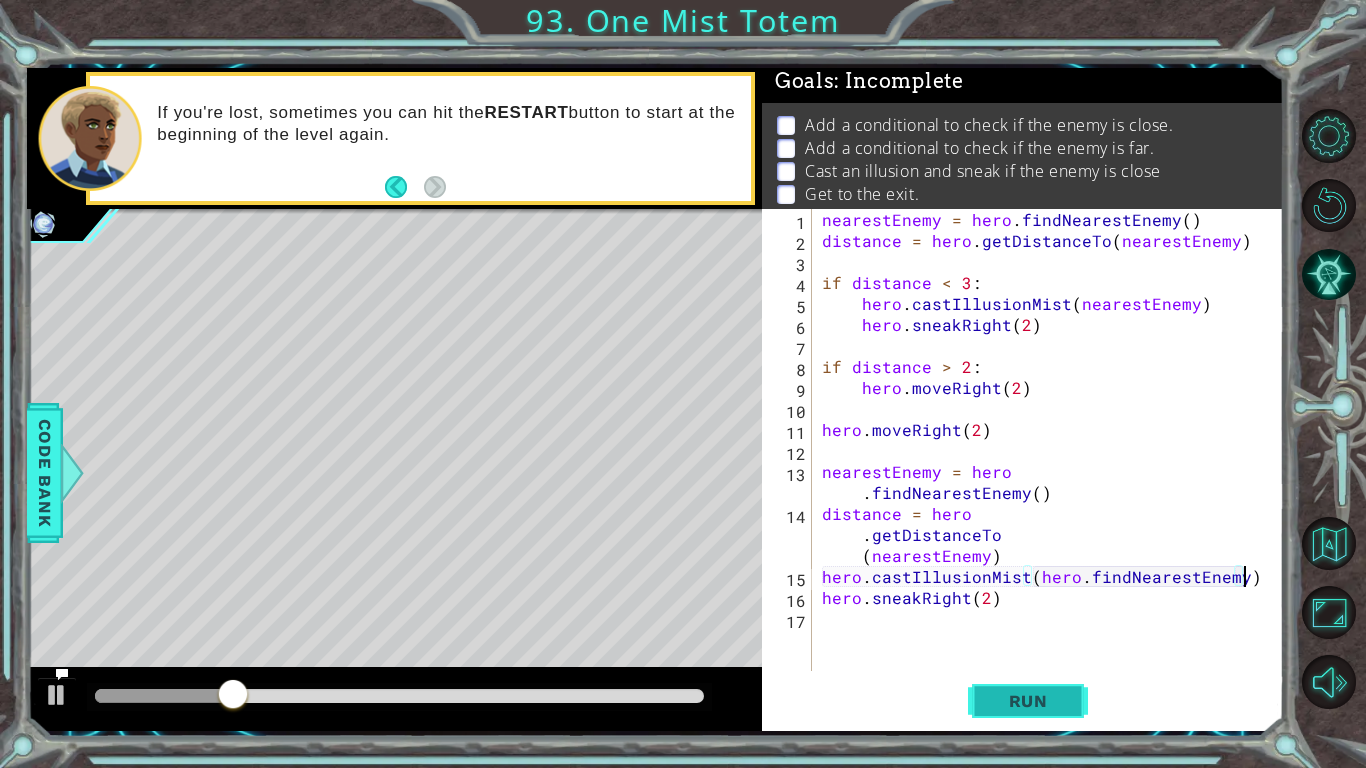click on "Run" at bounding box center [1028, 701] 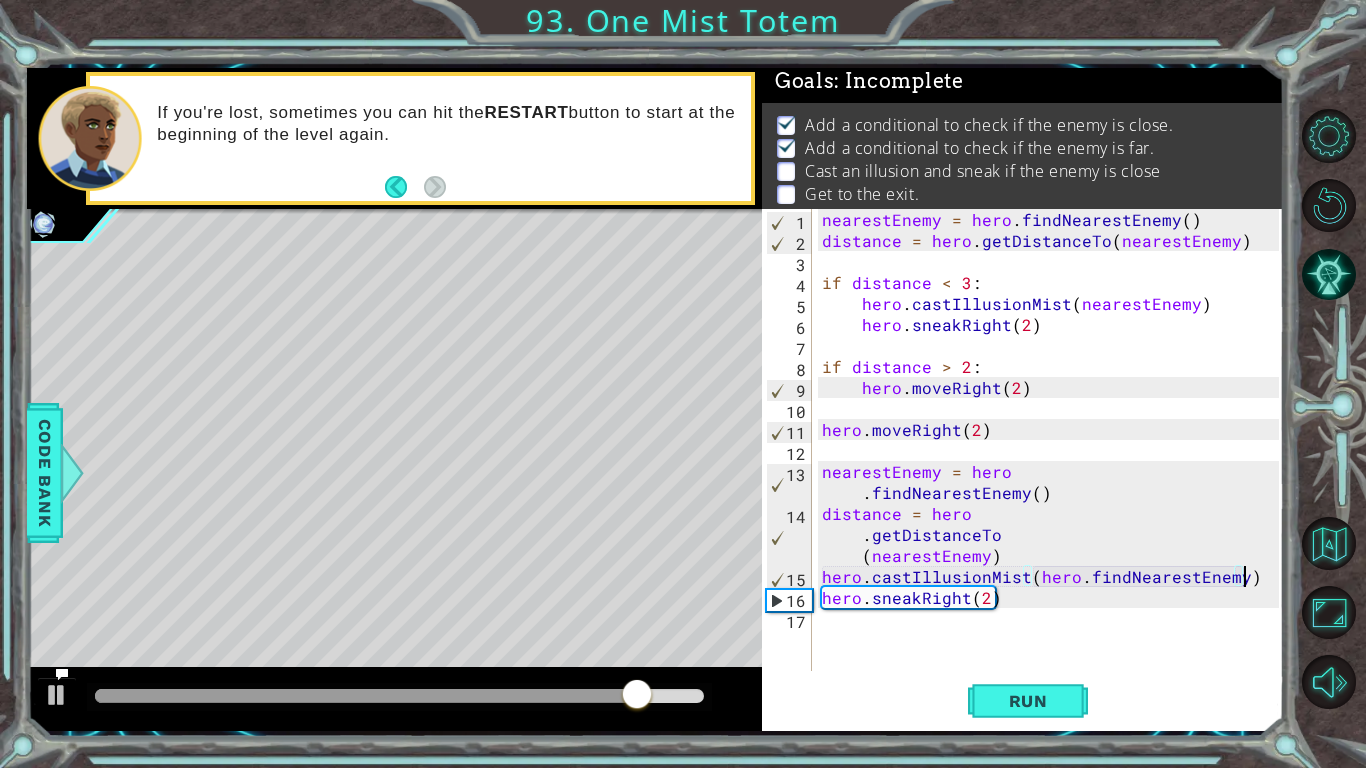 click on "nearestEnemy   =   hero . findNearestEnemy ( ) distance   =   hero . getDistanceTo ( nearestEnemy ) if   distance   <   3 :      hero . castIllusionMist ( nearestEnemy )      hero . sneakRight ( 2 ) if   distance   >   2 :      hero . moveRight ( 2 ) hero . moveRight ( 2 ) nearestEnemy   =   hero                          . findNearestEnemy ( ) distance   =   hero                            . getDistanceTo                         ( nearestEnemy ) hero . castIllusionMist ( hero . findNearestEnemy ) hero . sneakRight ( 2 )" at bounding box center (1053, 461) 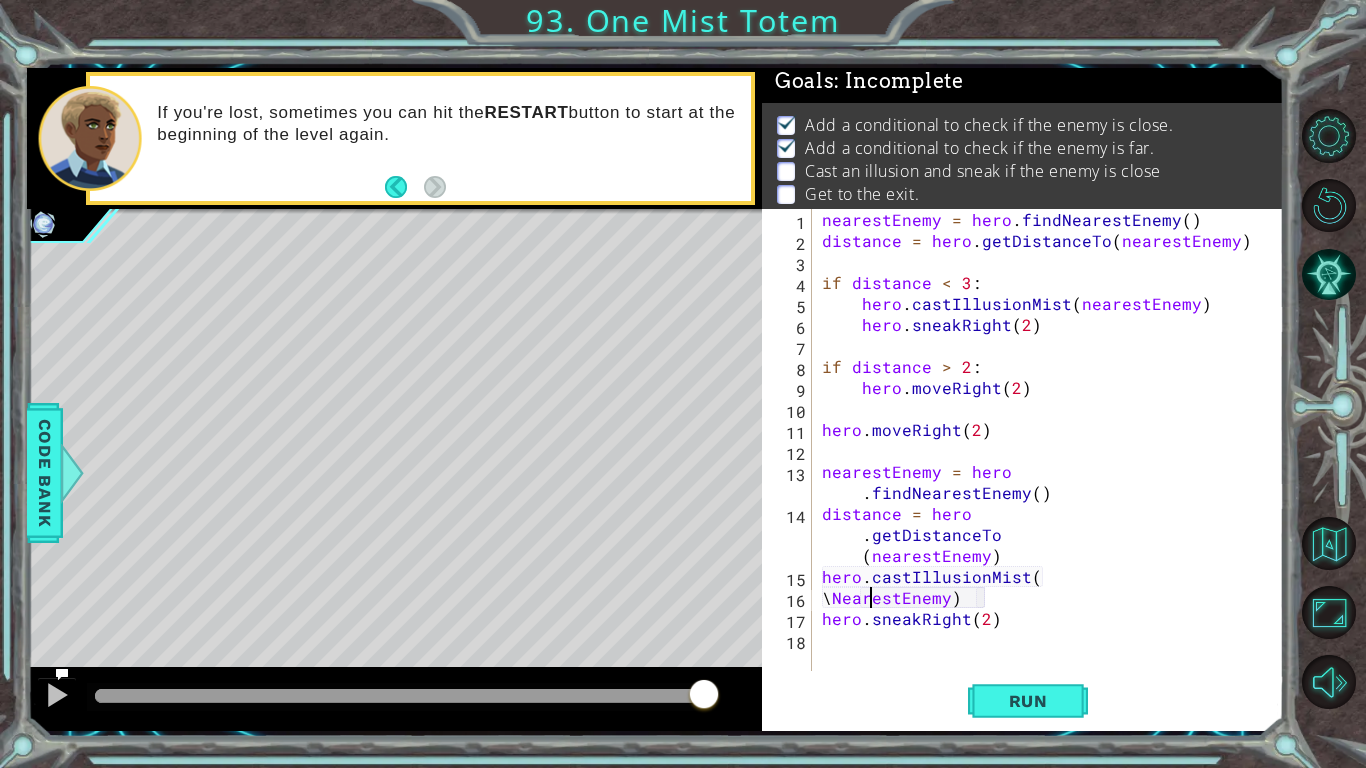 scroll, scrollTop: 0, scrollLeft: 3, axis: horizontal 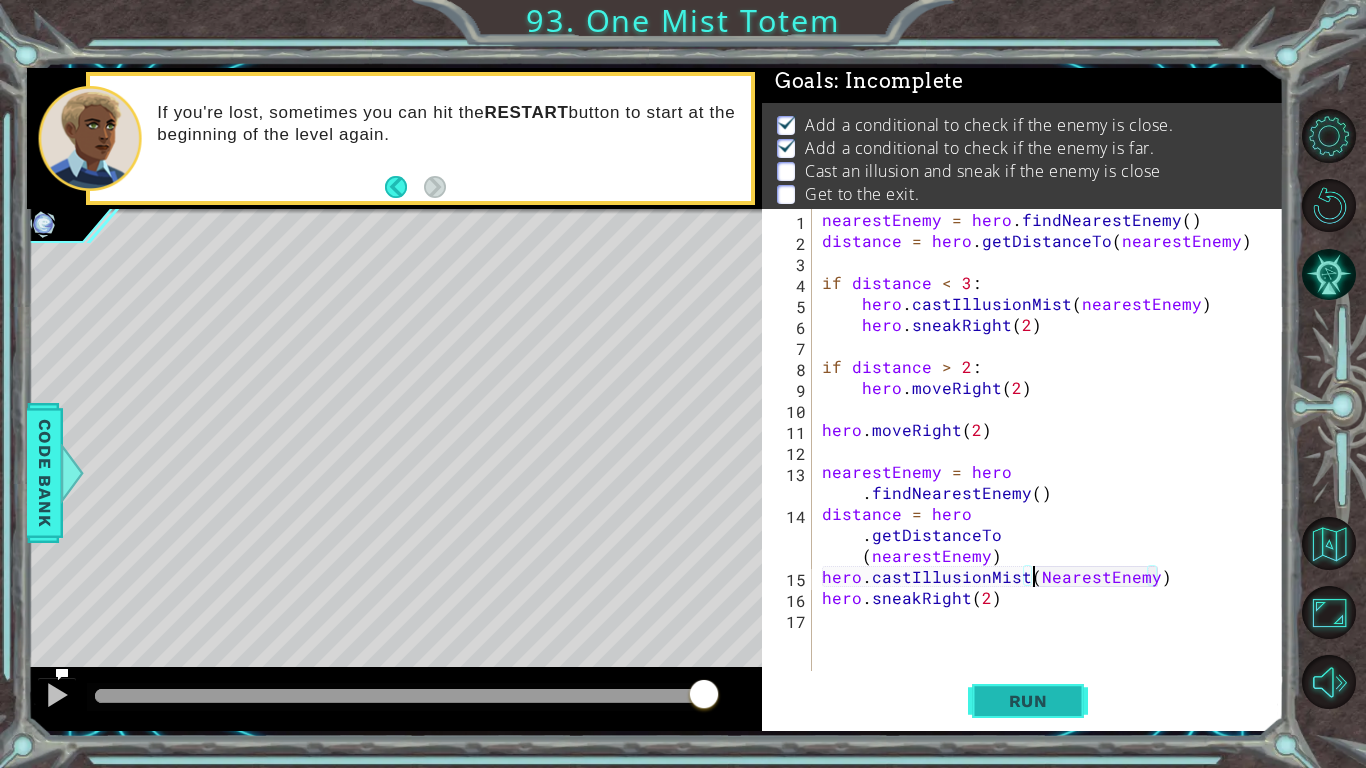 click on "Run" at bounding box center (1028, 701) 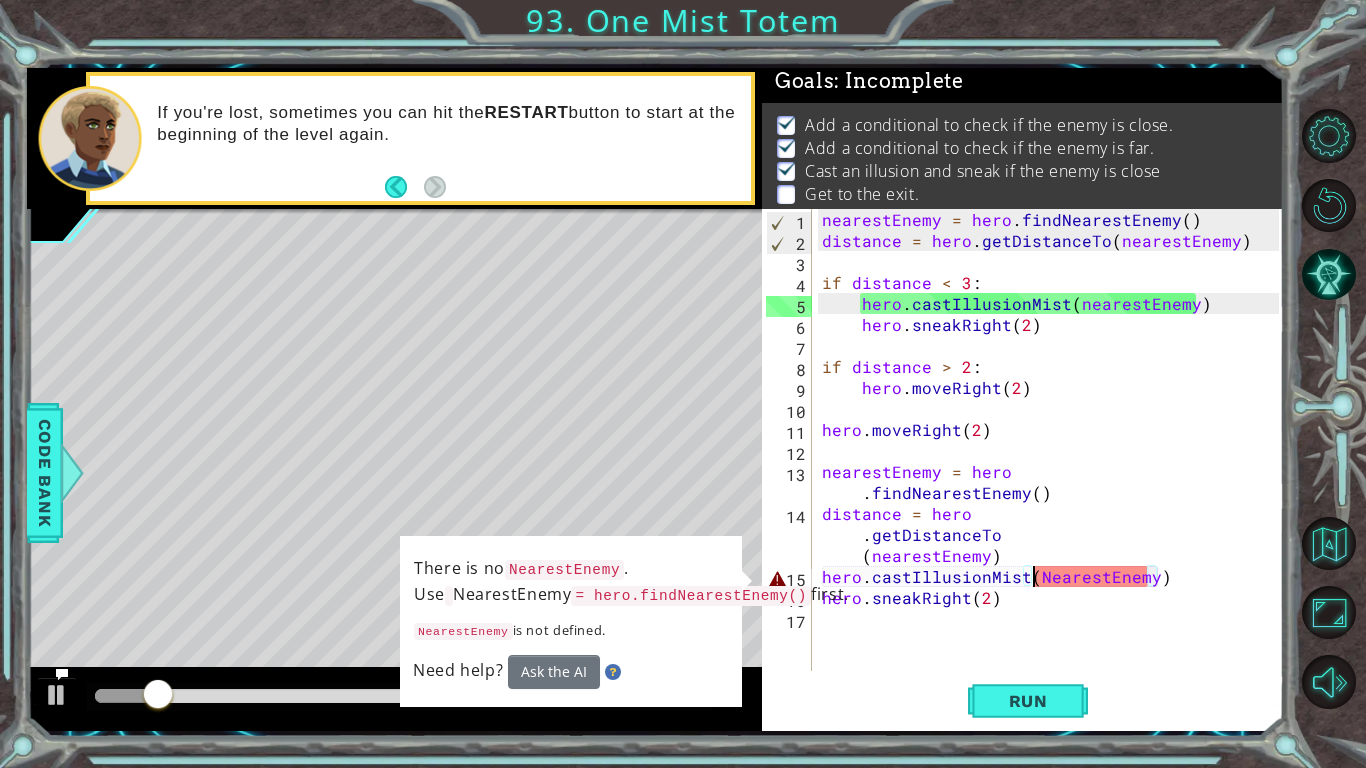 click on "nearestEnemy   =   hero . findNearestEnemy ( ) distance   =   hero . getDistanceTo ( nearestEnemy ) if   distance   <   3 :      hero . castIllusionMist ( nearestEnemy )      hero . sneakRight ( 2 ) if   distance   >   2 :      hero . moveRight ( 2 ) hero . moveRight ( 2 ) nearestEnemy   =   hero                          . findNearestEnemy ( ) distance   =   hero                            . getDistanceTo                         ( nearestEnemy ) hero . castIllusionMist ( NearestEnemy ) hero . sneakRight ( 2 )" at bounding box center (1053, 461) 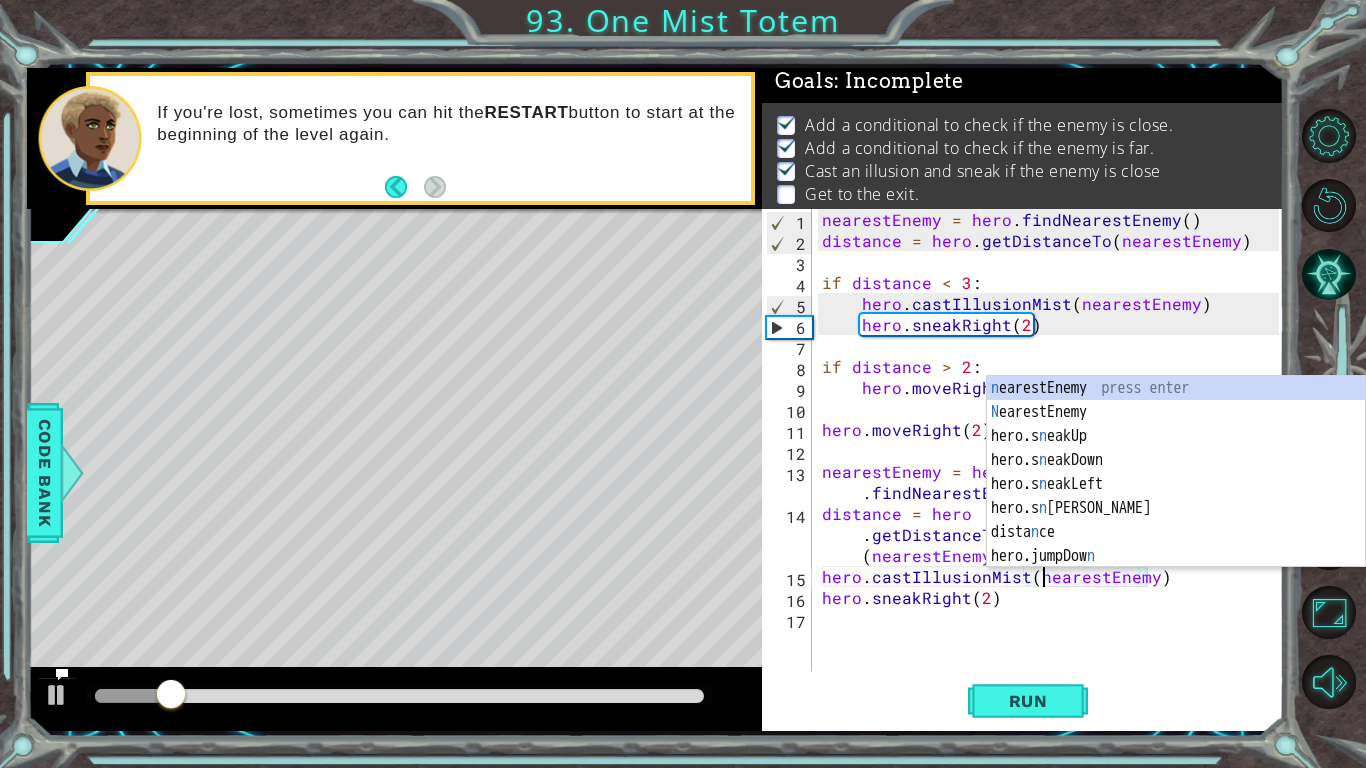 scroll, scrollTop: 0, scrollLeft: 13, axis: horizontal 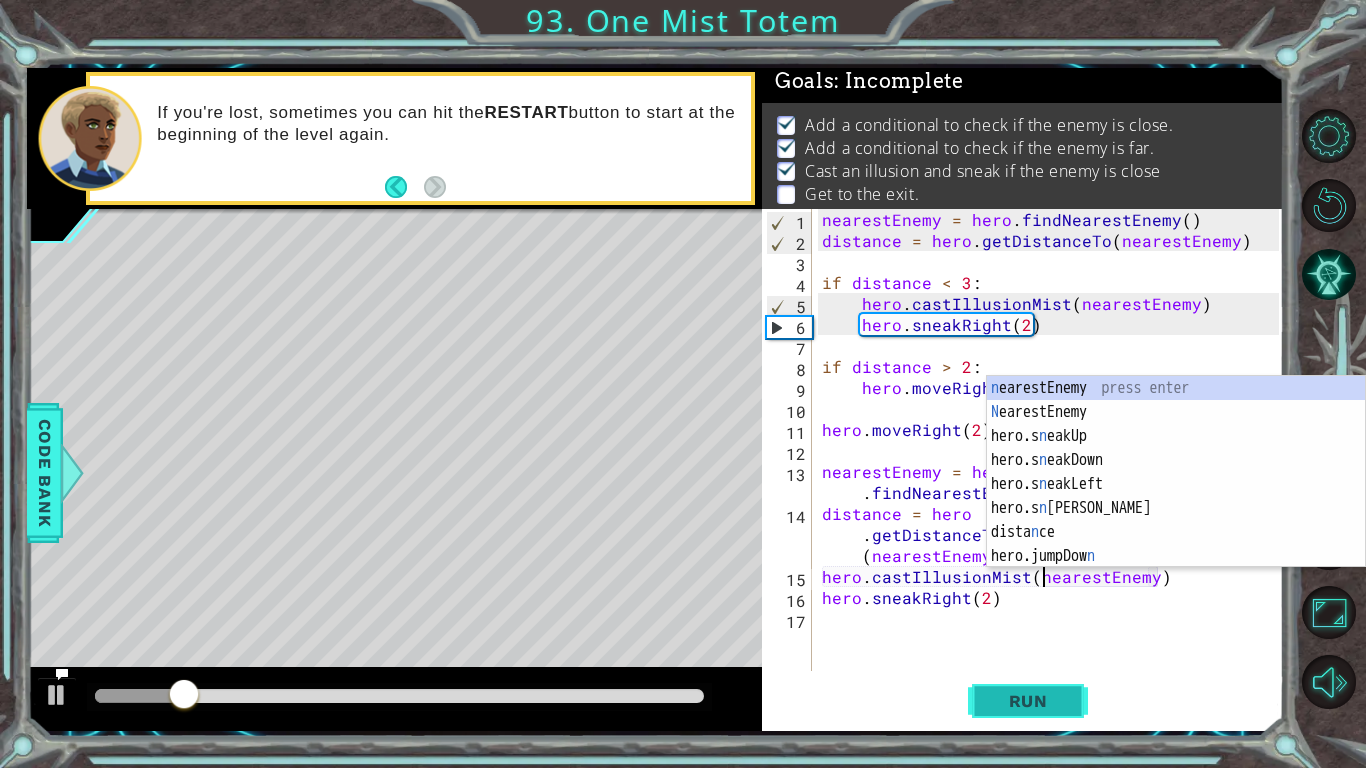 type on "hero.castIllusionMist(nearestEnemy)" 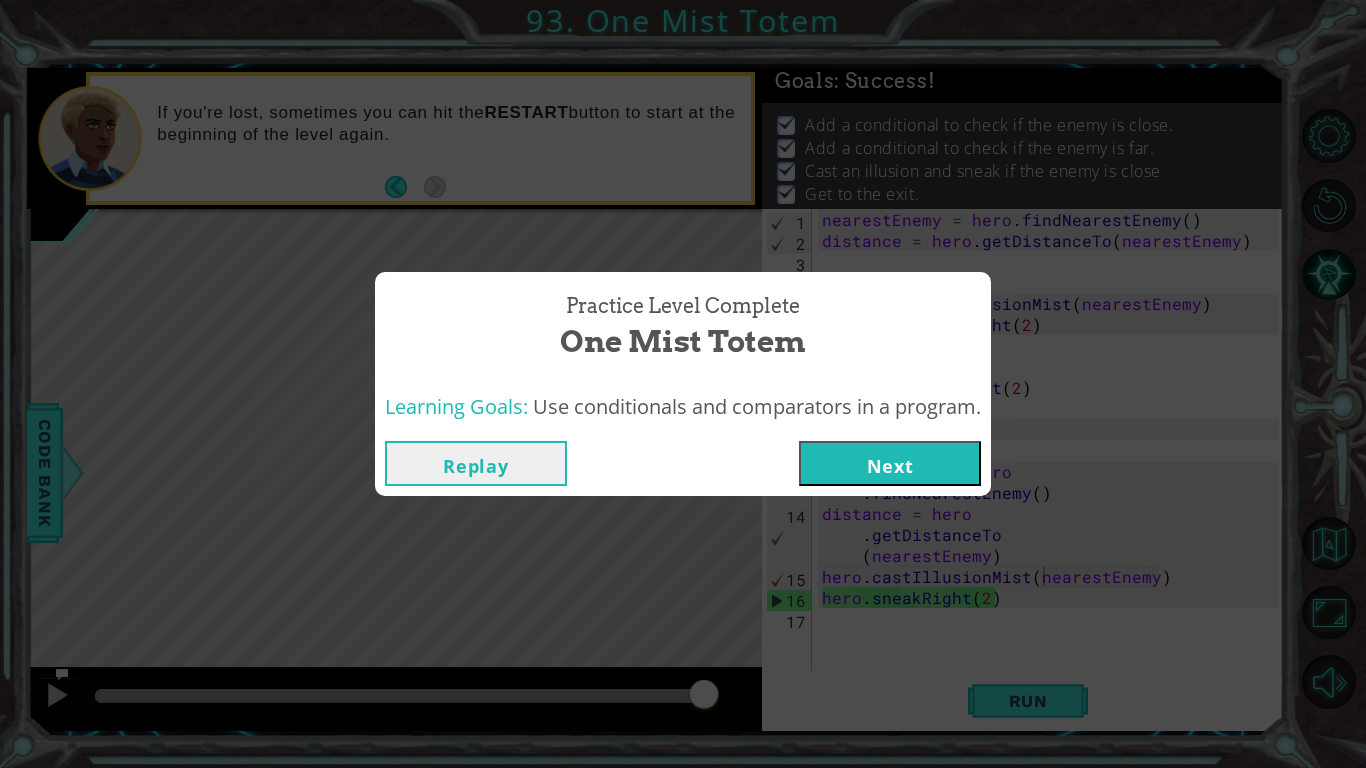 click on "Next" at bounding box center [890, 463] 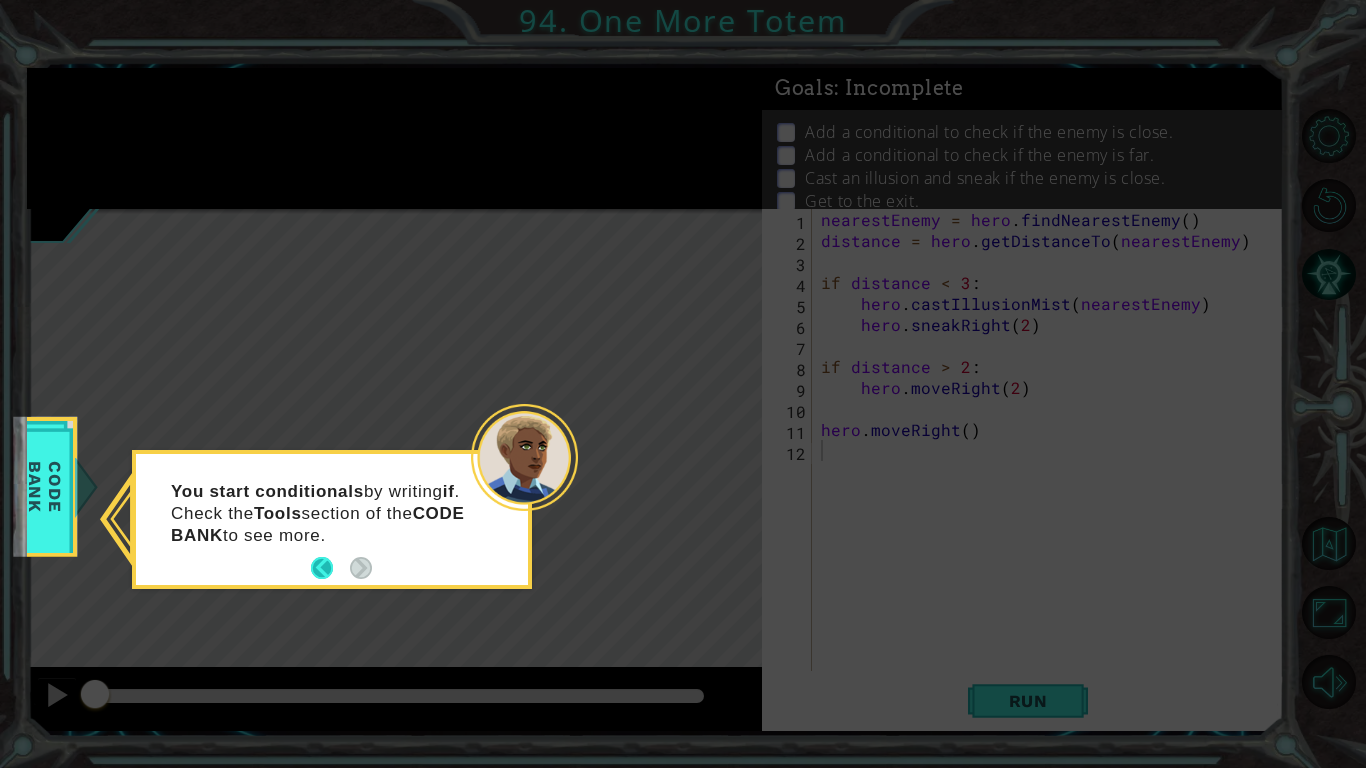 click at bounding box center (330, 568) 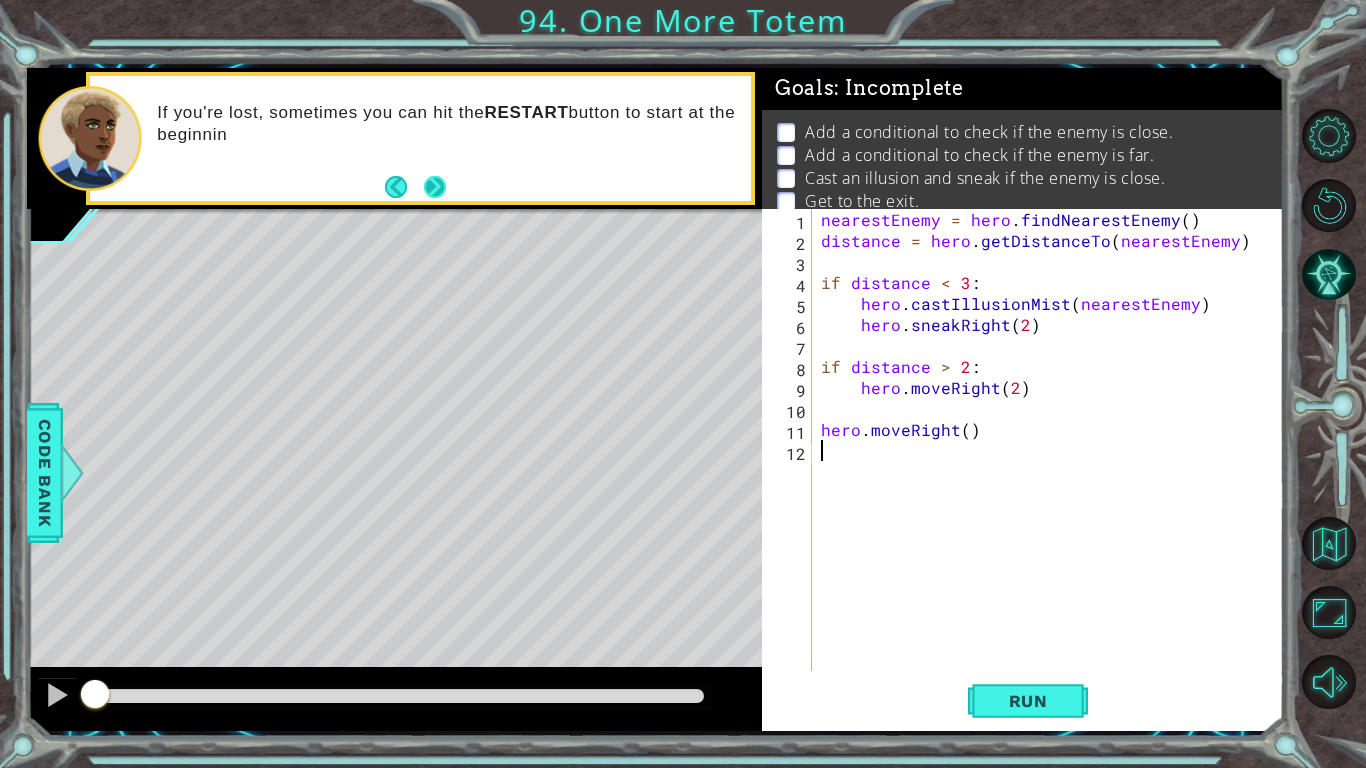 click at bounding box center (435, 187) 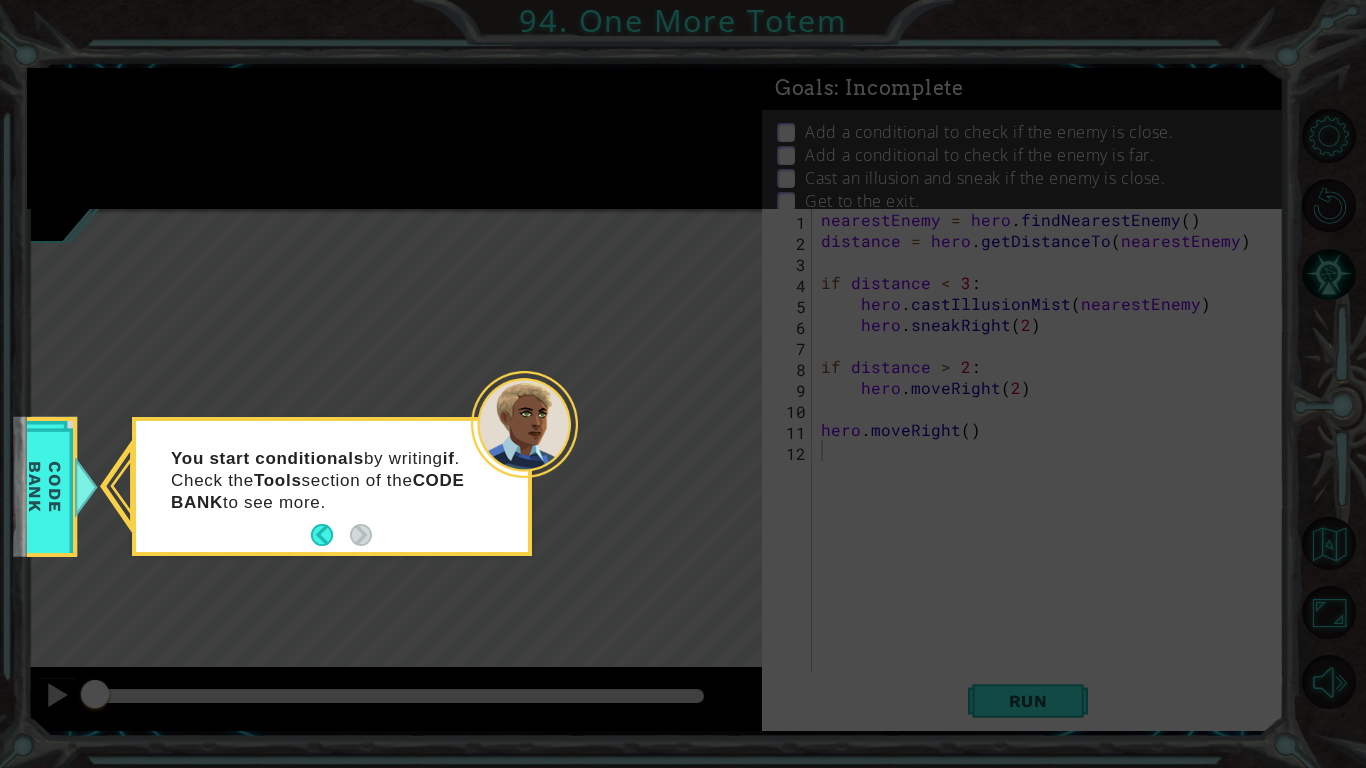 click 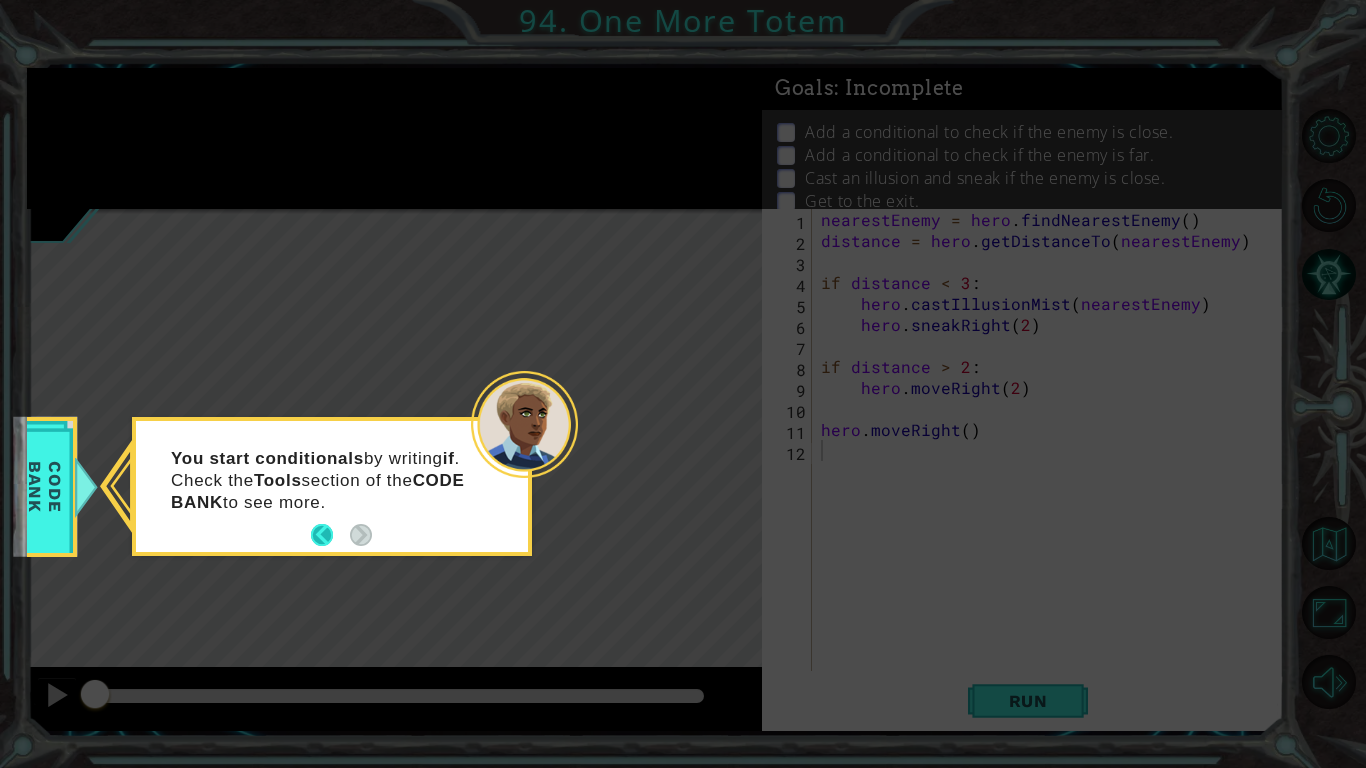 click at bounding box center (330, 535) 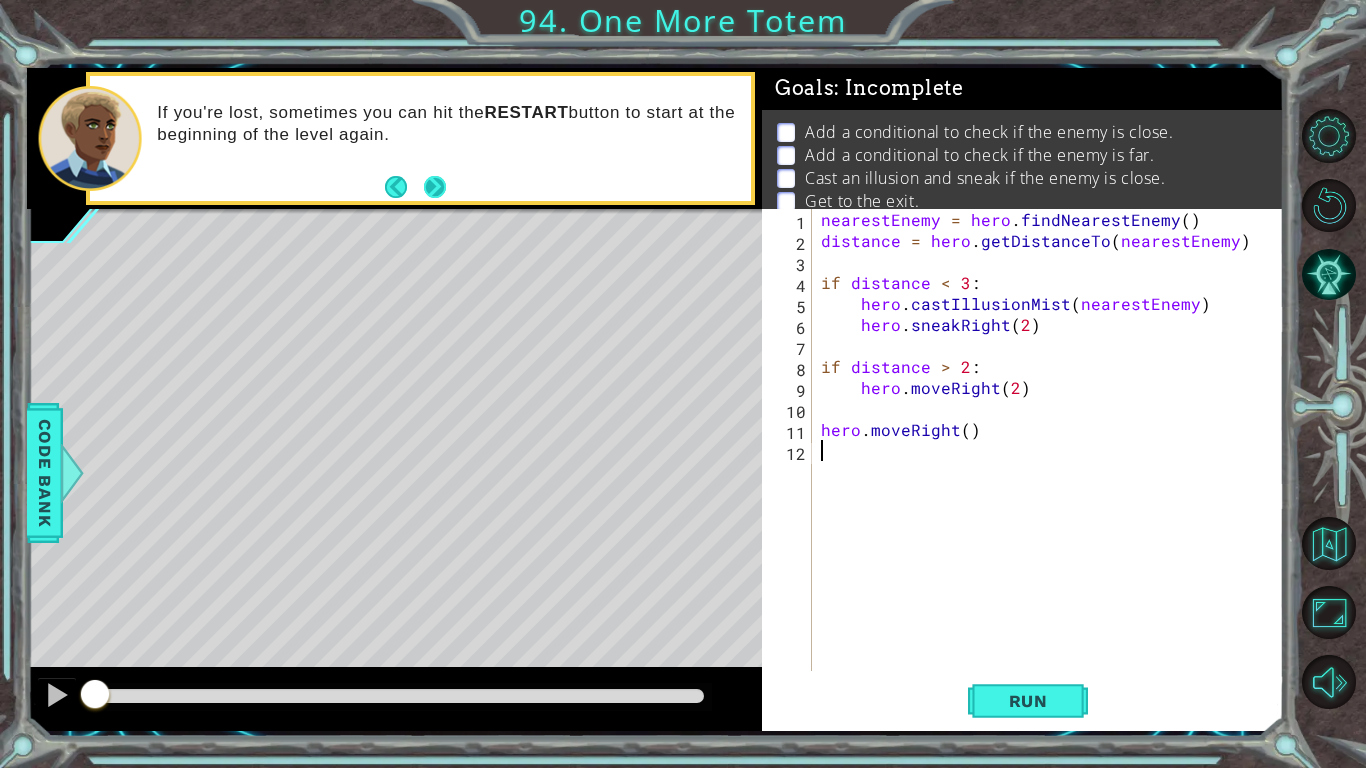 click at bounding box center (435, 187) 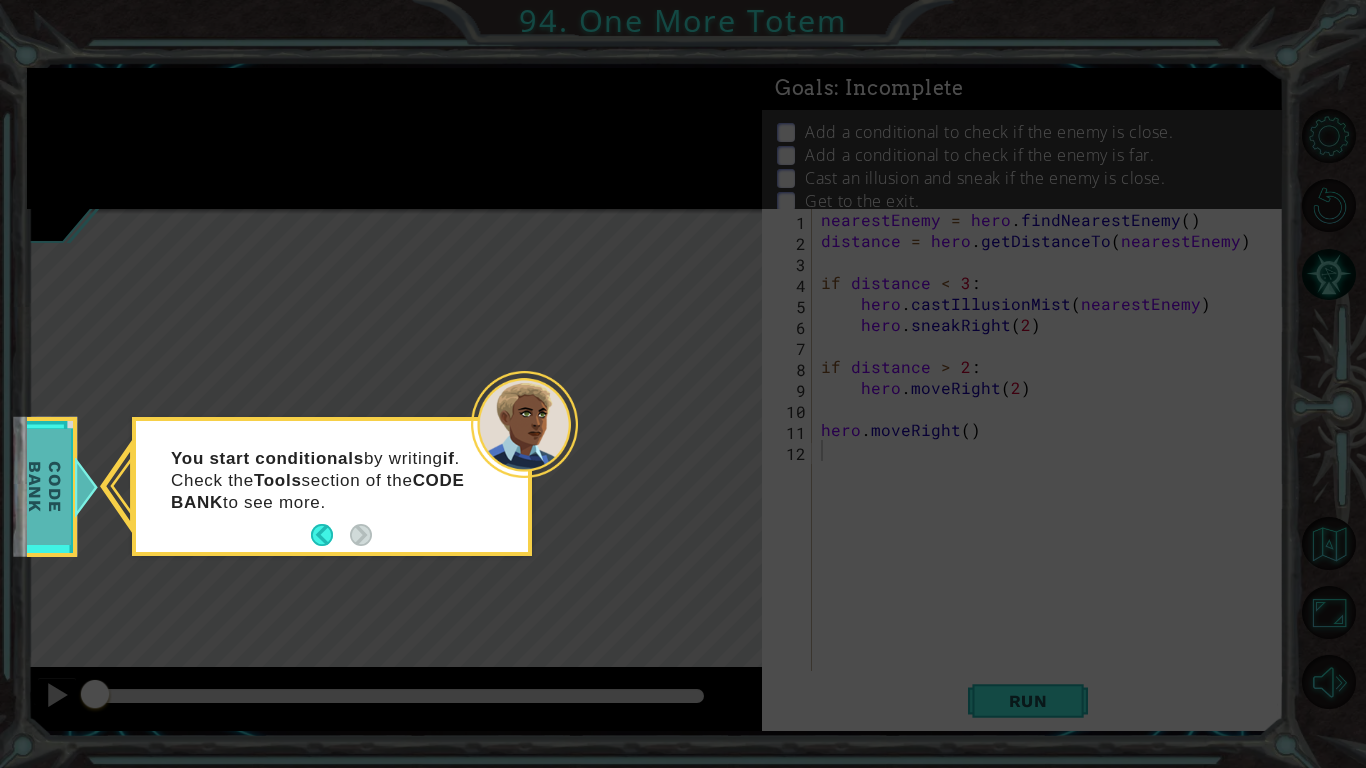 click on "Code Bank" at bounding box center (45, 486) 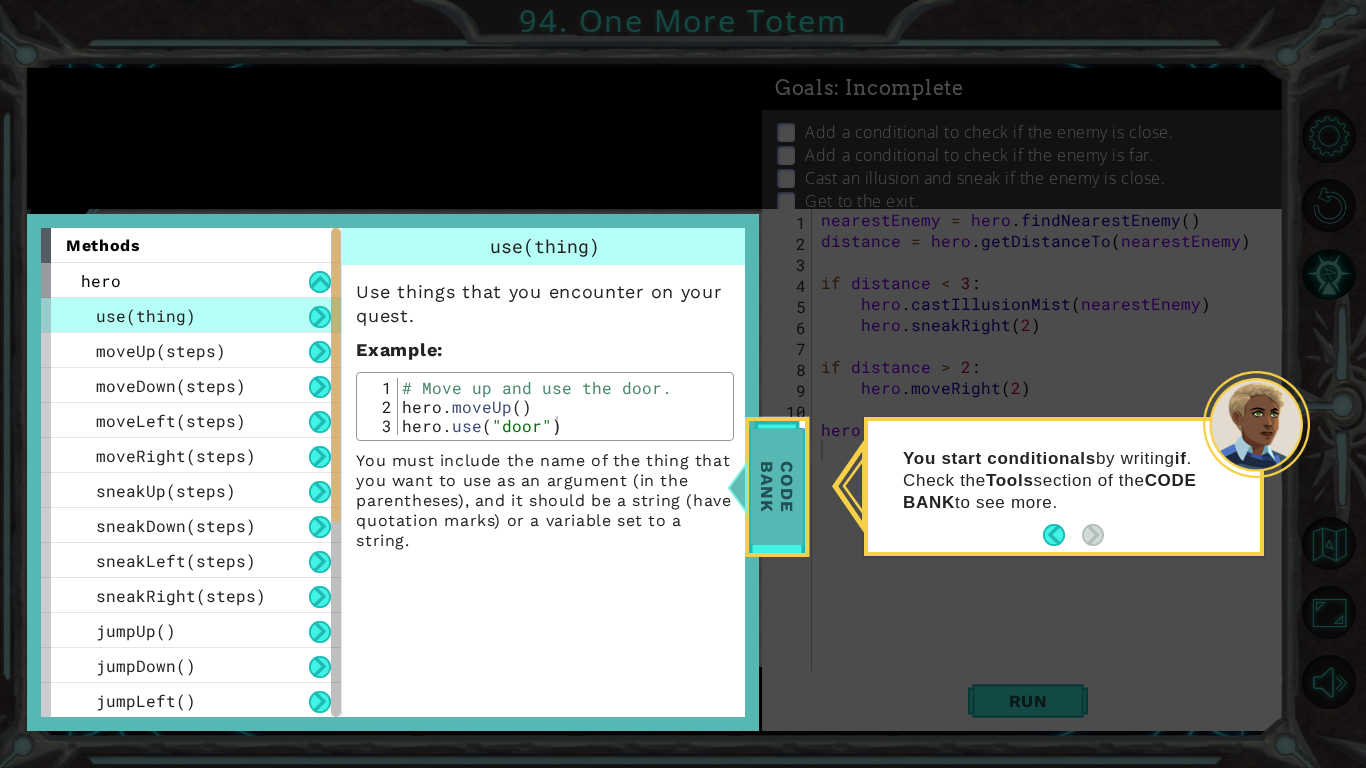 click on "Code Bank" at bounding box center (777, 487) 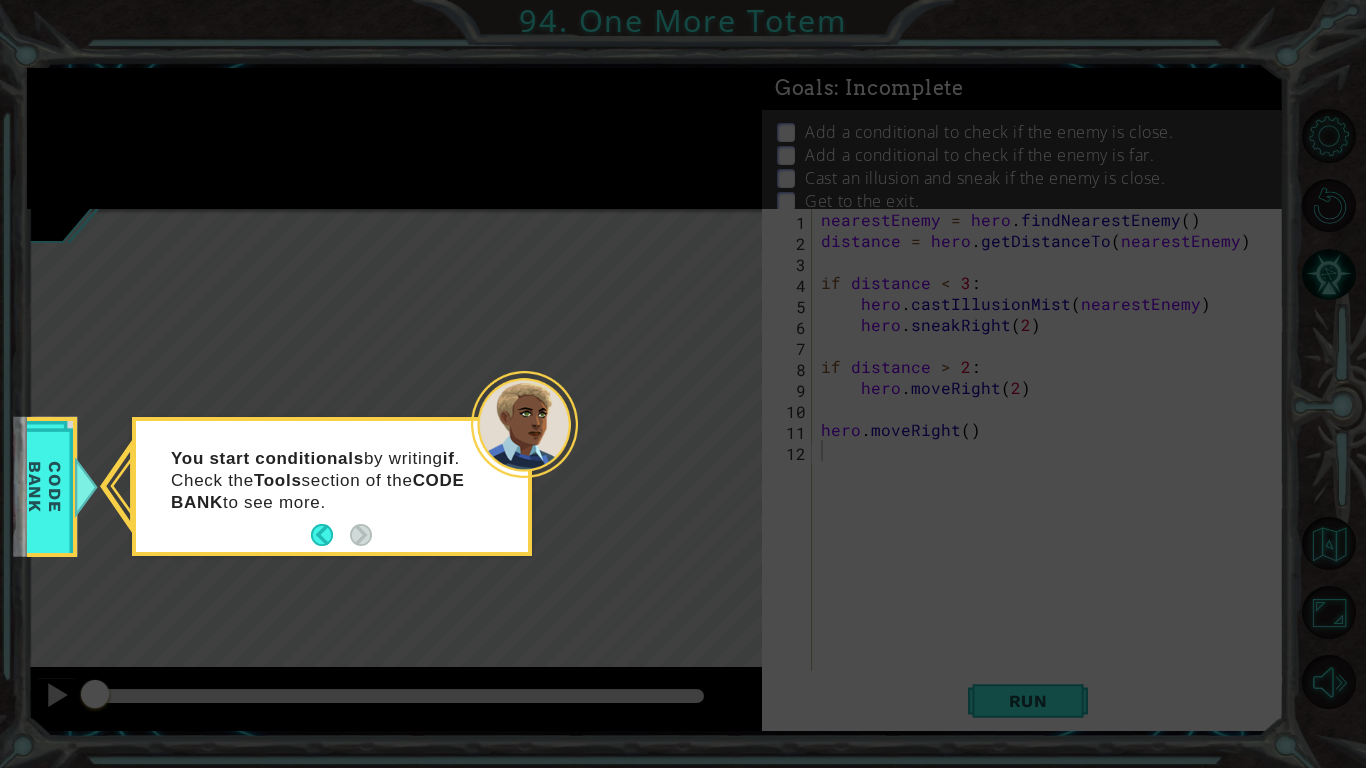 click 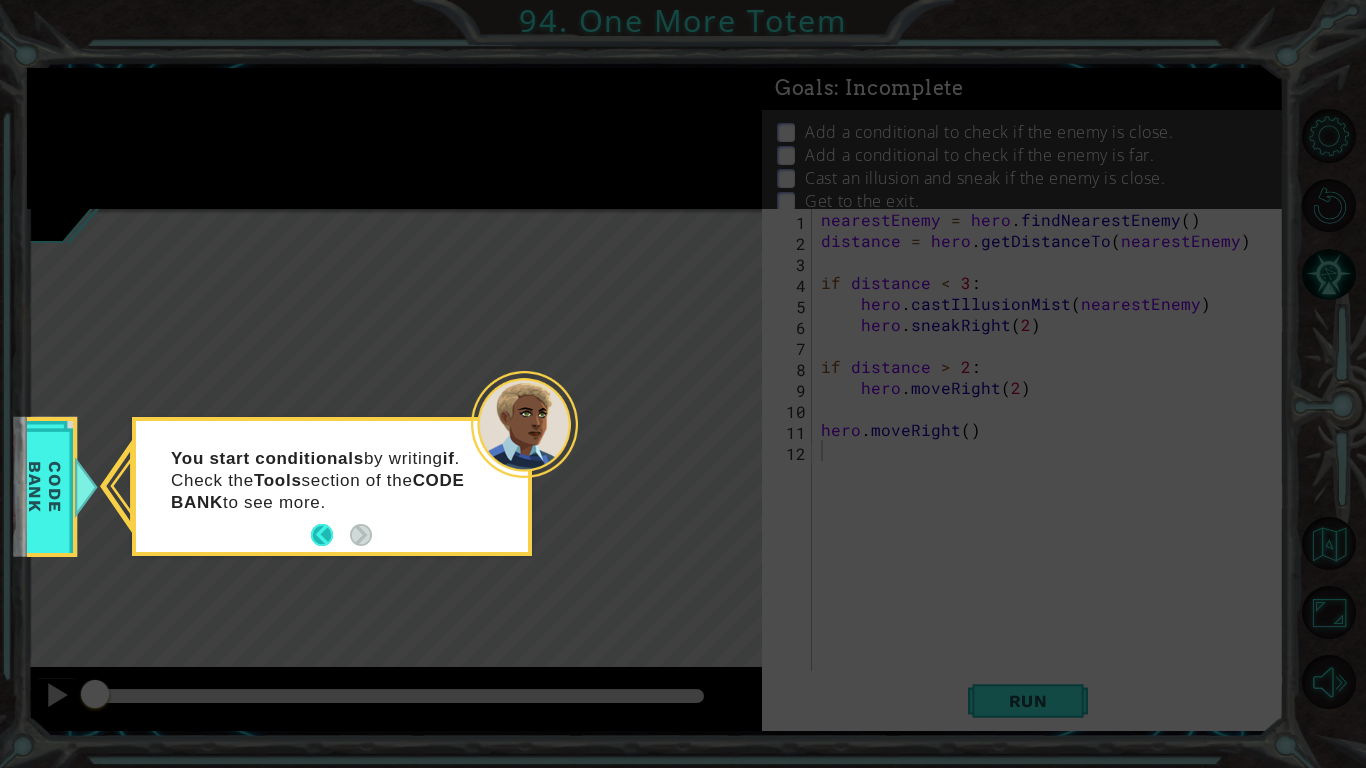 click at bounding box center (330, 535) 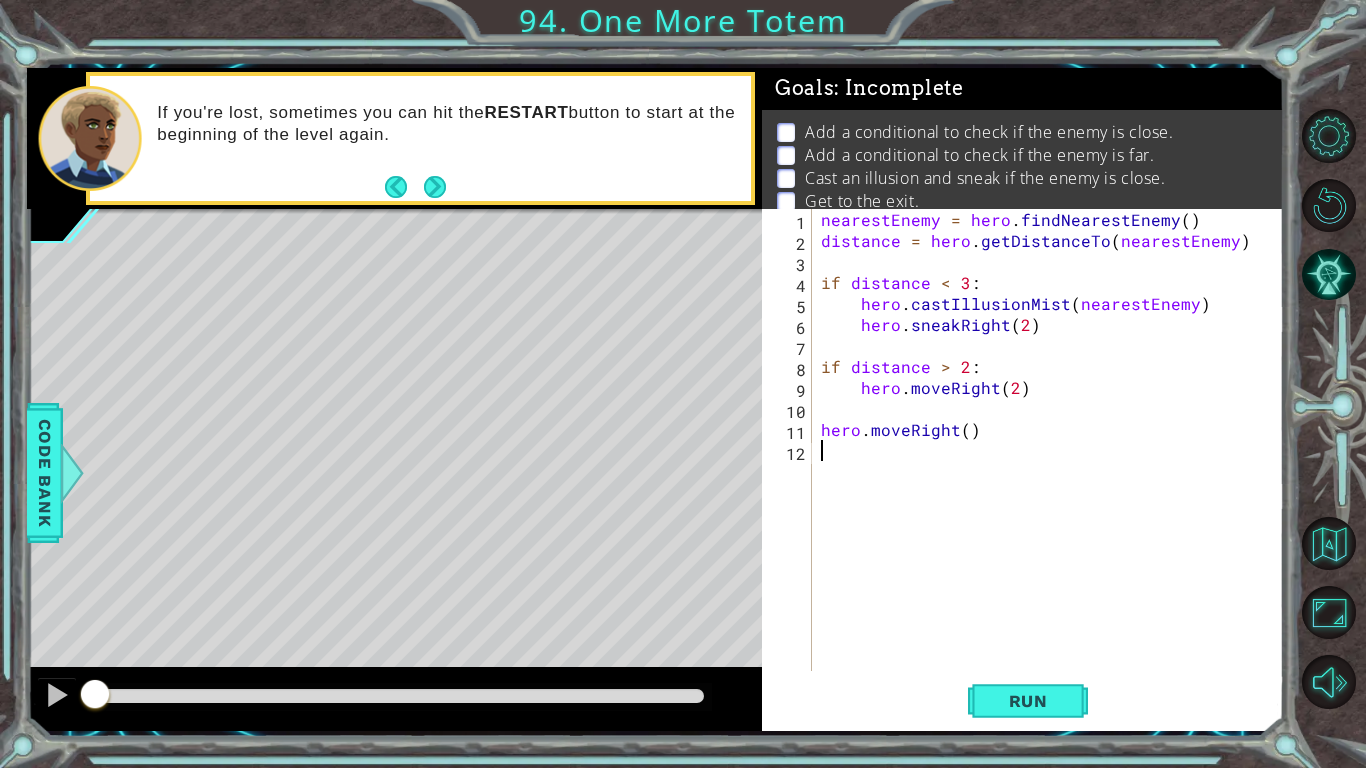 click on "nearestEnemy   =   hero . findNearestEnemy ( ) distance   =   hero . getDistanceTo ( nearestEnemy ) if   distance   <   3 :      hero . castIllusionMist ( nearestEnemy )      hero . sneakRight ( 2 ) if   distance   >   2 :      hero . moveRight ( 2 ) hero . moveRight ( )" at bounding box center (1053, 461) 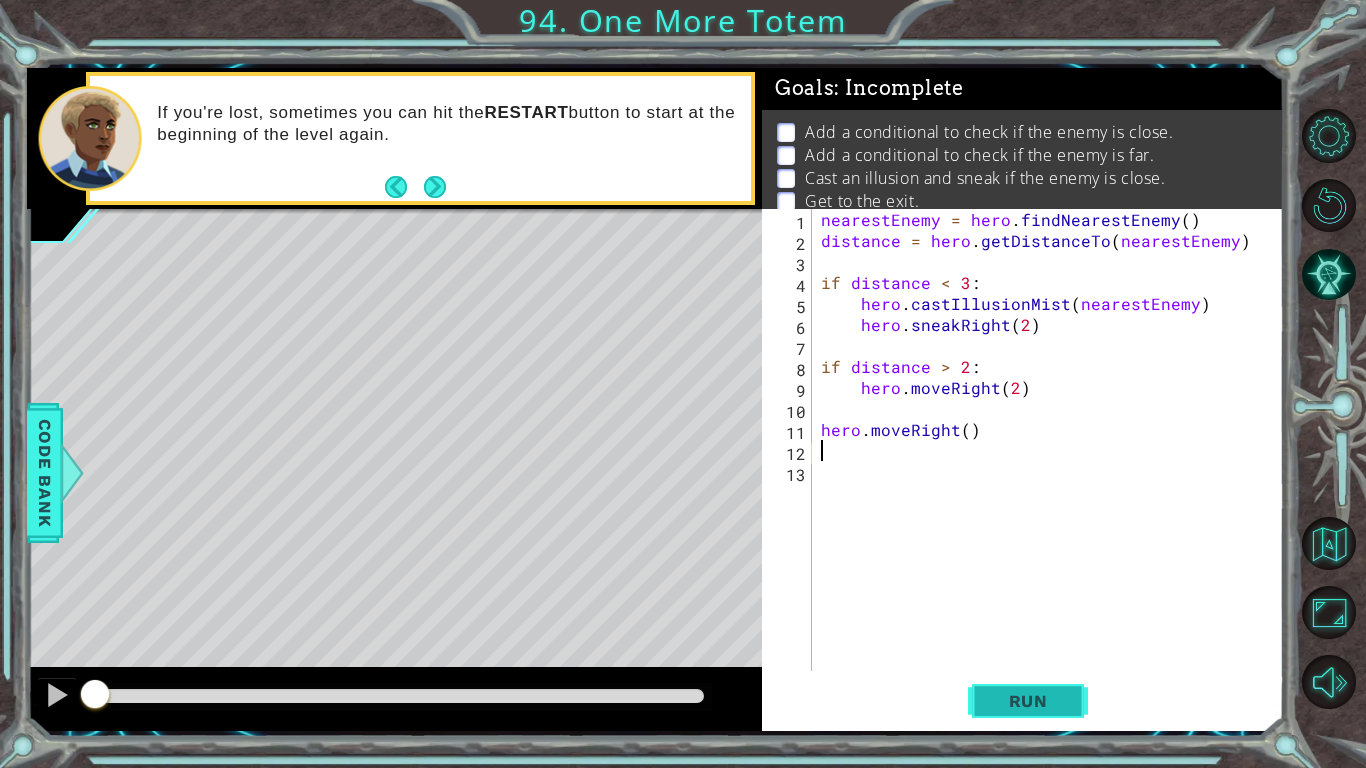 click on "Run" at bounding box center (1028, 701) 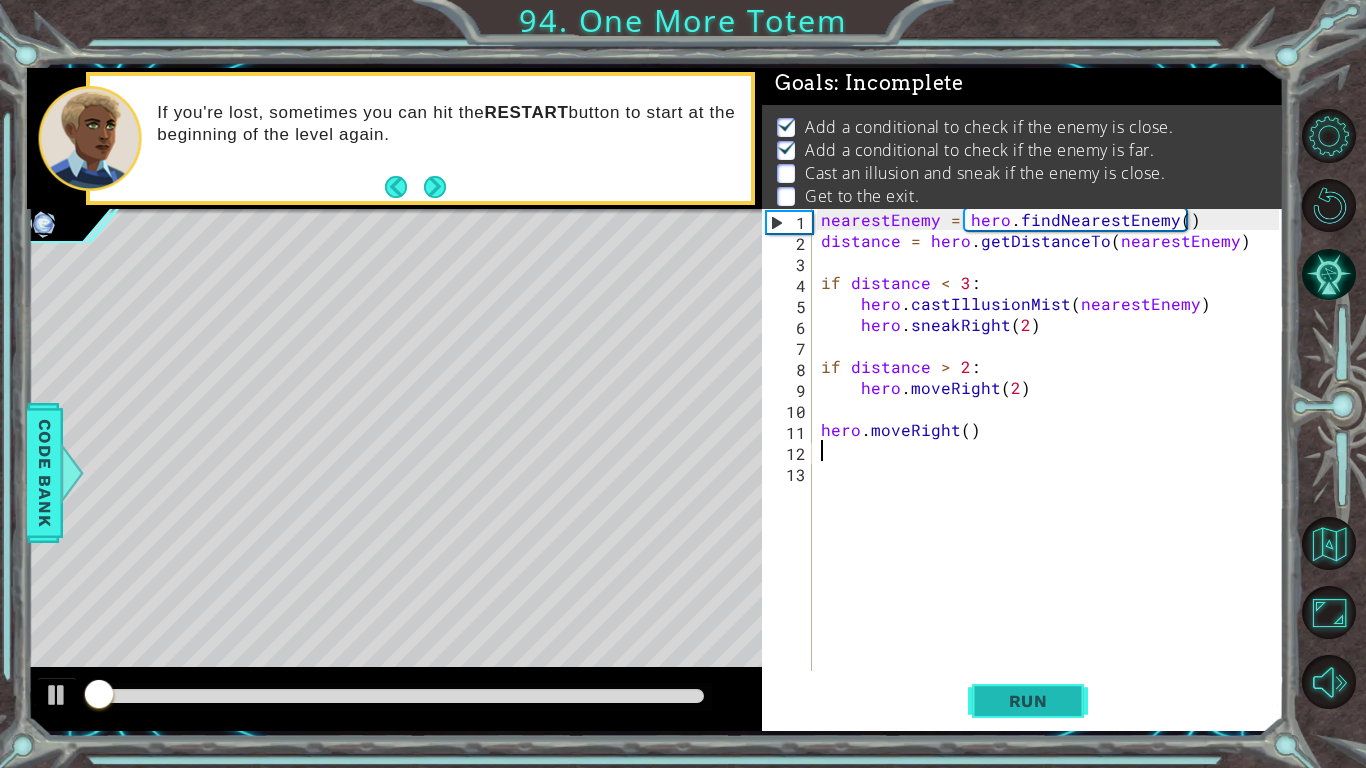 scroll, scrollTop: 7, scrollLeft: 0, axis: vertical 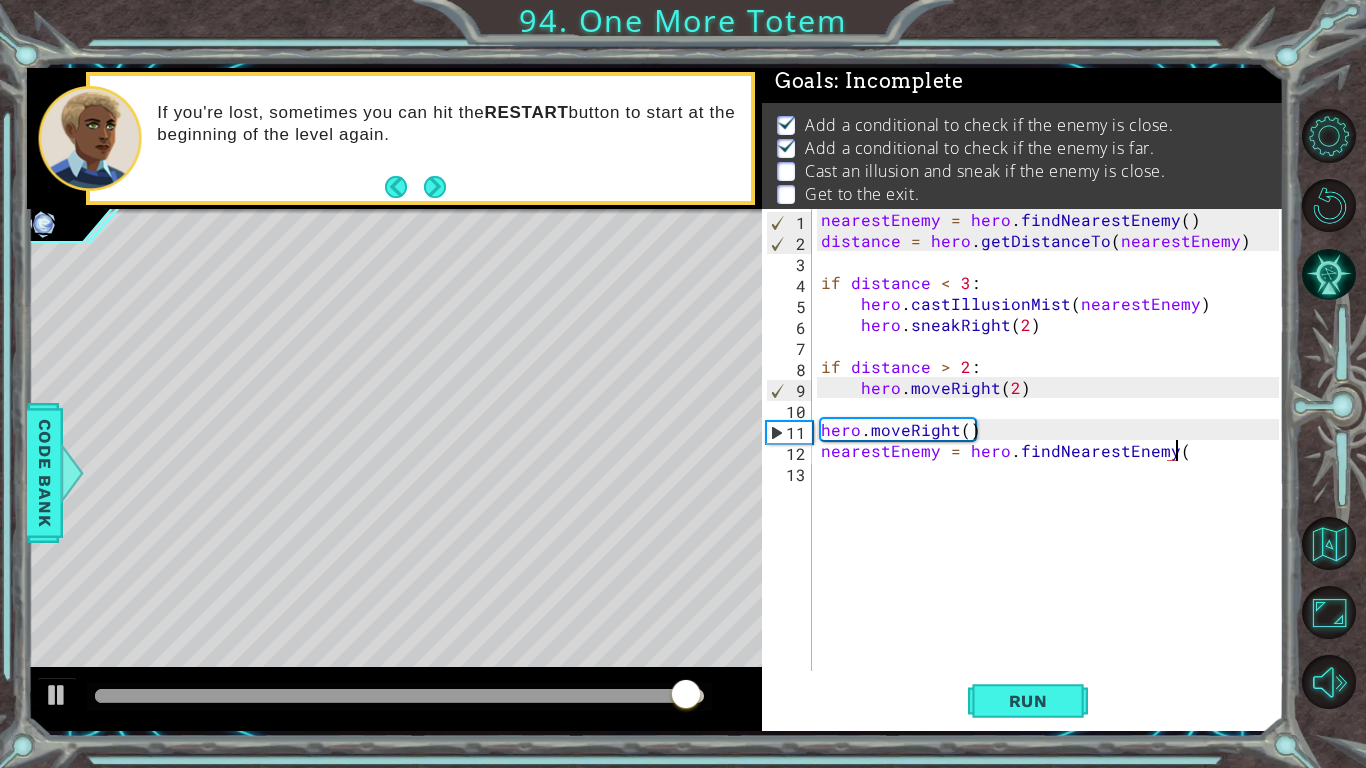 type on "nearestEnemy = hero.findNearestEnemy()" 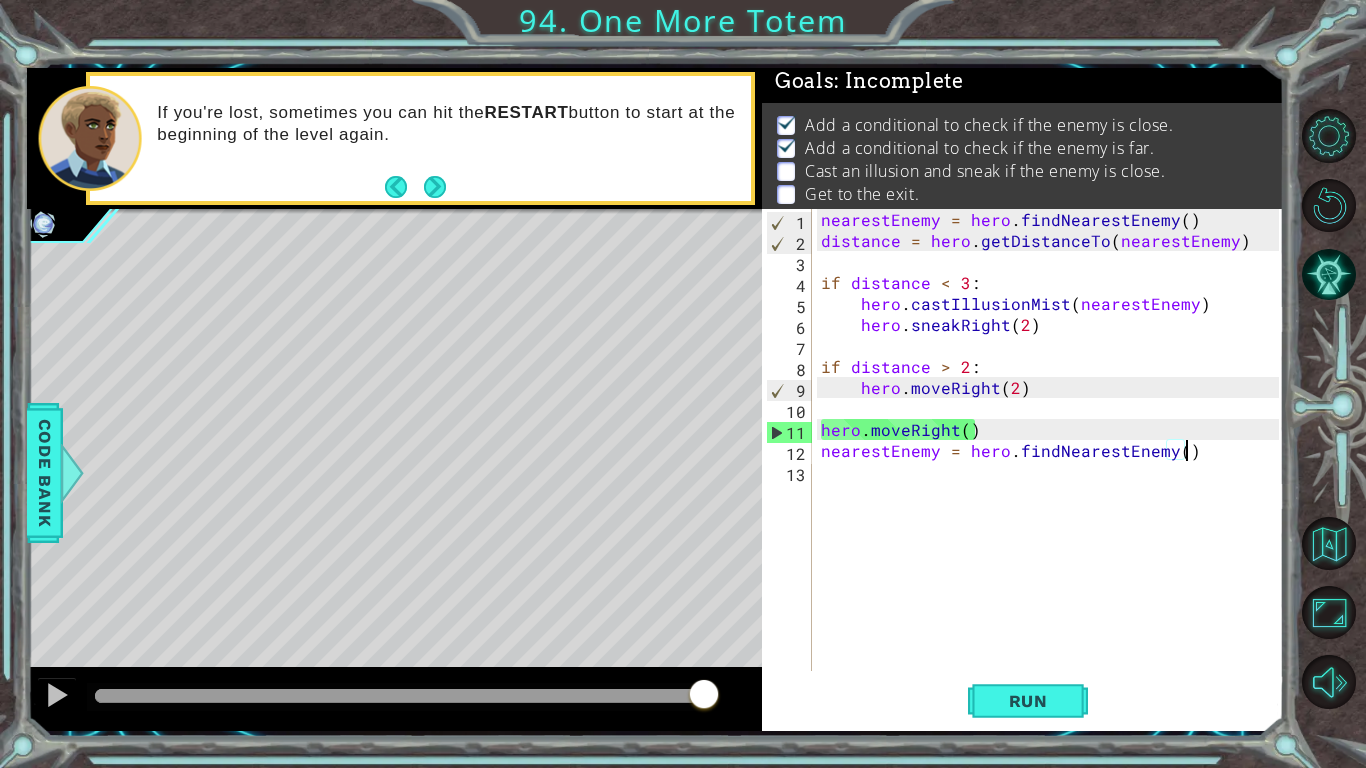click on "nearestEnemy   =   hero . findNearestEnemy ( ) distance   =   hero . getDistanceTo ( nearestEnemy ) if   distance   <   3 :      hero . castIllusionMist ( nearestEnemy )      hero . sneakRight ( 2 ) if   distance   >   2 :      hero . moveRight ( 2 ) hero . moveRight ( ) nearestEnemy   =   hero . findNearestEnemy ( )" at bounding box center [1053, 461] 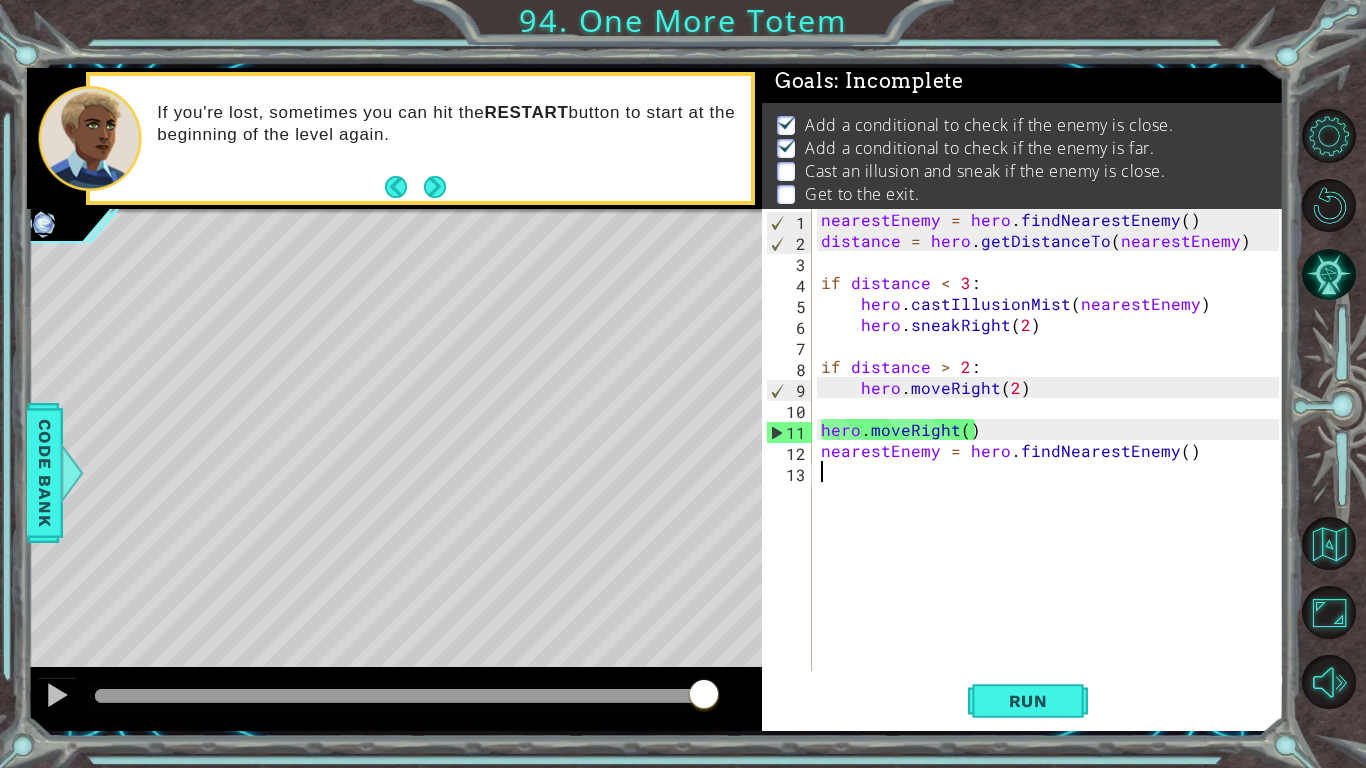 click on "nearestEnemy   =   hero . findNearestEnemy ( ) distance   =   hero . getDistanceTo ( nearestEnemy ) if   distance   <   3 :      hero . castIllusionMist ( nearestEnemy )      hero . sneakRight ( 2 ) if   distance   >   2 :      hero . moveRight ( 2 ) hero . moveRight ( ) nearestEnemy   =   hero . findNearestEnemy ( )" at bounding box center [1053, 461] 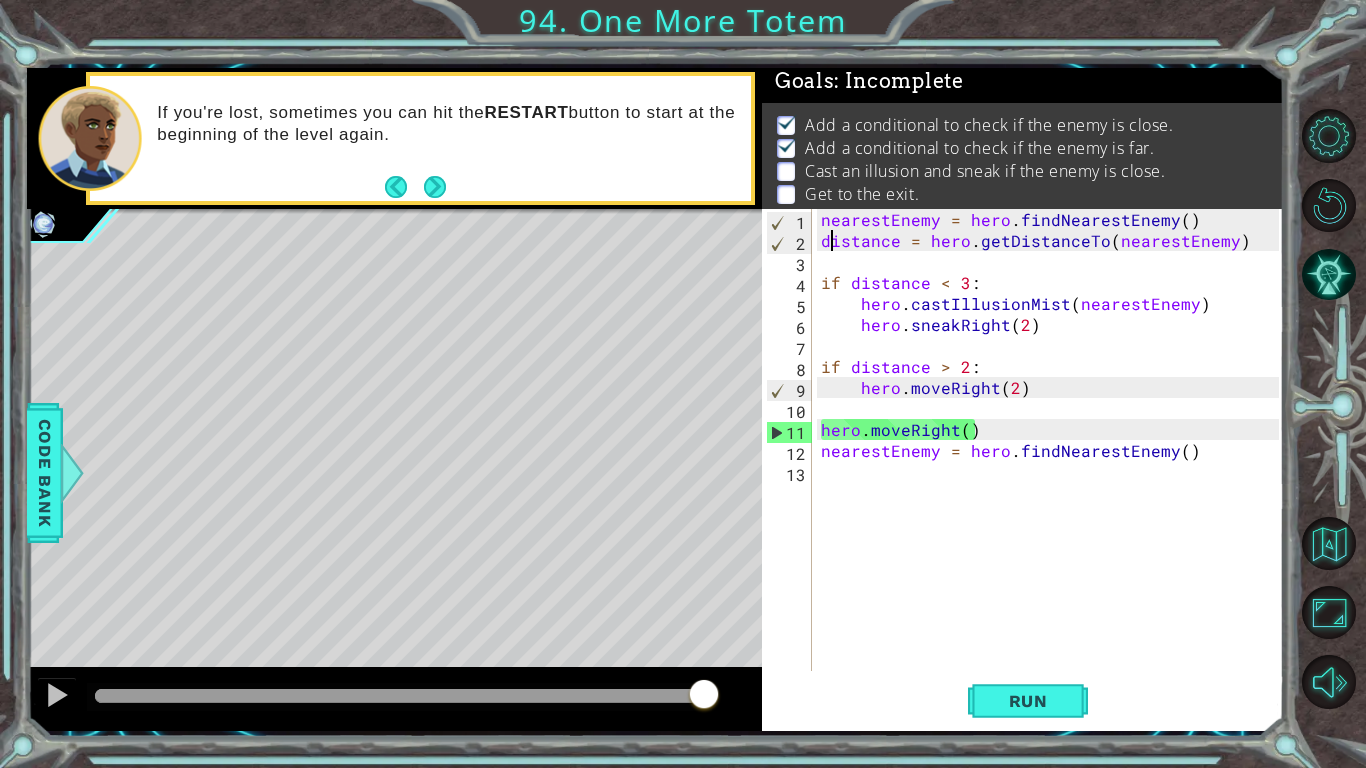 click on "nearestEnemy   =   hero . findNearestEnemy ( ) distance   =   hero . getDistanceTo ( nearestEnemy ) if   distance   <   3 :      hero . castIllusionMist ( nearestEnemy )      hero . sneakRight ( 2 ) if   distance   >   2 :      hero . moveRight ( 2 ) hero . moveRight ( ) nearestEnemy   =   hero . findNearestEnemy ( )" at bounding box center [1053, 461] 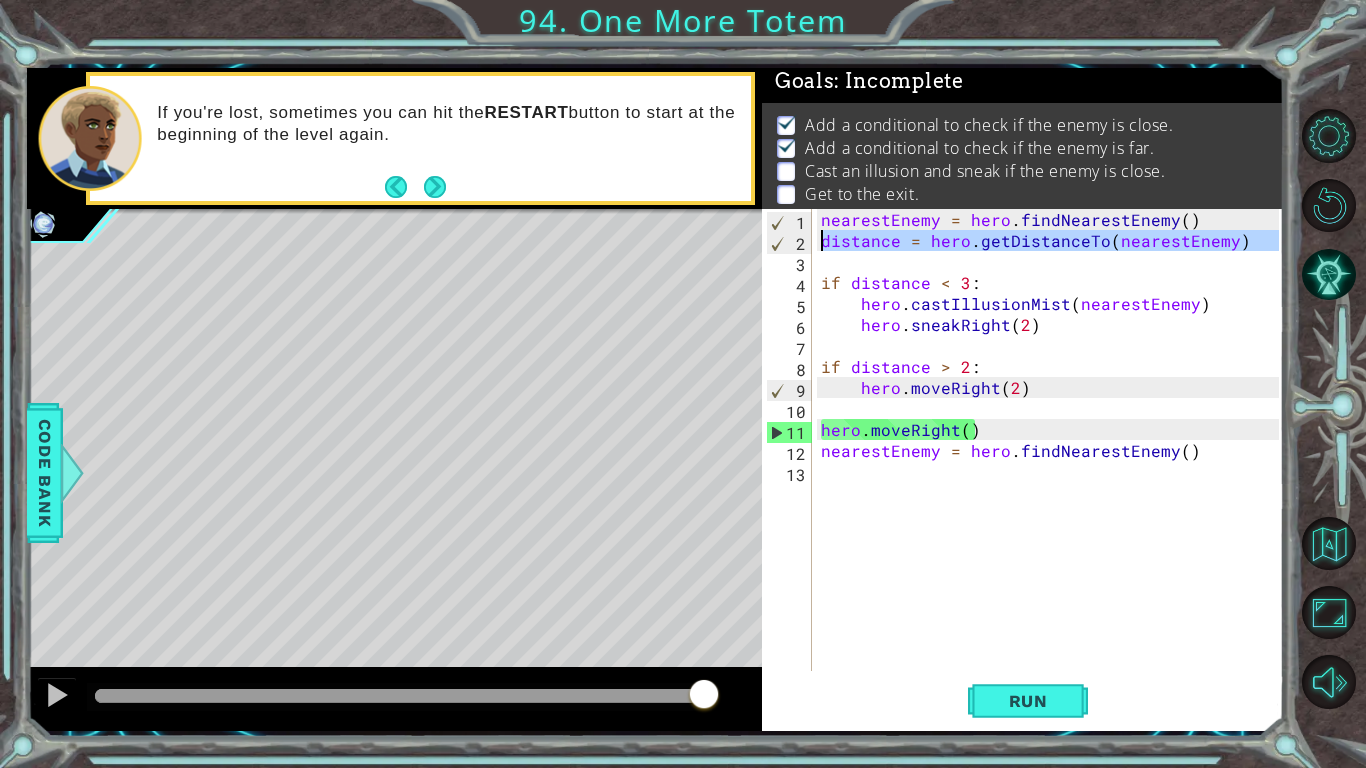 click on "nearestEnemy   =   hero . findNearestEnemy ( ) distance   =   hero . getDistanceTo ( nearestEnemy ) if   distance   <   3 :      hero . castIllusionMist ( nearestEnemy )      hero . sneakRight ( 2 ) if   distance   >   2 :      hero . moveRight ( 2 ) hero . moveRight ( ) nearestEnemy   =   hero . findNearestEnemy ( )" at bounding box center [1053, 461] 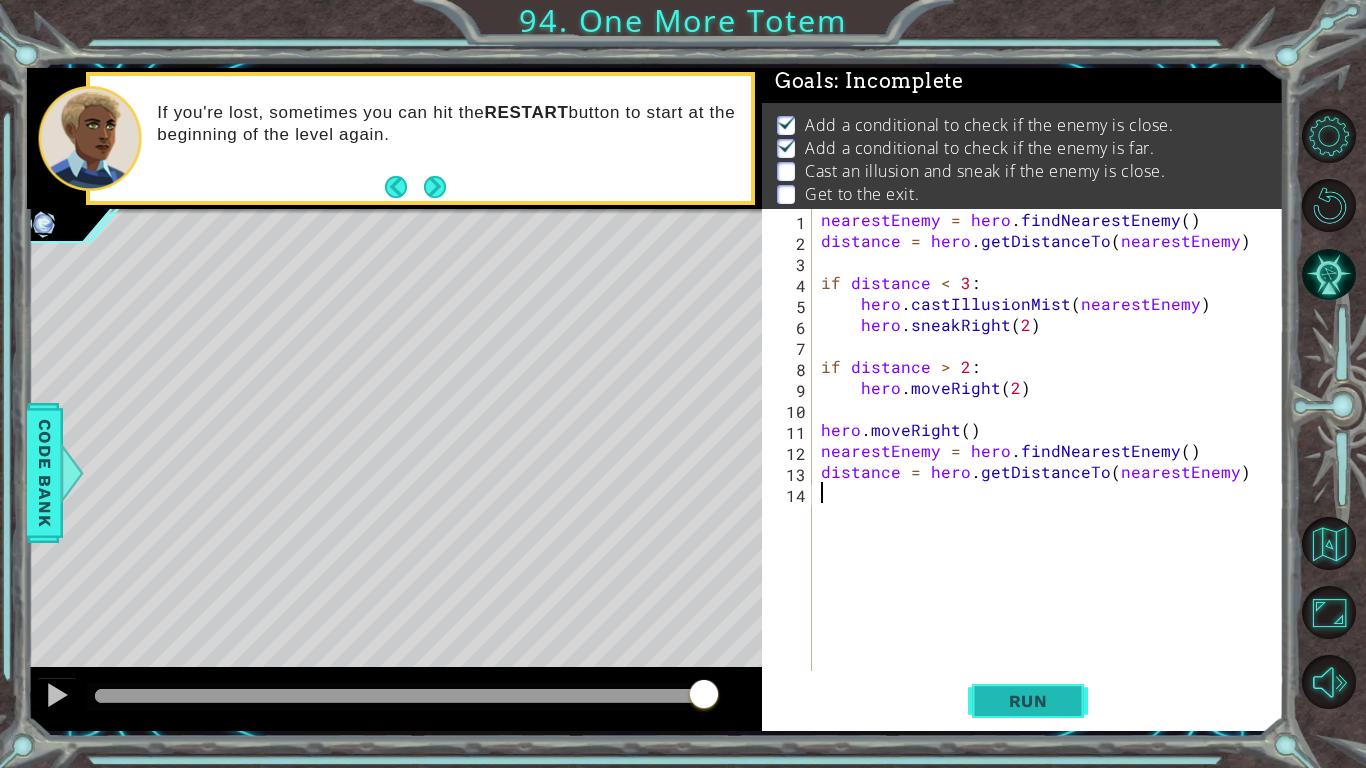 click on "Run" at bounding box center [1028, 701] 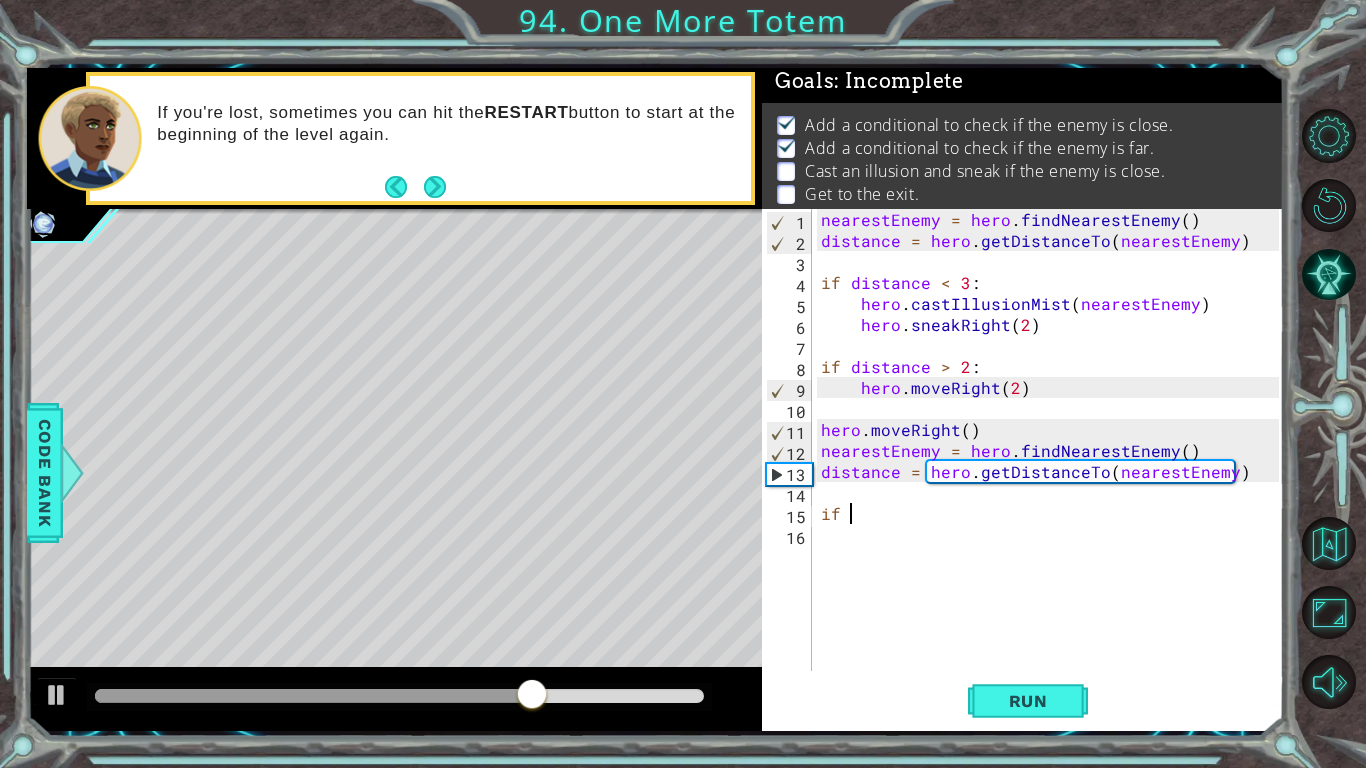 scroll, scrollTop: 0, scrollLeft: 0, axis: both 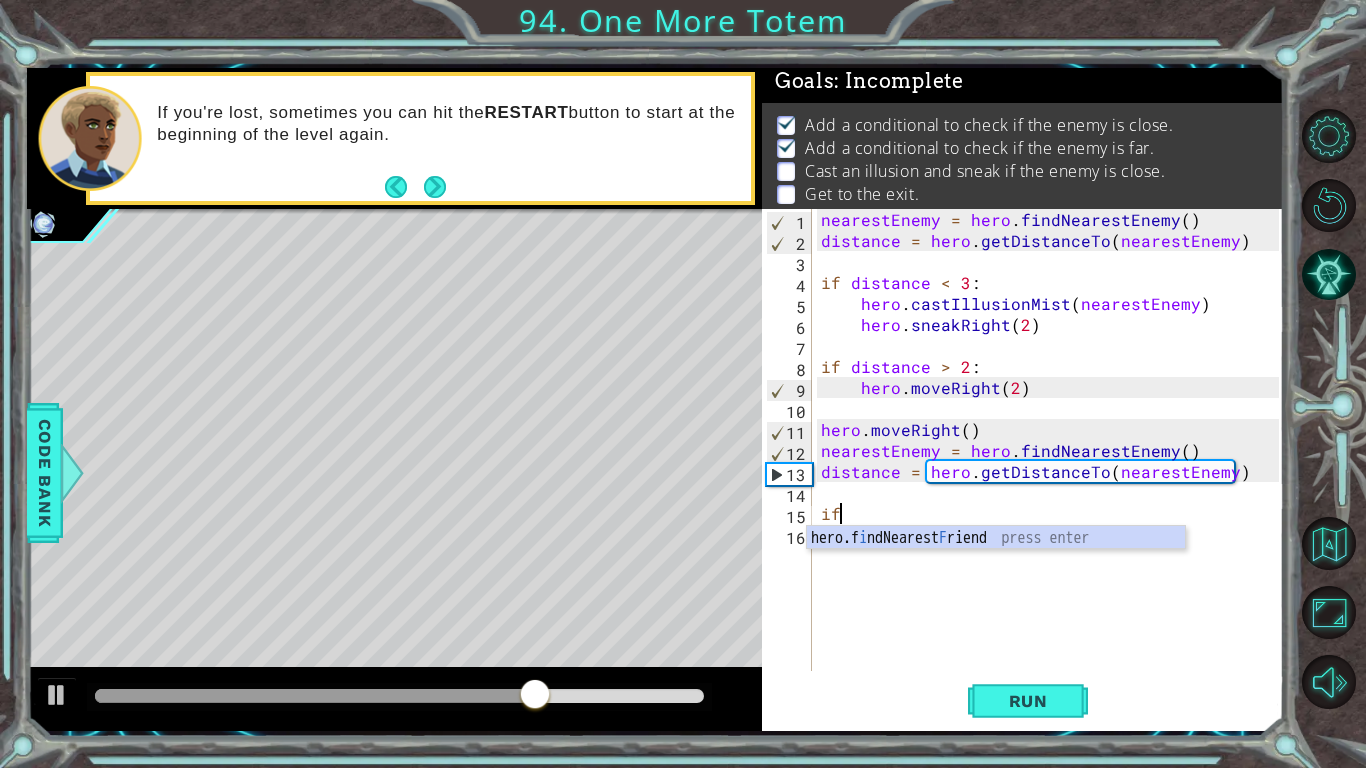 type on "i" 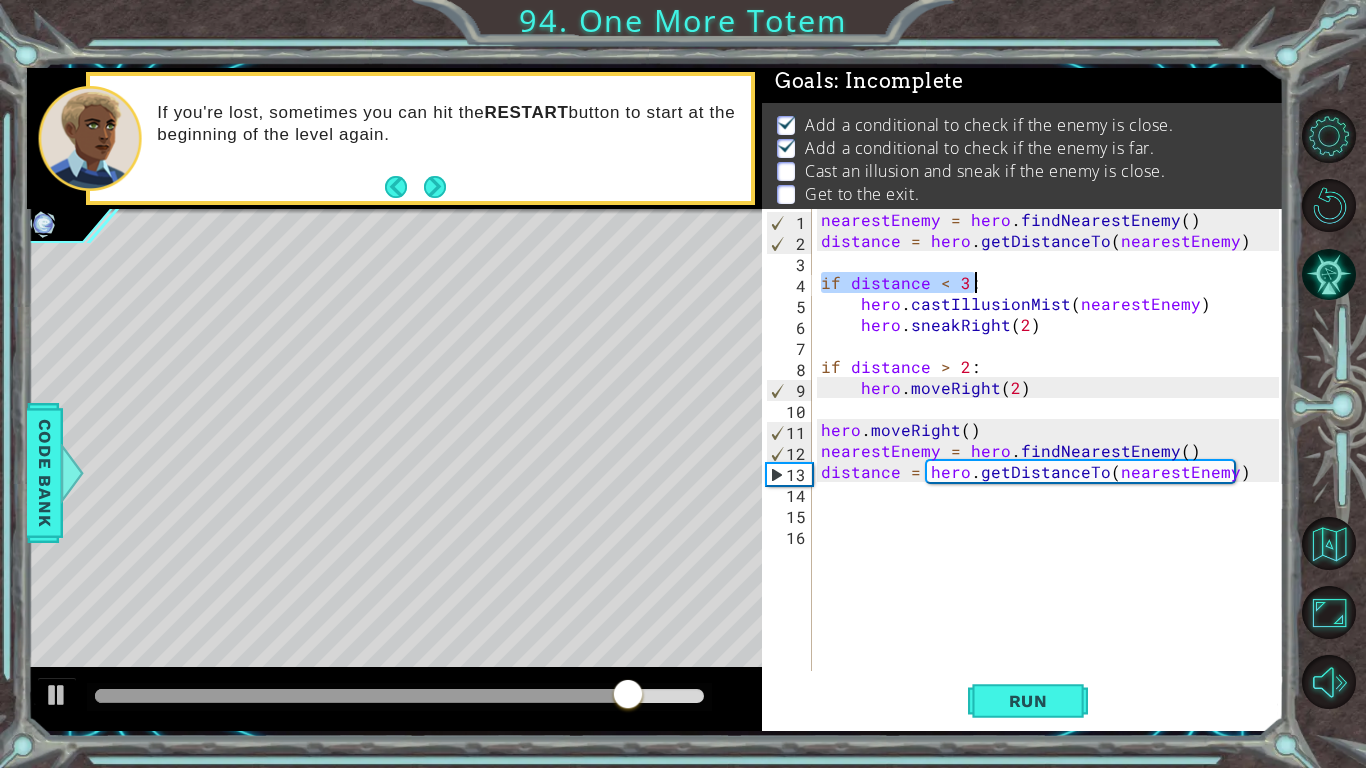 drag, startPoint x: 823, startPoint y: 280, endPoint x: 1015, endPoint y: 275, distance: 192.0651 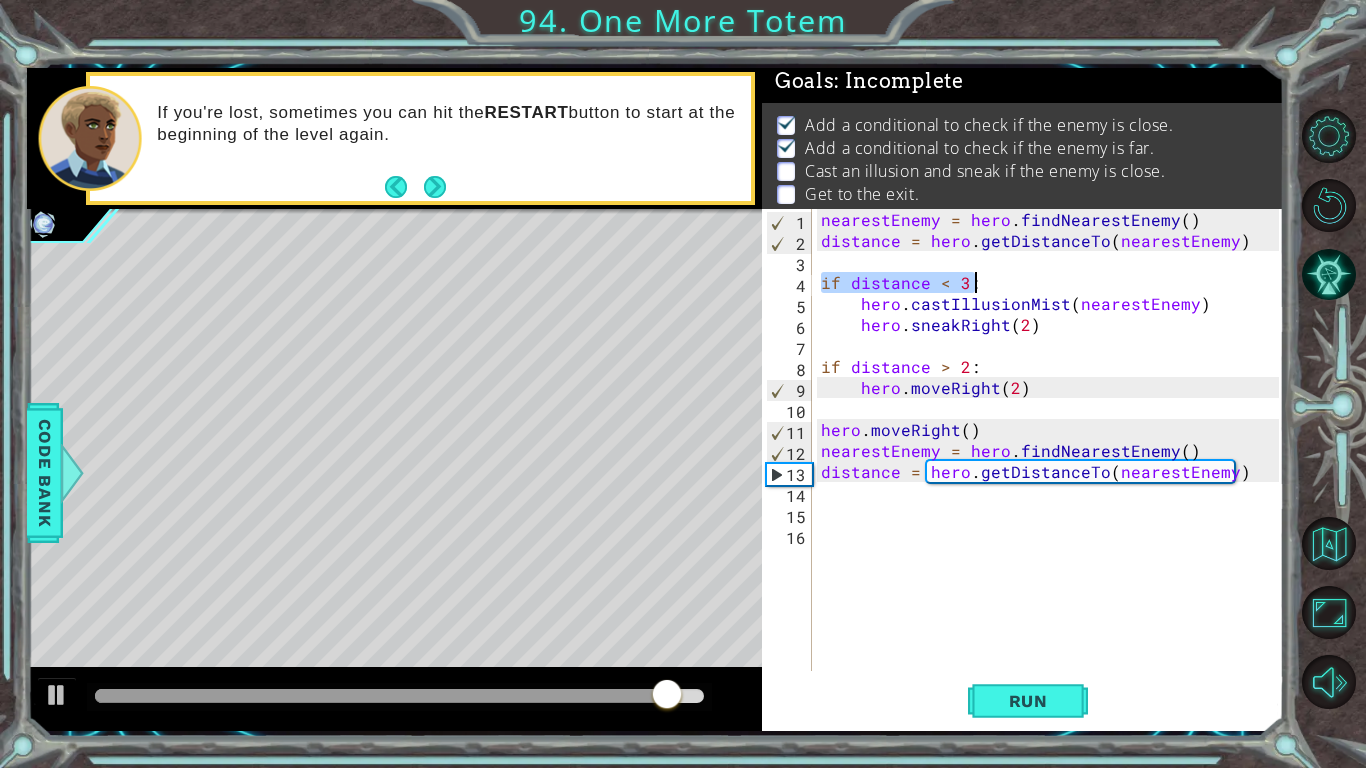click on "nearestEnemy   =   hero . findNearestEnemy ( ) distance   =   hero . getDistanceTo ( nearestEnemy ) if   distance   <   3 :      hero . castIllusionMist ( nearestEnemy )      hero . sneakRight ( 2 ) if   distance   >   2 :      hero . moveRight ( 2 ) hero . moveRight ( ) nearestEnemy   =   hero . findNearestEnemy ( ) distance   =   hero . getDistanceTo ( nearestEnemy )" at bounding box center (1053, 461) 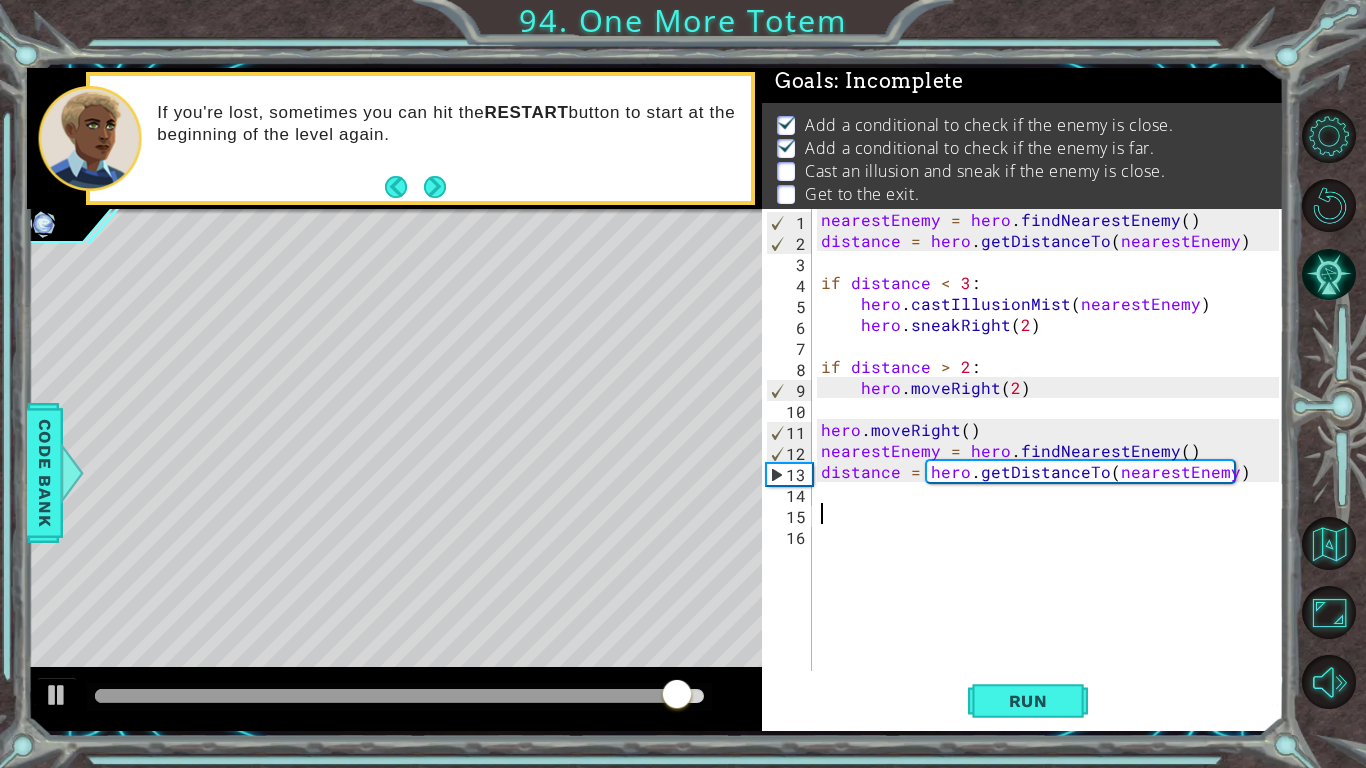 paste on "if distance < 3:" 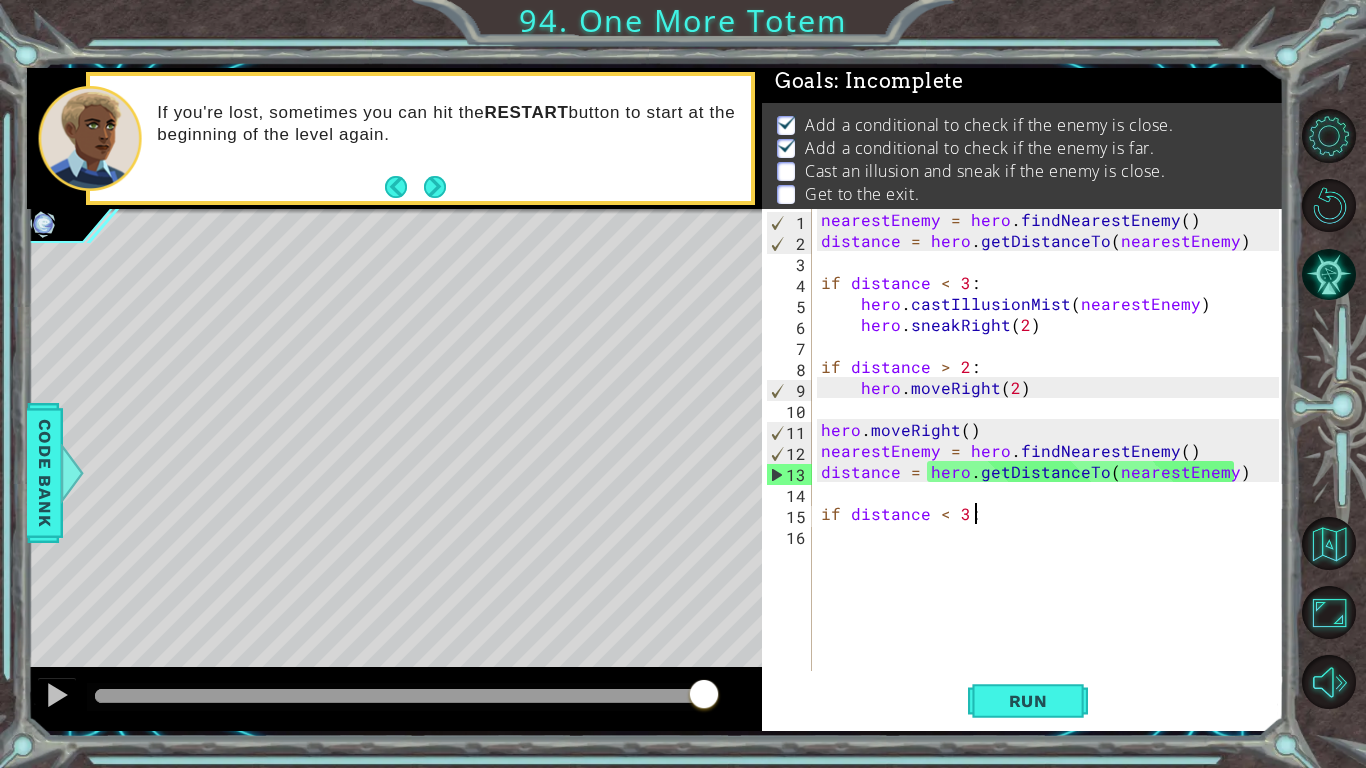 click on "nearestEnemy   =   hero . findNearestEnemy ( ) distance   =   hero . getDistanceTo ( nearestEnemy ) if   distance   <   3 :      hero . castIllusionMist ( nearestEnemy )      hero . sneakRight ( 2 ) if   distance   >   2 :      hero . moveRight ( 2 ) hero . moveRight ( ) nearestEnemy   =   hero . findNearestEnemy ( ) distance   =   hero . getDistanceTo ( nearestEnemy ) if   distance   <   3 :" at bounding box center (1053, 461) 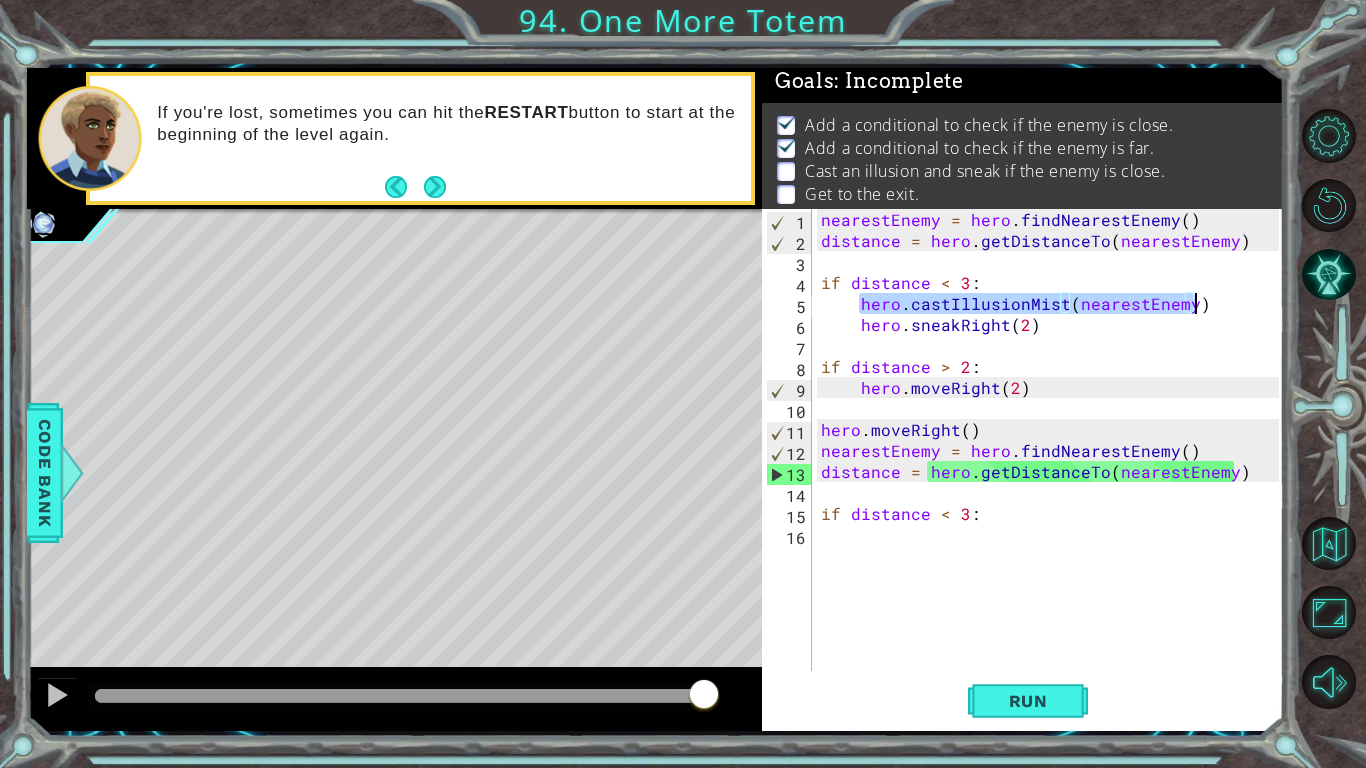 drag, startPoint x: 863, startPoint y: 305, endPoint x: 1200, endPoint y: 306, distance: 337.0015 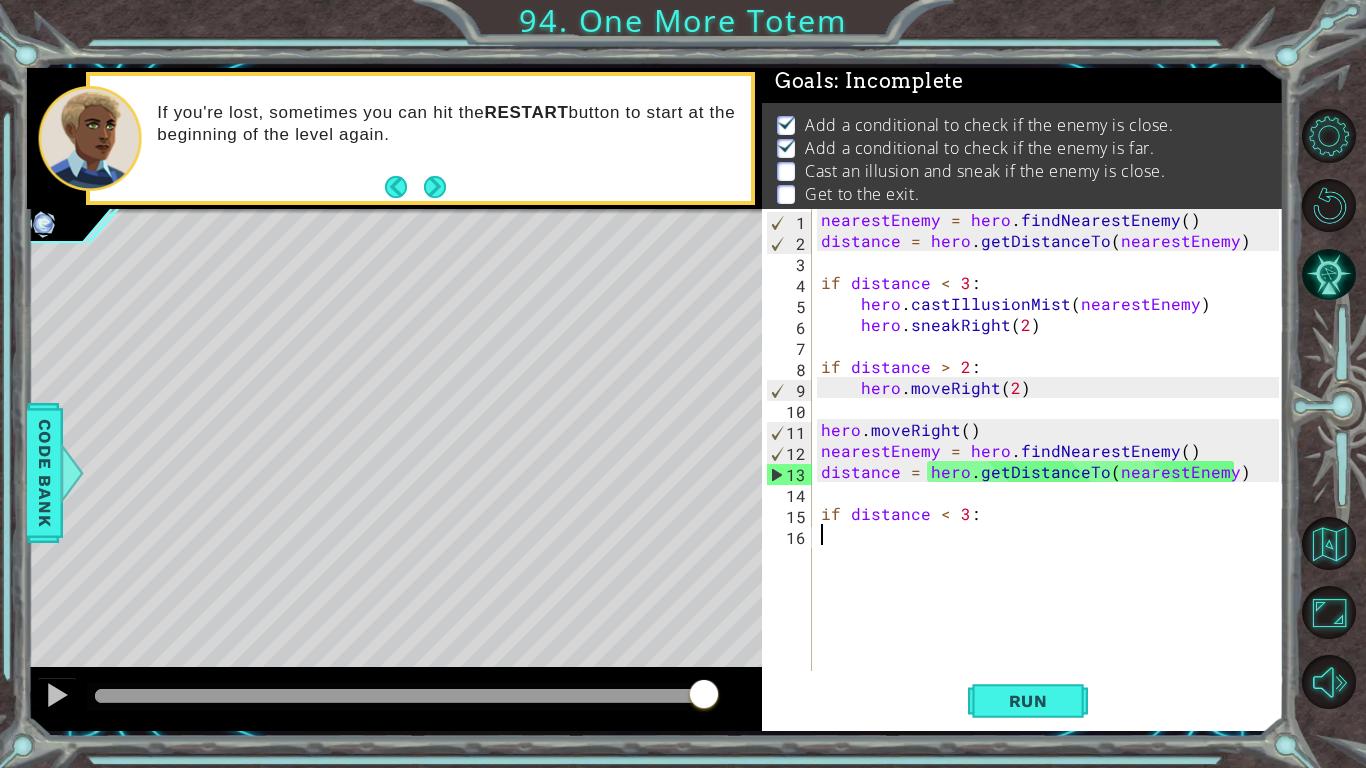 paste on "hero.castIllusionMist(nearestEnemy)" 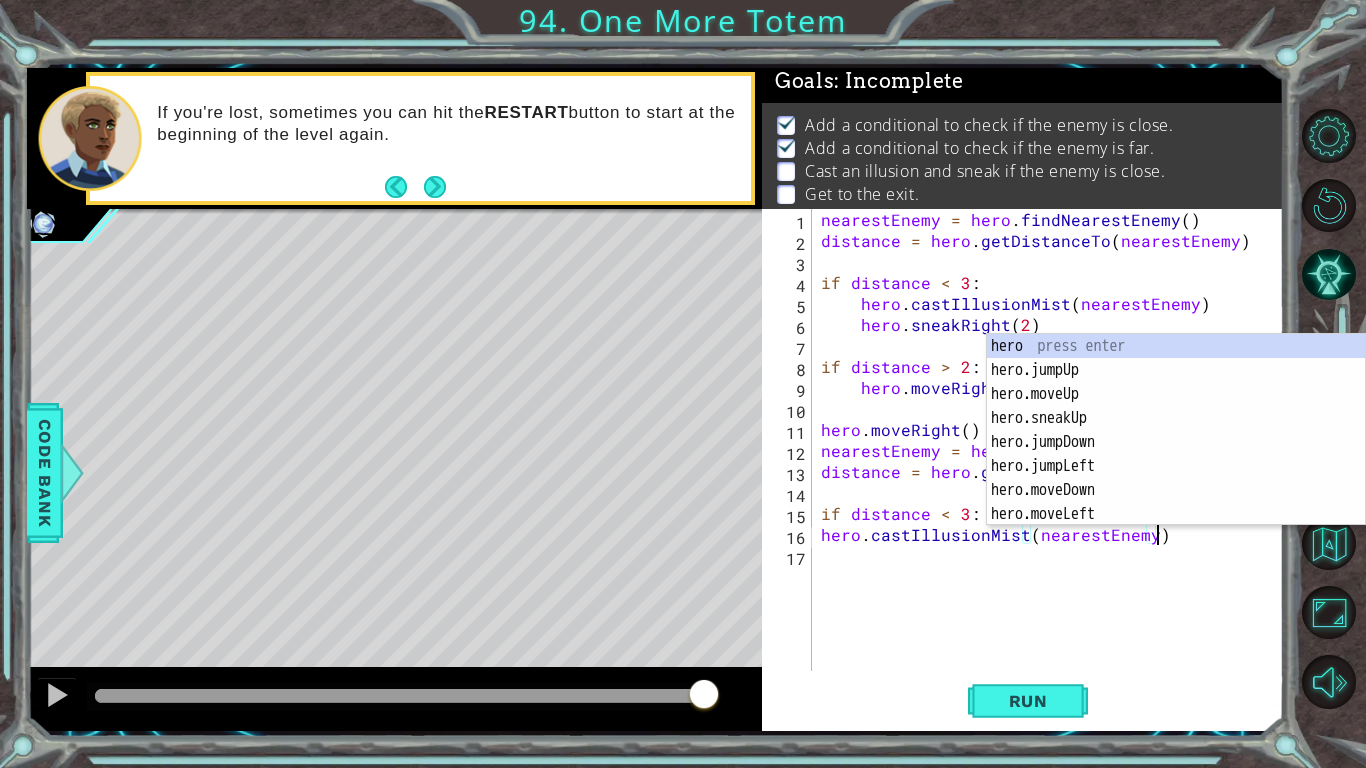 click on "nearestEnemy   =   hero . findNearestEnemy ( ) distance   =   hero . getDistanceTo ( nearestEnemy ) if   distance   <   3 :      hero . castIllusionMist ( nearestEnemy )      hero . sneakRight ( 2 ) if   distance   >   2 :      hero . moveRight ( 2 ) hero . moveRight ( ) nearestEnemy   =   hero . findNearestEnemy ( ) distance   =   hero . getDistanceTo ( nearestEnemy ) if   distance   <   3 : hero . castIllusionMist ( nearestEnemy )" at bounding box center [1053, 461] 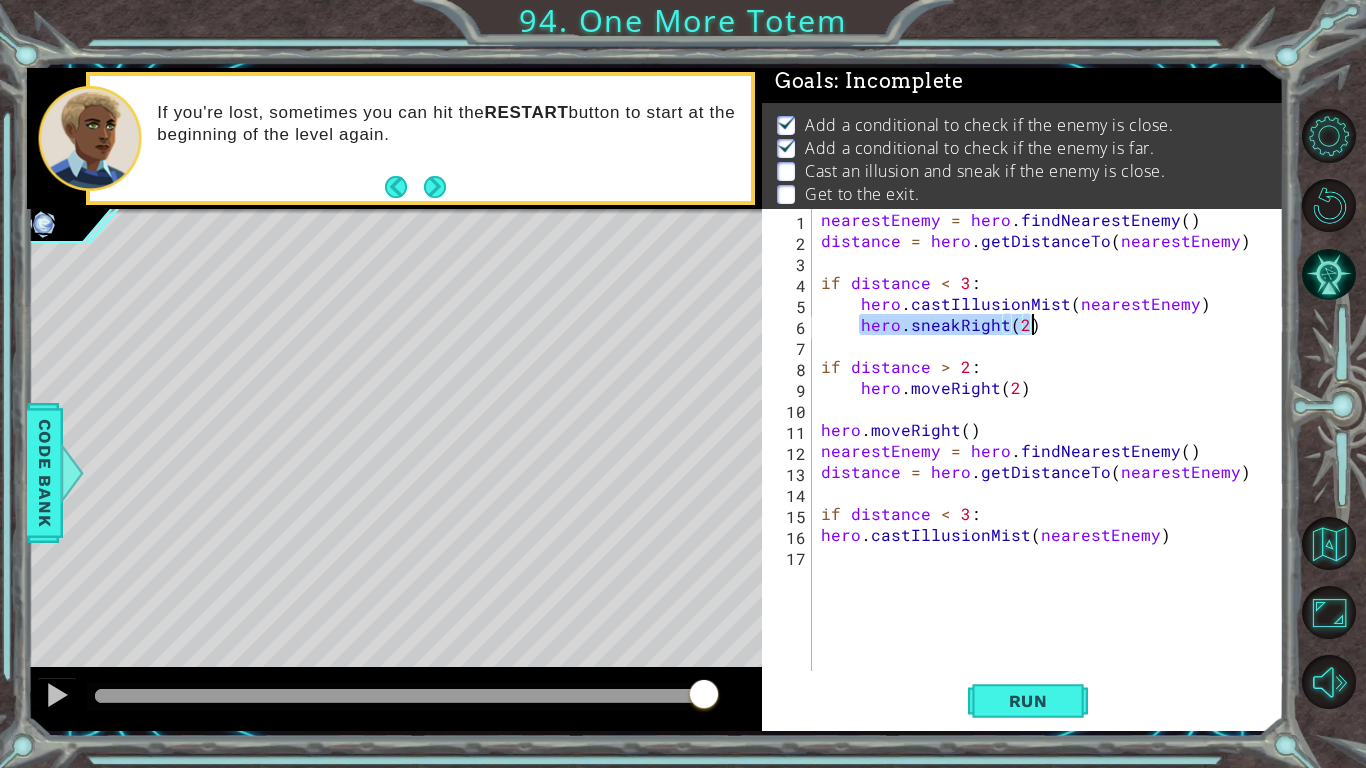 drag, startPoint x: 862, startPoint y: 324, endPoint x: 1029, endPoint y: 328, distance: 167.0479 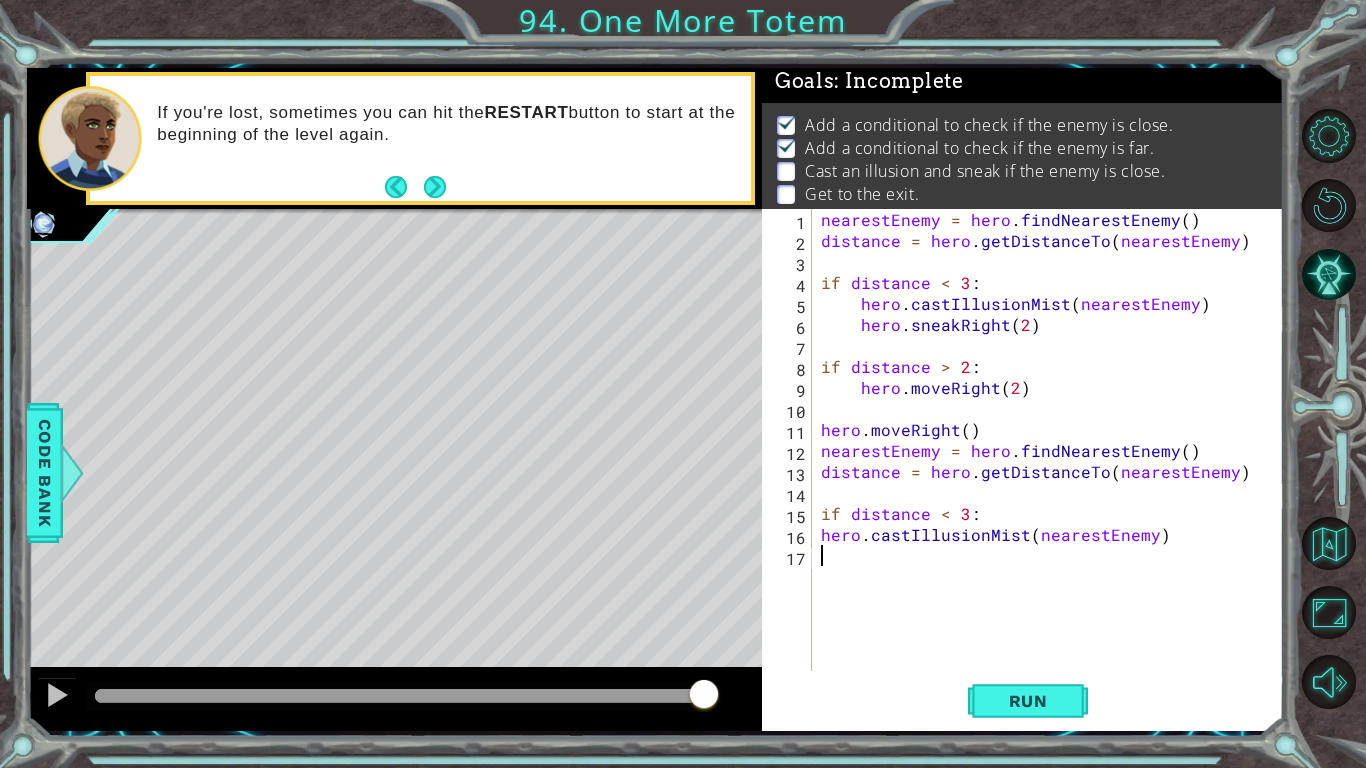paste on "hero.sneakRight(2)" 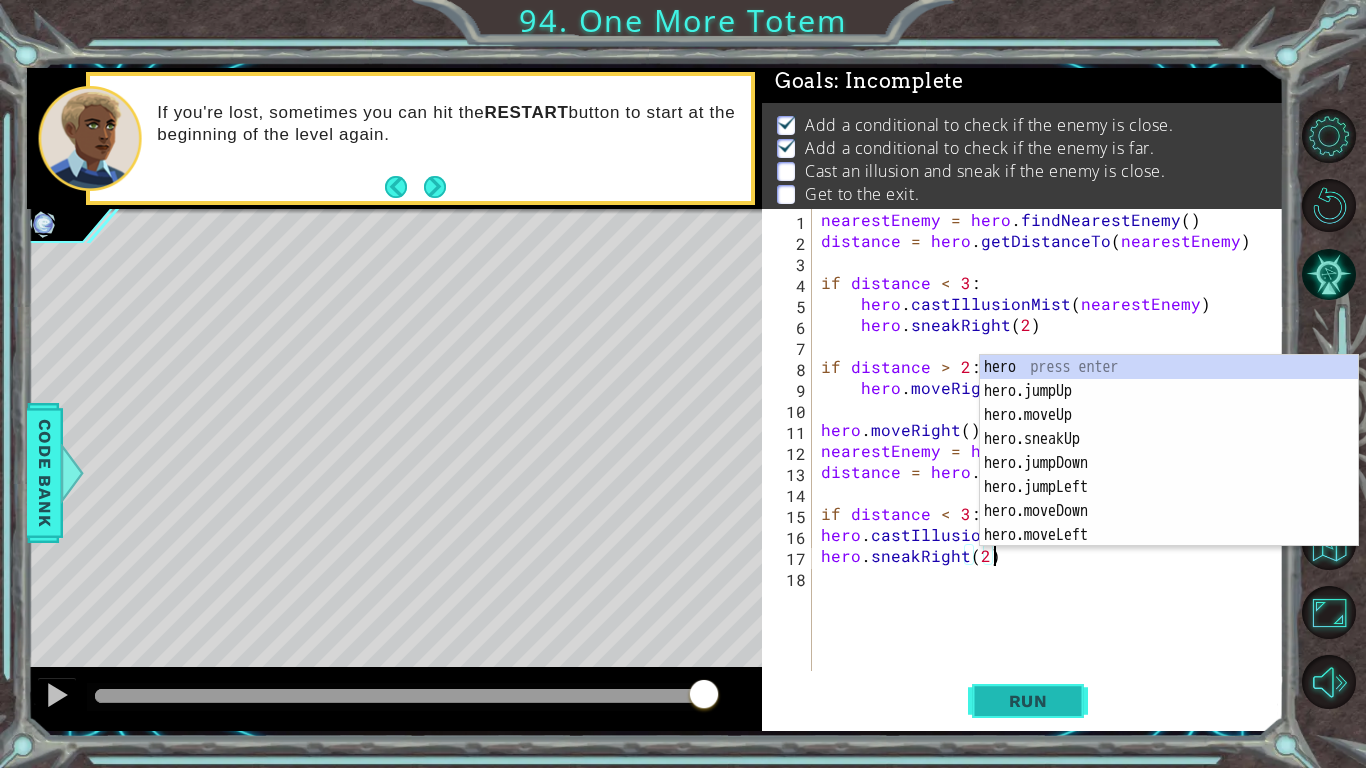 click on "Run" at bounding box center (1028, 701) 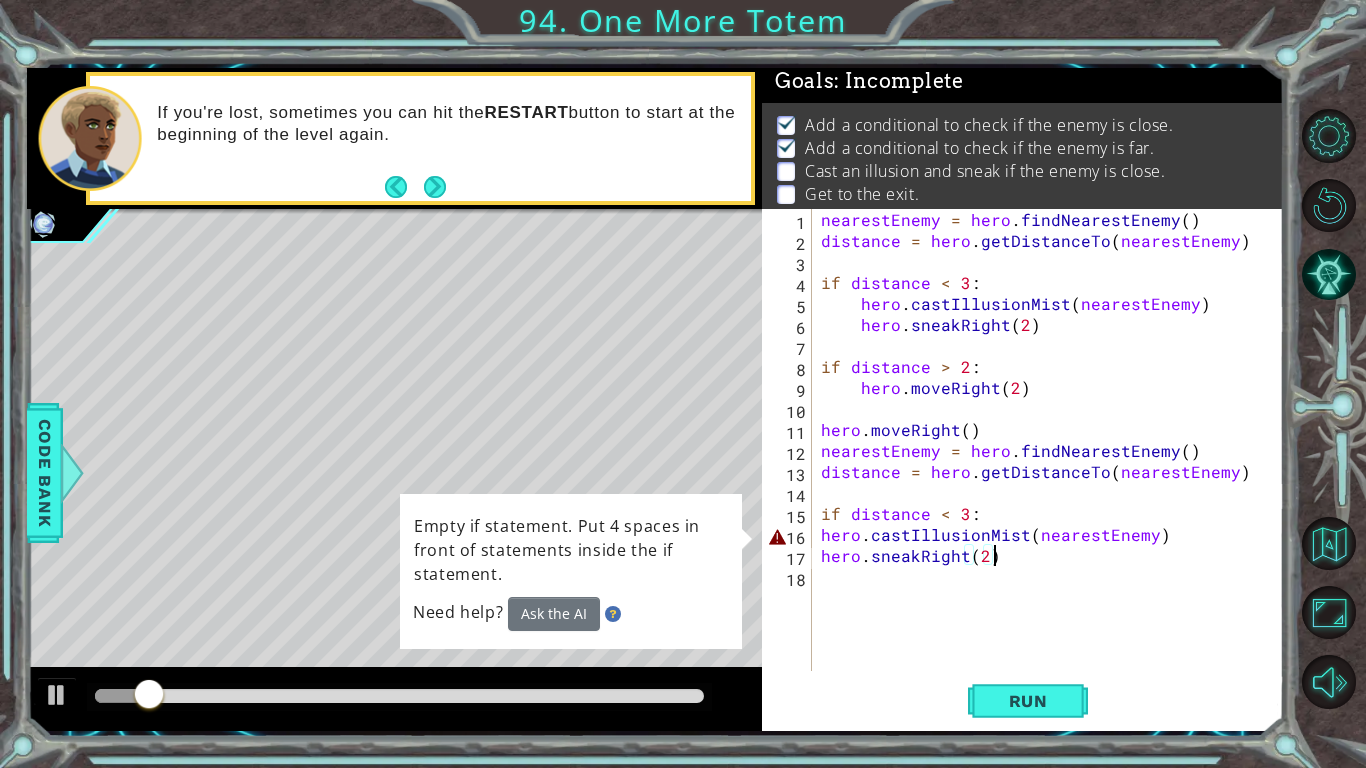 click on "nearestEnemy   =   hero . findNearestEnemy ( ) distance   =   hero . getDistanceTo ( nearestEnemy ) if   distance   <   3 :      hero . castIllusionMist ( nearestEnemy )      hero . sneakRight ( 2 ) if   distance   >   2 :      hero . moveRight ( 2 ) hero . moveRight ( ) nearestEnemy   =   hero . findNearestEnemy ( ) distance   =   hero . getDistanceTo ( nearestEnemy ) if   distance   <   3 : hero . castIllusionMist ( nearestEnemy ) hero . sneakRight ( 2 )" at bounding box center (1053, 461) 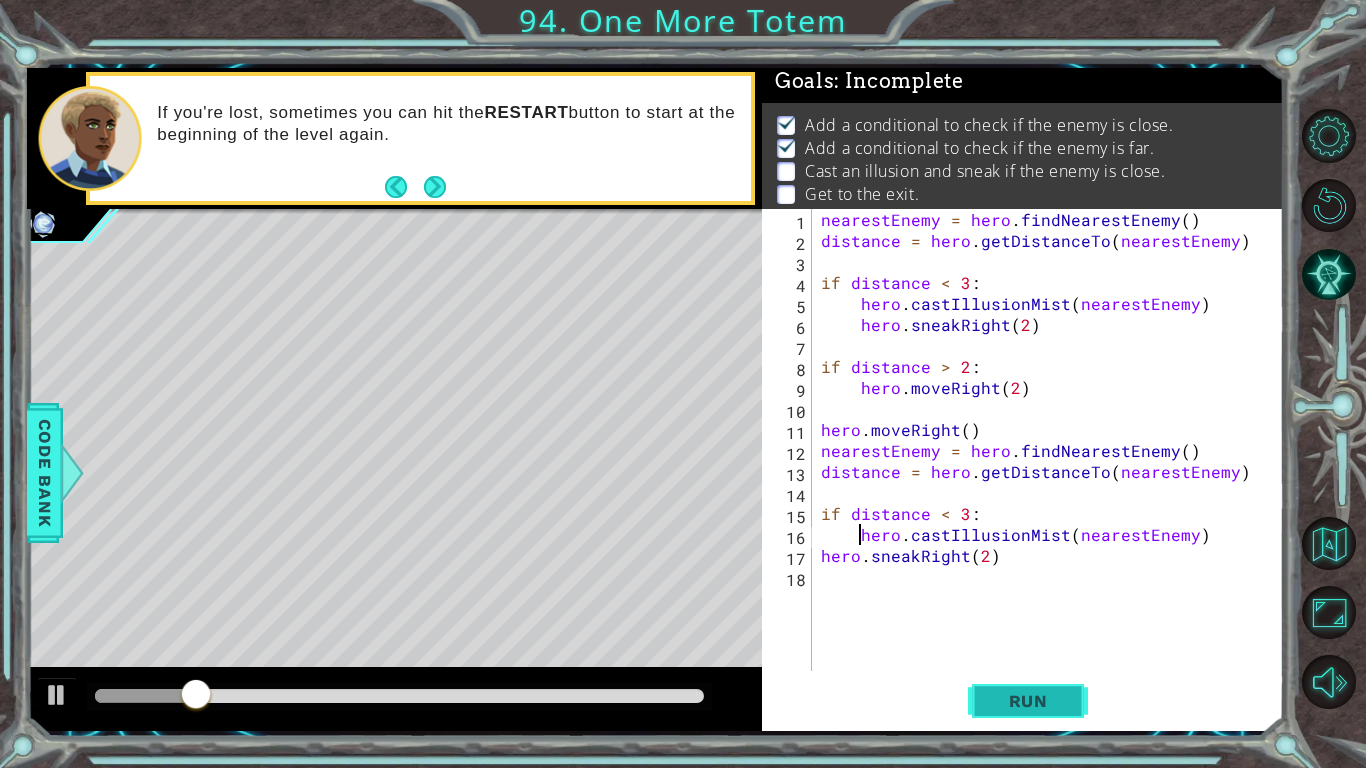 click on "Run" at bounding box center [1028, 701] 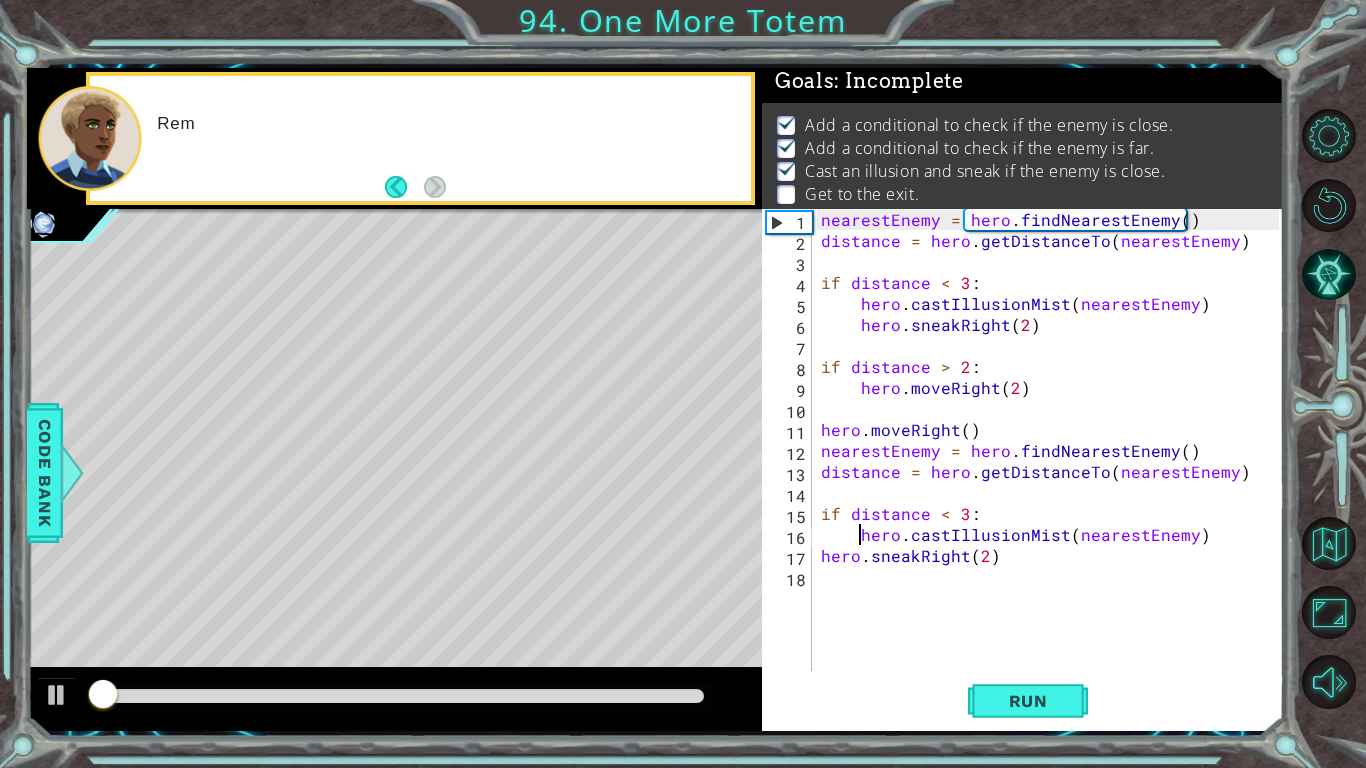 click on "nearestEnemy   =   hero . findNearestEnemy ( ) distance   =   hero . getDistanceTo ( nearestEnemy ) if   distance   <   3 :      hero . castIllusionMist ( nearestEnemy )      hero . sneakRight ( 2 ) if   distance   >   2 :      hero . moveRight ( 2 ) hero . moveRight ( ) nearestEnemy   =   hero . findNearestEnemy ( ) distance   =   hero . getDistanceTo ( nearestEnemy ) if   distance   <   3 :      hero . castIllusionMist ( nearestEnemy ) hero . sneakRight ( 2 )" at bounding box center (1053, 461) 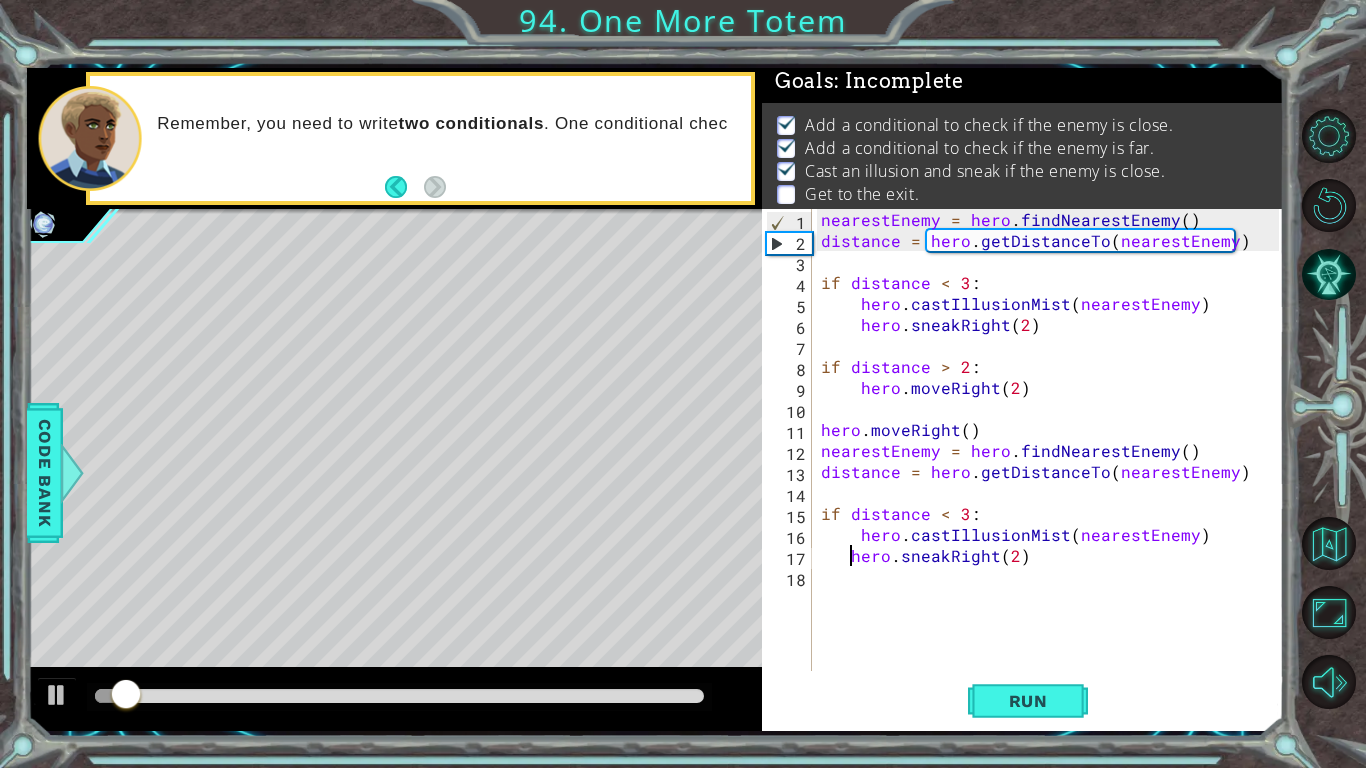 type on "hero.sneakRight(2)" 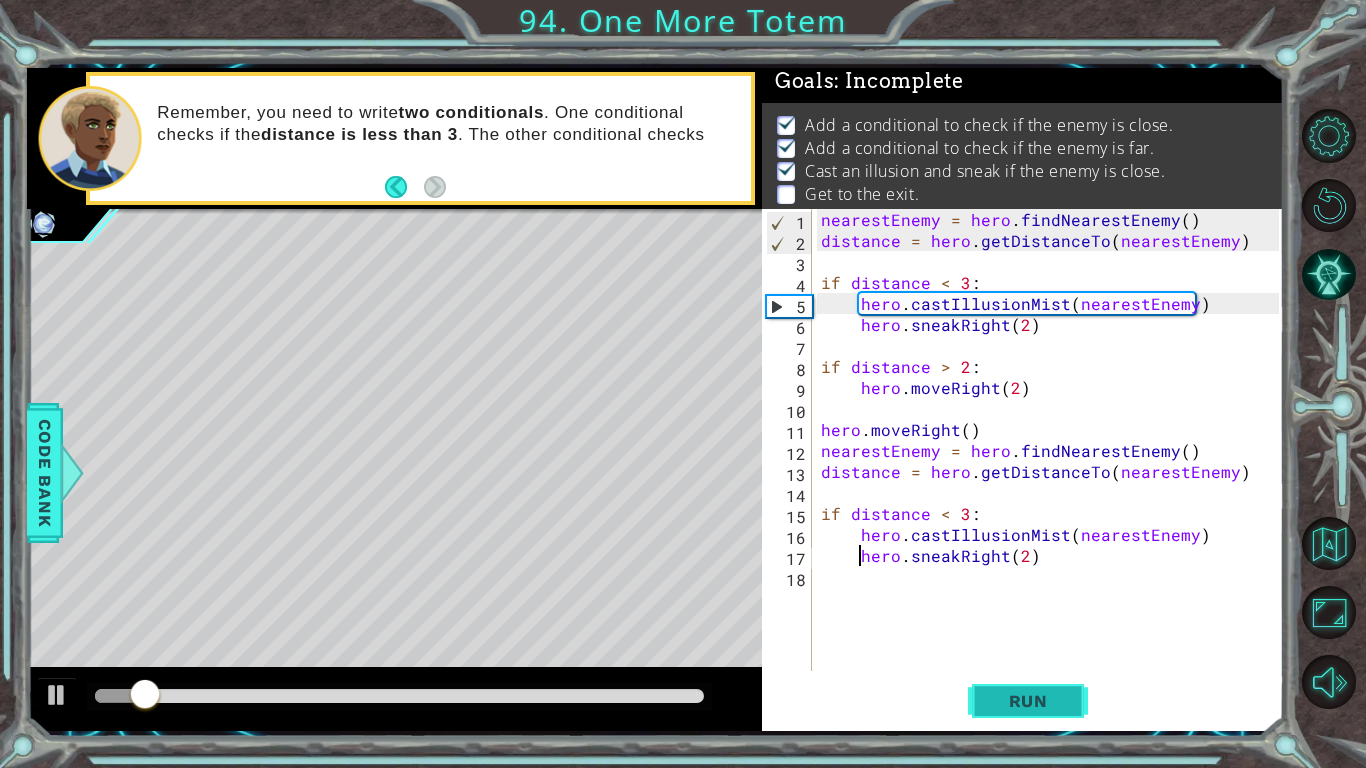 click on "Run" at bounding box center [1028, 701] 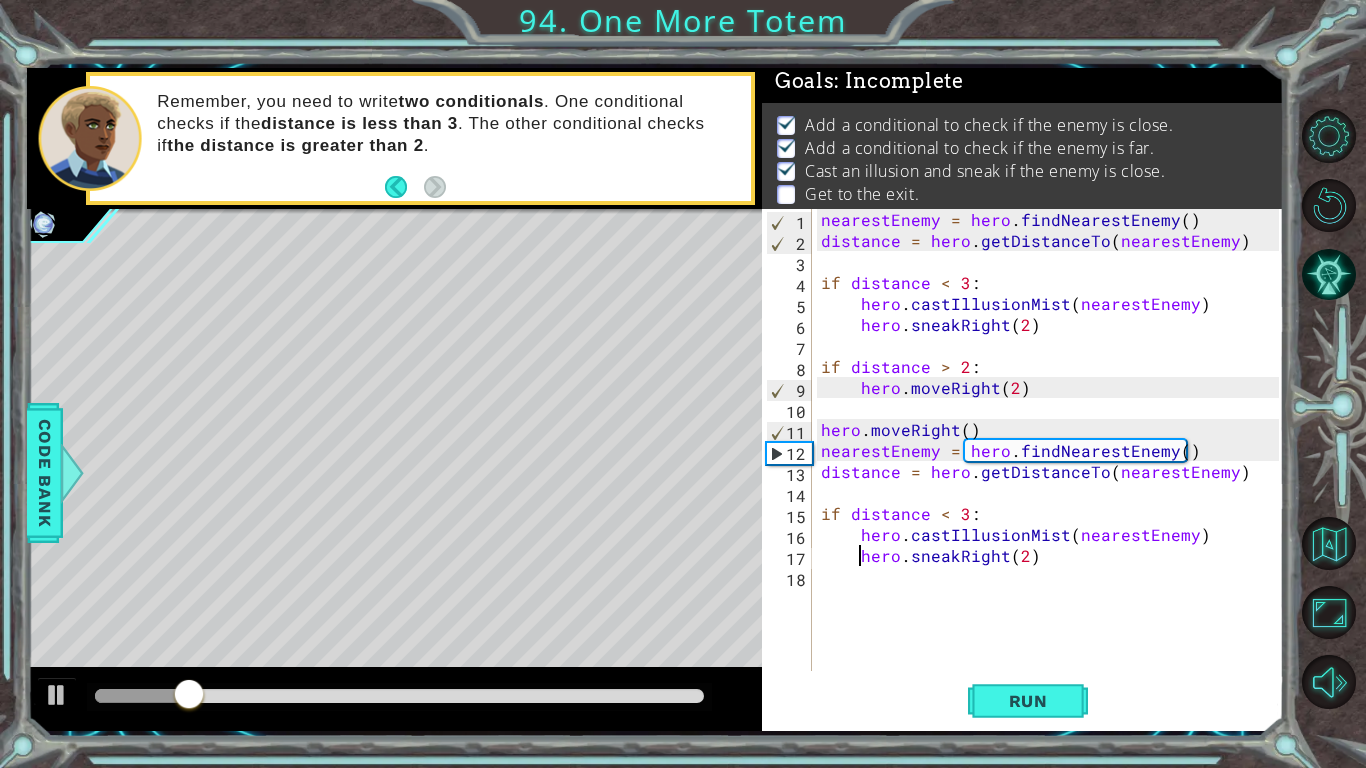 click on "nearestEnemy   =   hero . findNearestEnemy ( ) distance   =   hero . getDistanceTo ( nearestEnemy ) if   distance   <   3 :      hero . castIllusionMist ( nearestEnemy )      hero . sneakRight ( 2 ) if   distance   >   2 :      hero . moveRight ( 2 ) hero . moveRight ( ) nearestEnemy   =   hero . findNearestEnemy ( ) distance   =   hero . getDistanceTo ( nearestEnemy ) if   distance   <   3 :      hero . castIllusionMist ( nearestEnemy )      hero . sneakRight ( 2 )" at bounding box center [1053, 461] 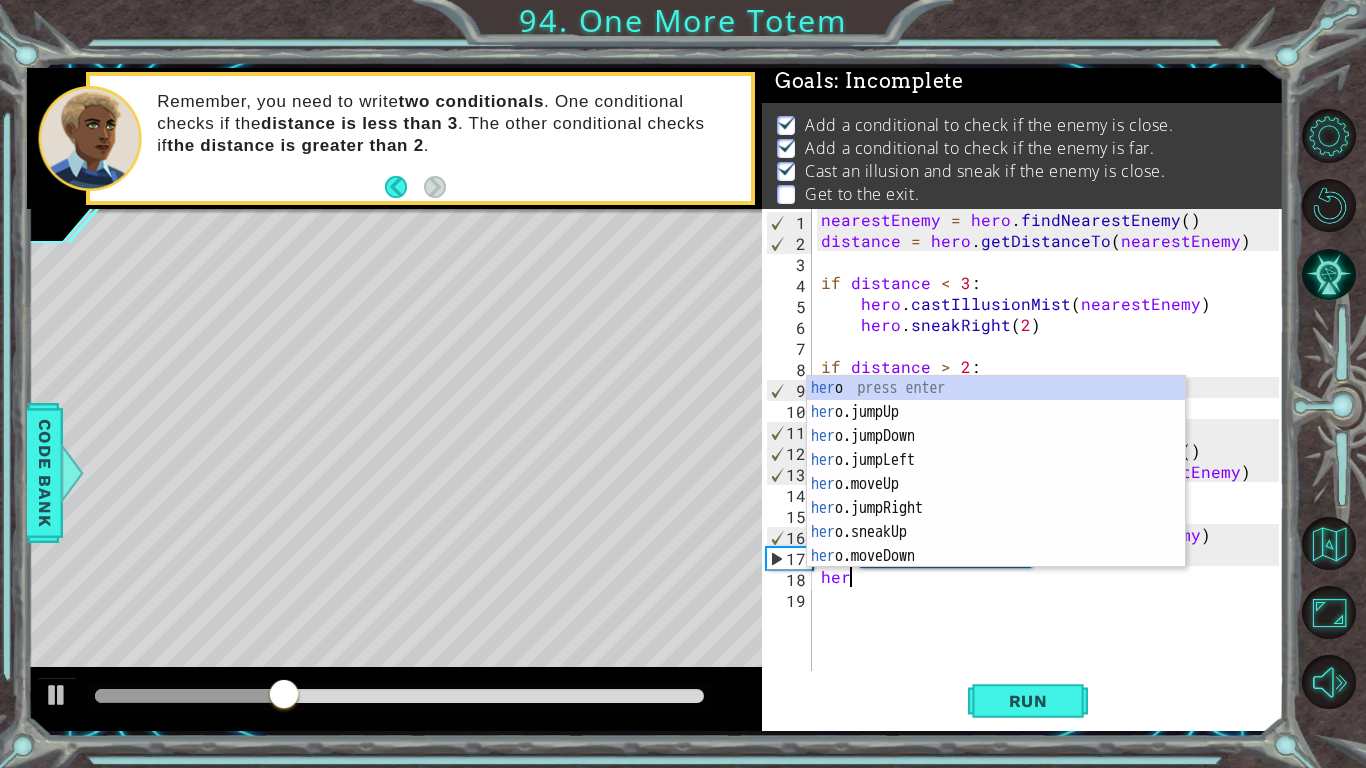 scroll, scrollTop: 0, scrollLeft: 0, axis: both 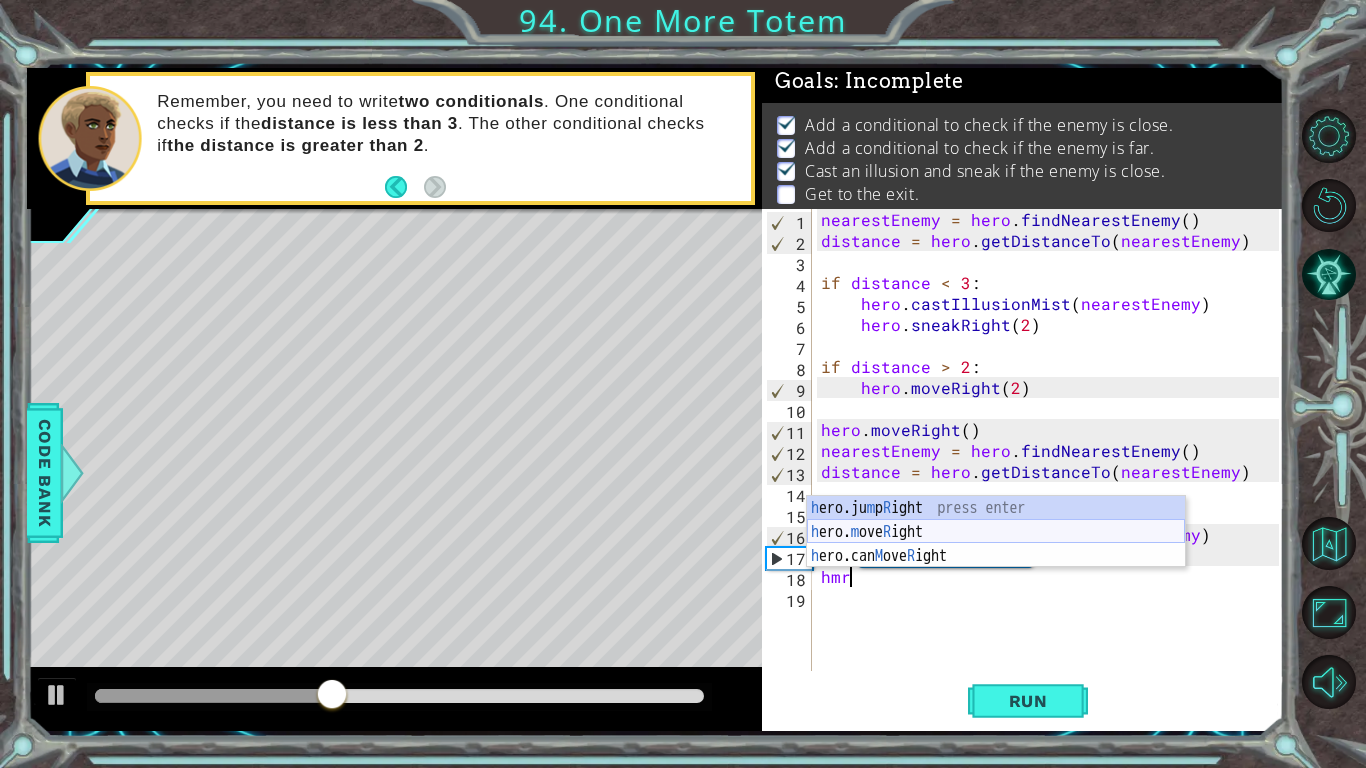 click on "h ero.ju m p R ight press enter h ero. m ove R ight press enter h ero.can M ove R ight press enter" at bounding box center [996, 556] 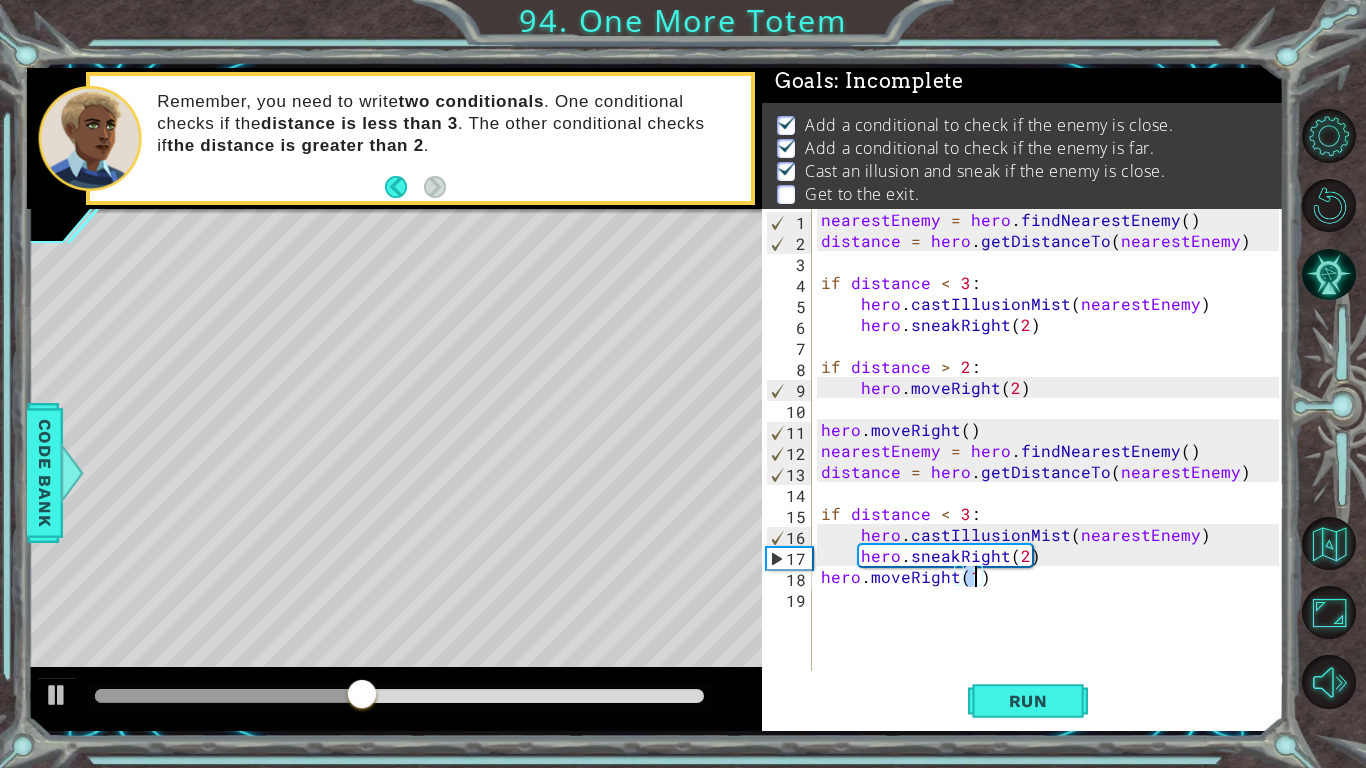 click on "nearestEnemy   =   hero . findNearestEnemy ( ) distance   =   hero . getDistanceTo ( nearestEnemy ) if   distance   <   3 :      hero . castIllusionMist ( nearestEnemy )      hero . sneakRight ( 2 ) if   distance   >   2 :      hero . moveRight ( 2 ) hero . moveRight ( ) nearestEnemy   =   hero . findNearestEnemy ( ) distance   =   hero . getDistanceTo ( nearestEnemy ) if   distance   <   3 :      hero . castIllusionMist ( nearestEnemy )      hero . sneakRight ( 2 ) hero . moveRight ( 1 )" at bounding box center (1053, 461) 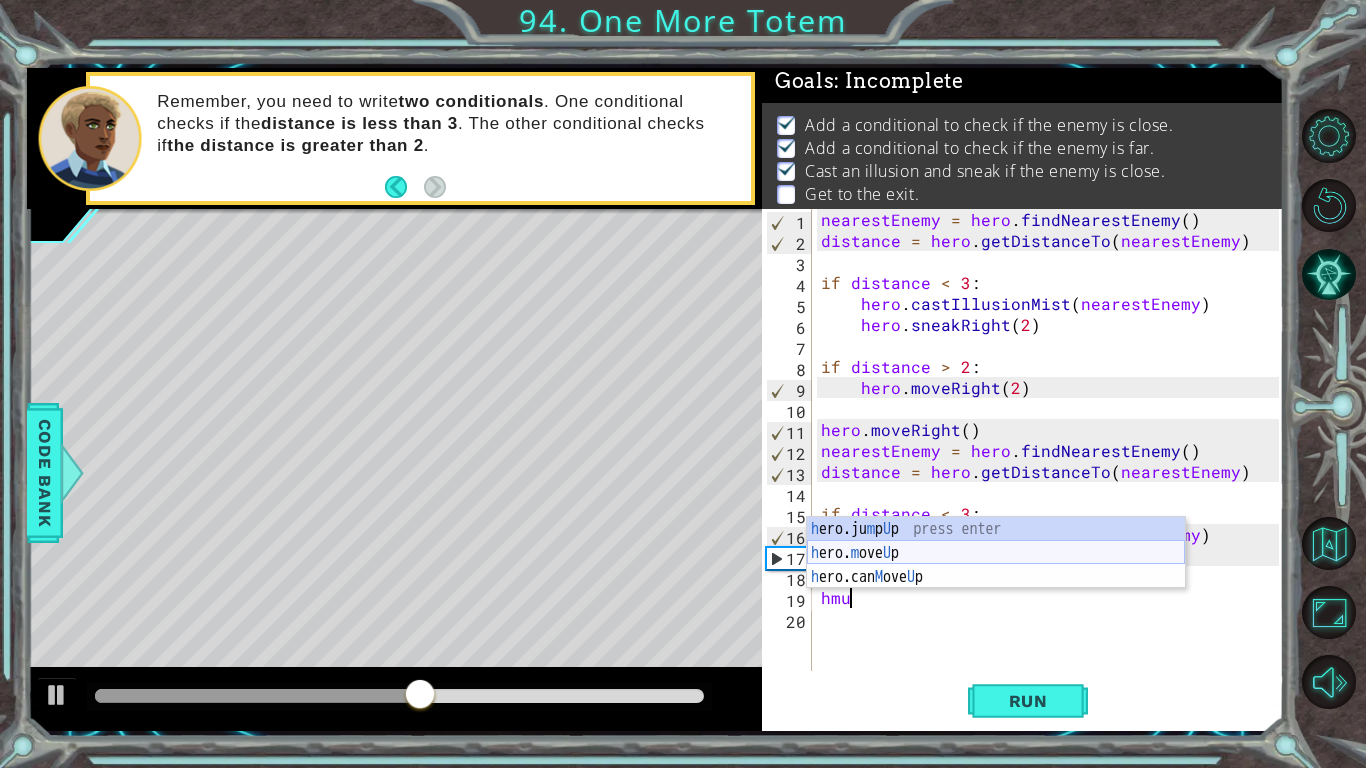 click on "h ero.ju m p U p press enter h ero. m ove U p press enter h ero.can M ove U p press enter" at bounding box center [996, 577] 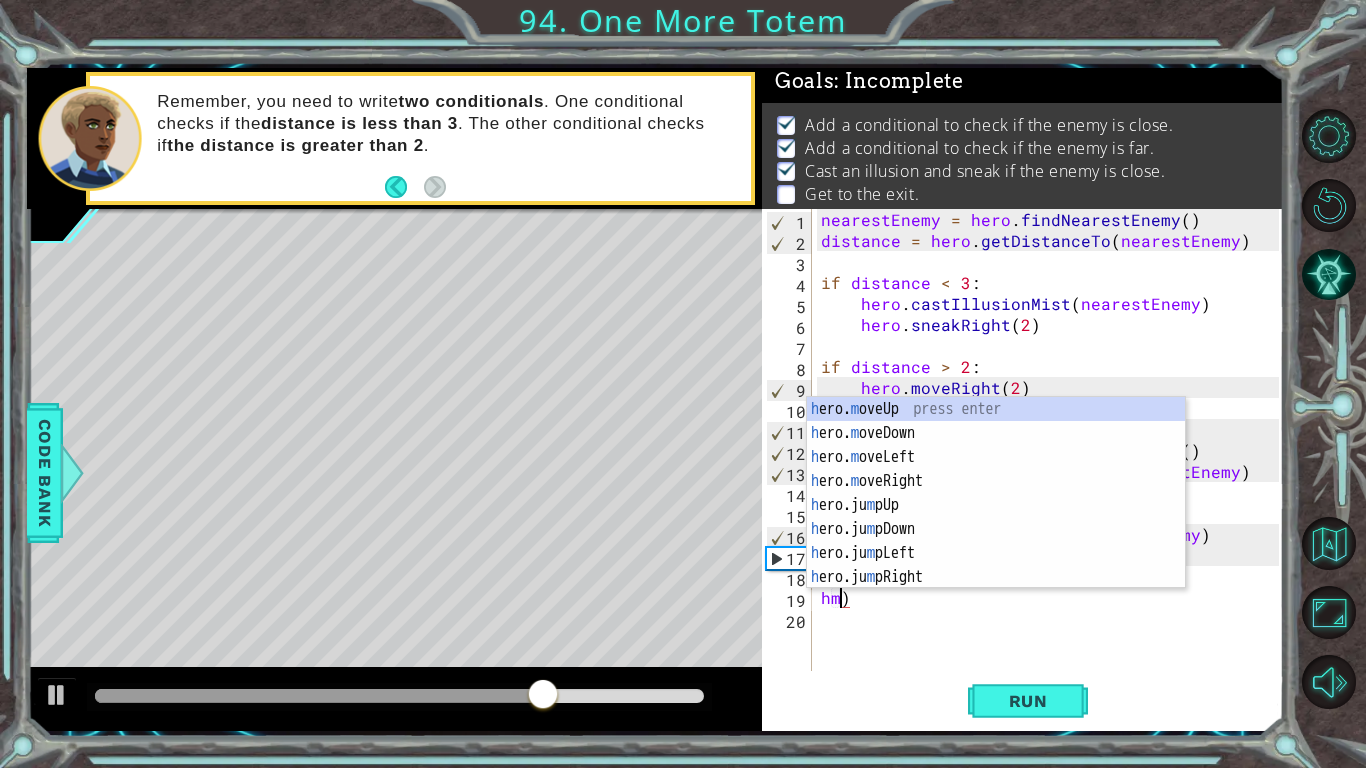 scroll, scrollTop: 0, scrollLeft: 1, axis: horizontal 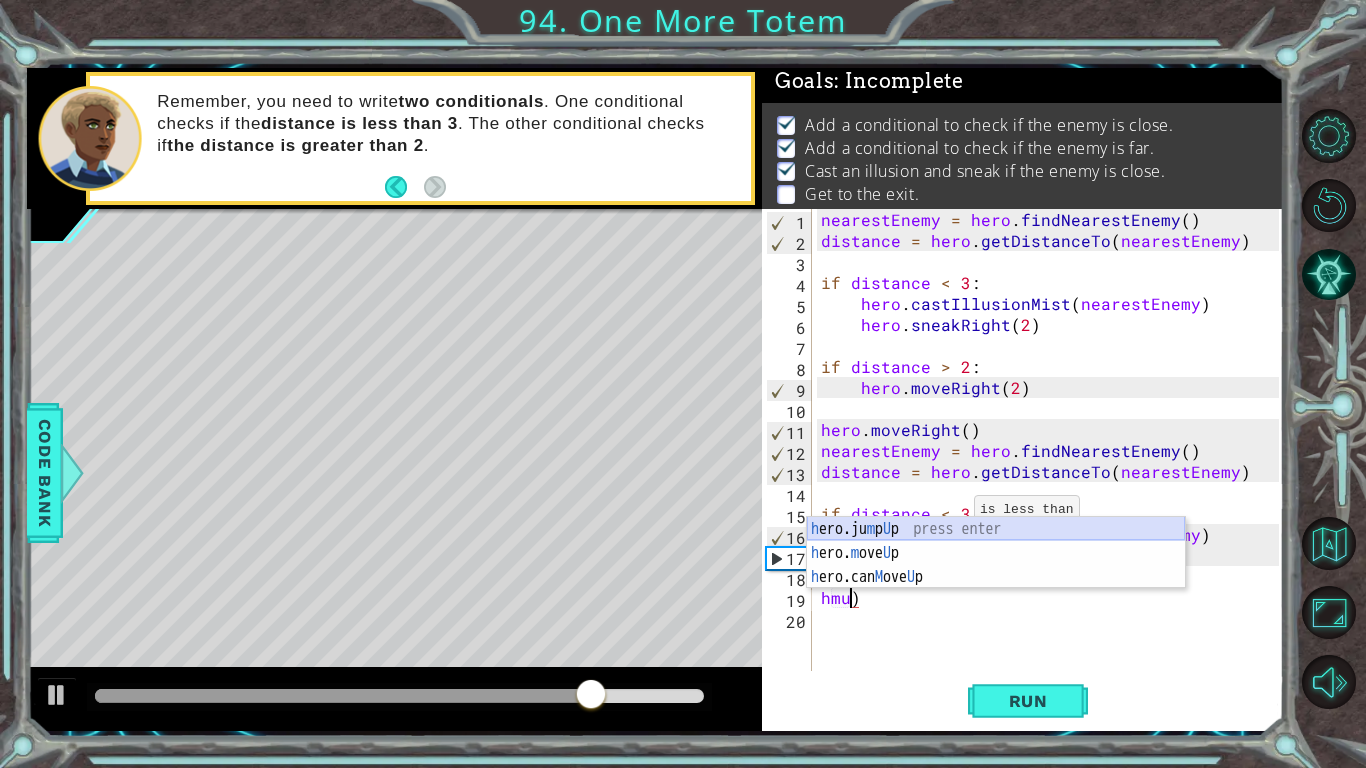 click on "h ero.ju m p U p press enter h ero. m ove U p press enter h ero.can M ove U p press enter" at bounding box center (996, 577) 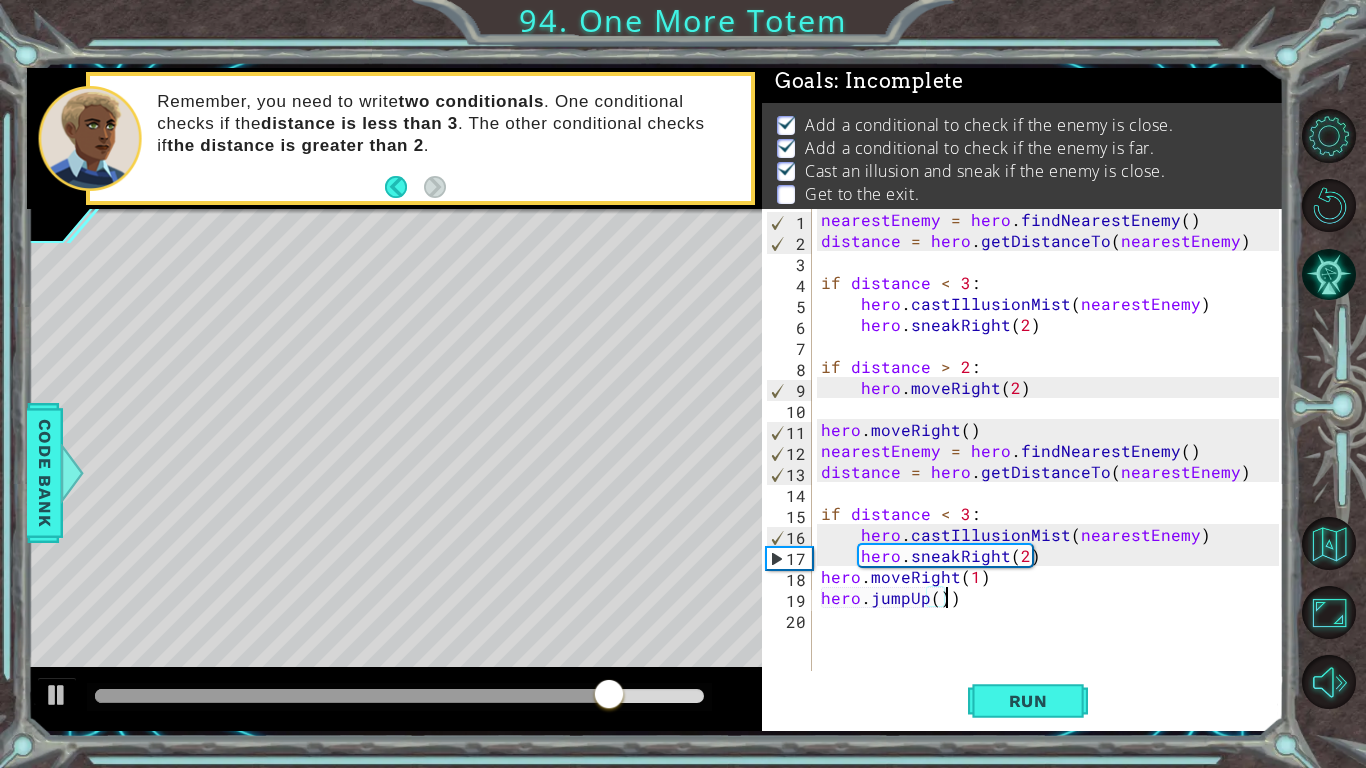click on "nearestEnemy   =   hero . findNearestEnemy ( ) distance   =   hero . getDistanceTo ( nearestEnemy ) if   distance   <   3 :      hero . castIllusionMist ( nearestEnemy )      hero . sneakRight ( 2 ) if   distance   >   2 :      hero . moveRight ( 2 ) hero . moveRight ( ) nearestEnemy   =   hero . findNearestEnemy ( ) distance   =   hero . getDistanceTo ( nearestEnemy ) if   distance   <   3 :      hero . castIllusionMist ( nearestEnemy )      hero . sneakRight ( 2 ) hero . moveRight ( 1 ) hero . jumpUp ( ))" at bounding box center [1053, 461] 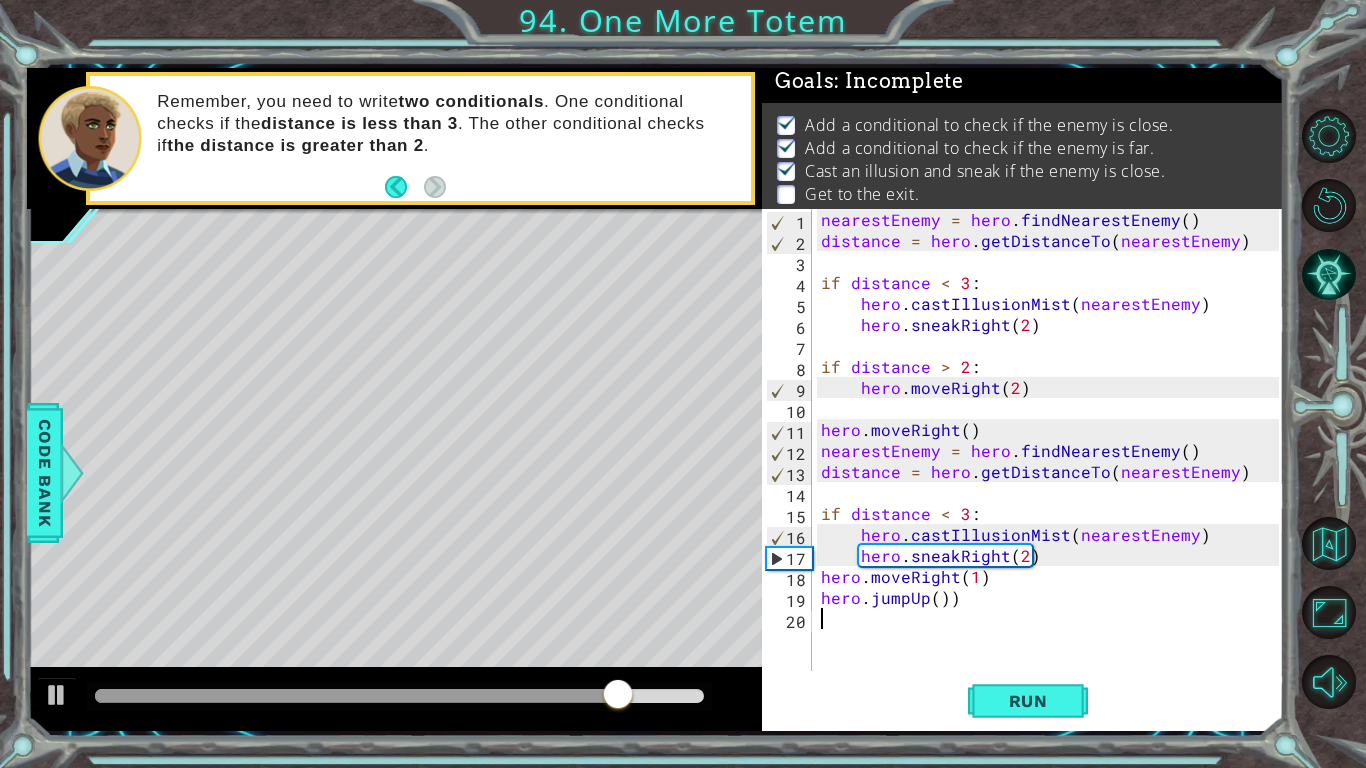 click on "nearestEnemy   =   hero . findNearestEnemy ( ) distance   =   hero . getDistanceTo ( nearestEnemy ) if   distance   <   3 :      hero . castIllusionMist ( nearestEnemy )      hero . sneakRight ( 2 ) if   distance   >   2 :      hero . moveRight ( 2 ) hero . moveRight ( ) nearestEnemy   =   hero . findNearestEnemy ( ) distance   =   hero . getDistanceTo ( nearestEnemy ) if   distance   <   3 :      hero . castIllusionMist ( nearestEnemy )      hero . sneakRight ( 2 ) hero . moveRight ( 1 ) hero . jumpUp ( ))" at bounding box center (1053, 461) 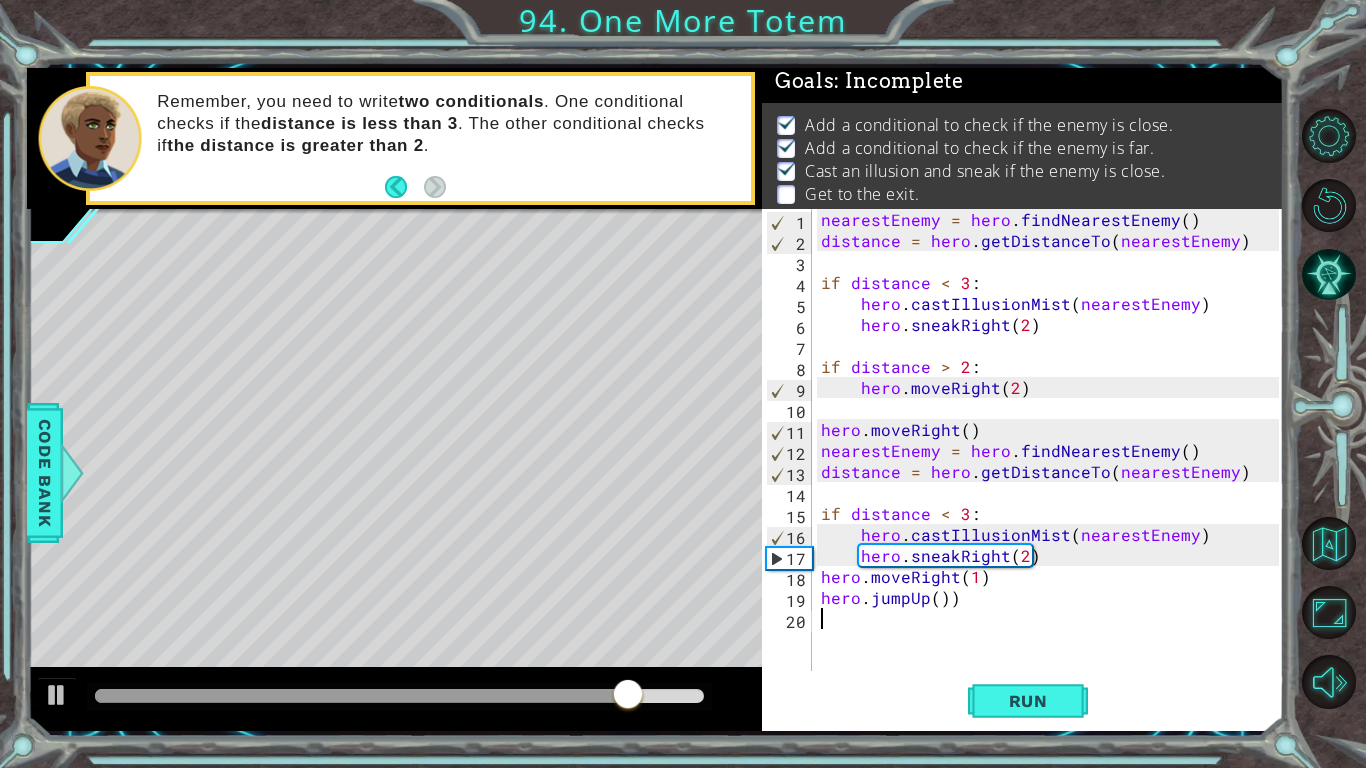 click on "nearestEnemy   =   hero . findNearestEnemy ( ) distance   =   hero . getDistanceTo ( nearestEnemy ) if   distance   <   3 :      hero . castIllusionMist ( nearestEnemy )      hero . sneakRight ( 2 ) if   distance   >   2 :      hero . moveRight ( 2 ) hero . moveRight ( ) nearestEnemy   =   hero . findNearestEnemy ( ) distance   =   hero . getDistanceTo ( nearestEnemy ) if   distance   <   3 :      hero . castIllusionMist ( nearestEnemy )      hero . sneakRight ( 2 ) hero . moveRight ( 1 ) hero . jumpUp ( ))" at bounding box center [1053, 461] 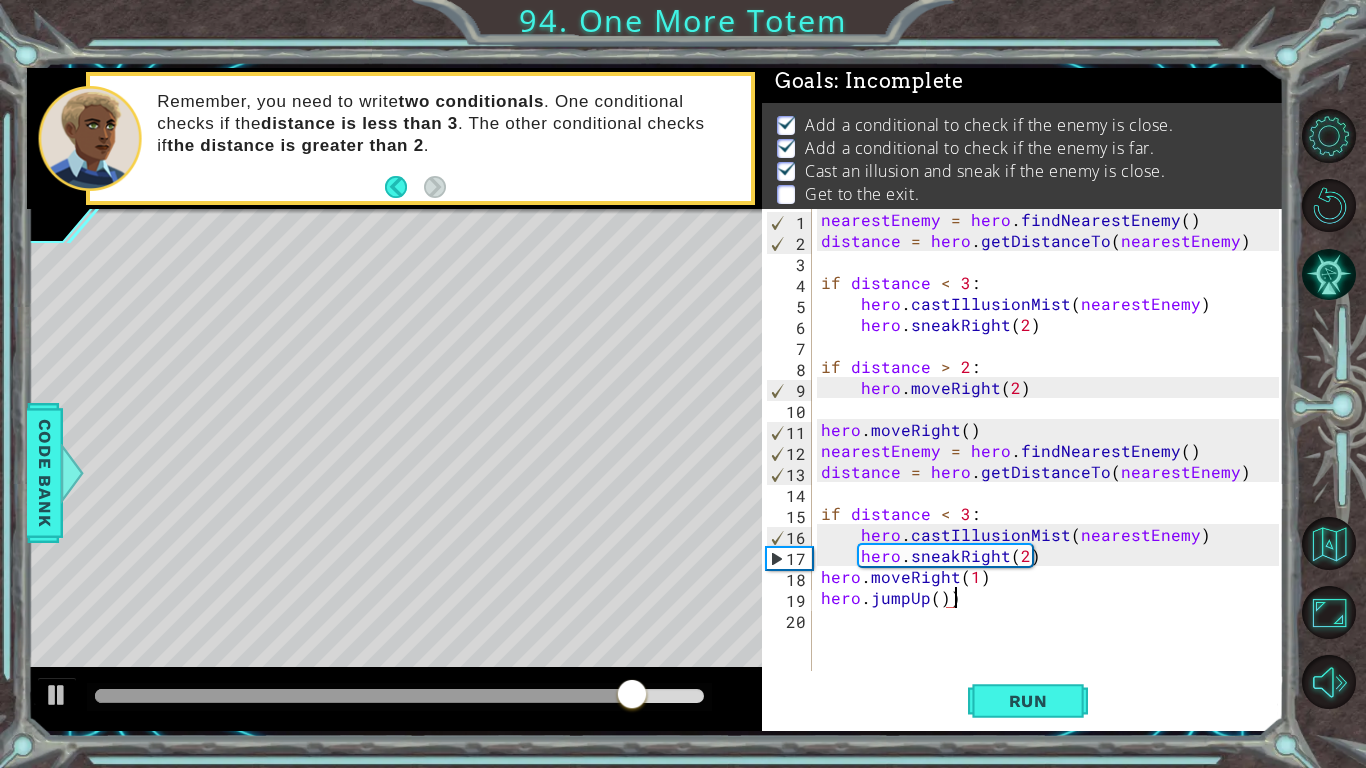 type on "hero.jumpUp()" 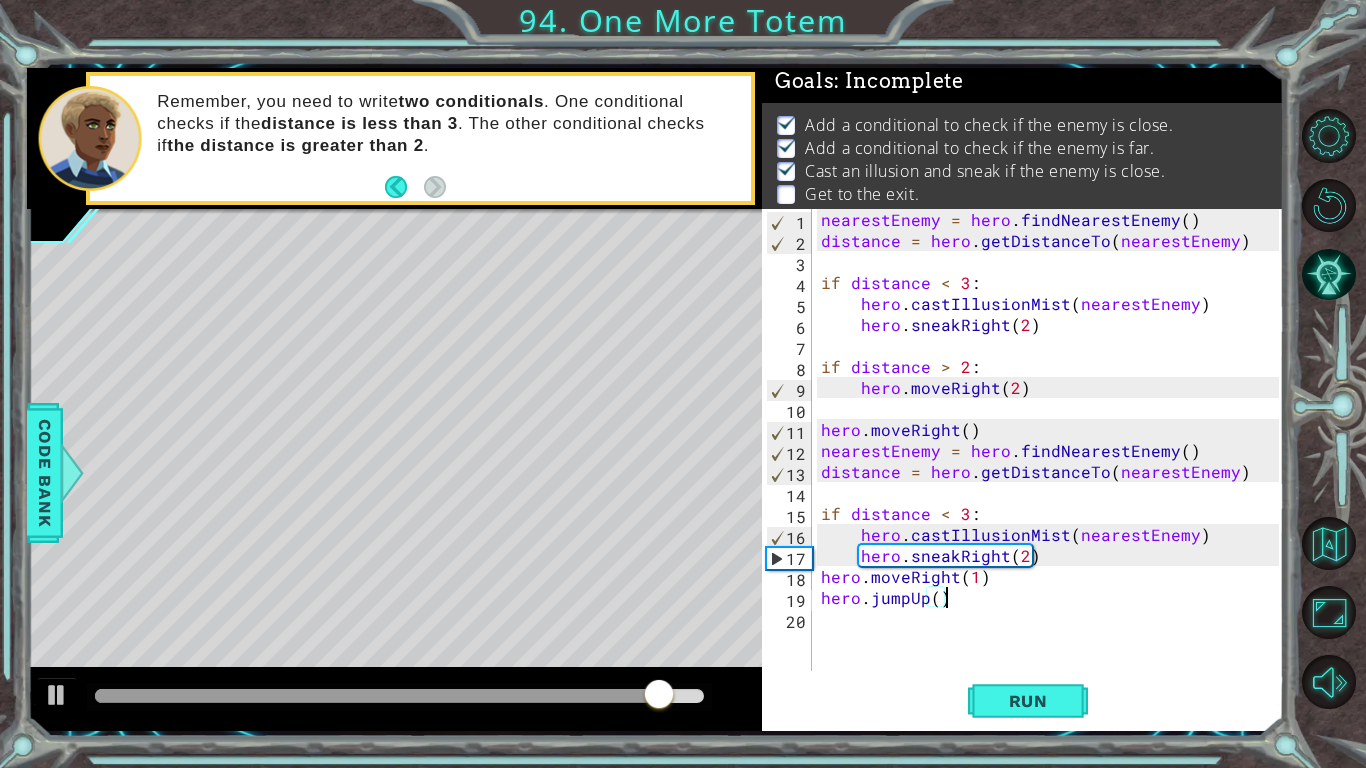 click on "nearestEnemy   =   hero . findNearestEnemy ( ) distance   =   hero . getDistanceTo ( nearestEnemy ) if   distance   <   3 :      hero . castIllusionMist ( nearestEnemy )      hero . sneakRight ( 2 ) if   distance   >   2 :      hero . moveRight ( 2 ) hero . moveRight ( ) nearestEnemy   =   hero . findNearestEnemy ( ) distance   =   hero . getDistanceTo ( nearestEnemy ) if   distance   <   3 :      hero . castIllusionMist ( nearestEnemy )      hero . sneakRight ( 2 ) hero . moveRight ( 1 ) hero . jumpUp ( )" at bounding box center [1053, 461] 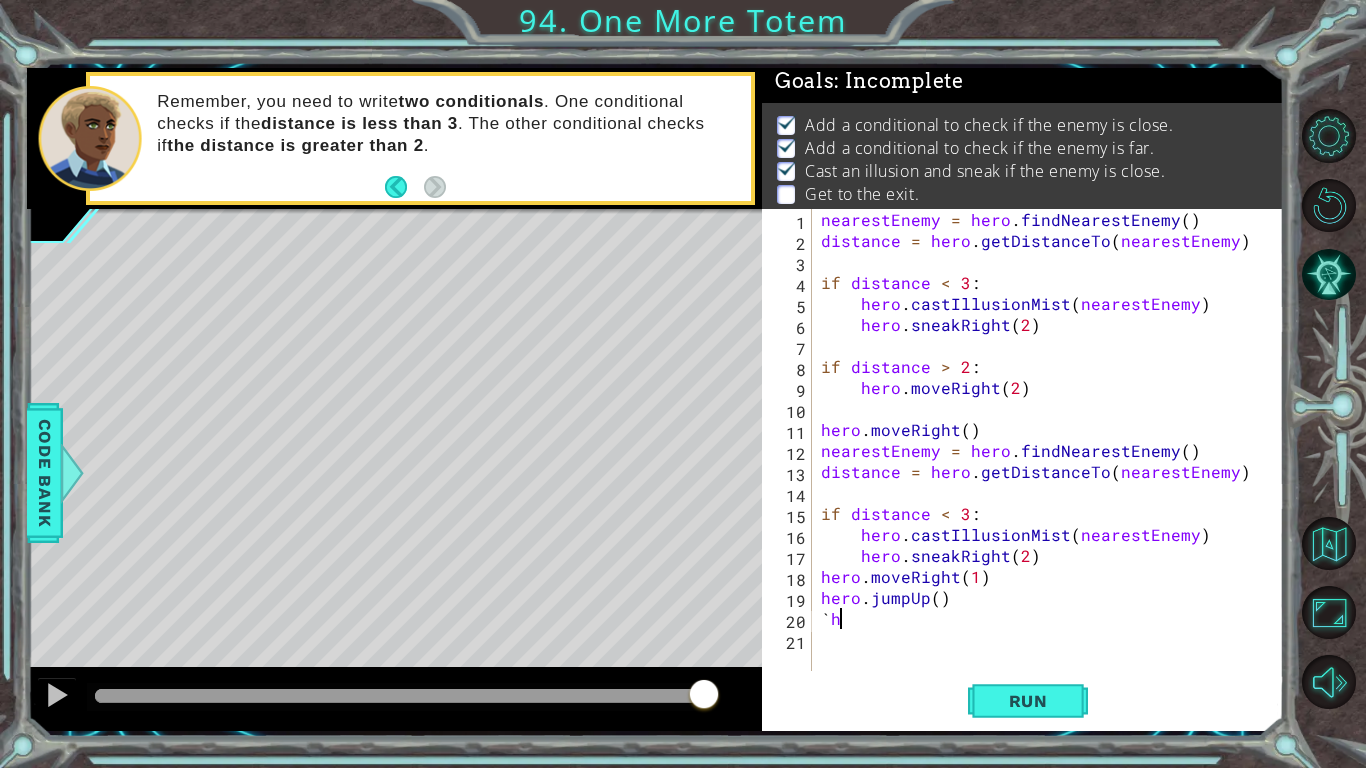 type on "`" 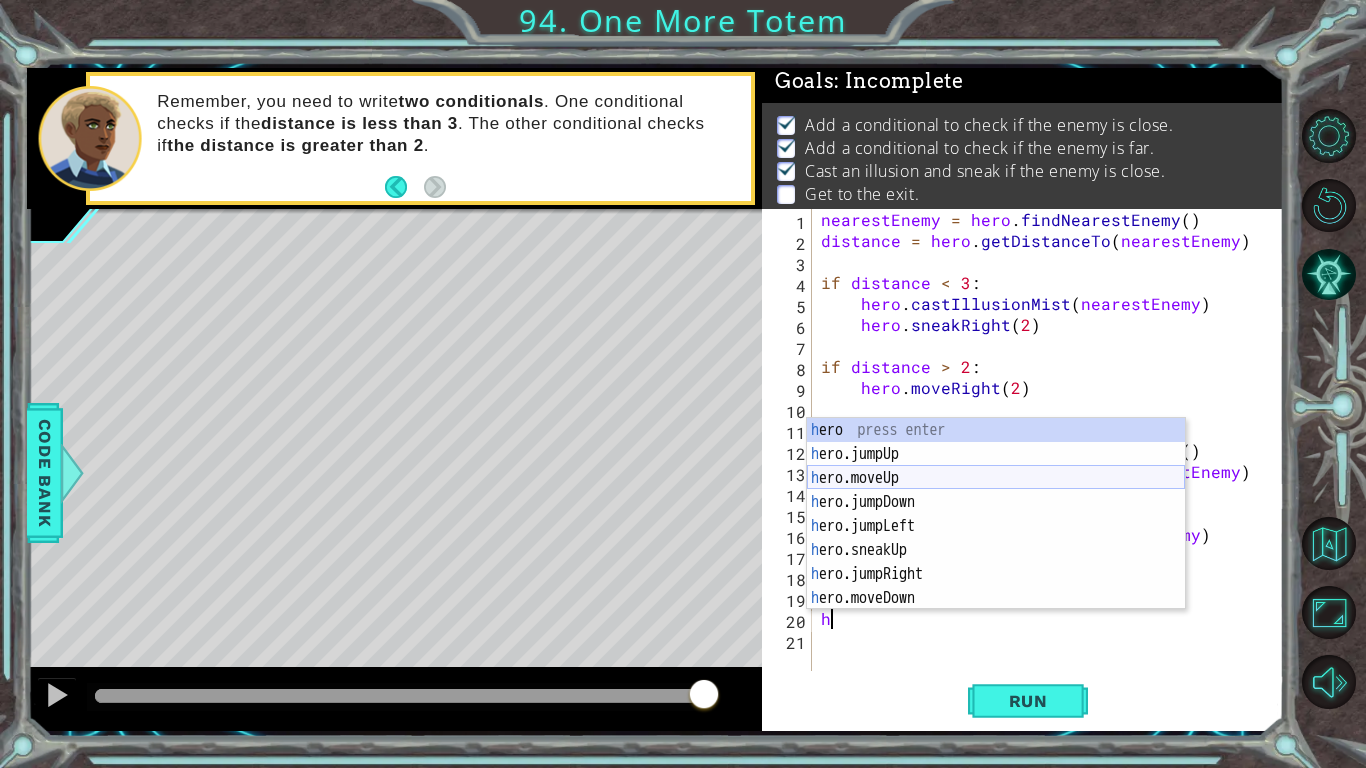 click on "h ero press enter h ero.jumpUp press enter h ero.moveUp press enter h ero.jumpDown press enter h ero.jumpLeft press enter h ero.sneakUp press enter h ero.jumpRight press enter h ero.moveDown press enter h ero.moveLeft press enter" at bounding box center [996, 538] 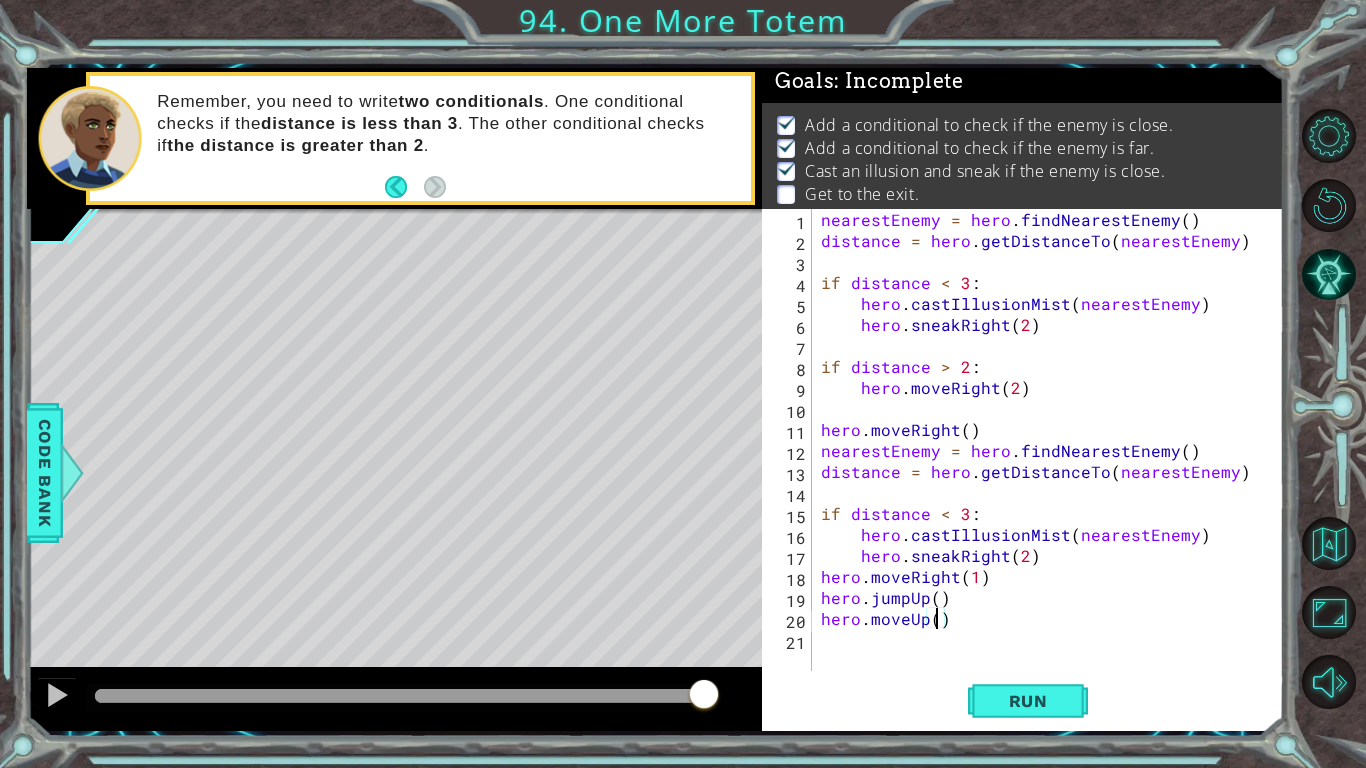 scroll, scrollTop: 0, scrollLeft: 7, axis: horizontal 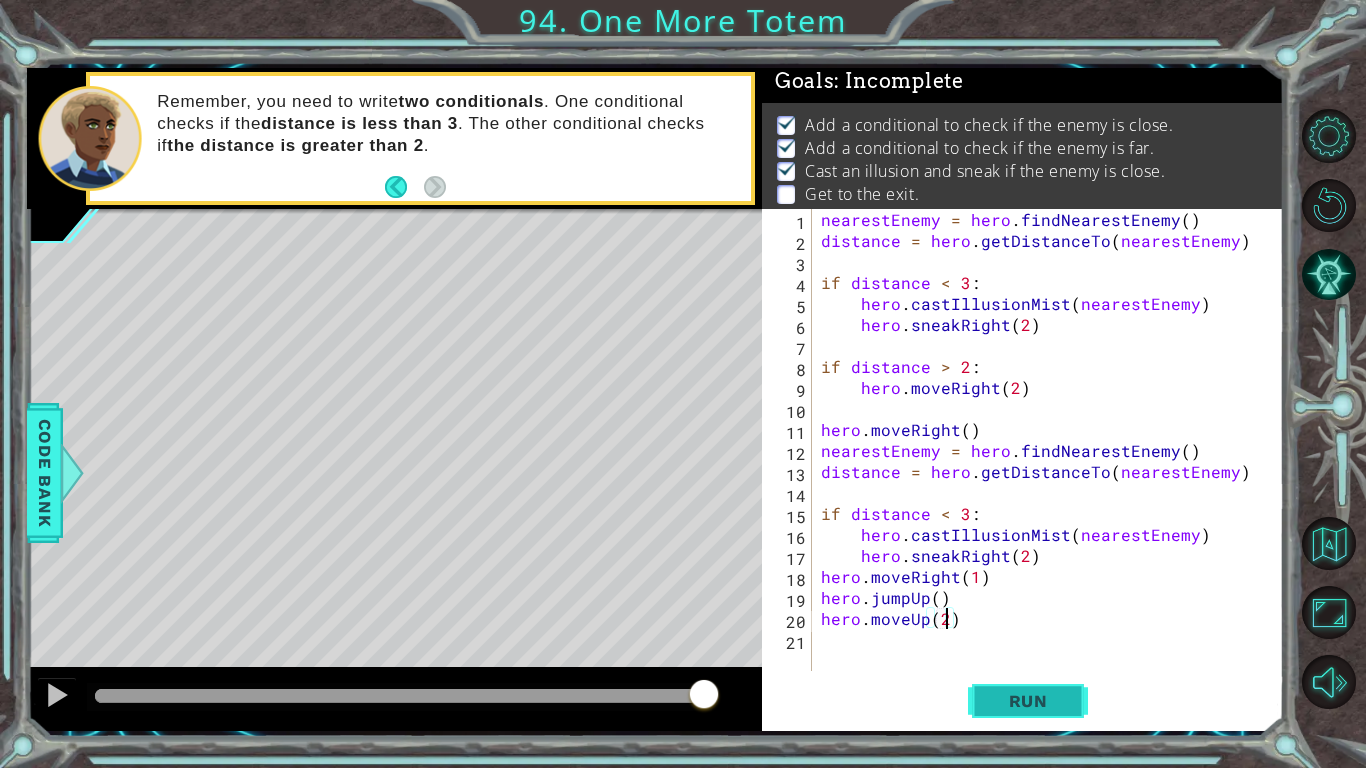 click on "Run" at bounding box center [1028, 701] 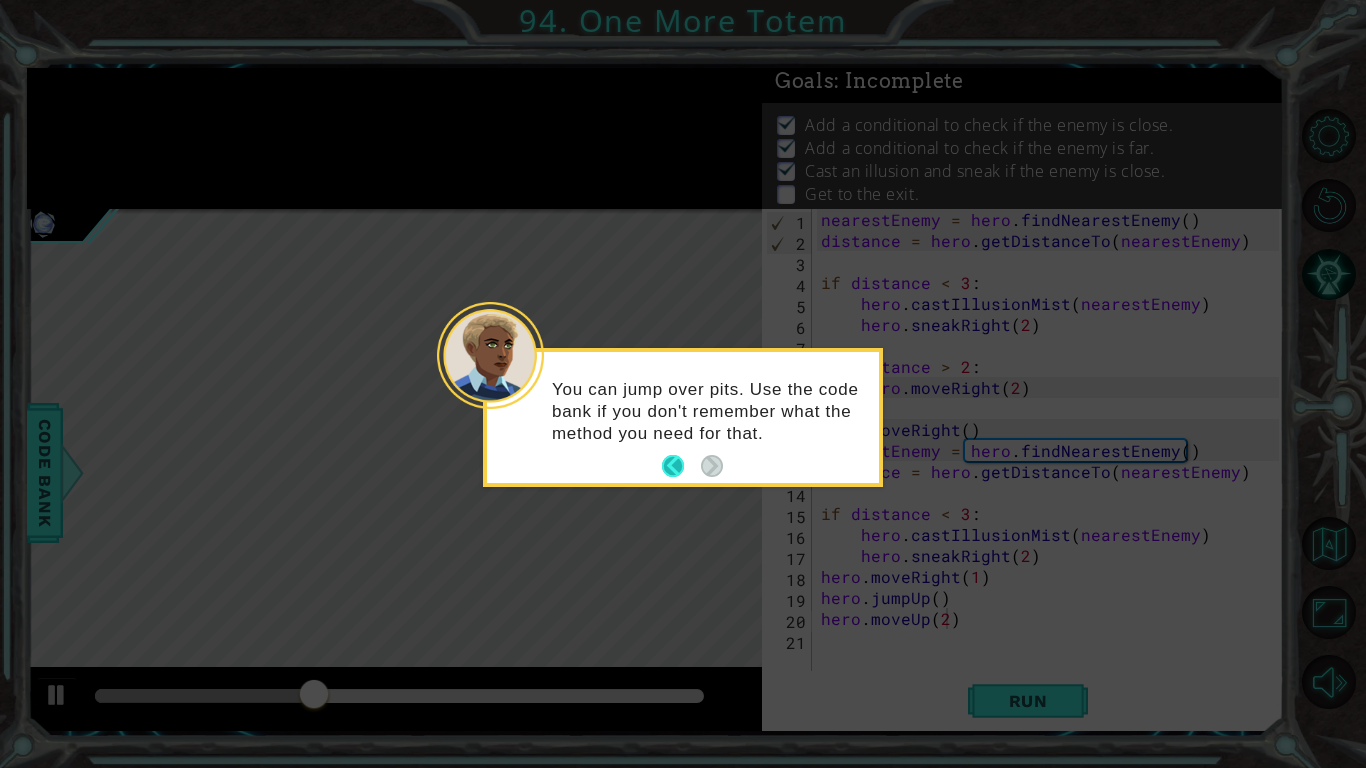 click at bounding box center (681, 466) 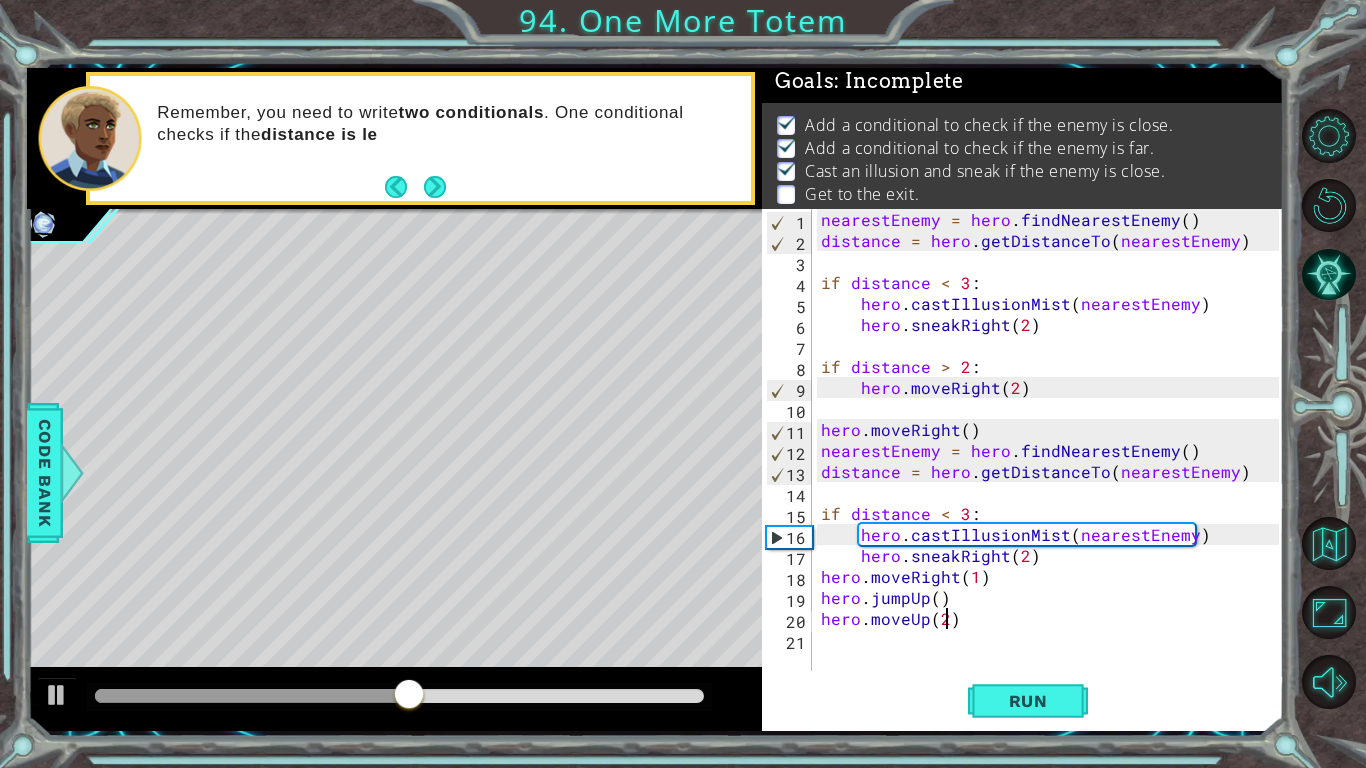click on "nearestEnemy   =   hero . findNearestEnemy ( ) distance   =   hero . getDistanceTo ( nearestEnemy ) if   distance   <   3 :      hero . castIllusionMist ( nearestEnemy )      hero . sneakRight ( 2 ) if   distance   >   2 :      hero . moveRight ( 2 ) hero . moveRight ( ) nearestEnemy   =   hero . findNearestEnemy ( ) distance   =   hero . getDistanceTo ( nearestEnemy ) if   distance   <   3 :      hero . castIllusionMist ( nearestEnemy )      hero . sneakRight ( 2 ) hero . moveRight ( 1 ) hero . jumpUp ( ) hero . moveUp ( 2 )" at bounding box center (1053, 461) 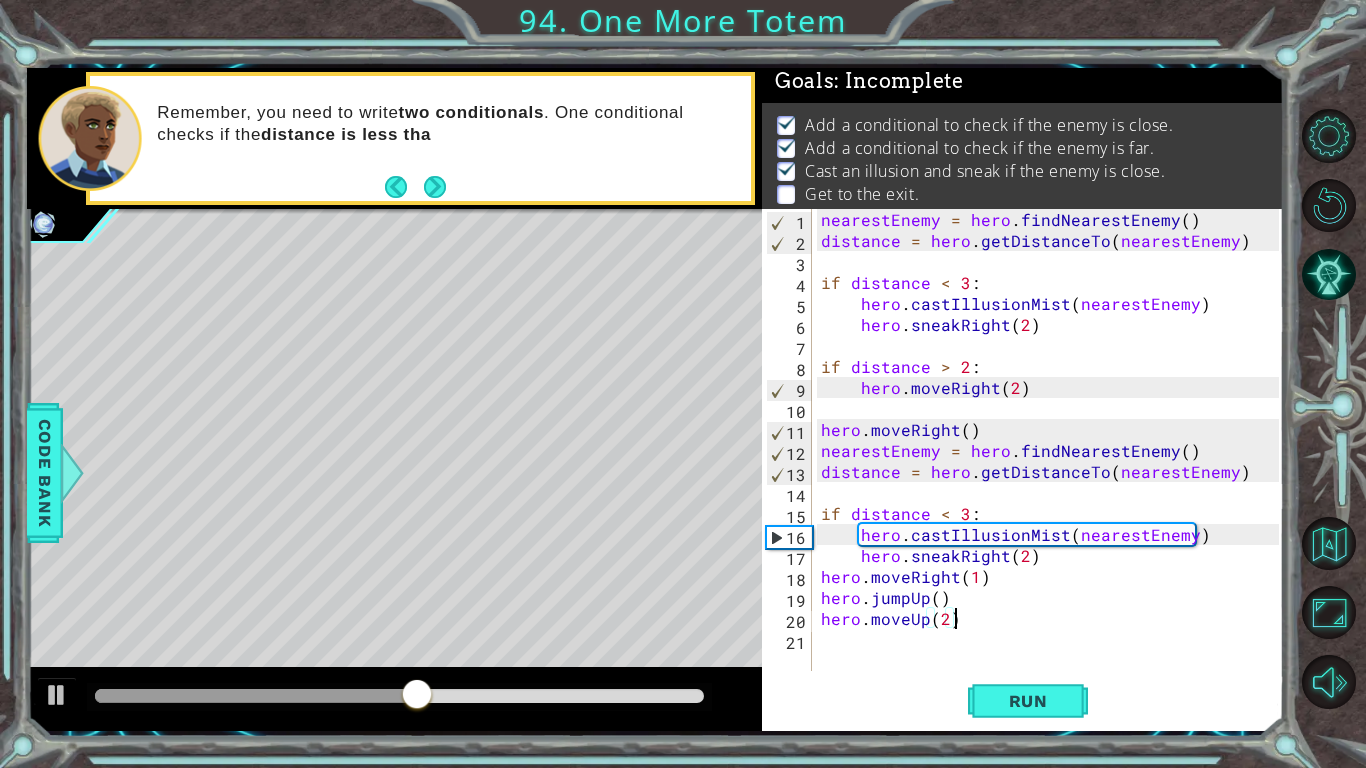 click on "nearestEnemy   =   hero . findNearestEnemy ( ) distance   =   hero . getDistanceTo ( nearestEnemy ) if   distance   <   3 :      hero . castIllusionMist ( nearestEnemy )      hero . sneakRight ( 2 ) if   distance   >   2 :      hero . moveRight ( 2 ) hero . moveRight ( ) nearestEnemy   =   hero . findNearestEnemy ( ) distance   =   hero . getDistanceTo ( nearestEnemy ) if   distance   <   3 :      hero . castIllusionMist ( nearestEnemy )      hero . sneakRight ( 2 ) hero . moveRight ( 1 ) hero . jumpUp ( ) hero . moveUp ( 2 )" at bounding box center [1053, 461] 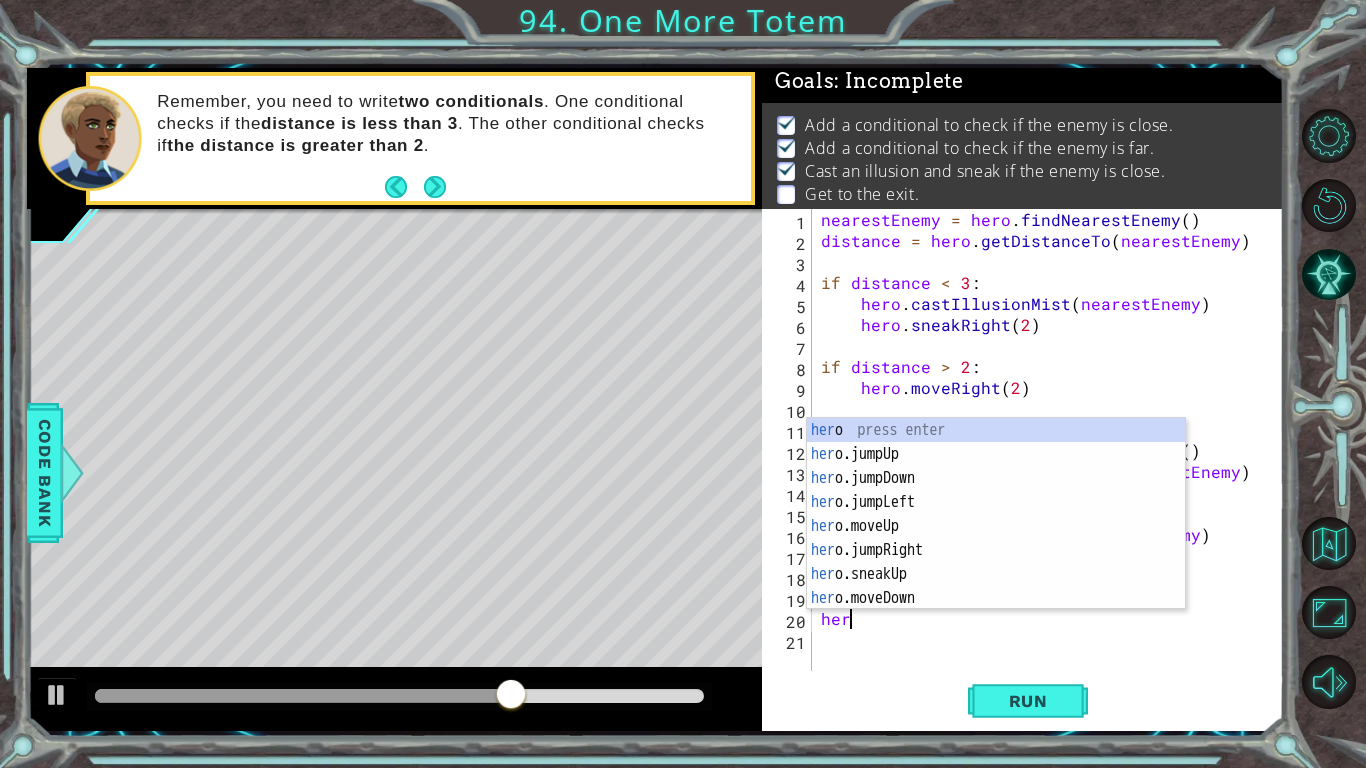 scroll, scrollTop: 0, scrollLeft: 0, axis: both 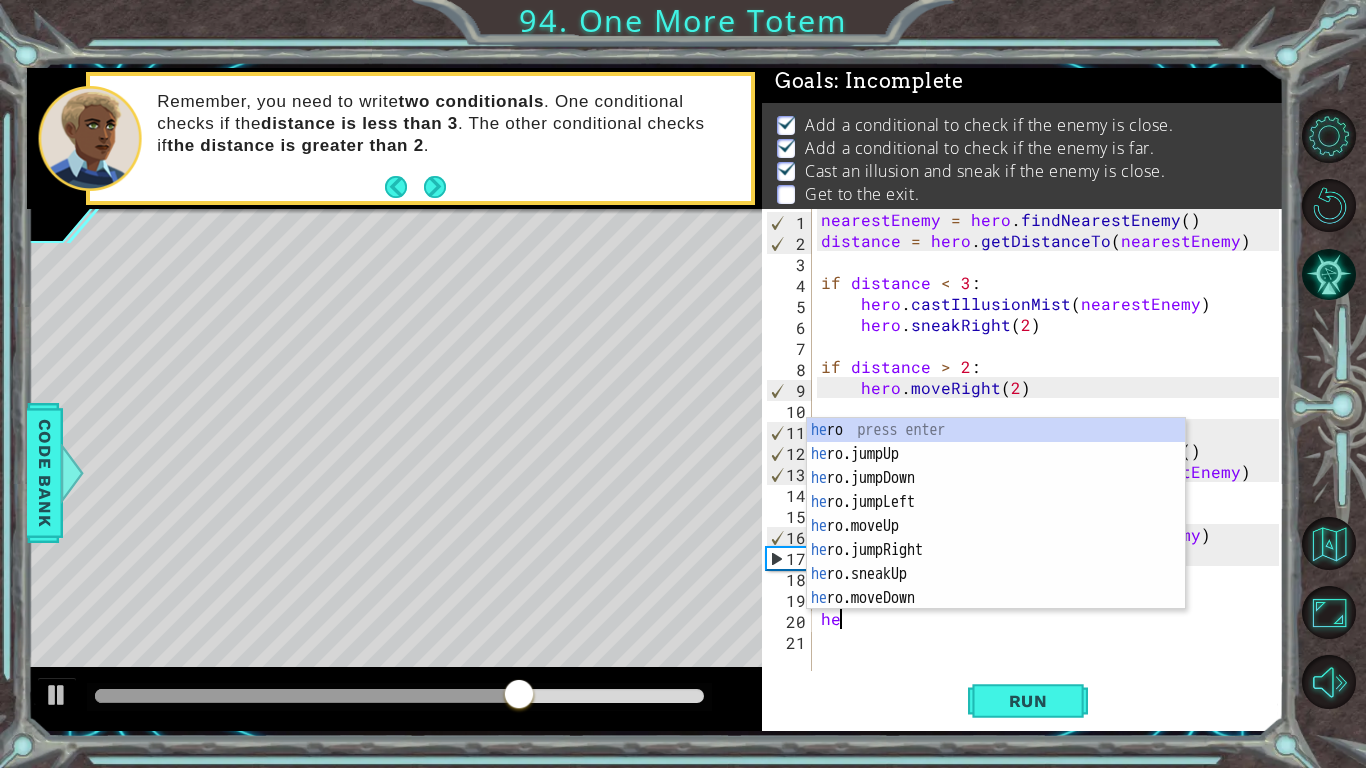 type on "h" 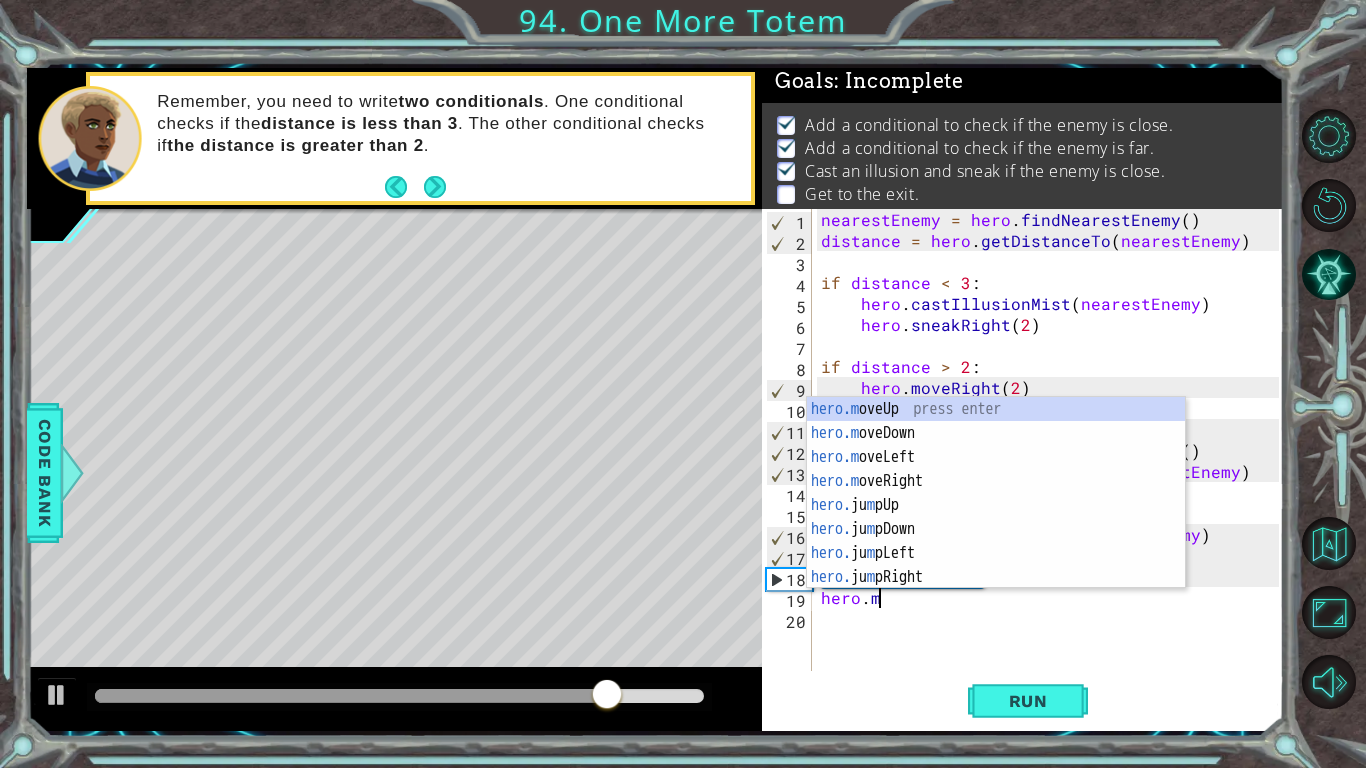 scroll, scrollTop: 0, scrollLeft: 2, axis: horizontal 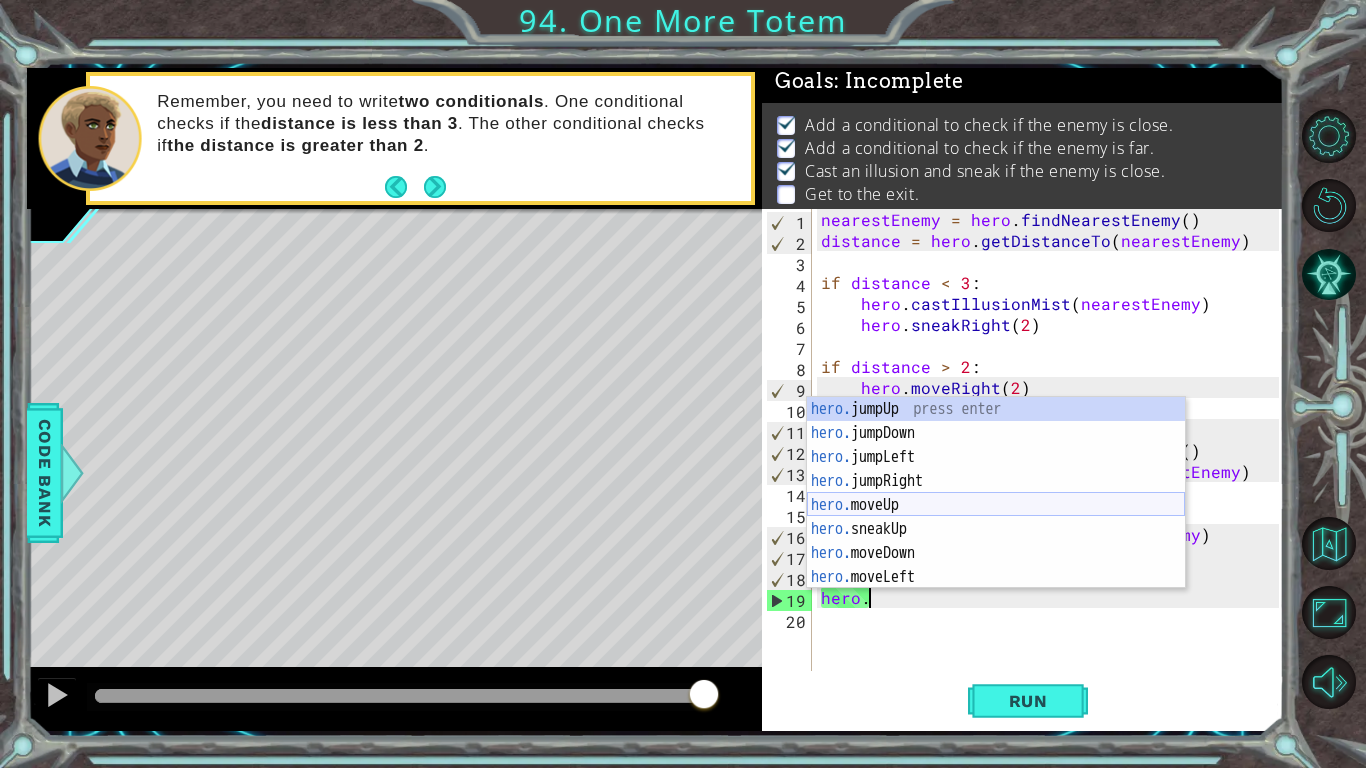 click on "hero. jumpUp press enter hero. jumpDown press enter hero. jumpLeft press enter hero. jumpRight press enter hero. moveUp press enter hero. sneakUp press enter hero. moveDown press enter hero. moveLeft press enter hero. moveRight press enter" at bounding box center [996, 517] 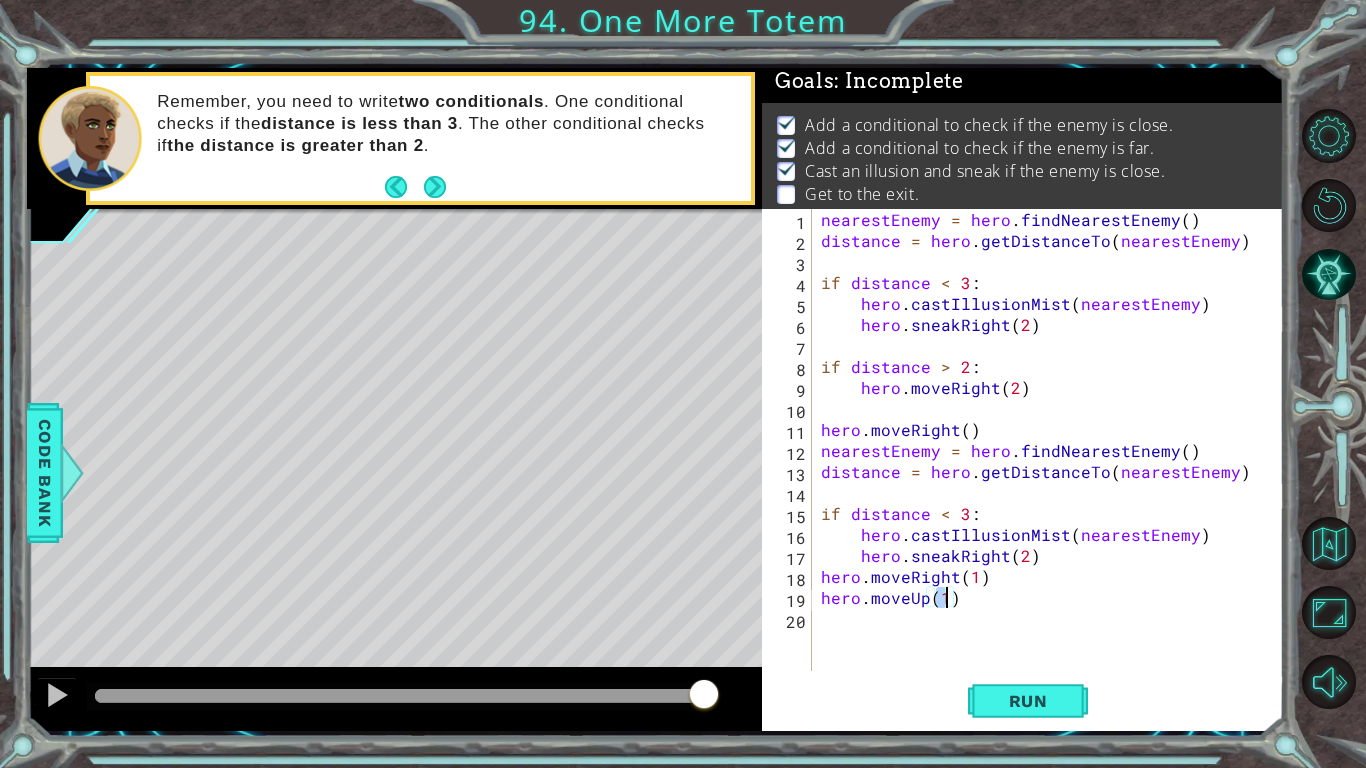 click on "nearestEnemy   =   hero . findNearestEnemy ( ) distance   =   hero . getDistanceTo ( nearestEnemy ) if   distance   <   3 :      hero . castIllusionMist ( nearestEnemy )      hero . sneakRight ( 2 ) if   distance   >   2 :      hero . moveRight ( 2 ) hero . moveRight ( ) nearestEnemy   =   hero . findNearestEnemy ( ) distance   =   hero . getDistanceTo ( nearestEnemy ) if   distance   <   3 :      hero . castIllusionMist ( nearestEnemy )      hero . sneakRight ( 2 ) hero . moveRight ( 1 ) hero . moveUp ( 1 )" at bounding box center (1053, 461) 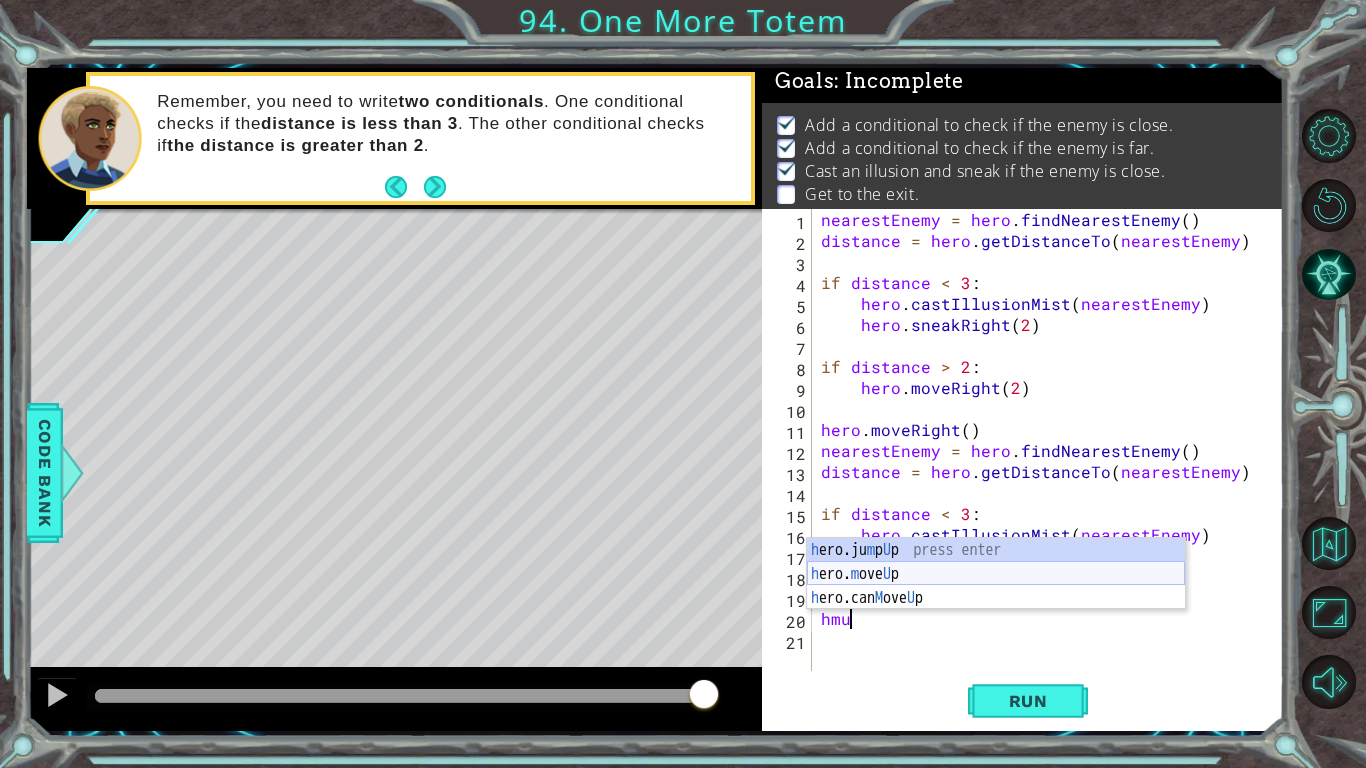 click on "h ero.ju m p U p press enter h ero. m ove U p press enter h ero.can M ove U p press enter" at bounding box center [996, 598] 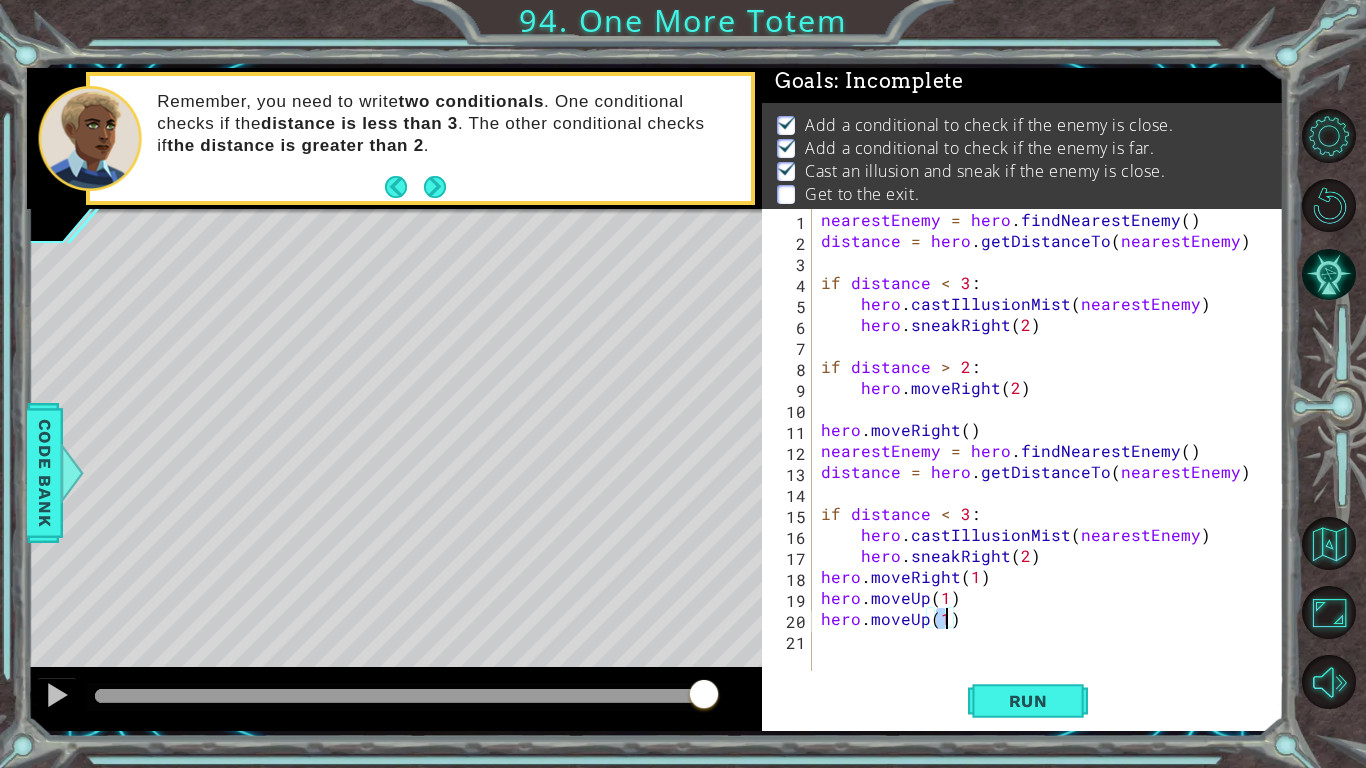click on "nearestEnemy   =   hero . findNearestEnemy ( ) distance   =   hero . getDistanceTo ( nearestEnemy ) if   distance   <   3 :      hero . castIllusionMist ( nearestEnemy )      hero . sneakRight ( 2 ) if   distance   >   2 :      hero . moveRight ( 2 ) hero . moveRight ( ) nearestEnemy   =   hero . findNearestEnemy ( ) distance   =   hero . getDistanceTo ( nearestEnemy ) if   distance   <   3 :      hero . castIllusionMist ( nearestEnemy )      hero . sneakRight ( 2 ) hero . moveRight ( 1 ) hero . moveUp ( 1 ) hero . moveUp ( 1 )" at bounding box center (1053, 461) 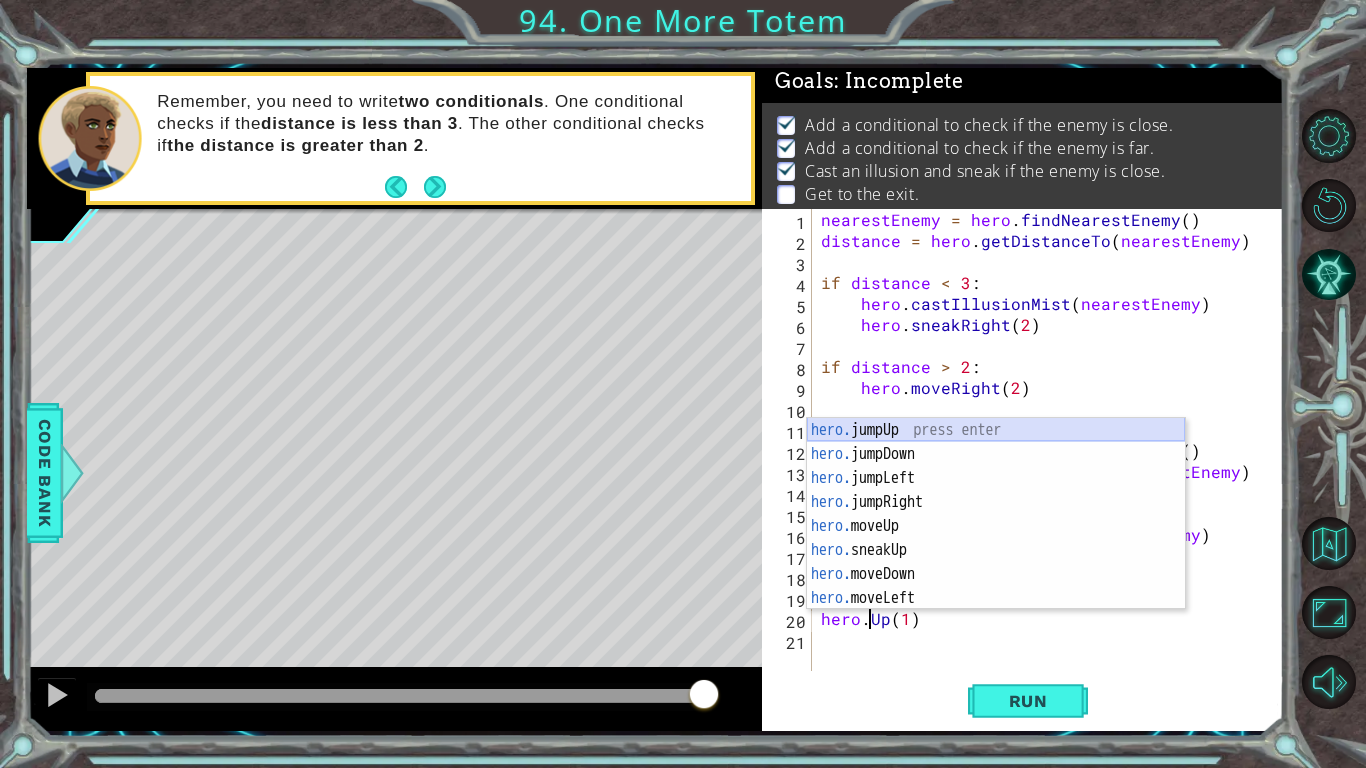 click on "hero. jumpUp press enter hero. jumpDown press enter hero. jumpLeft press enter hero. jumpRight press enter hero. moveUp press enter hero. sneakUp press enter hero. moveDown press enter hero. moveLeft press enter hero. moveRight press enter" at bounding box center (996, 538) 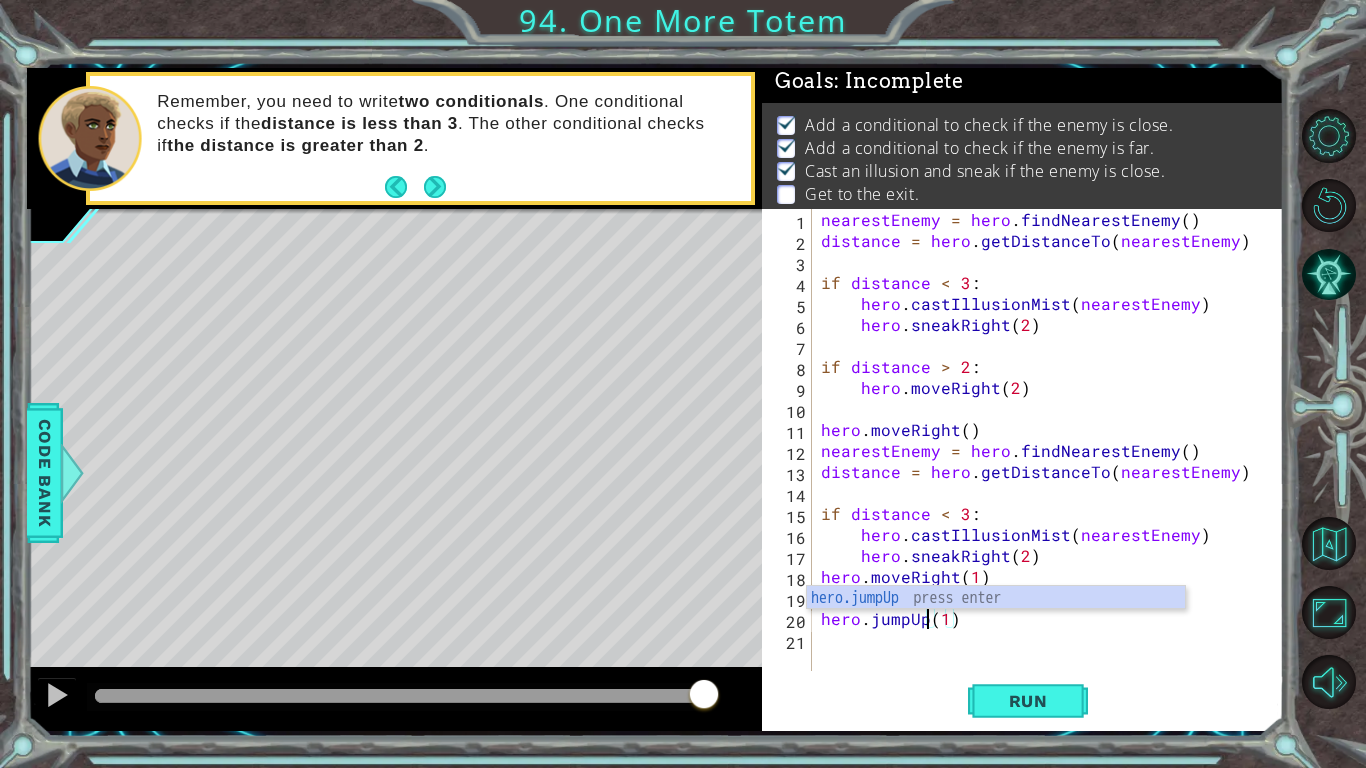 click on "nearestEnemy   =   hero . findNearestEnemy ( ) distance   =   hero . getDistanceTo ( nearestEnemy ) if   distance   <   3 :      hero . castIllusionMist ( nearestEnemy )      hero . sneakRight ( 2 ) if   distance   >   2 :      hero . moveRight ( 2 ) hero . moveRight ( ) nearestEnemy   =   hero . findNearestEnemy ( ) distance   =   hero . getDistanceTo ( nearestEnemy ) if   distance   <   3 :      hero . castIllusionMist ( nearestEnemy )      hero . sneakRight ( 2 ) hero . moveRight ( 1 ) hero . moveUp ( 1 ) hero . jumpUp ( 1 )" at bounding box center [1053, 461] 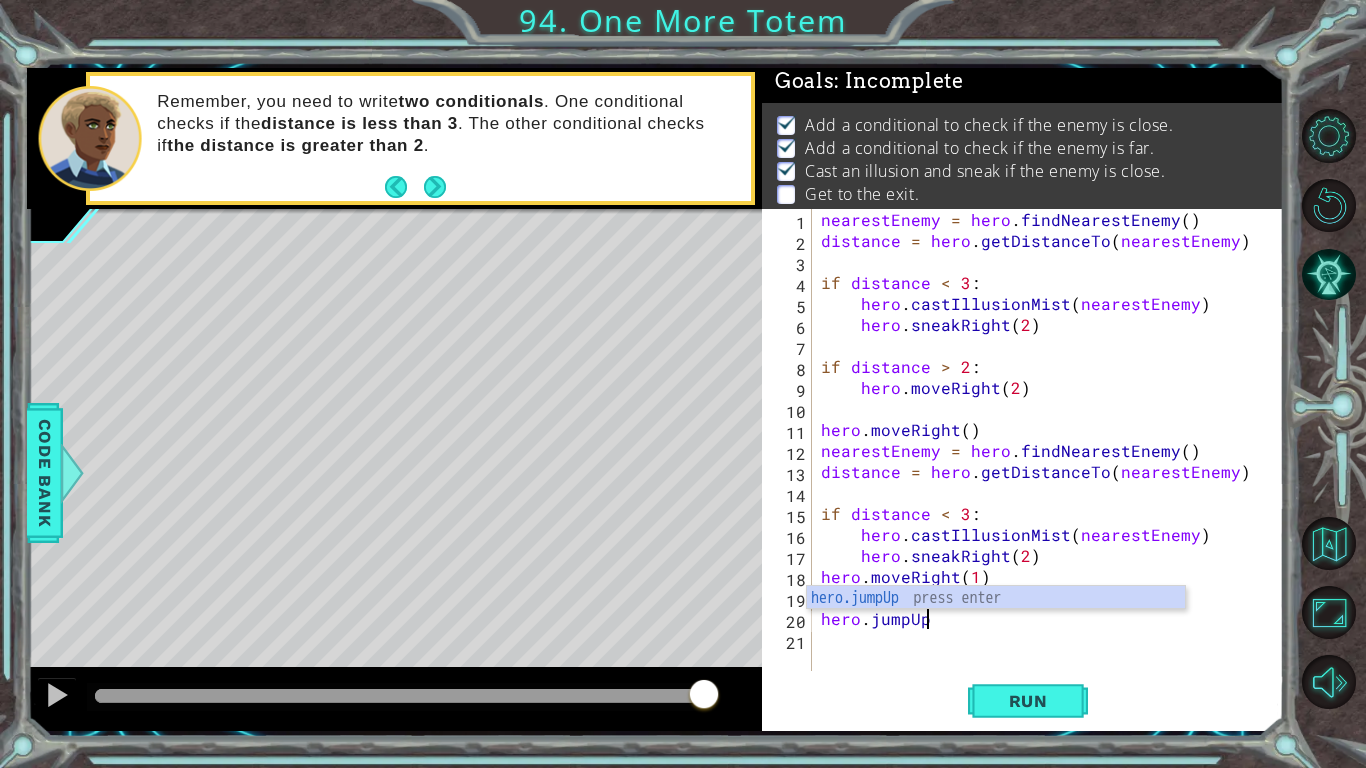 scroll, scrollTop: 0, scrollLeft: 6, axis: horizontal 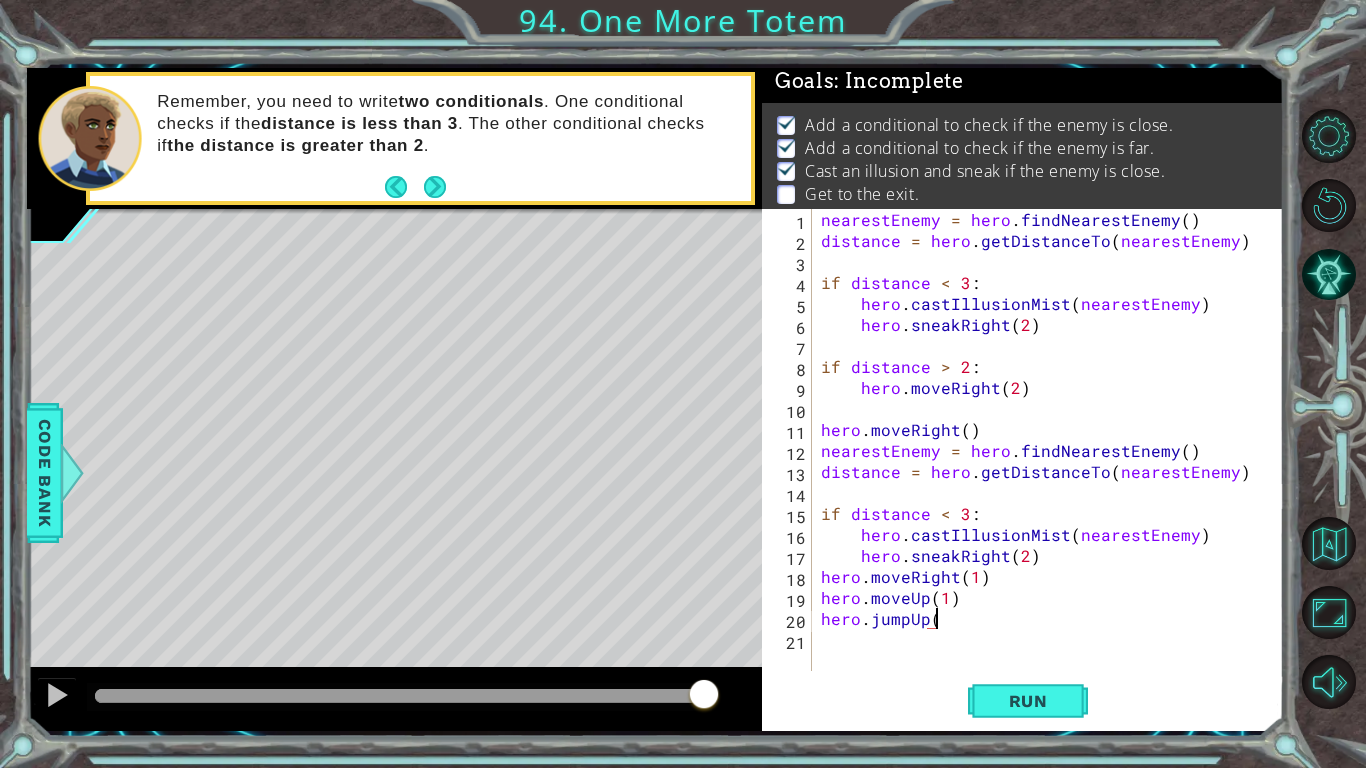 type on "hero.jumpUp()" 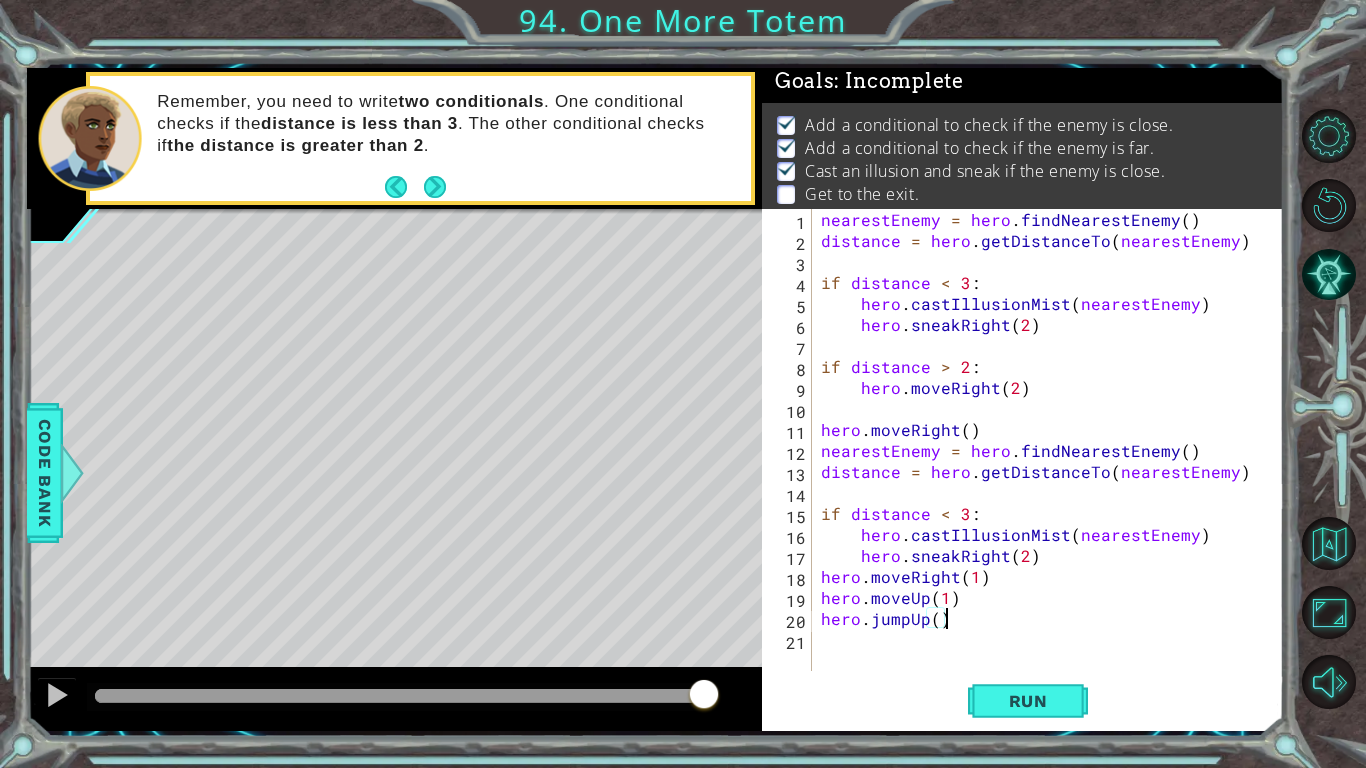 click on "nearestEnemy   =   hero . findNearestEnemy ( ) distance   =   hero . getDistanceTo ( nearestEnemy ) if   distance   <   3 :      hero . castIllusionMist ( nearestEnemy )      hero . sneakRight ( 2 ) if   distance   >   2 :      hero . moveRight ( 2 ) hero . moveRight ( ) nearestEnemy   =   hero . findNearestEnemy ( ) distance   =   hero . getDistanceTo ( nearestEnemy ) if   distance   <   3 :      hero . castIllusionMist ( nearestEnemy )      hero . sneakRight ( 2 ) hero . moveRight ( 1 ) hero . moveUp ( 1 ) hero . jumpUp ( )" at bounding box center [1053, 461] 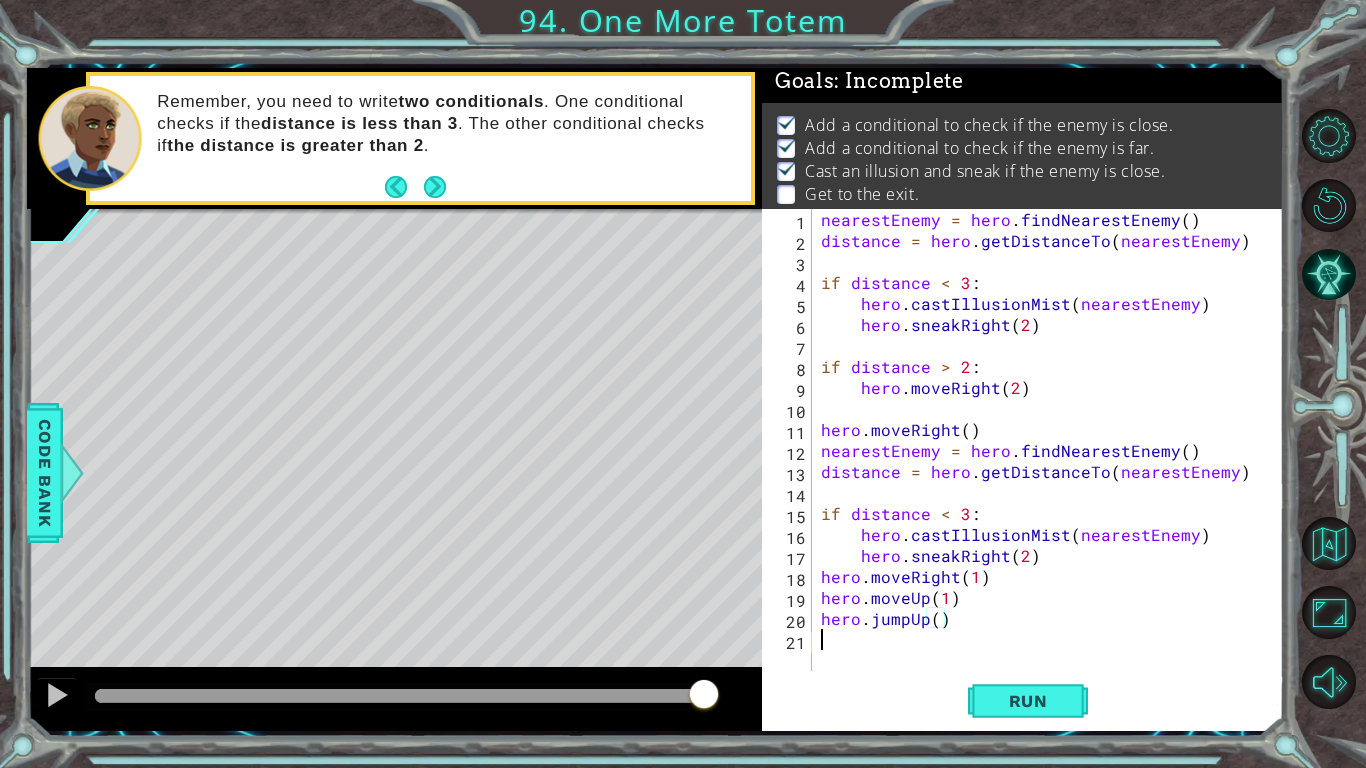 scroll, scrollTop: 0, scrollLeft: 0, axis: both 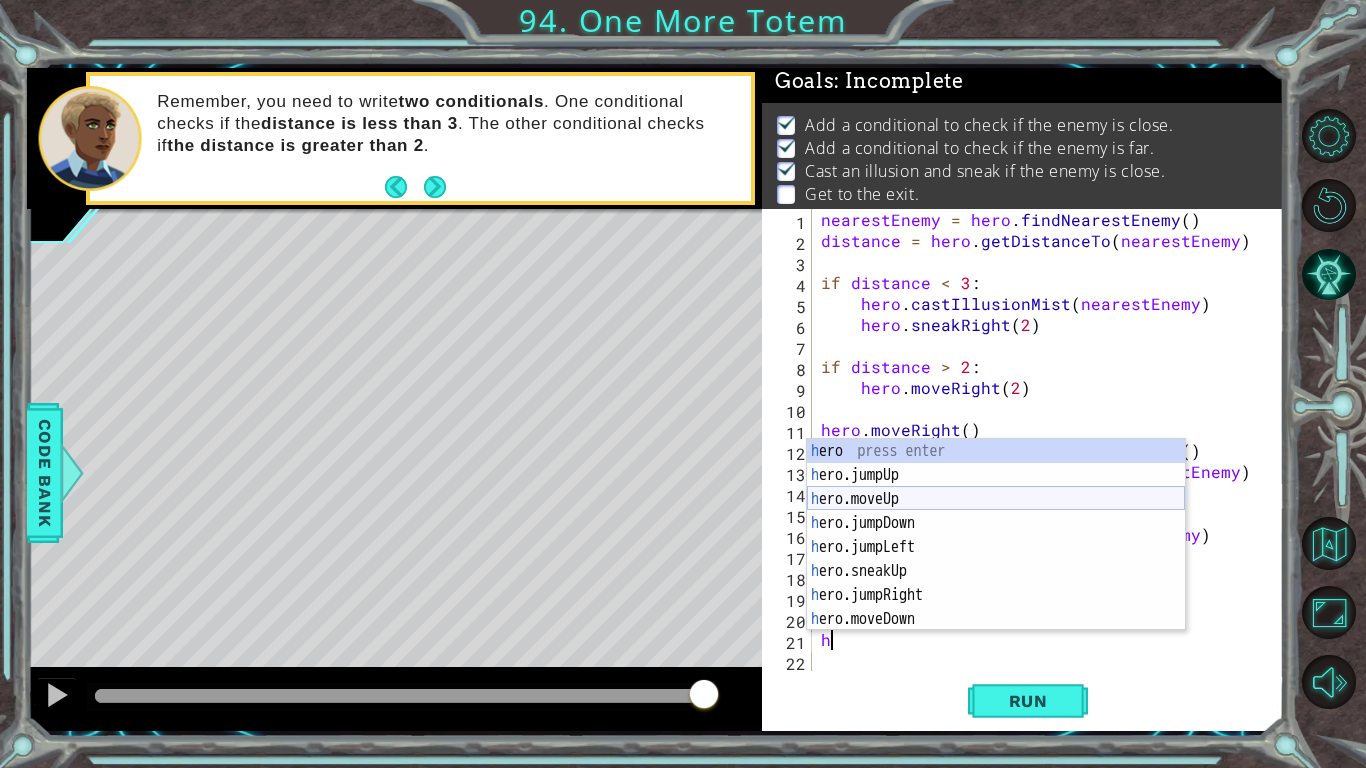 click on "h ero press enter h ero.jumpUp press enter h ero.moveUp press enter h ero.jumpDown press enter h ero.jumpLeft press enter h ero.sneakUp press enter h ero.jumpRight press enter h ero.moveDown press enter h ero.moveLeft press enter" at bounding box center (996, 559) 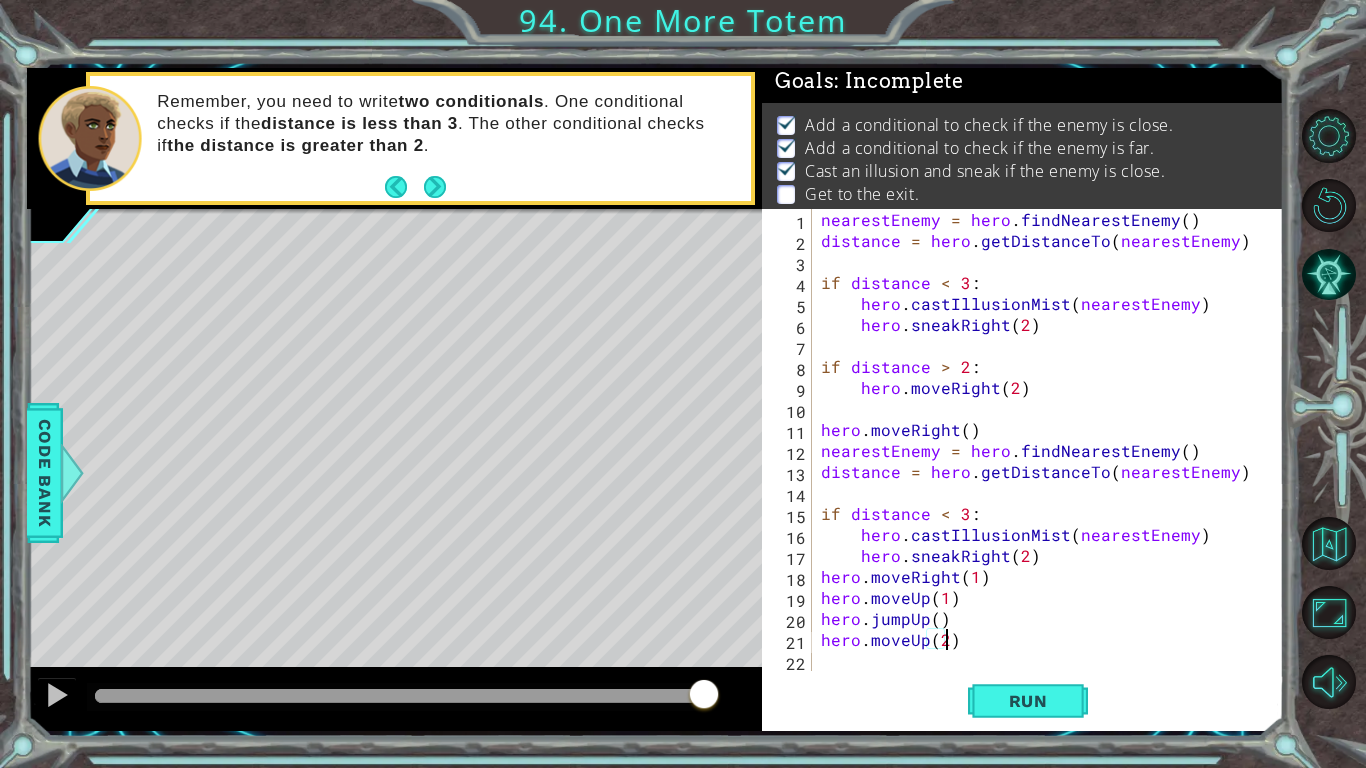 scroll, scrollTop: 0, scrollLeft: 7, axis: horizontal 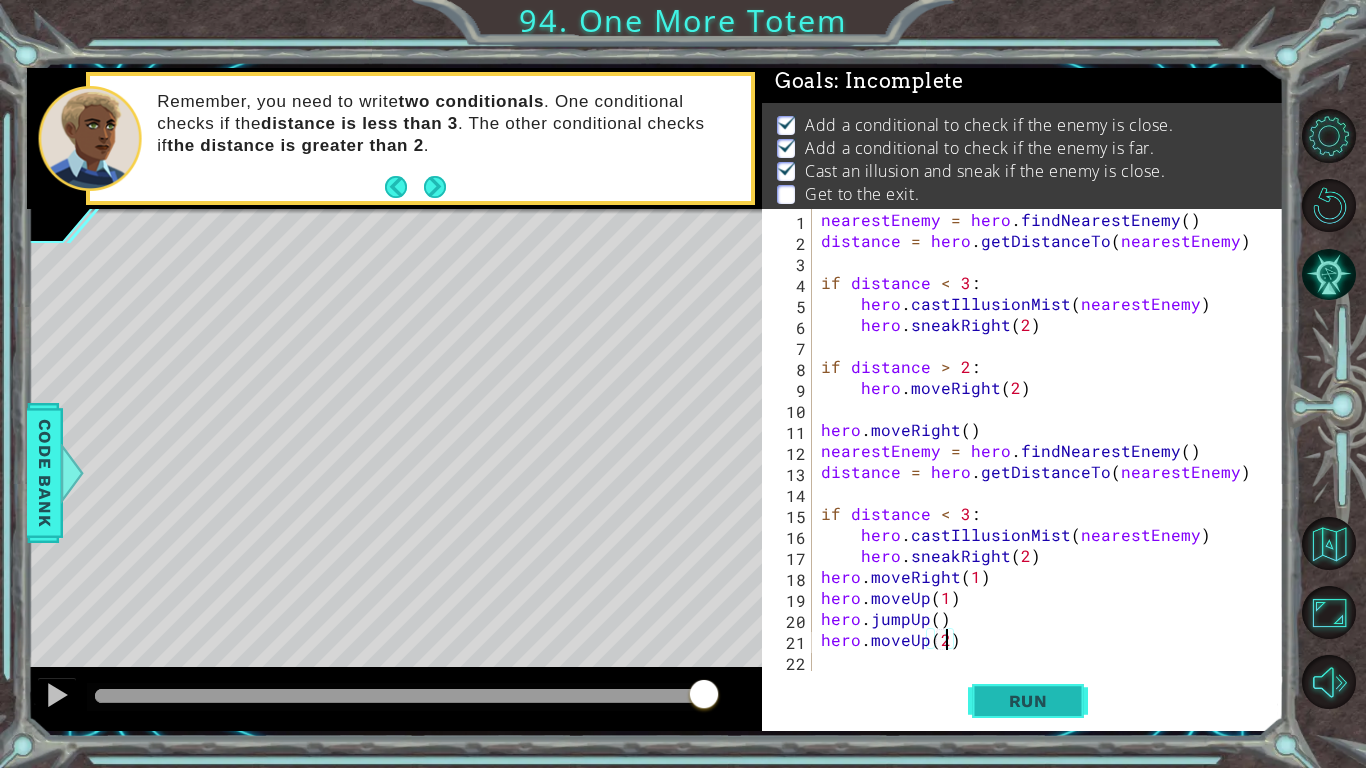 click on "Run" at bounding box center [1028, 701] 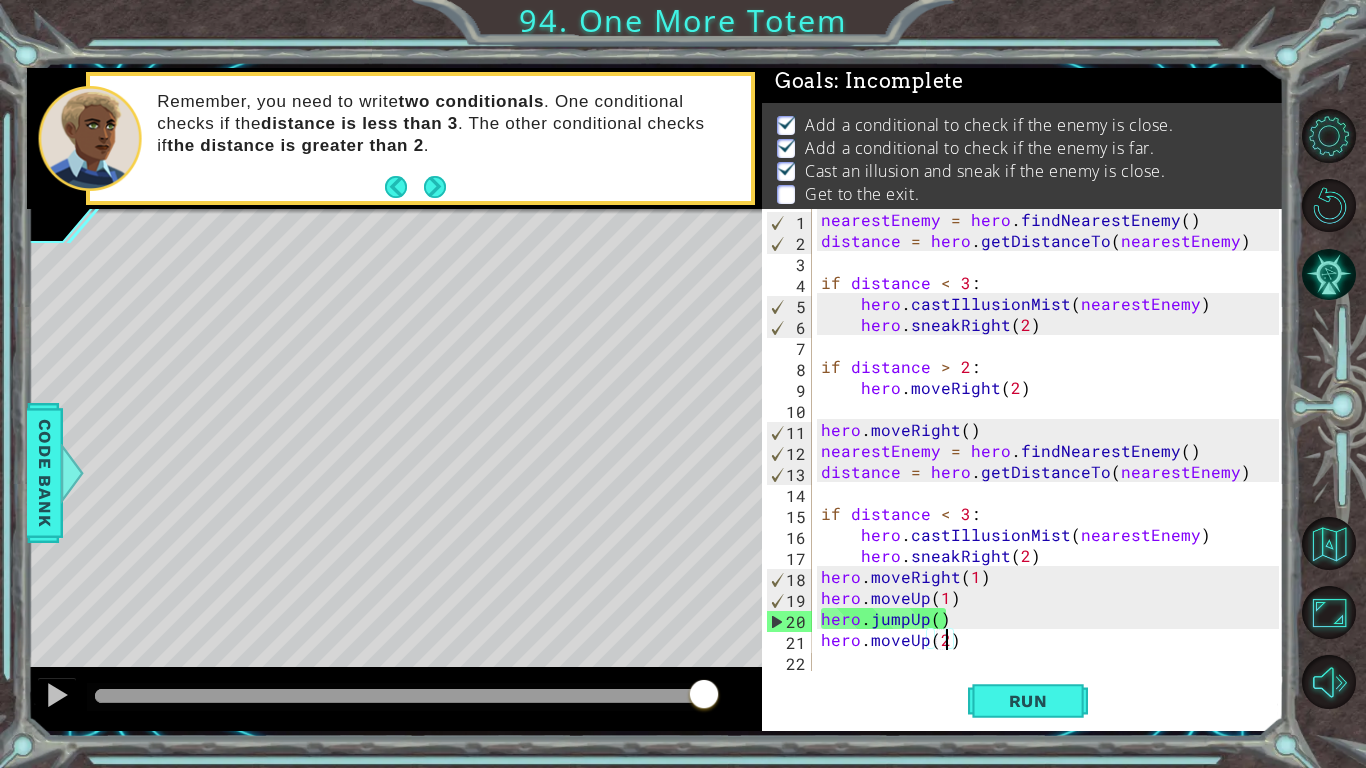 click on "nearestEnemy   =   hero . findNearestEnemy ( ) distance   =   hero . getDistanceTo ( nearestEnemy ) if   distance   <   3 :      hero . castIllusionMist ( nearestEnemy )      hero . sneakRight ( 2 ) if   distance   >   2 :      hero . moveRight ( 2 ) hero . moveRight ( ) nearestEnemy   =   hero . findNearestEnemy ( ) distance   =   hero . getDistanceTo ( nearestEnemy ) if   distance   <   3 :      hero . castIllusionMist ( nearestEnemy )      hero . sneakRight ( 2 ) hero . moveRight ( 1 ) hero . moveUp ( 1 ) hero . jumpUp ( ) hero . moveUp ( 2 )" at bounding box center [1053, 461] 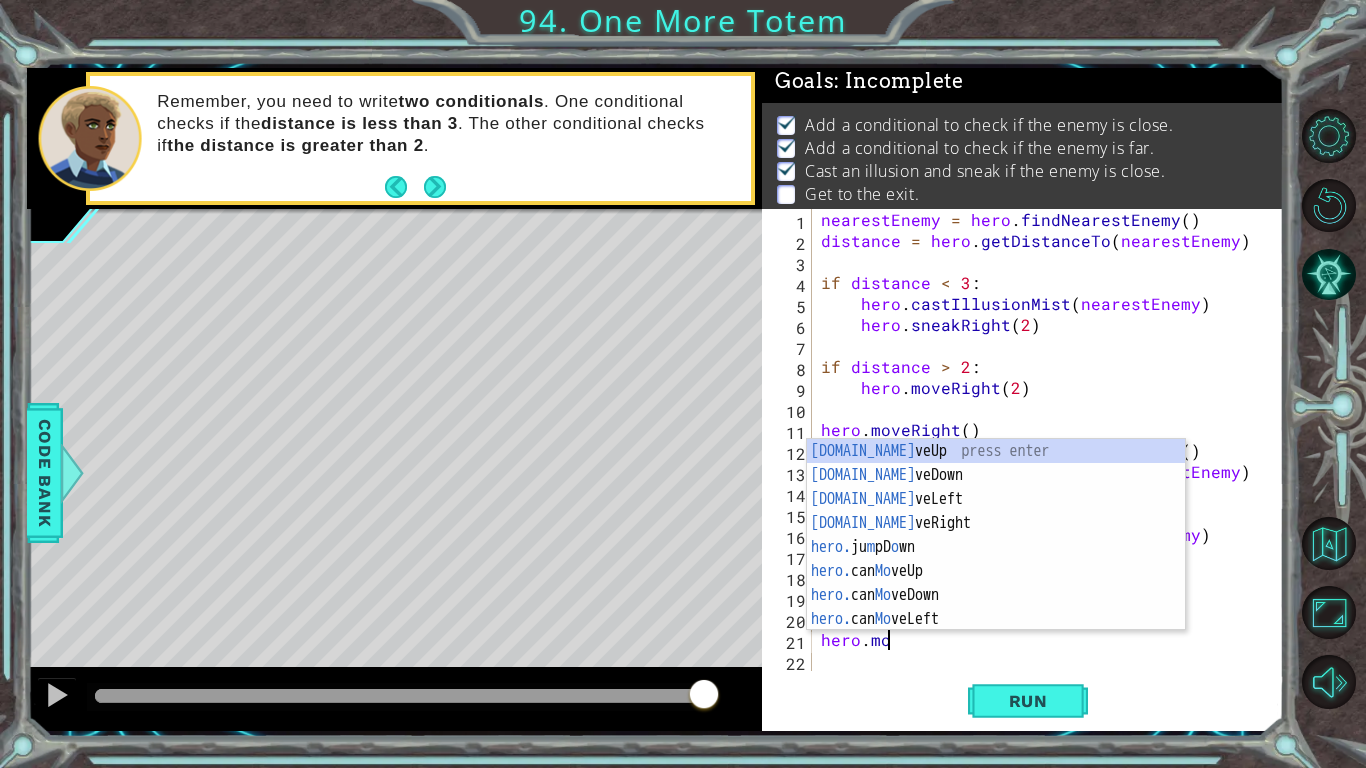 scroll, scrollTop: 0, scrollLeft: 1, axis: horizontal 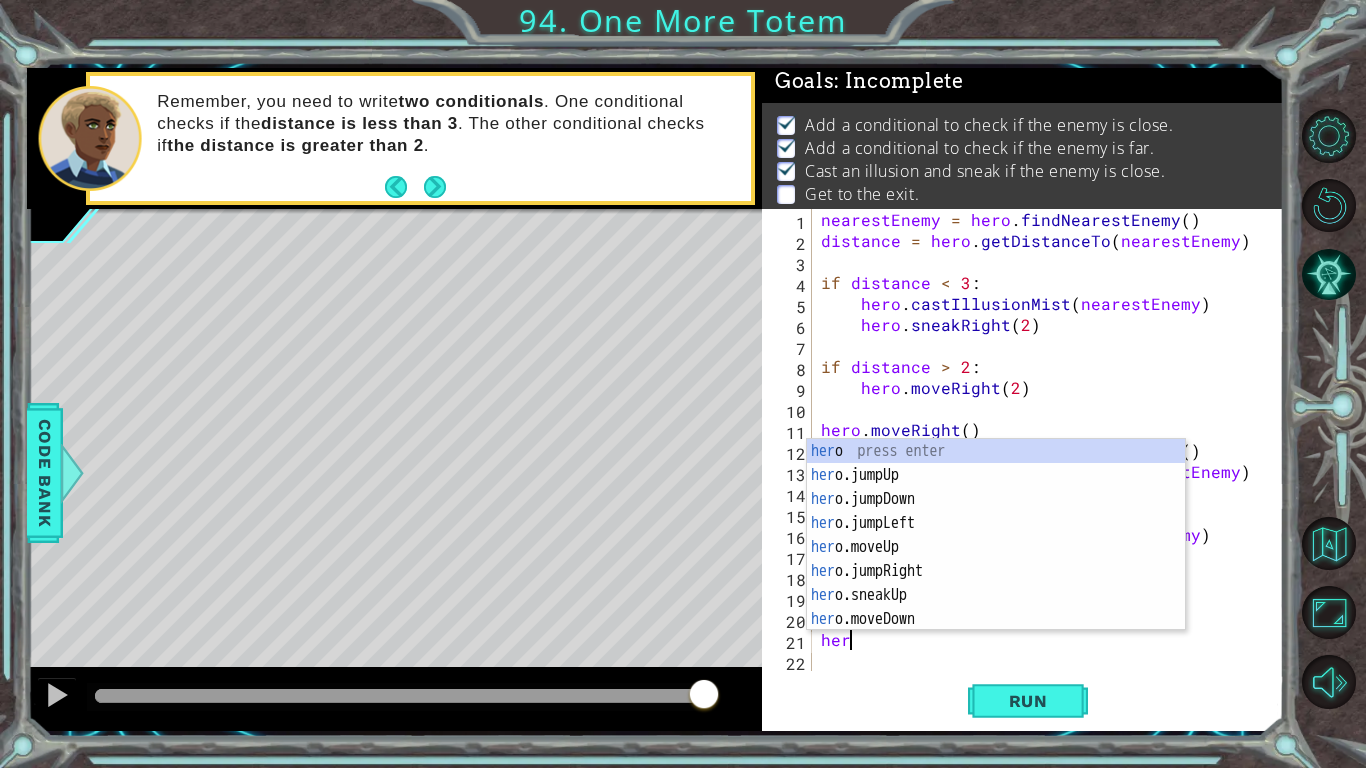 type on "h" 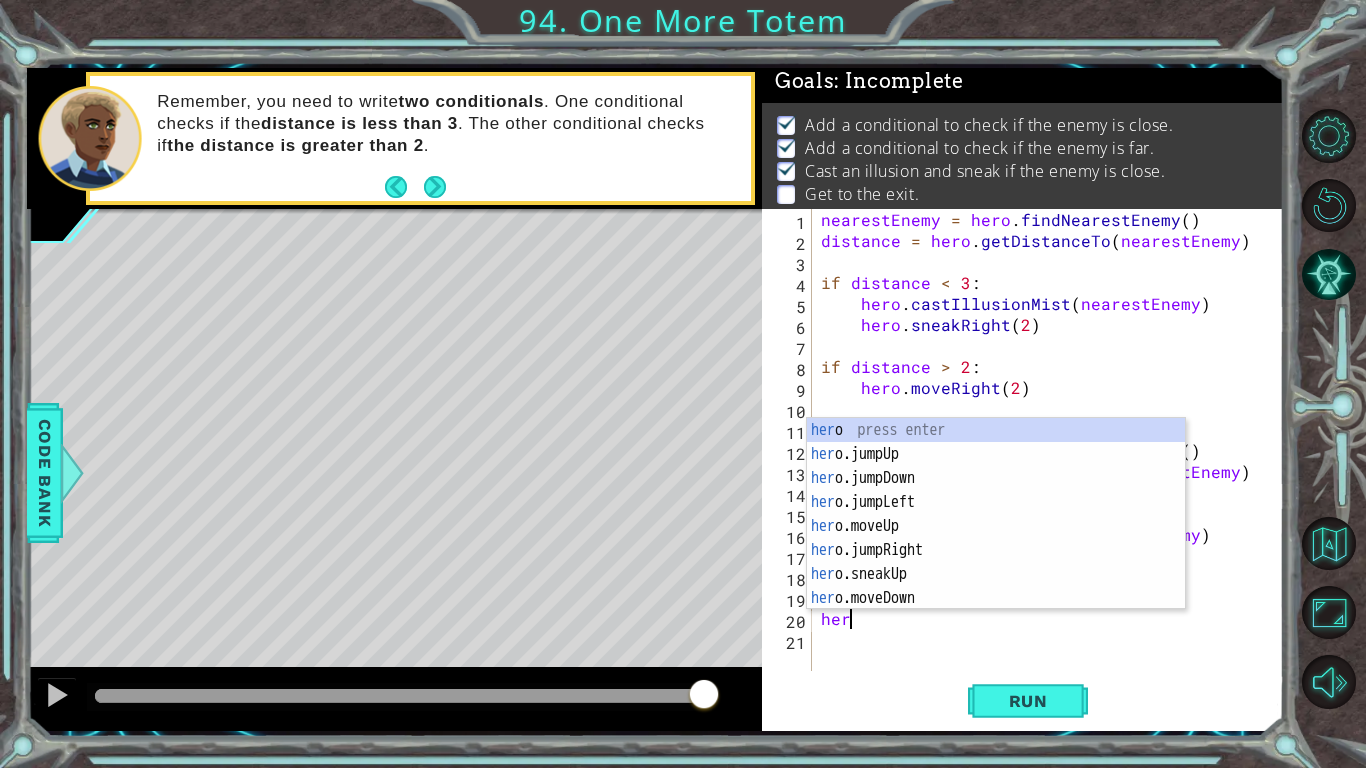 type on "h" 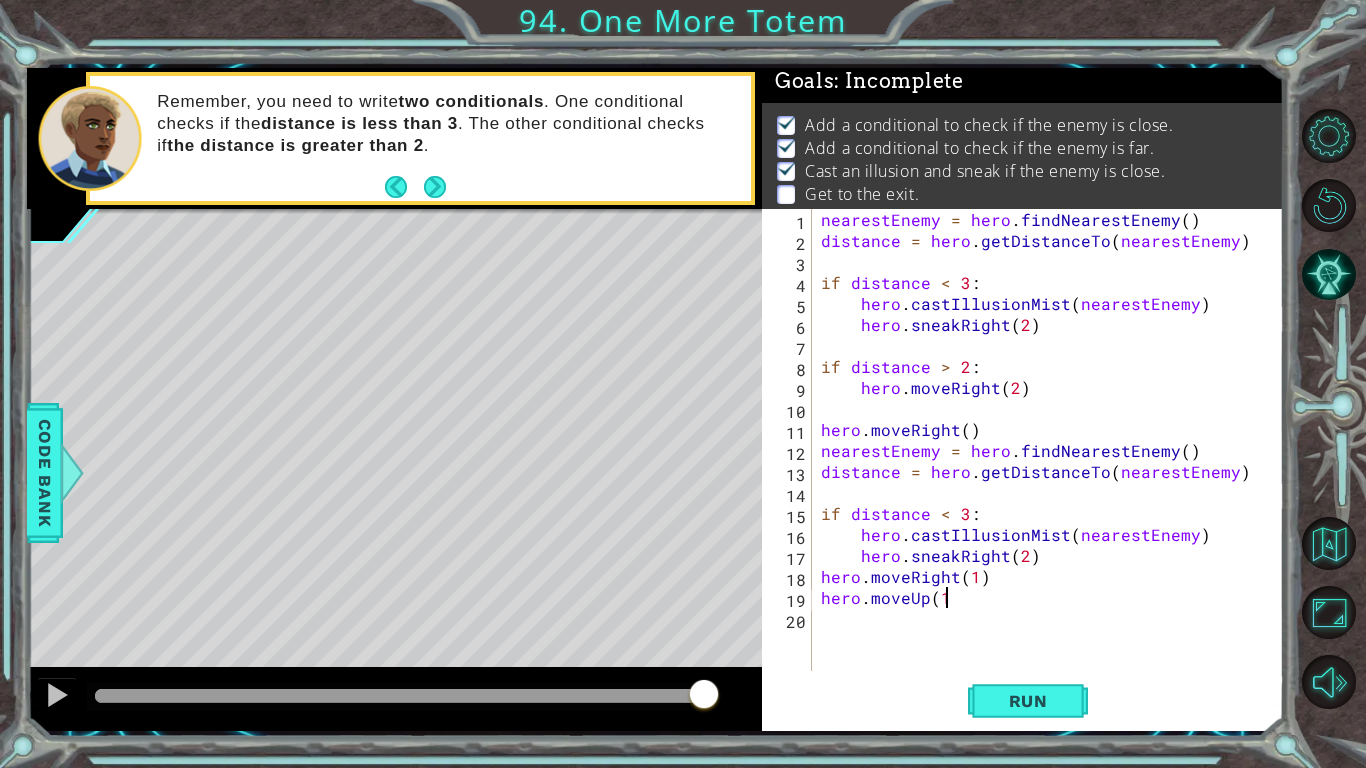 scroll, scrollTop: 0, scrollLeft: 7, axis: horizontal 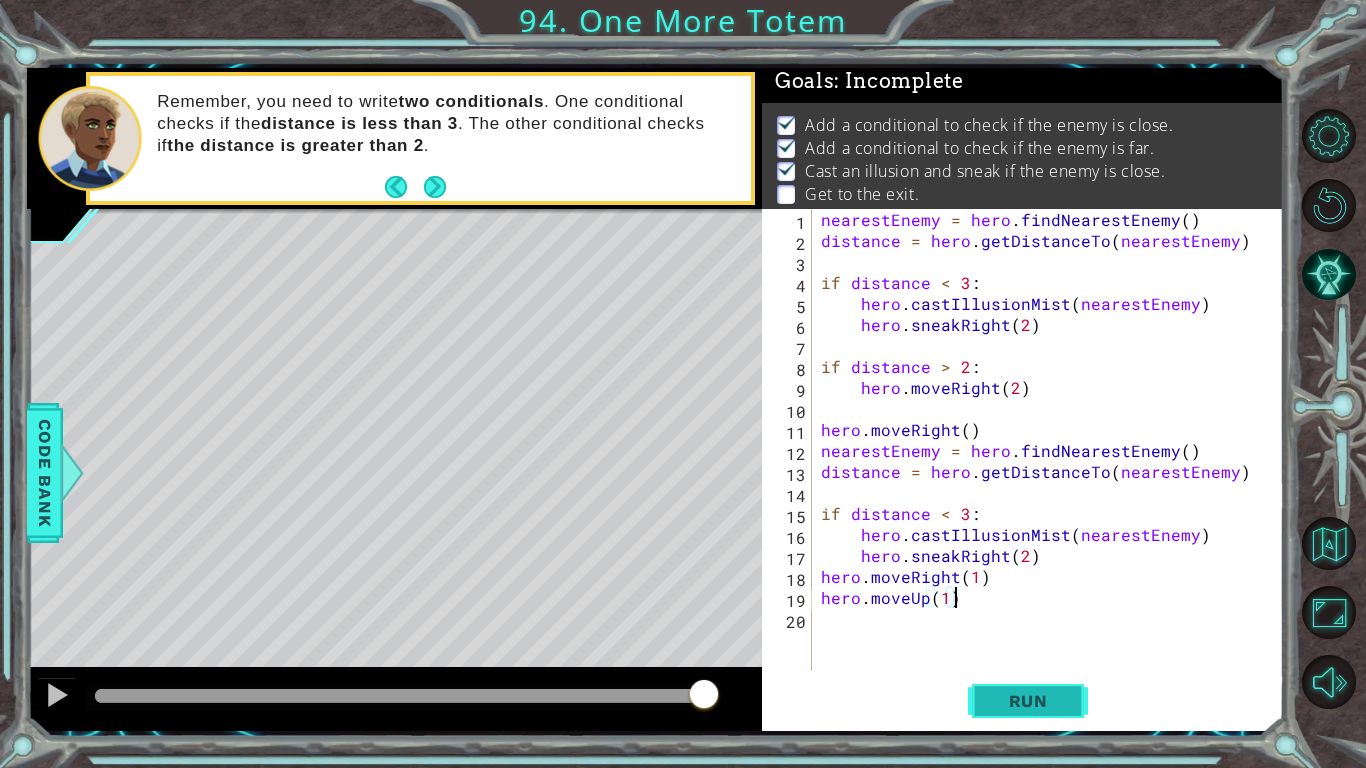 click on "Run" at bounding box center (1028, 701) 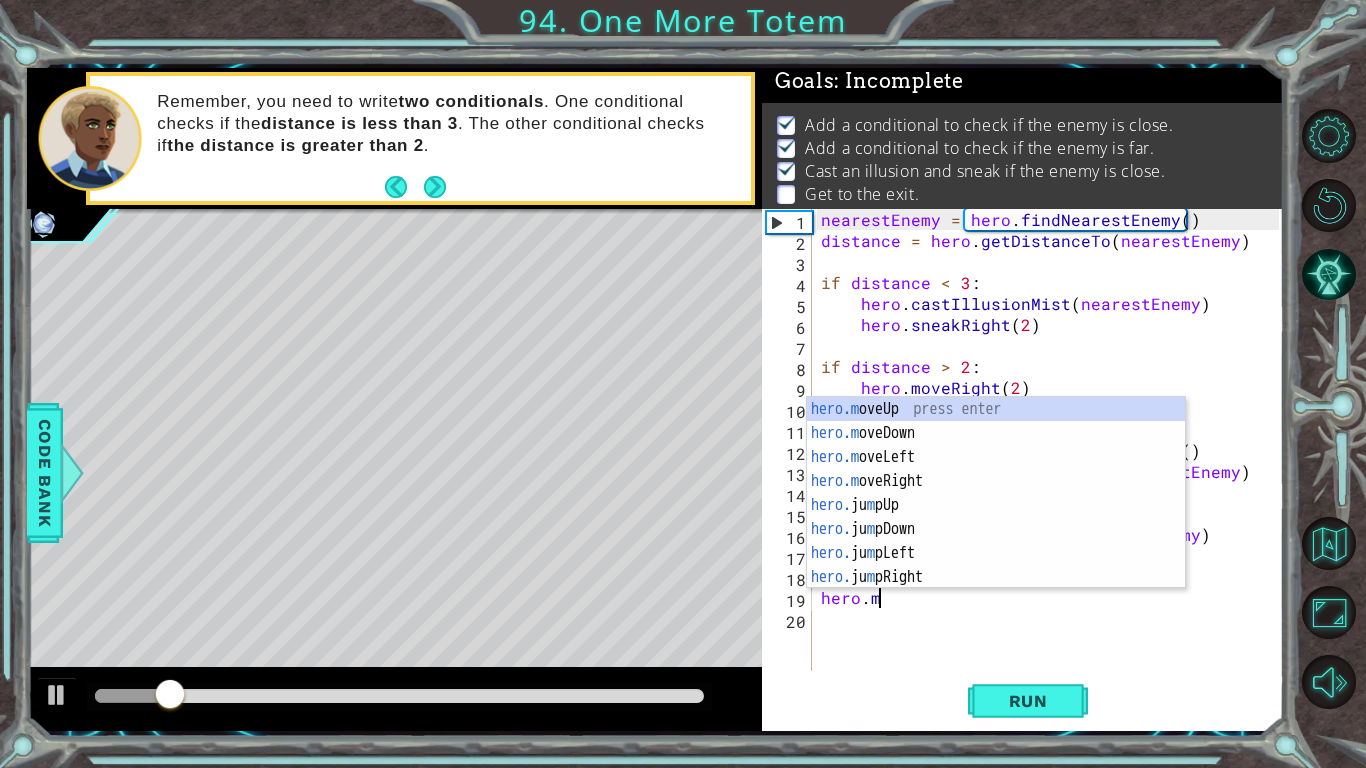 scroll, scrollTop: 0, scrollLeft: 1, axis: horizontal 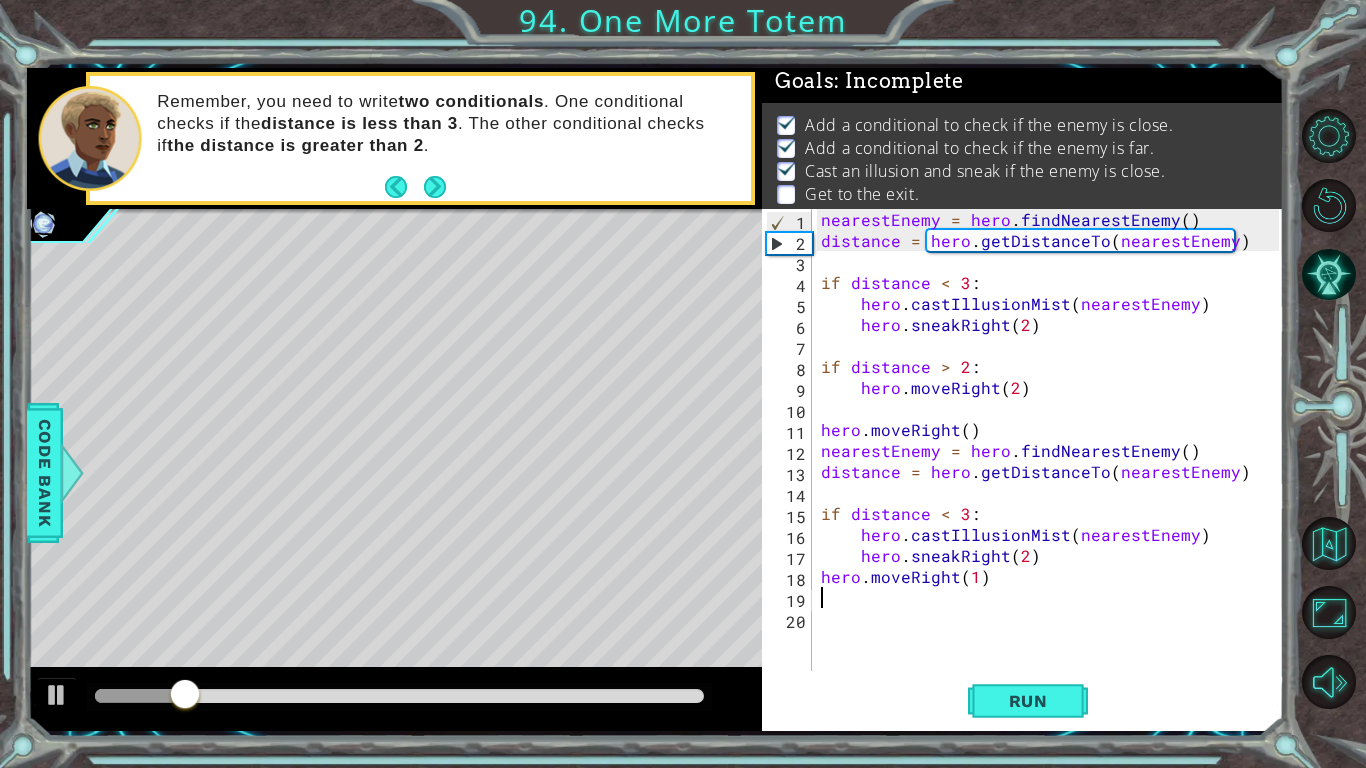 type on "hero.moveRight(1)" 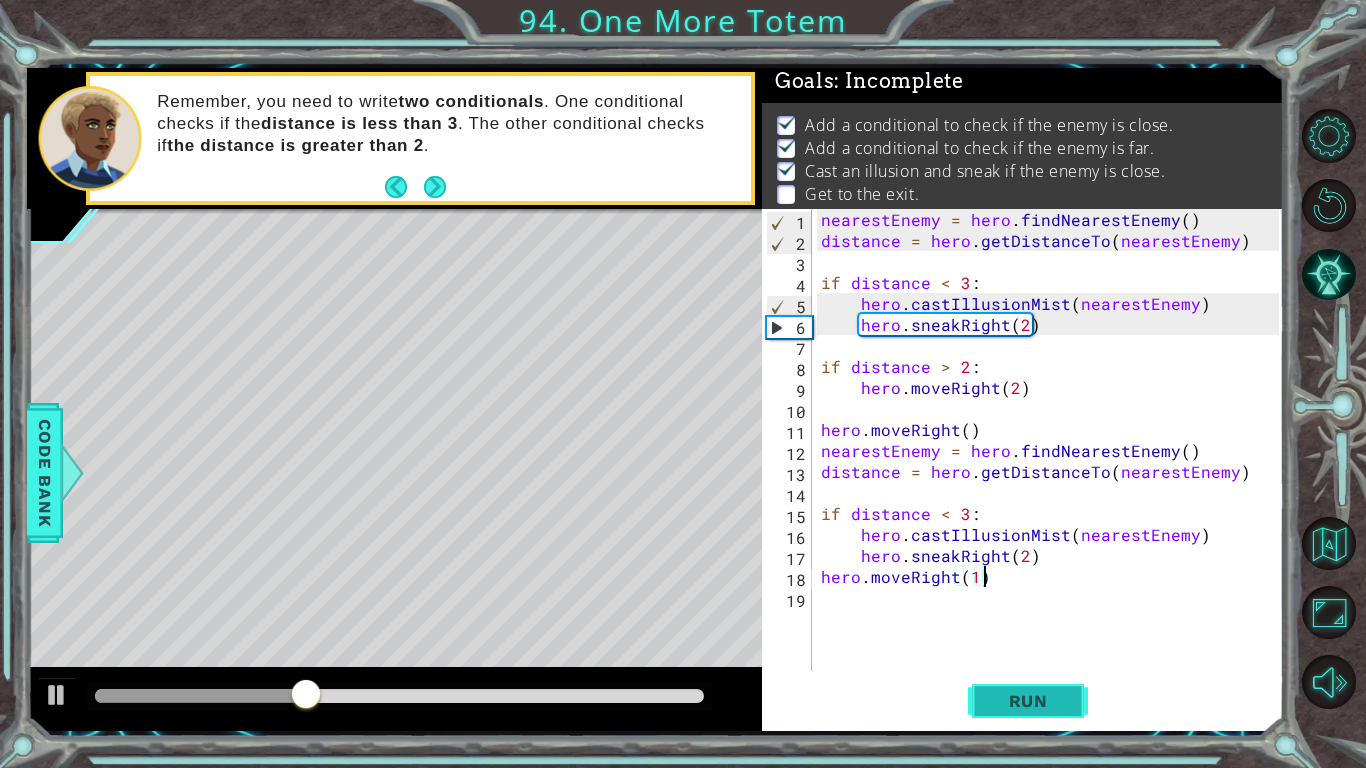 click on "Run" at bounding box center (1028, 701) 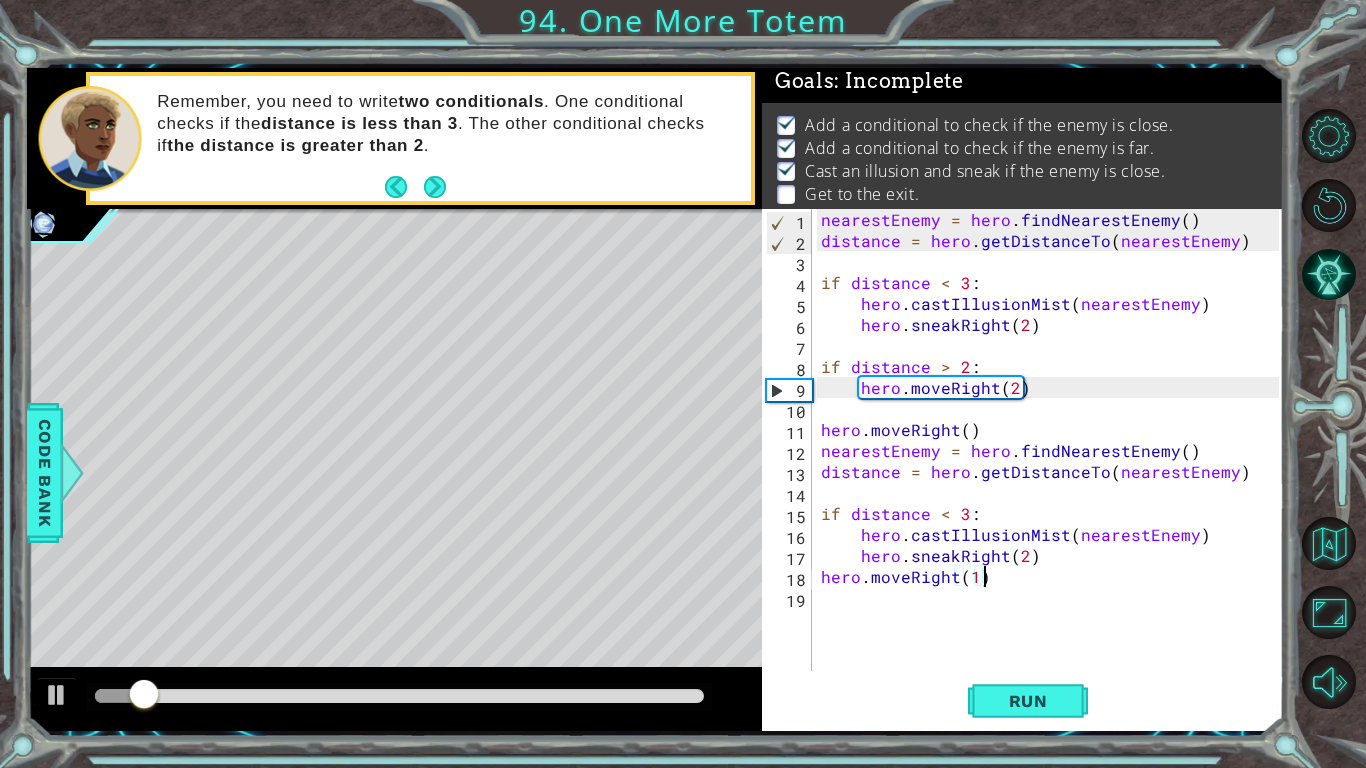 click on "nearestEnemy   =   hero . findNearestEnemy ( ) distance   =   hero . getDistanceTo ( nearestEnemy ) if   distance   <   3 :      hero . castIllusionMist ( nearestEnemy )      hero . sneakRight ( 2 ) if   distance   >   2 :      hero . moveRight ( 2 ) hero . moveRight ( ) nearestEnemy   =   hero . findNearestEnemy ( ) distance   =   hero . getDistanceTo ( nearestEnemy ) if   distance   <   3 :      hero . castIllusionMist ( nearestEnemy )      hero . sneakRight ( 2 ) hero . moveRight ( 1 )" at bounding box center (1053, 461) 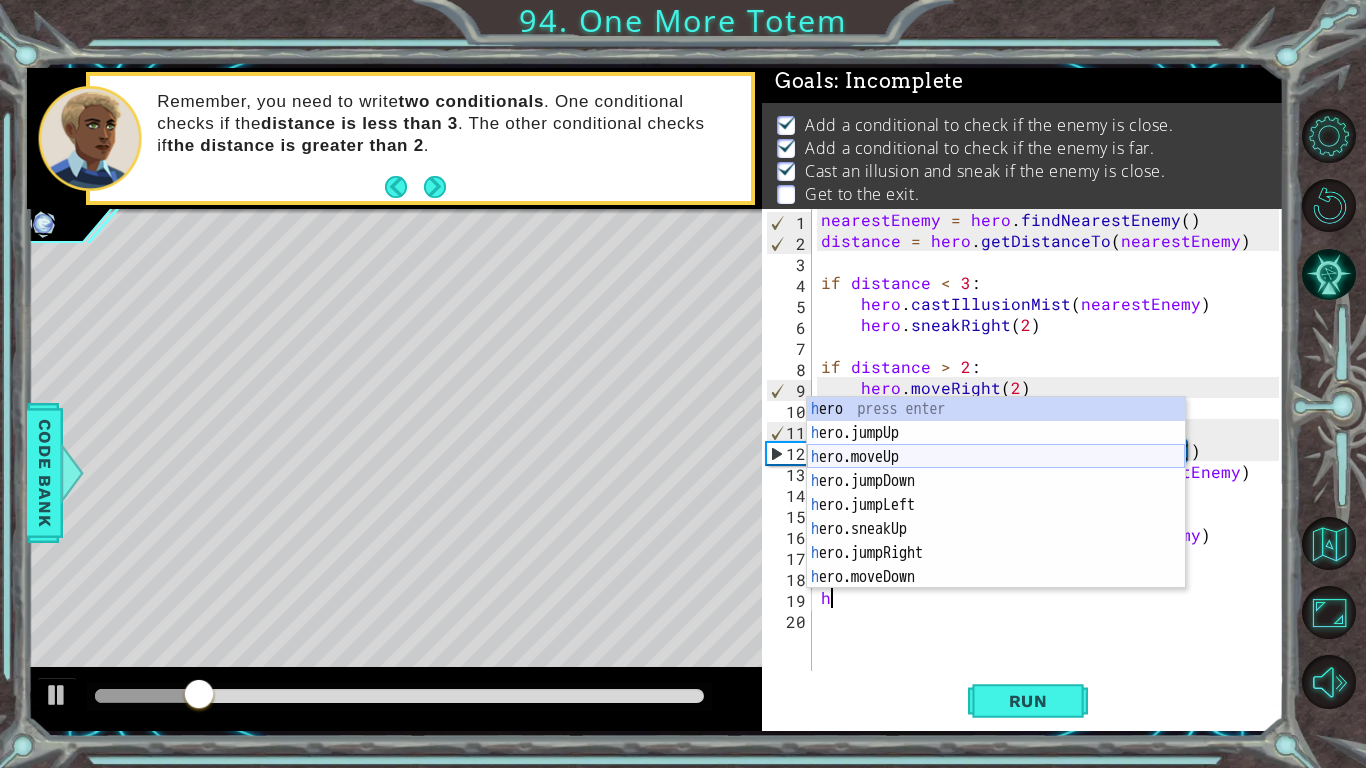 click on "h ero press enter h ero.jumpUp press enter h ero.moveUp press enter h ero.jumpDown press enter h ero.jumpLeft press enter h ero.sneakUp press enter h ero.jumpRight press enter h ero.moveDown press enter h ero.moveLeft press enter" at bounding box center [996, 517] 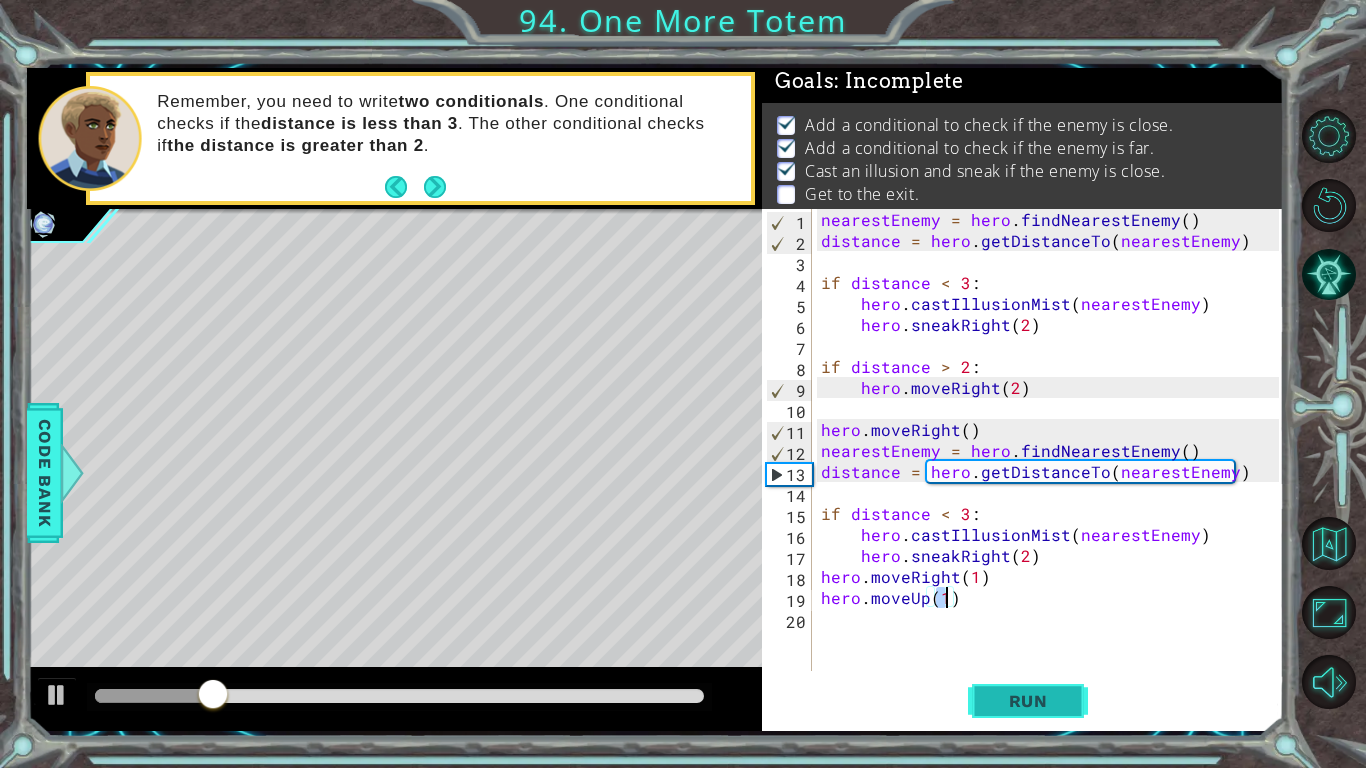 type on "hero.moveUp(1)" 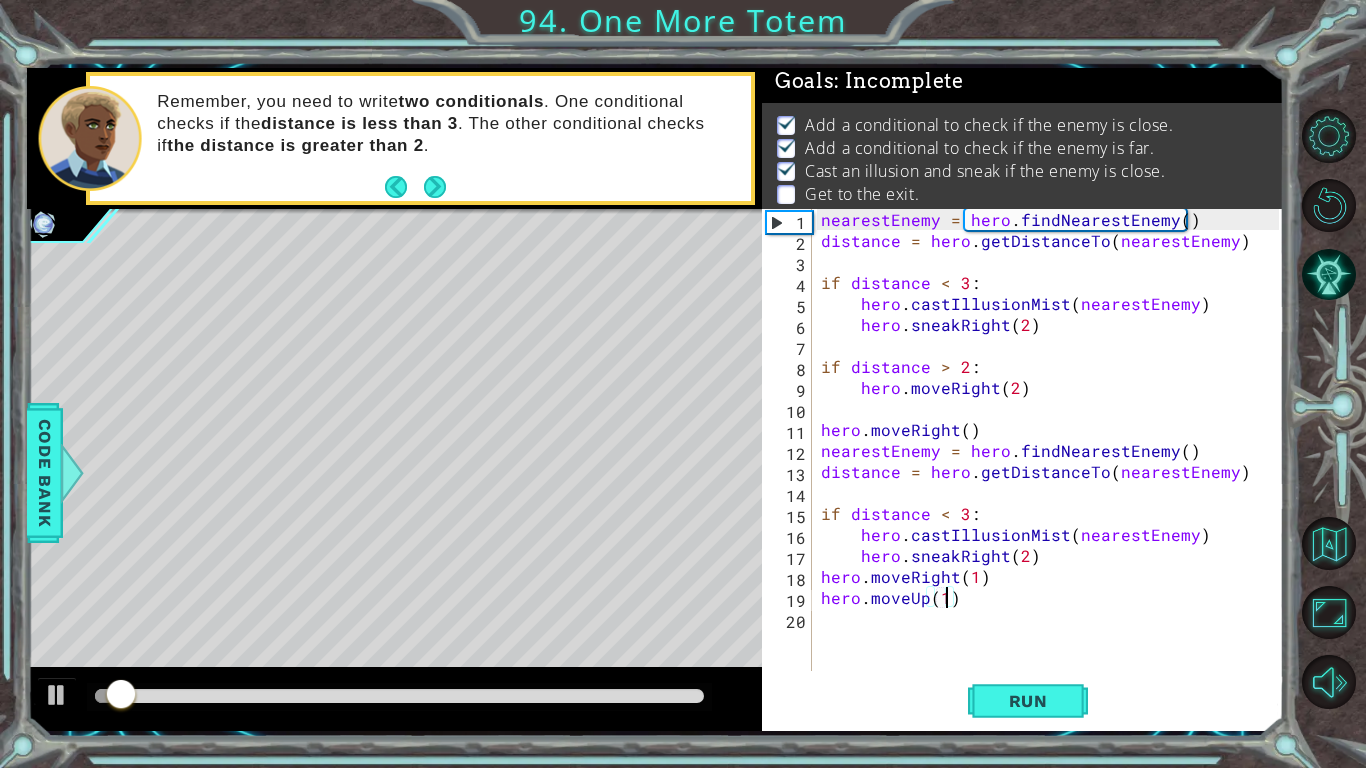 click on "nearestEnemy   =   hero . findNearestEnemy ( ) distance   =   hero . getDistanceTo ( nearestEnemy ) if   distance   <   3 :      hero . castIllusionMist ( nearestEnemy )      hero . sneakRight ( 2 ) if   distance   >   2 :      hero . moveRight ( 2 ) hero . moveRight ( ) nearestEnemy   =   hero . findNearestEnemy ( ) distance   =   hero . getDistanceTo ( nearestEnemy ) if   distance   <   3 :      hero . castIllusionMist ( nearestEnemy )      hero . sneakRight ( 2 ) hero . moveRight ( 1 ) hero . moveUp ( 1 )" at bounding box center (1053, 461) 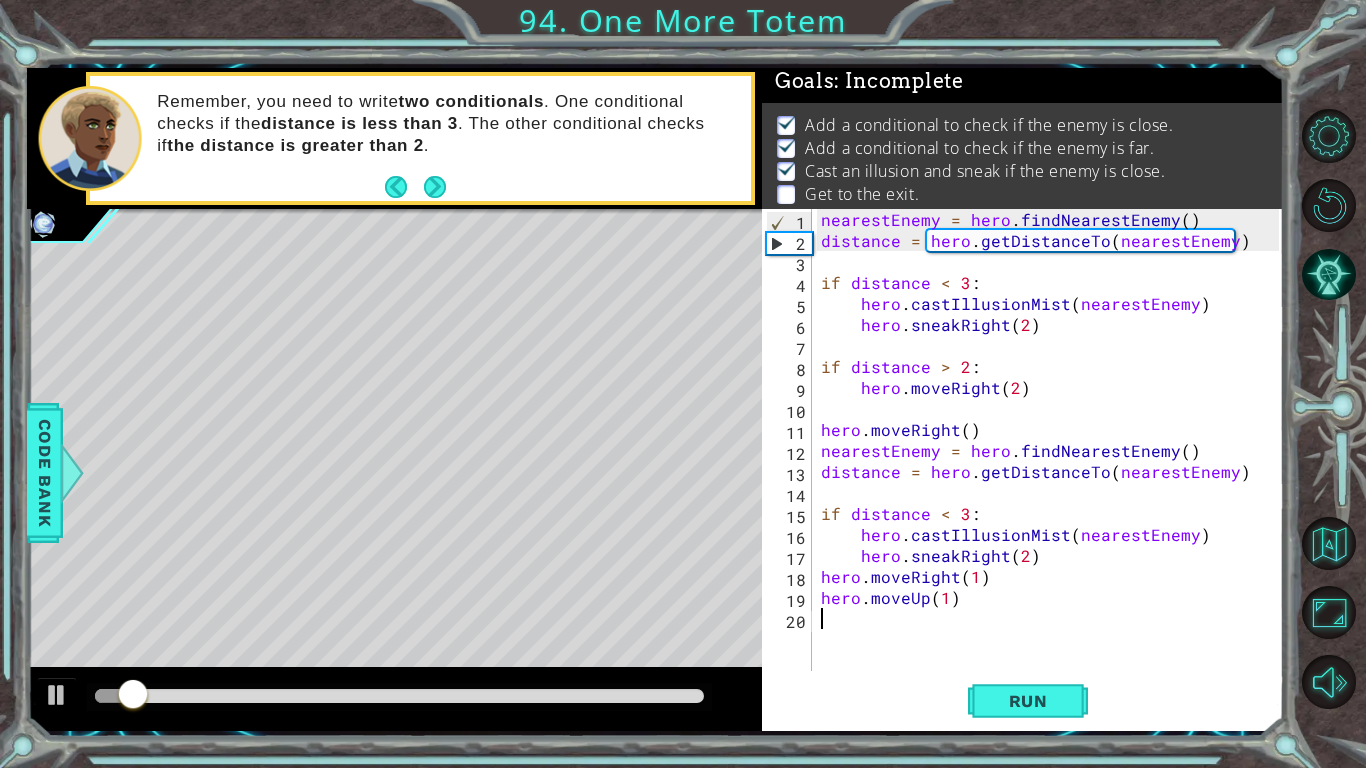 type on "h" 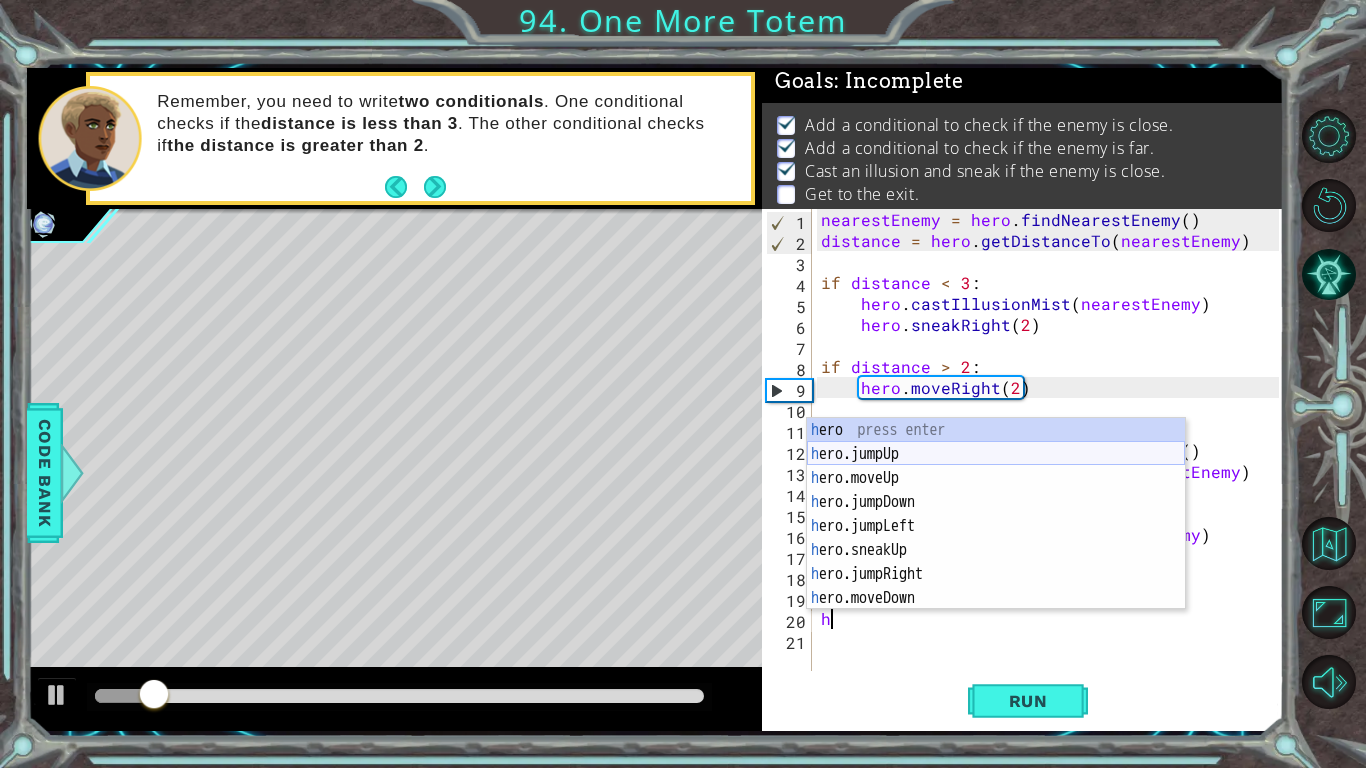 click on "h ero press enter h ero.jumpUp press enter h ero.moveUp press enter h ero.jumpDown press enter h ero.jumpLeft press enter h ero.sneakUp press enter h ero.jumpRight press enter h ero.moveDown press enter h ero.moveLeft press enter" at bounding box center [996, 538] 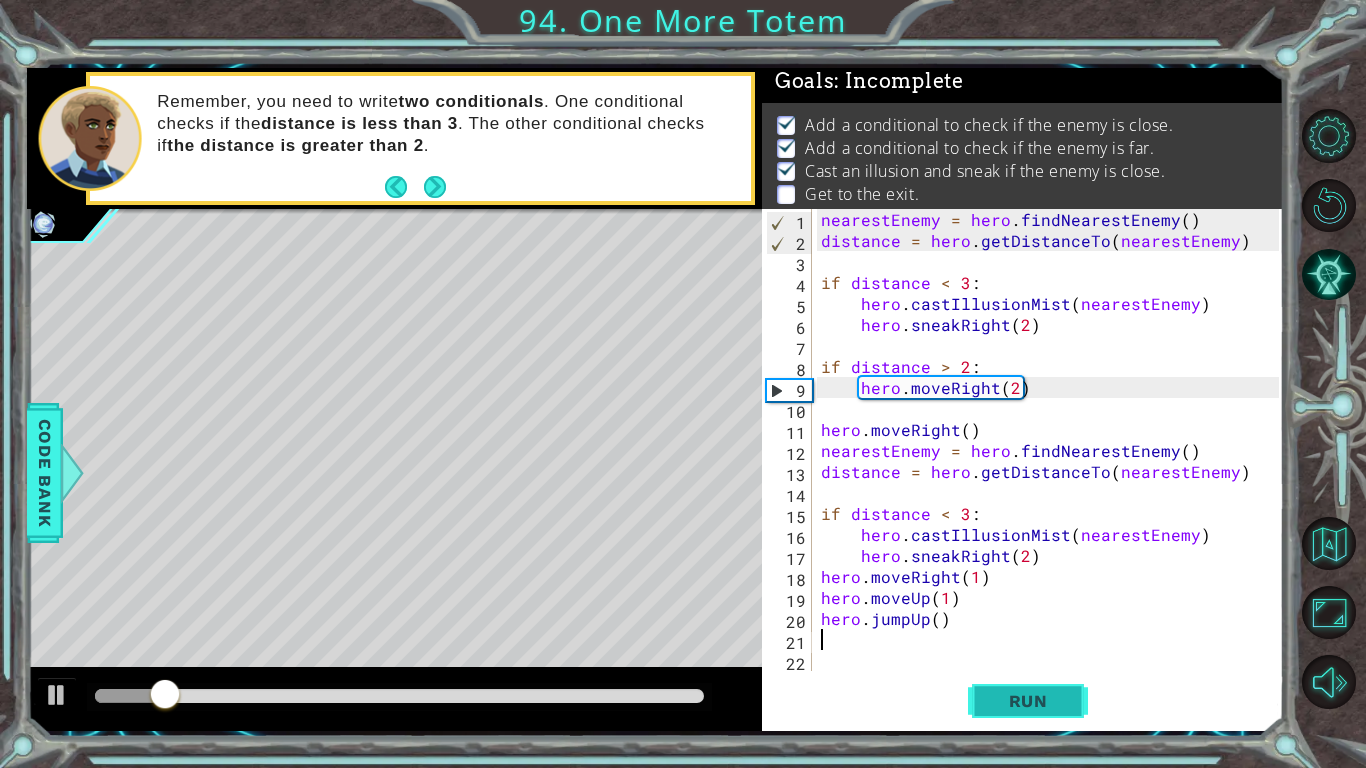 click on "Run" at bounding box center (1028, 701) 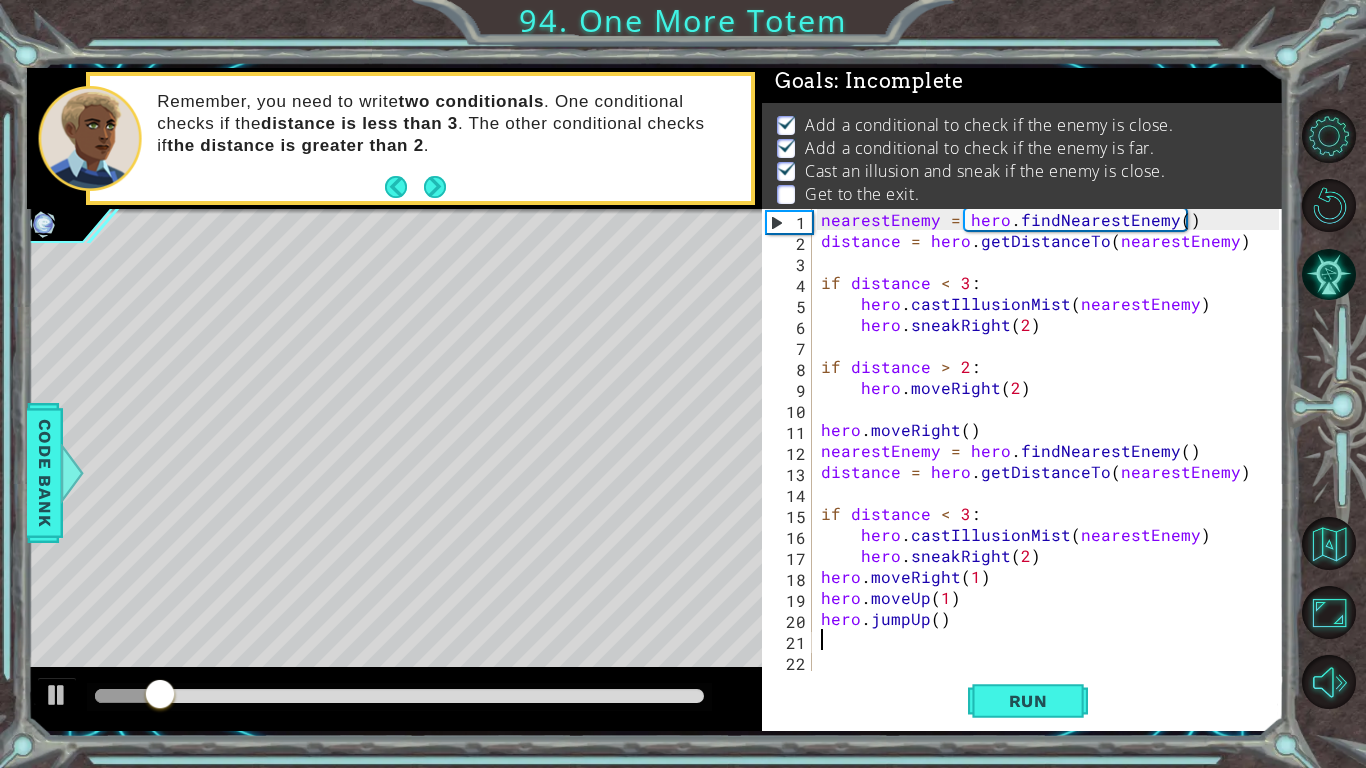 click on "nearestEnemy   =   hero . findNearestEnemy ( ) distance   =   hero . getDistanceTo ( nearestEnemy ) if   distance   <   3 :      hero . castIllusionMist ( nearestEnemy )      hero . sneakRight ( 2 ) if   distance   >   2 :      hero . moveRight ( 2 ) hero . moveRight ( ) nearestEnemy   =   hero . findNearestEnemy ( ) distance   =   hero . getDistanceTo ( nearestEnemy ) if   distance   <   3 :      hero . castIllusionMist ( nearestEnemy )      hero . sneakRight ( 2 ) hero . moveRight ( 1 ) hero . moveUp ( 1 ) hero . jumpUp ( )" at bounding box center [1053, 461] 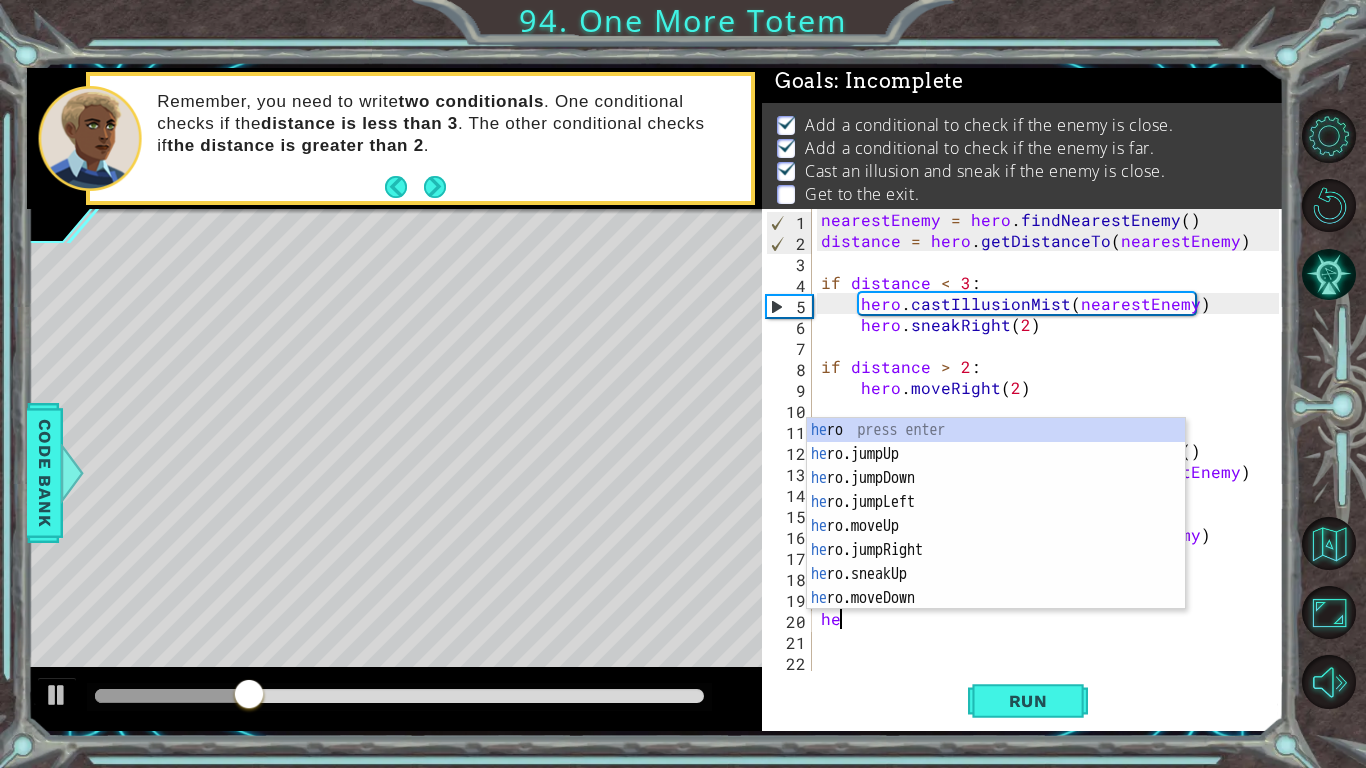 type on "h" 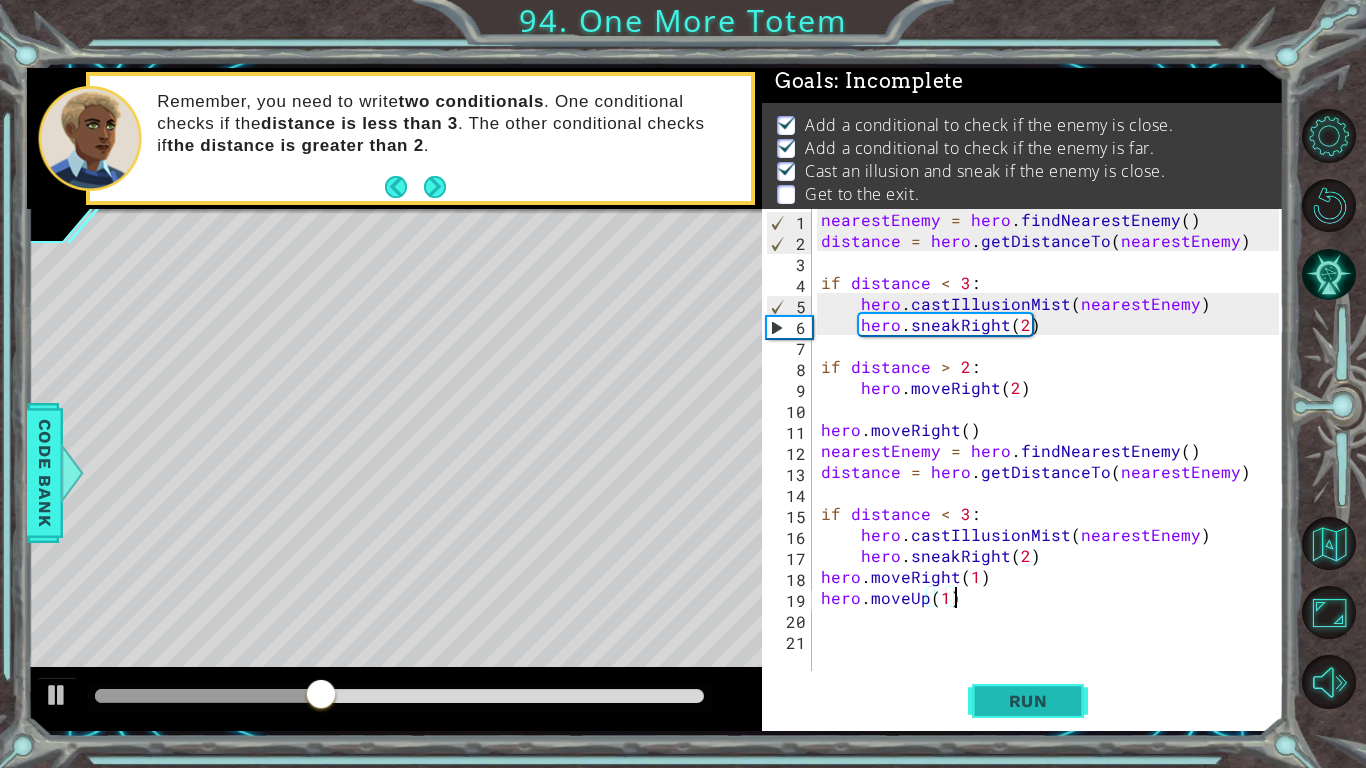 click on "Run" at bounding box center [1028, 701] 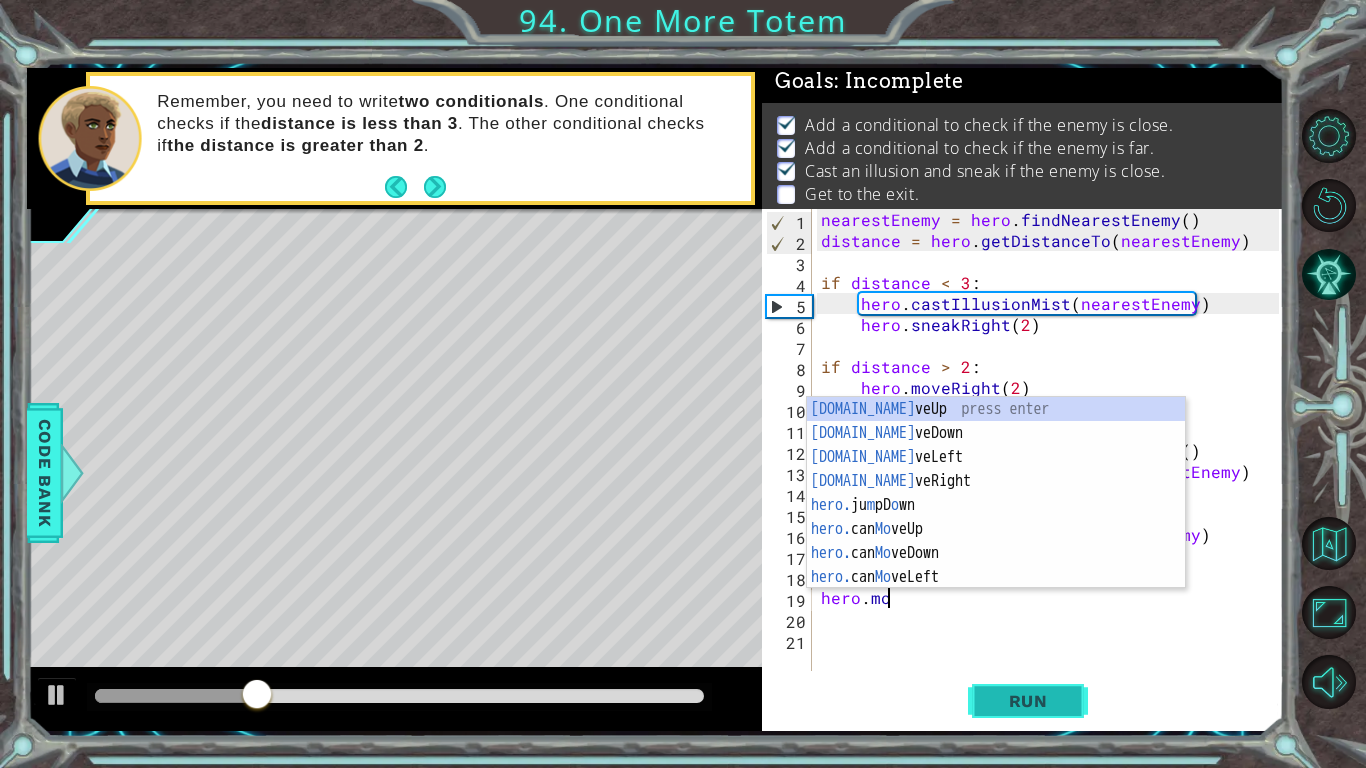 type on "h" 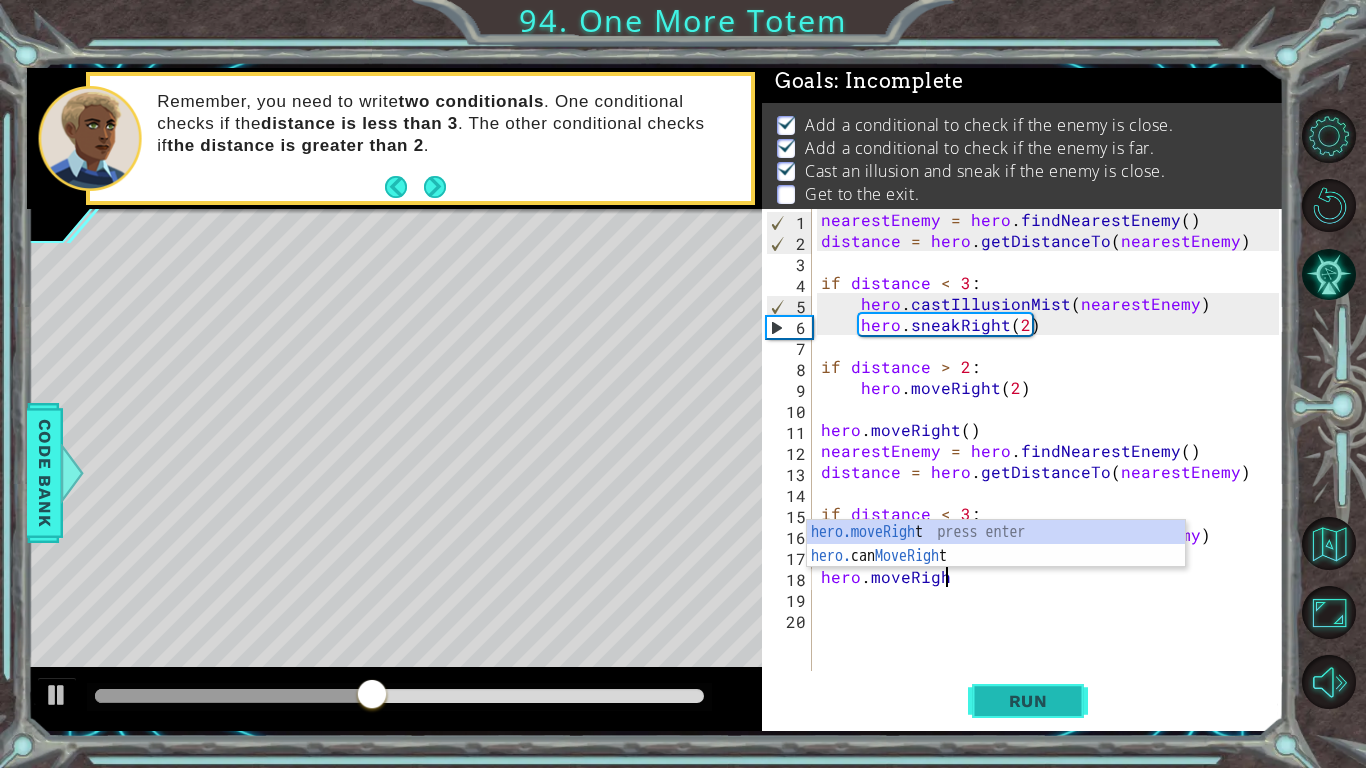 click on "Run" at bounding box center (1028, 701) 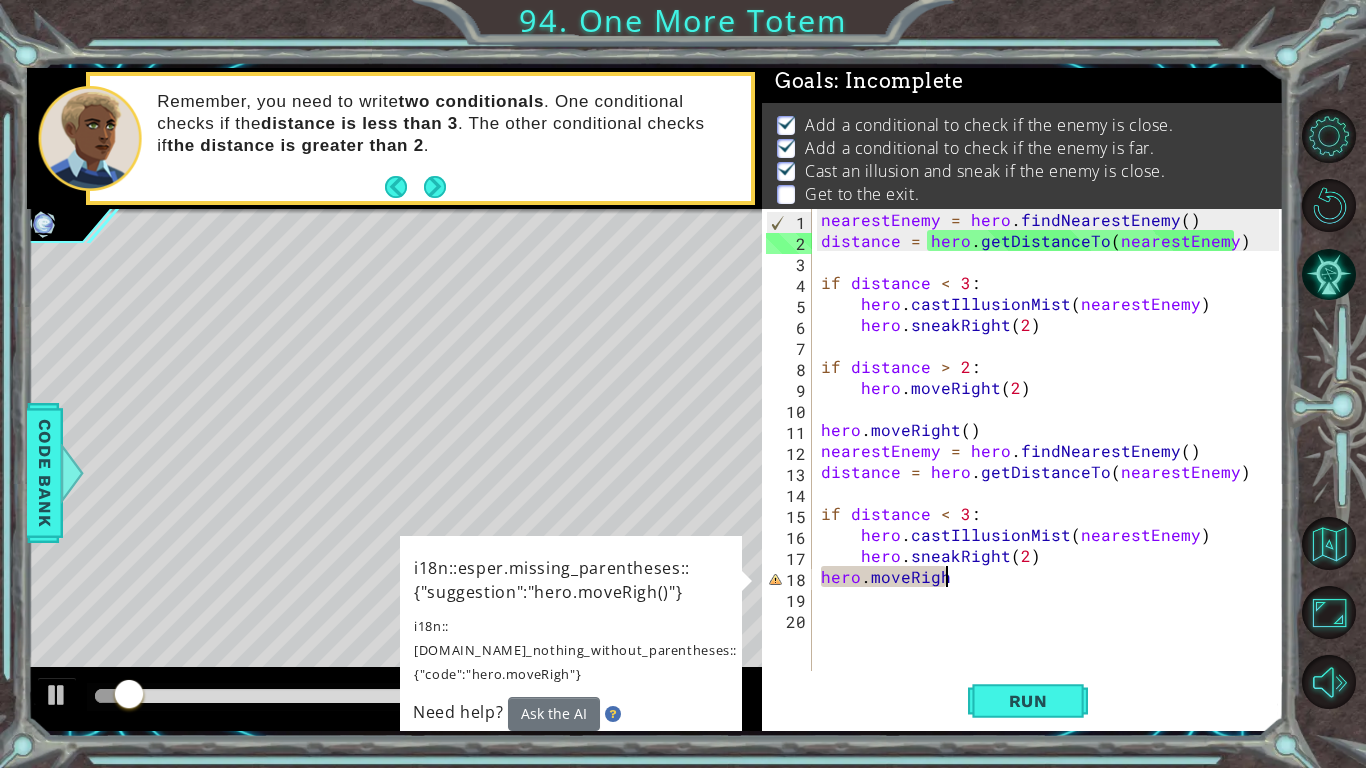 click on "nearestEnemy   =   hero . findNearestEnemy ( ) distance   =   hero . getDistanceTo ( nearestEnemy ) if   distance   <   3 :      hero . castIllusionMist ( nearestEnemy )      hero . sneakRight ( 2 ) if   distance   >   2 :      hero . moveRight ( 2 ) hero . moveRight ( ) nearestEnemy   =   hero . findNearestEnemy ( ) distance   =   hero . getDistanceTo ( nearestEnemy ) if   distance   <   3 :      hero . castIllusionMist ( nearestEnemy )      hero . sneakRight ( 2 ) hero . moveRigh" at bounding box center (1053, 461) 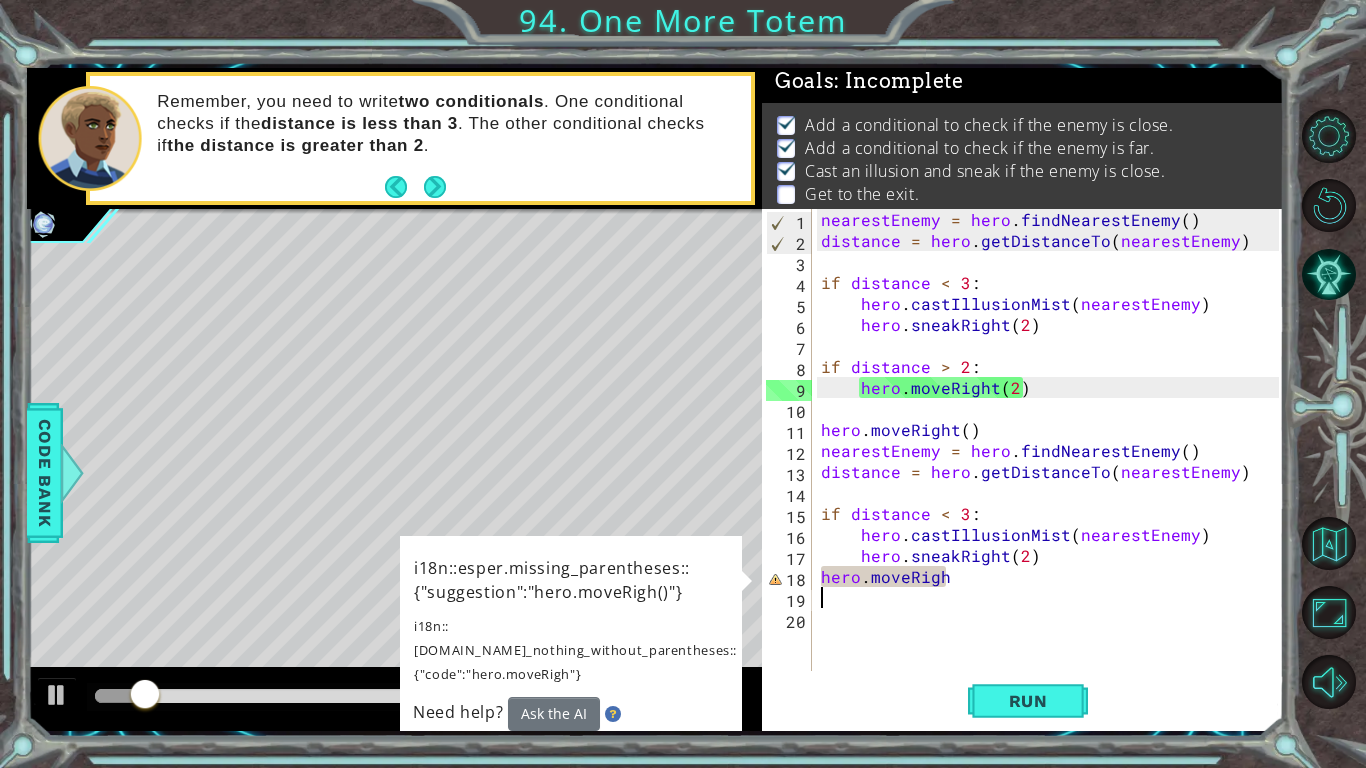 click on "nearestEnemy   =   hero . findNearestEnemy ( ) distance   =   hero . getDistanceTo ( nearestEnemy ) if   distance   <   3 :      hero . castIllusionMist ( nearestEnemy )      hero . sneakRight ( 2 ) if   distance   >   2 :      hero . moveRight ( 2 ) hero . moveRight ( ) nearestEnemy   =   hero . findNearestEnemy ( ) distance   =   hero . getDistanceTo ( nearestEnemy ) if   distance   <   3 :      hero . castIllusionMist ( nearestEnemy )      hero . sneakRight ( 2 ) hero . moveRigh" at bounding box center [1053, 461] 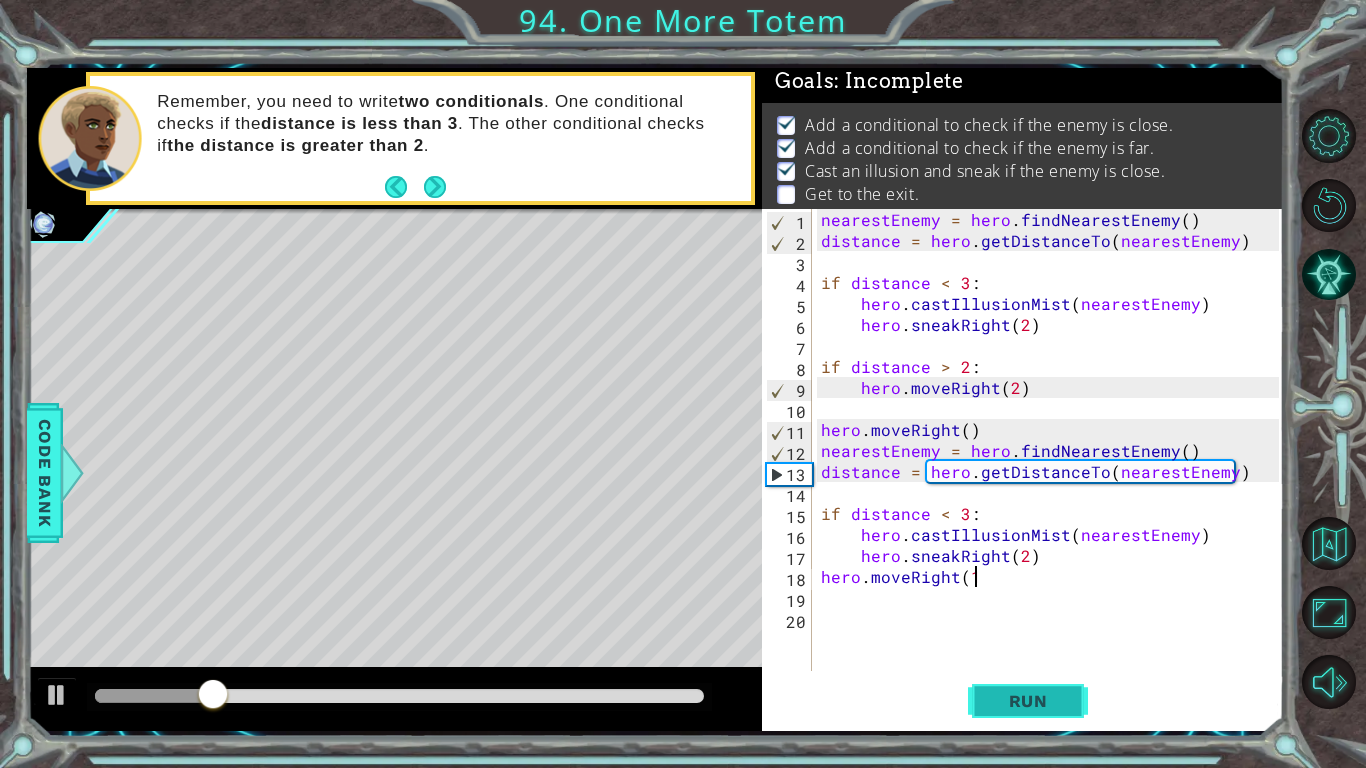 scroll, scrollTop: 0, scrollLeft: 9, axis: horizontal 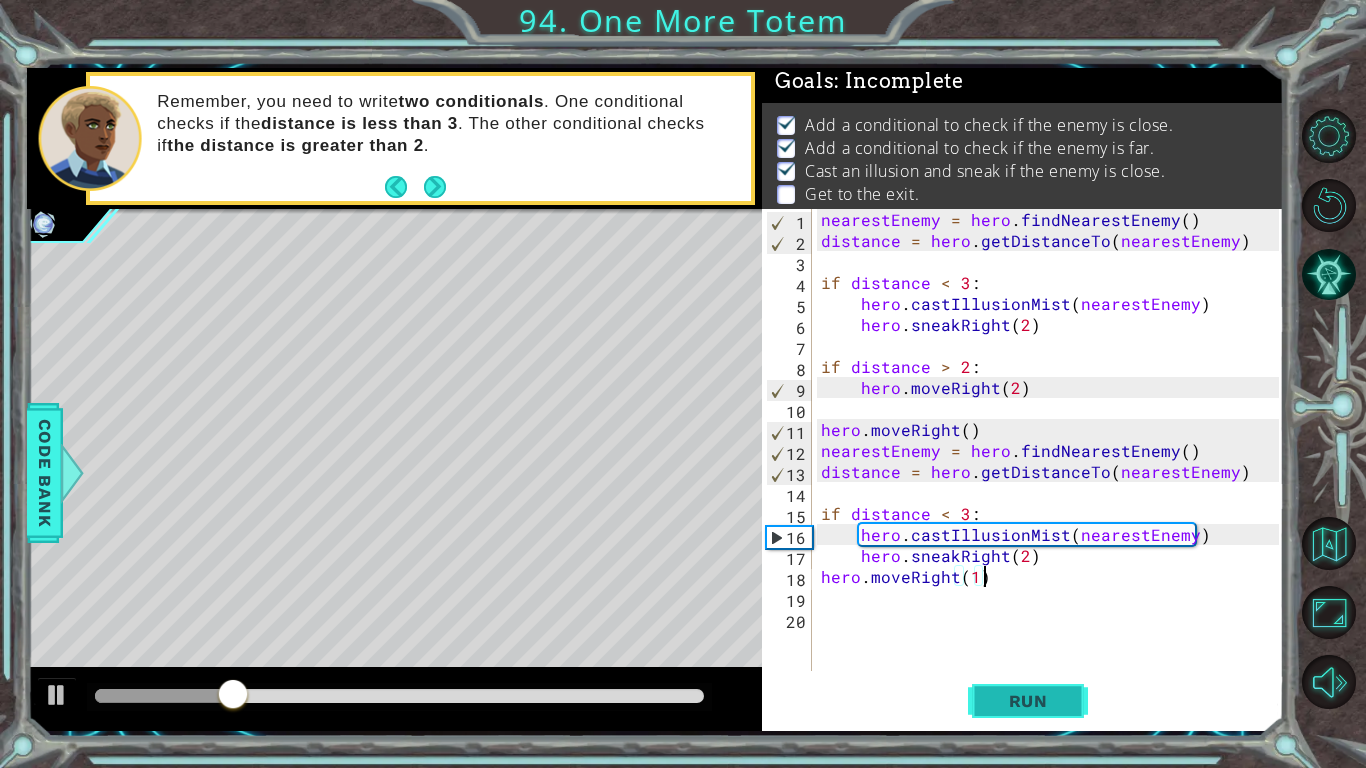 type on "hero.moveRight(1)" 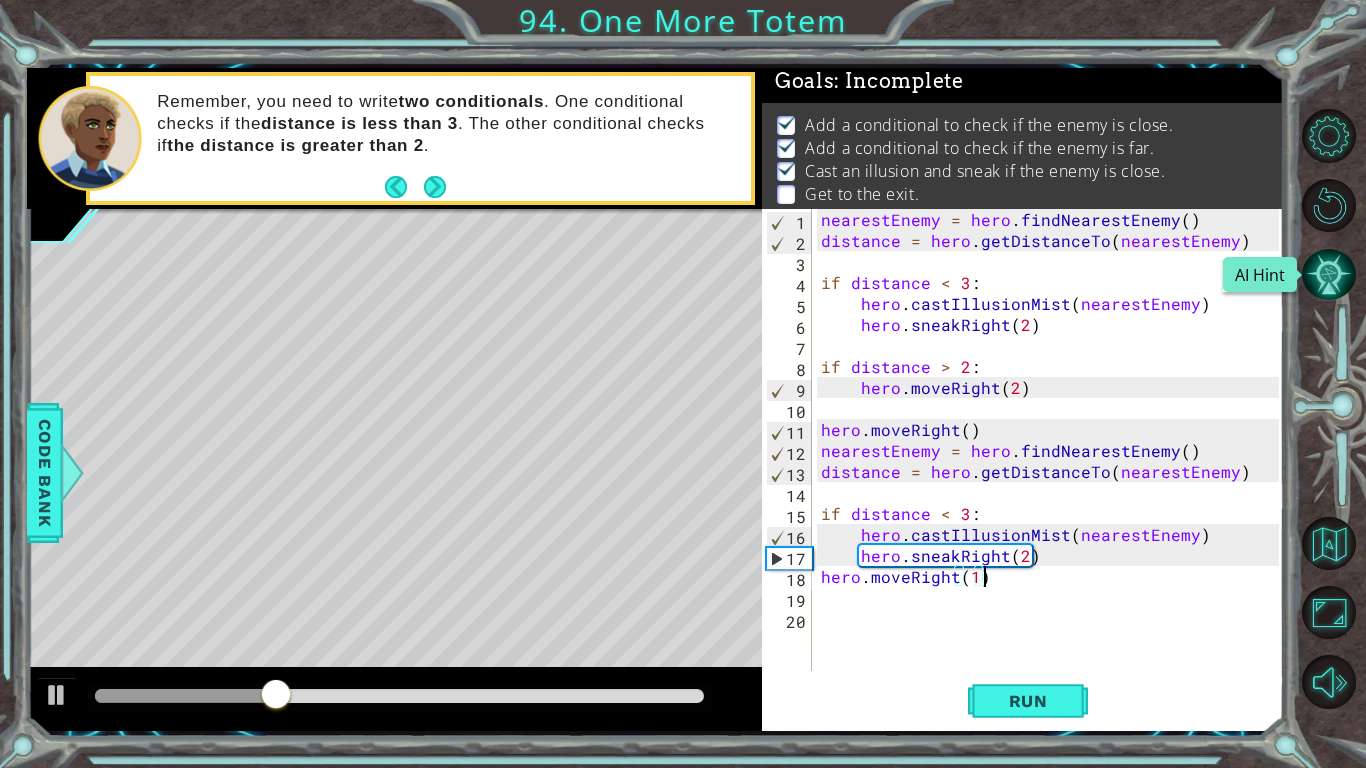 click at bounding box center [1329, 275] 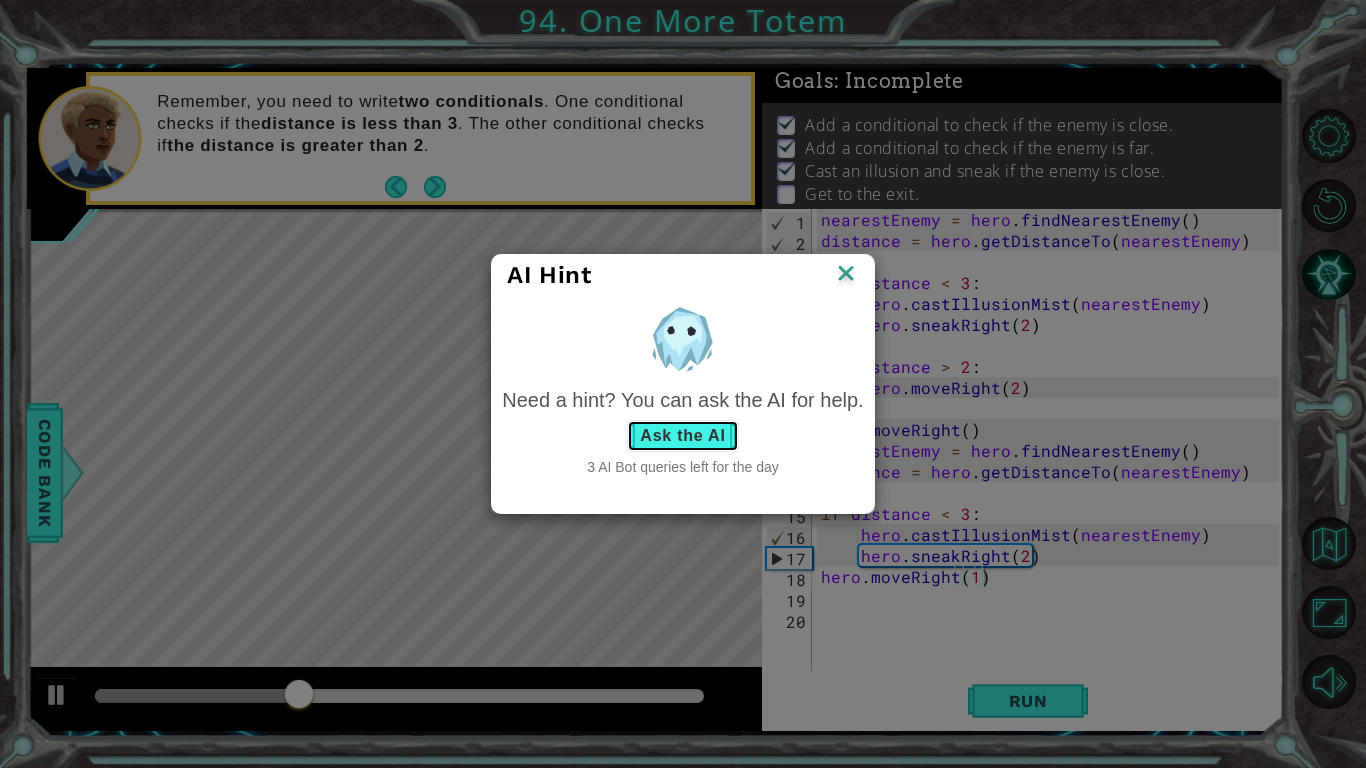 click on "Ask the AI" at bounding box center (682, 436) 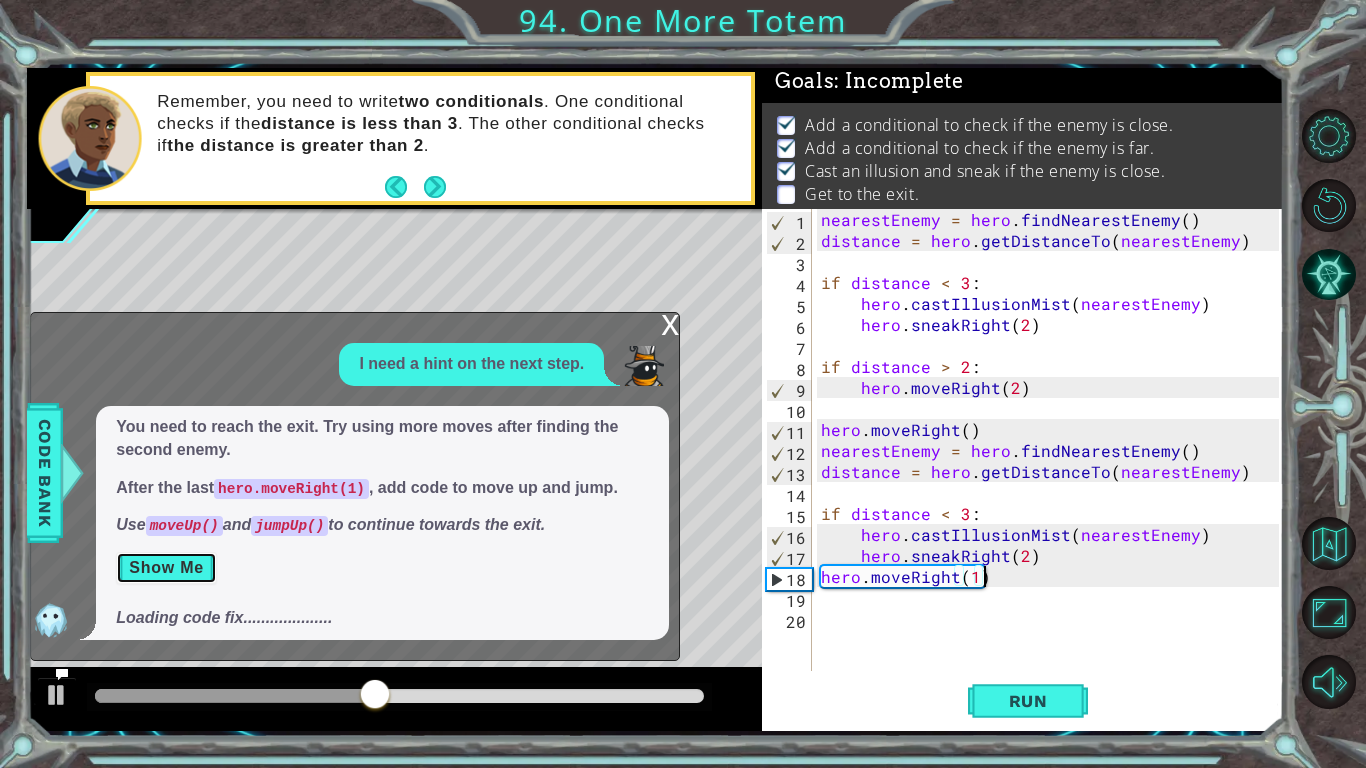 click on "Show Me" at bounding box center [166, 568] 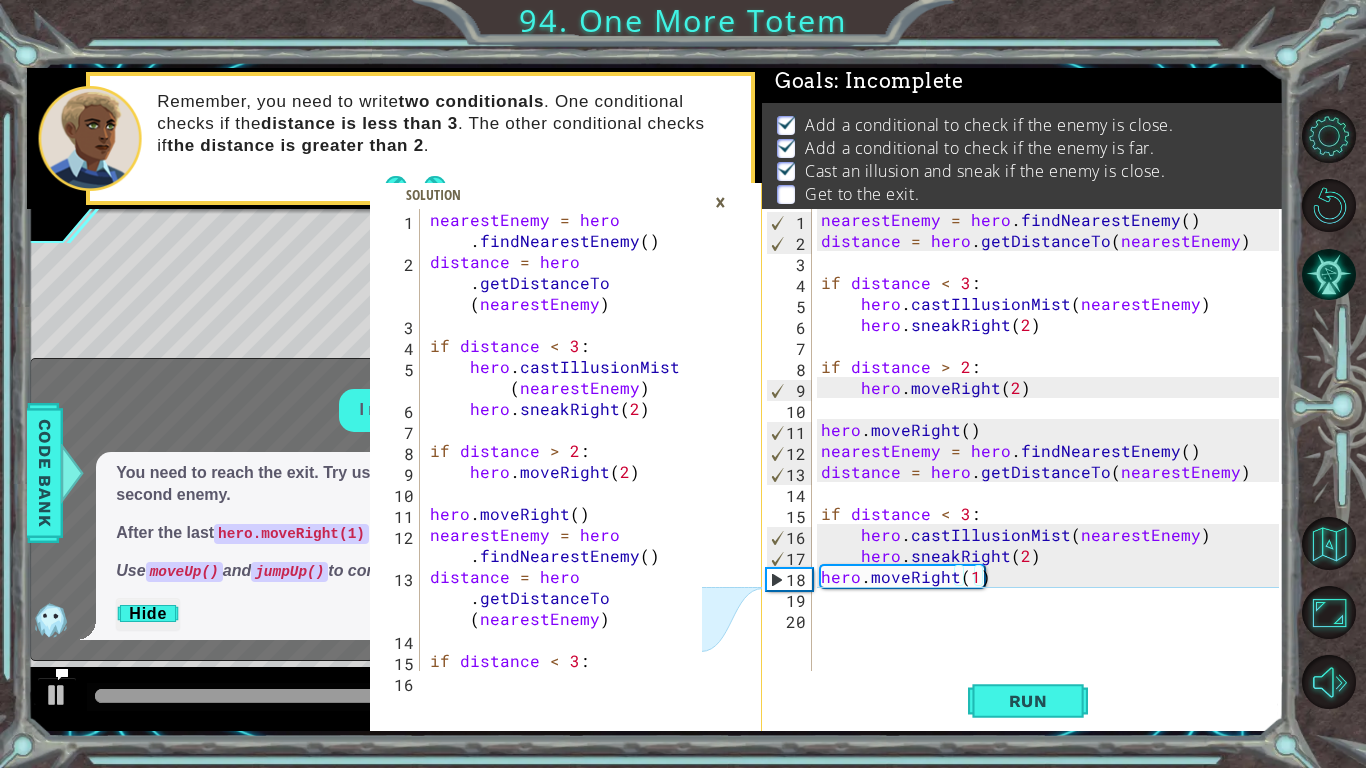 click on "nearestEnemy   =   hero . findNearestEnemy ( ) distance   =   hero . getDistanceTo ( nearestEnemy ) if   distance   <   3 :      hero . castIllusionMist ( nearestEnemy )      hero . sneakRight ( 2 ) if   distance   >   2 :      hero . moveRight ( 2 ) hero . moveRight ( ) nearestEnemy   =   hero . findNearestEnemy ( ) distance   =   hero . getDistanceTo ( nearestEnemy ) if   distance   <   3 :      hero . castIllusionMist ( nearestEnemy )      hero . sneakRight ( 2 ) hero . moveRight ( 1 )" at bounding box center [1053, 461] 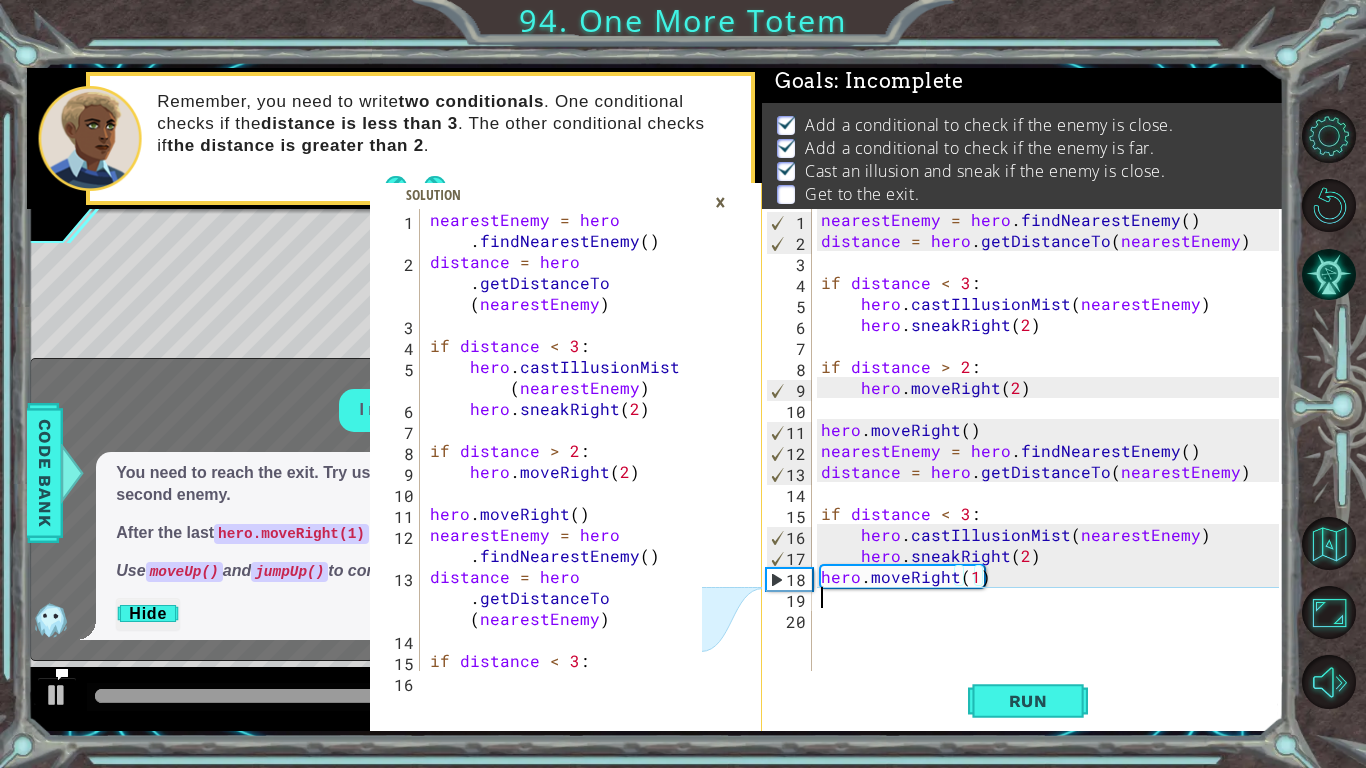 scroll, scrollTop: 0, scrollLeft: 0, axis: both 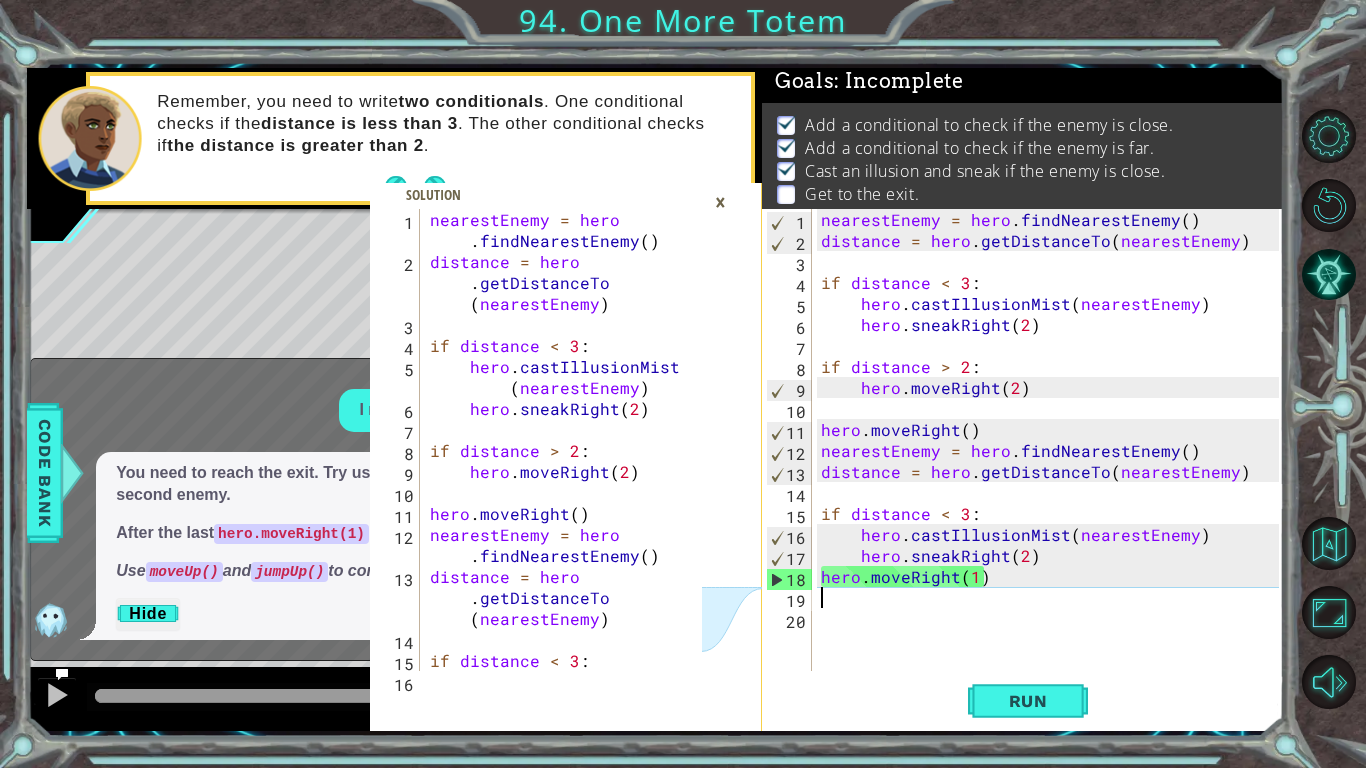 click on "nearestEnemy   =   hero . findNearestEnemy ( ) distance   =   hero . getDistanceTo ( nearestEnemy ) if   distance   <   3 :      hero . castIllusionMist ( nearestEnemy )      hero . sneakRight ( 2 ) if   distance   >   2 :      hero . moveRight ( 2 ) hero . moveRight ( ) nearestEnemy   =   hero . findNearestEnemy ( ) distance   =   hero . getDistanceTo ( nearestEnemy ) if   distance   <   3 :      hero . castIllusionMist ( nearestEnemy )      hero . sneakRight ( 2 ) hero . moveRight ( 1 )" at bounding box center [1053, 461] 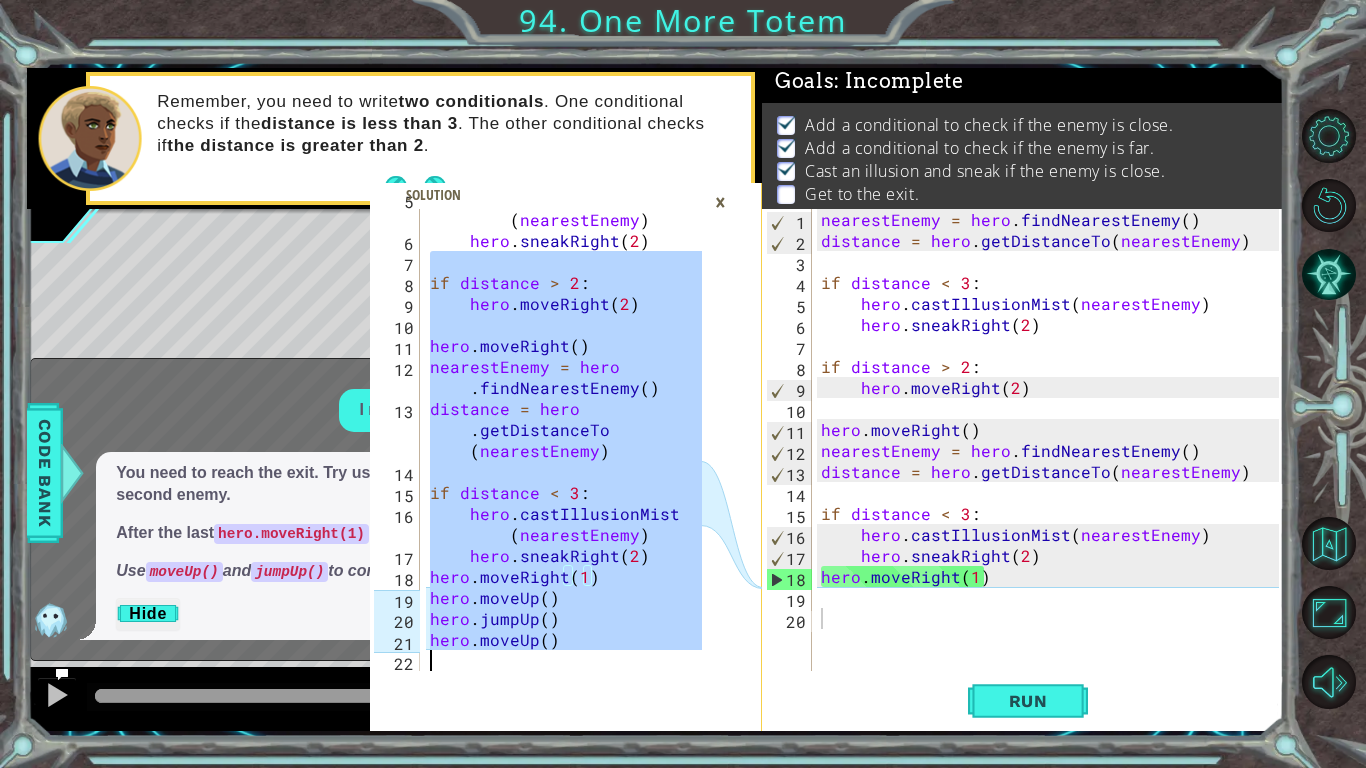 scroll, scrollTop: 168, scrollLeft: 0, axis: vertical 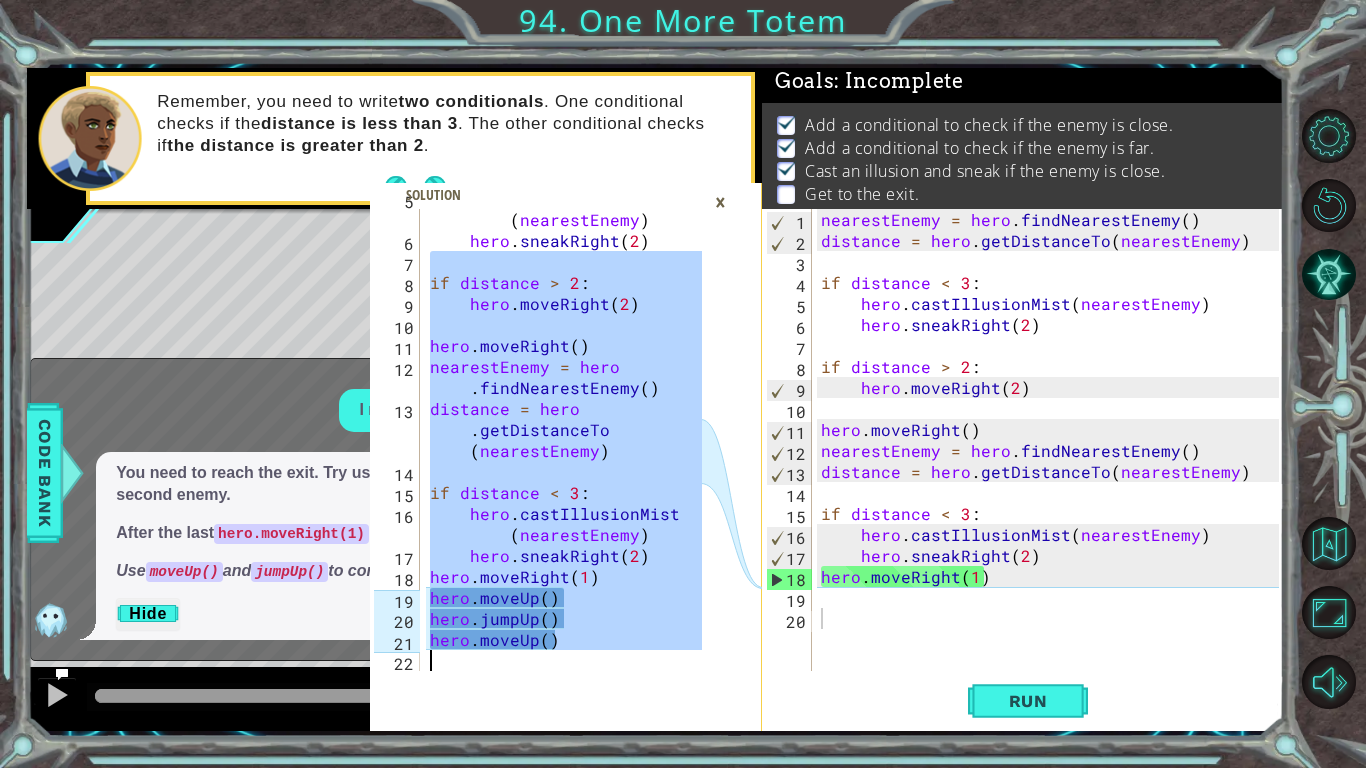 drag, startPoint x: 654, startPoint y: 425, endPoint x: 681, endPoint y: 715, distance: 291.25418 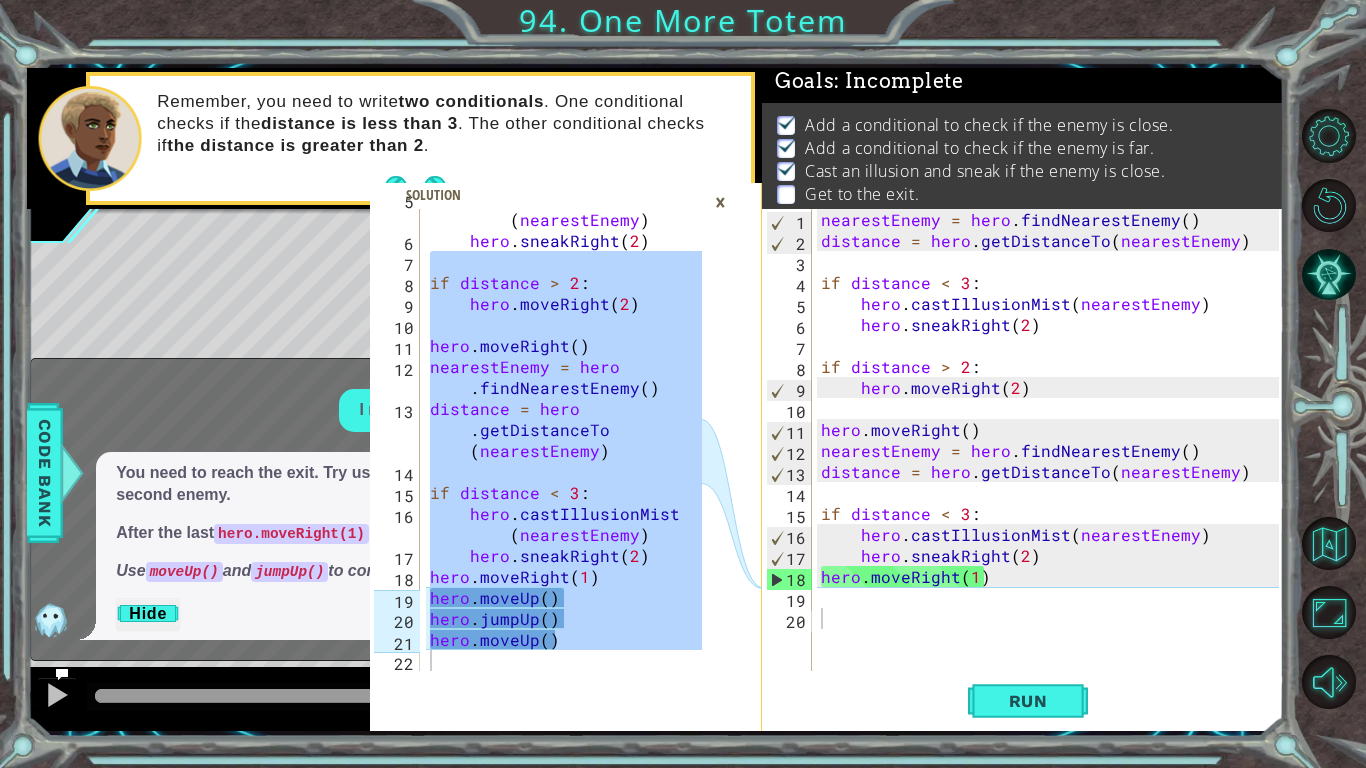 click on "nearestEnemy   =   hero . findNearestEnemy ( ) distance   =   hero . getDistanceTo ( nearestEnemy ) if   distance   <   3 :      hero . castIllusionMist ( nearestEnemy )      hero . sneakRight ( 2 ) if   distance   >   2 :      hero . moveRight ( 2 ) hero . moveRight ( ) nearestEnemy   =   hero . findNearestEnemy ( ) distance   =   hero . getDistanceTo ( nearestEnemy ) if   distance   <   3 :      hero . castIllusionMist ( nearestEnemy )      hero . sneakRight ( 2 ) hero . moveRight ( 1 )" at bounding box center [1053, 461] 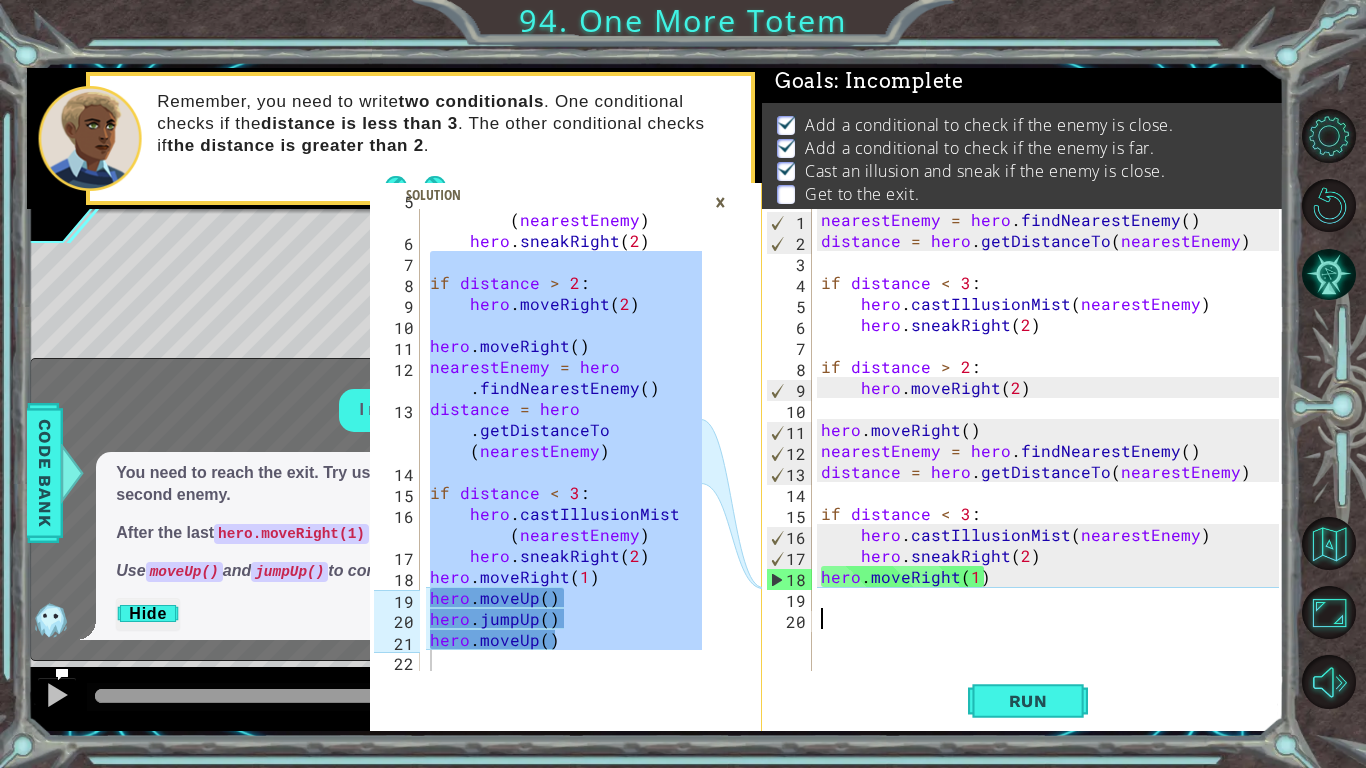 click on "nearestEnemy   =   hero . findNearestEnemy ( ) distance   =   hero . getDistanceTo ( nearestEnemy ) if   distance   <   3 :      hero . castIllusionMist ( nearestEnemy )      hero . sneakRight ( 2 ) if   distance   >   2 :      hero . moveRight ( 2 ) hero . moveRight ( ) nearestEnemy   =   hero . findNearestEnemy ( ) distance   =   hero . getDistanceTo ( nearestEnemy ) if   distance   <   3 :      hero . castIllusionMist ( nearestEnemy )      hero . sneakRight ( 2 ) hero . moveRight ( 1 )" at bounding box center (1053, 461) 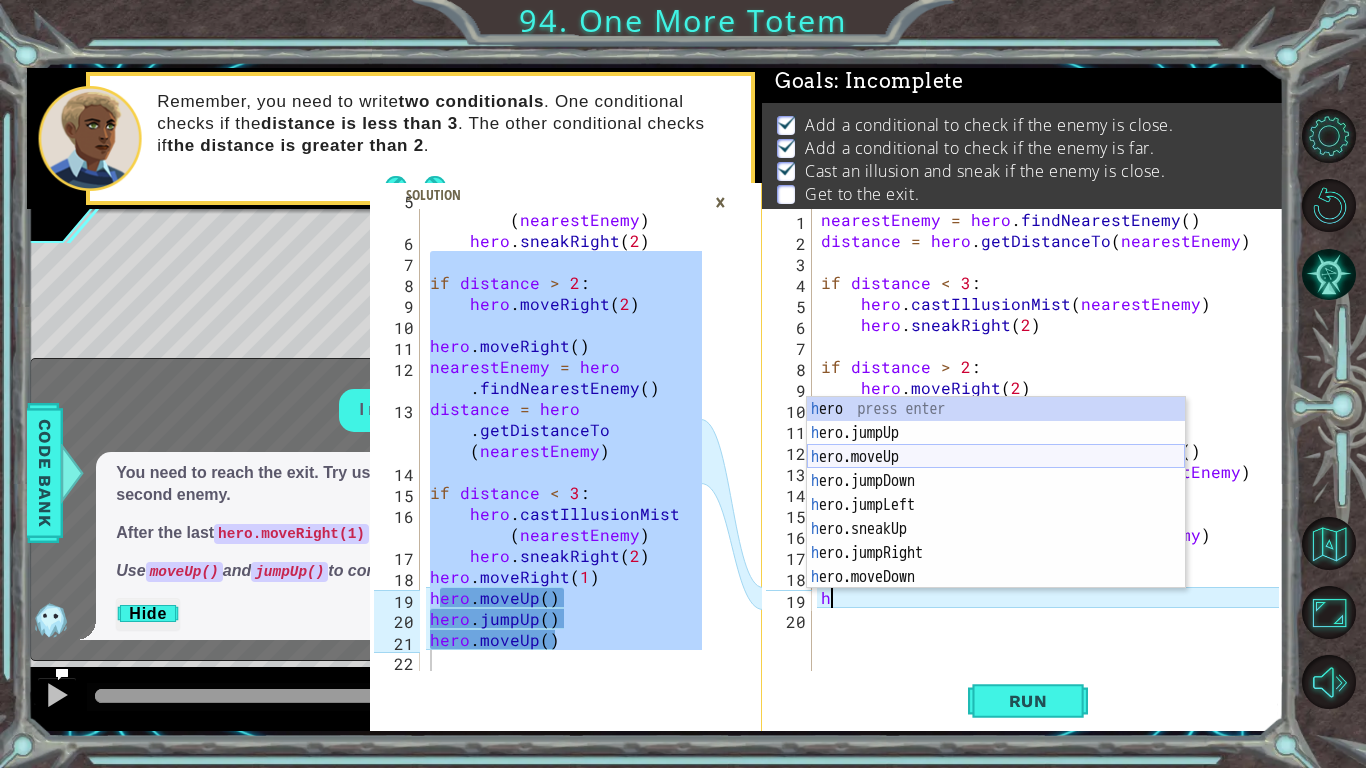 click on "h ero press enter h ero.jumpUp press enter h ero.moveUp press enter h ero.jumpDown press enter h ero.jumpLeft press enter h ero.sneakUp press enter h ero.jumpRight press enter h ero.moveDown press enter h ero.moveLeft press enter" at bounding box center (996, 517) 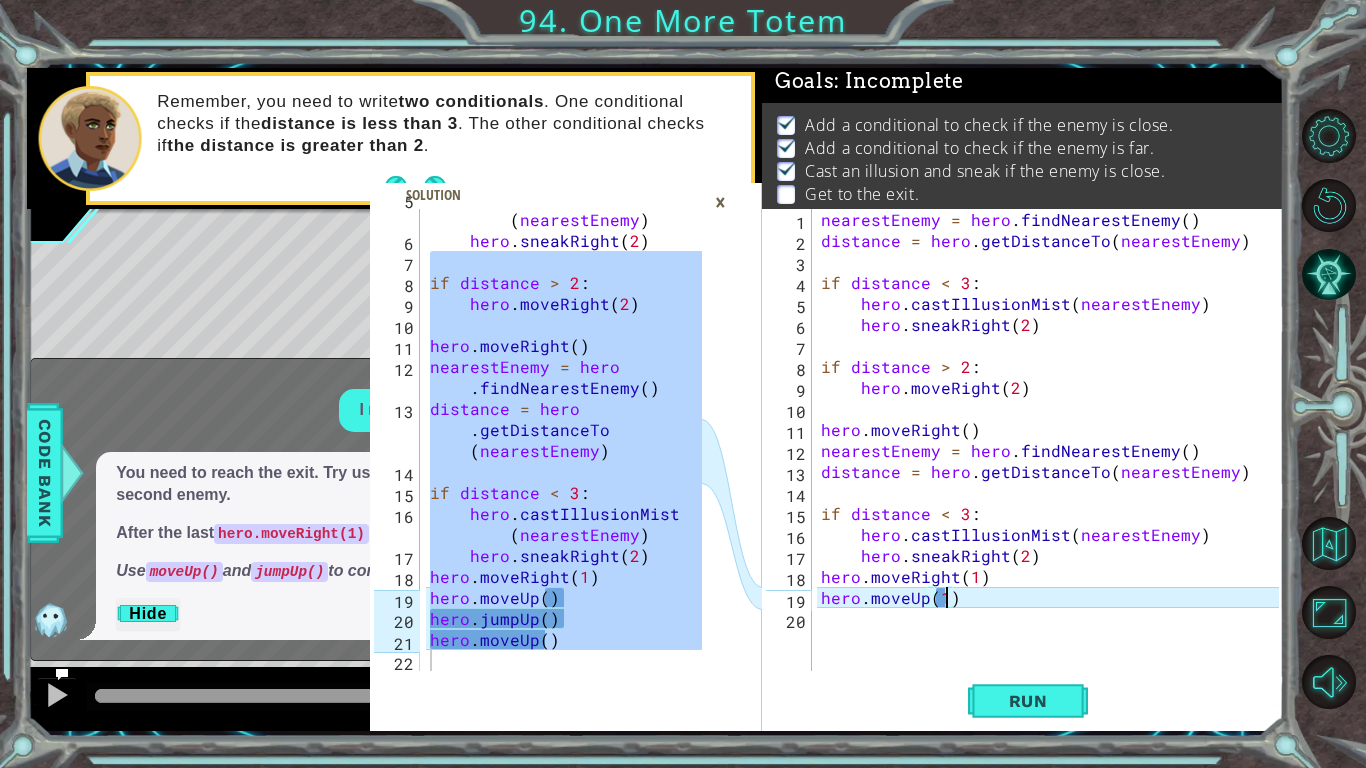 type on "hero.moveUp()" 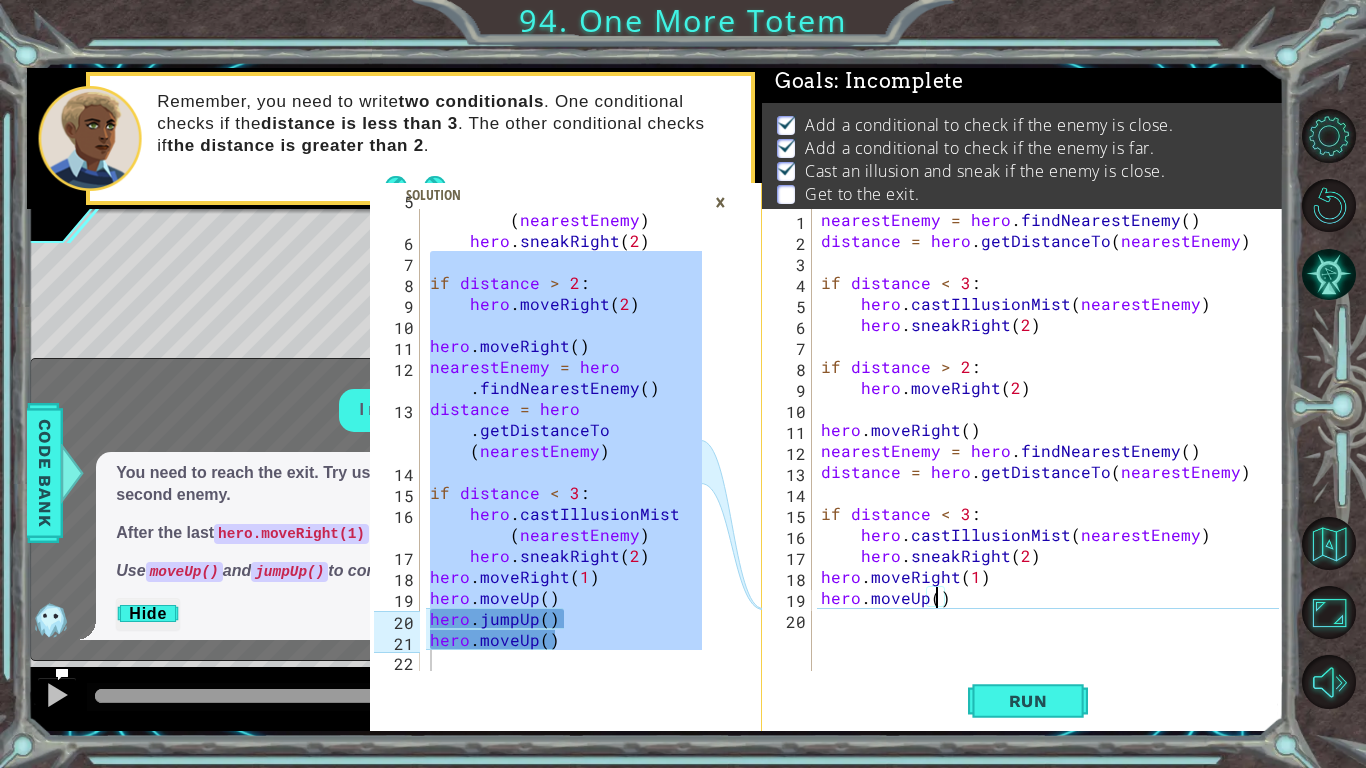 click on "nearestEnemy   =   hero . findNearestEnemy ( ) distance   =   hero . getDistanceTo ( nearestEnemy ) if   distance   <   3 :      hero . castIllusionMist ( nearestEnemy )      hero . sneakRight ( 2 ) if   distance   >   2 :      hero . moveRight ( 2 ) hero . moveRight ( ) nearestEnemy   =   hero . findNearestEnemy ( ) distance   =   hero . getDistanceTo ( nearestEnemy ) if   distance   <   3 :      hero . castIllusionMist ( nearestEnemy )      hero . sneakRight ( 2 ) hero . moveRight ( 1 ) hero . moveUp ( )" at bounding box center (1053, 461) 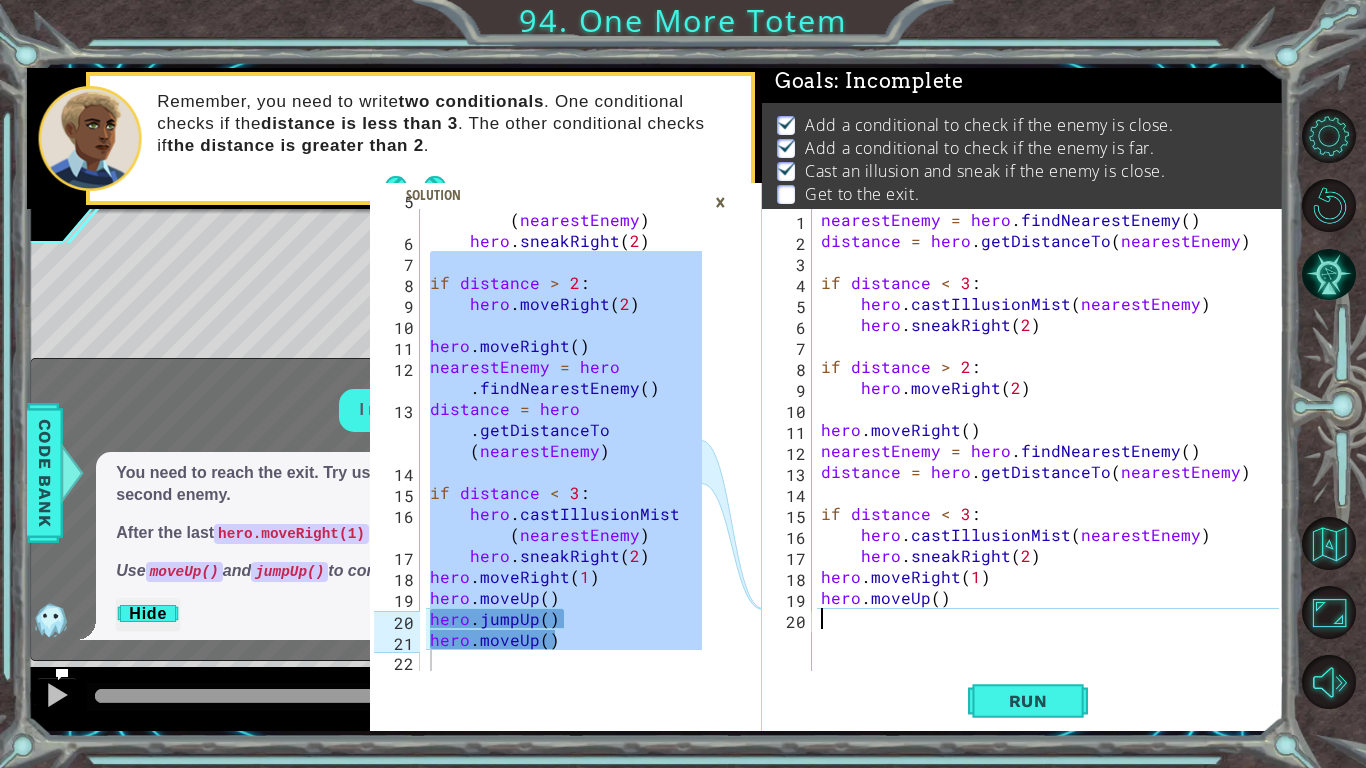 type on "h" 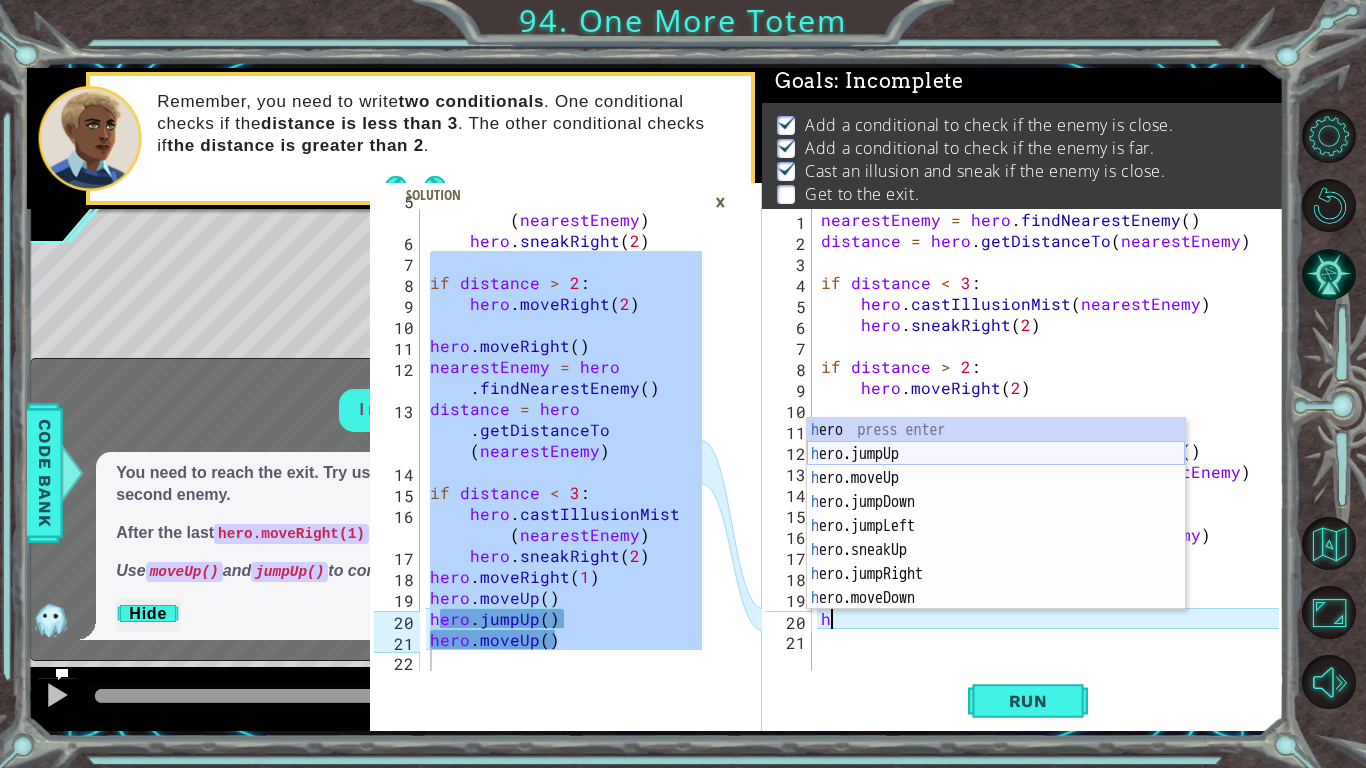 click on "h ero press enter h ero.jumpUp press enter h ero.moveUp press enter h ero.jumpDown press enter h ero.jumpLeft press enter h ero.sneakUp press enter h ero.jumpRight press enter h ero.moveDown press enter h ero.moveLeft press enter" at bounding box center (996, 538) 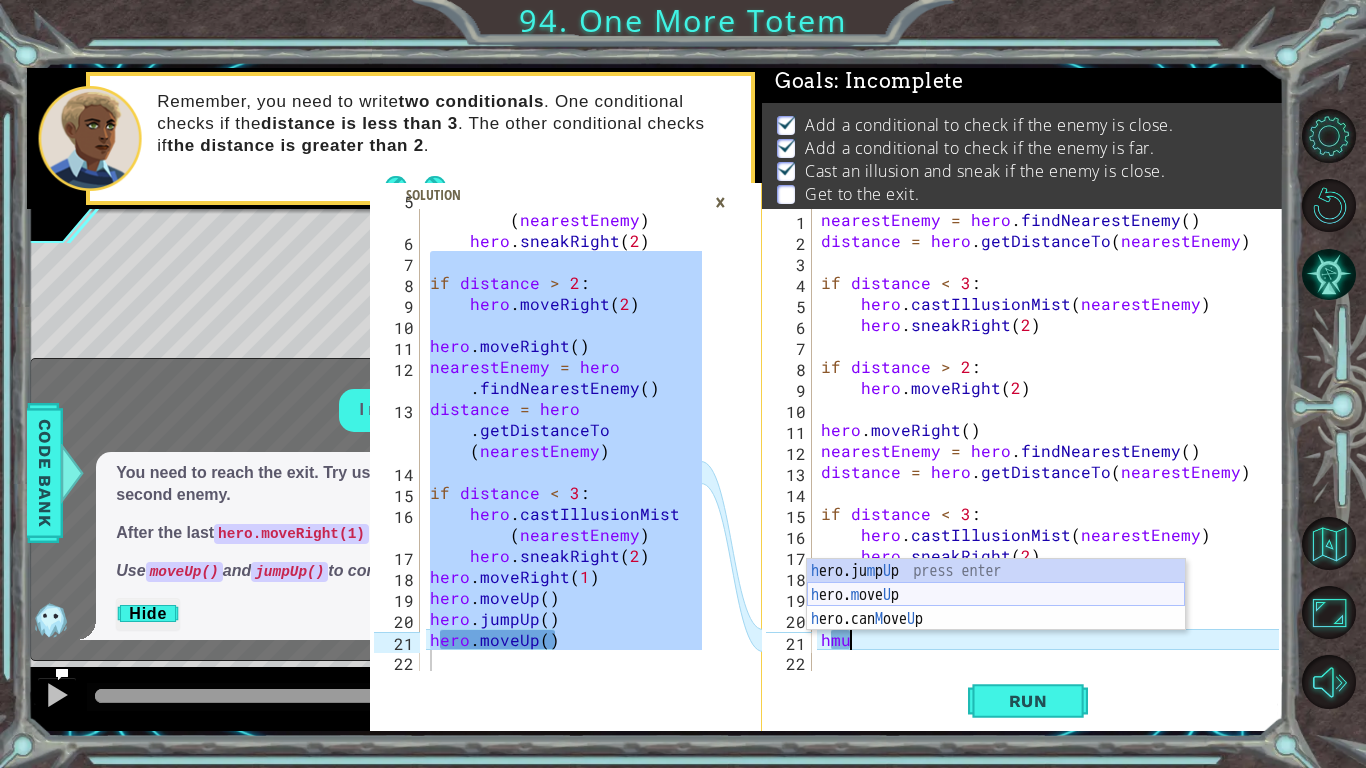 click on "h ero.ju m p U p press enter h ero. m ove U p press enter h ero.can M ove U p press enter" at bounding box center (996, 619) 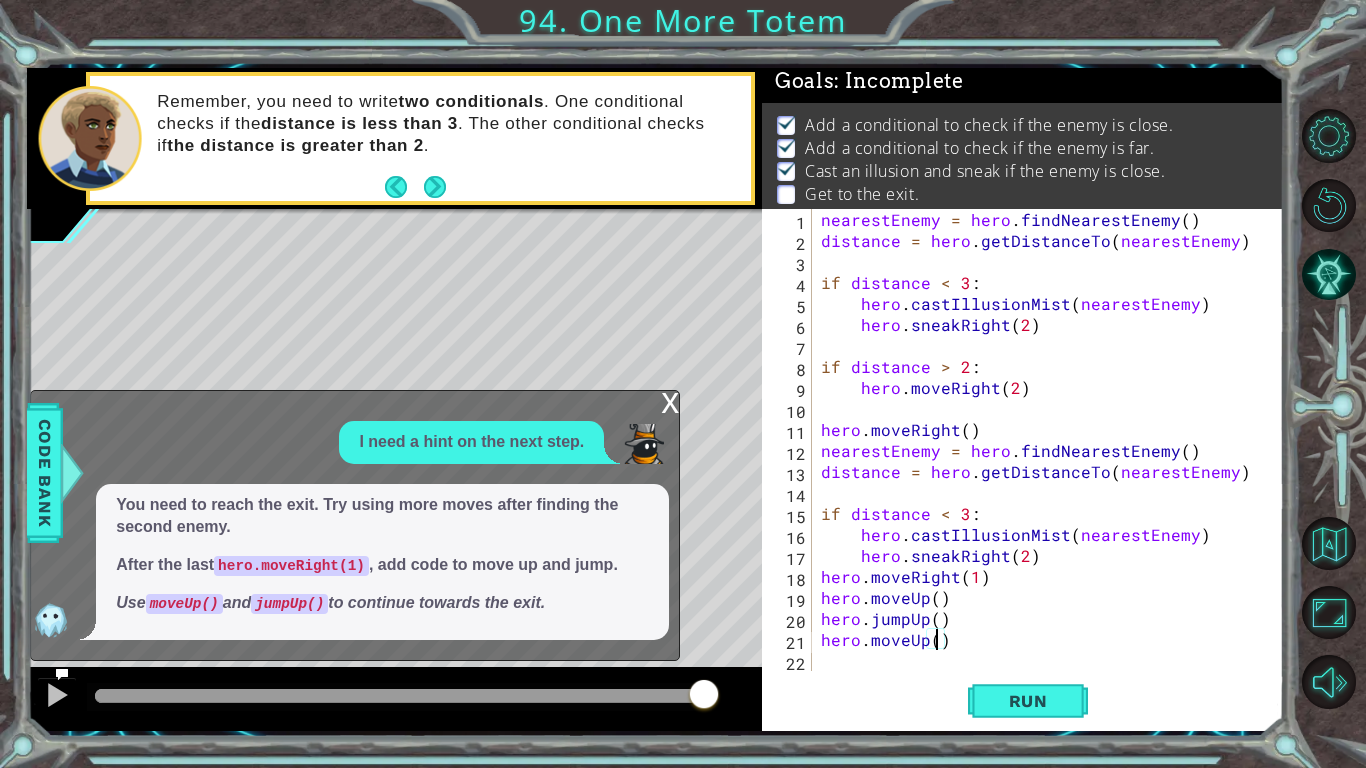 type on "hero.moveUp()" 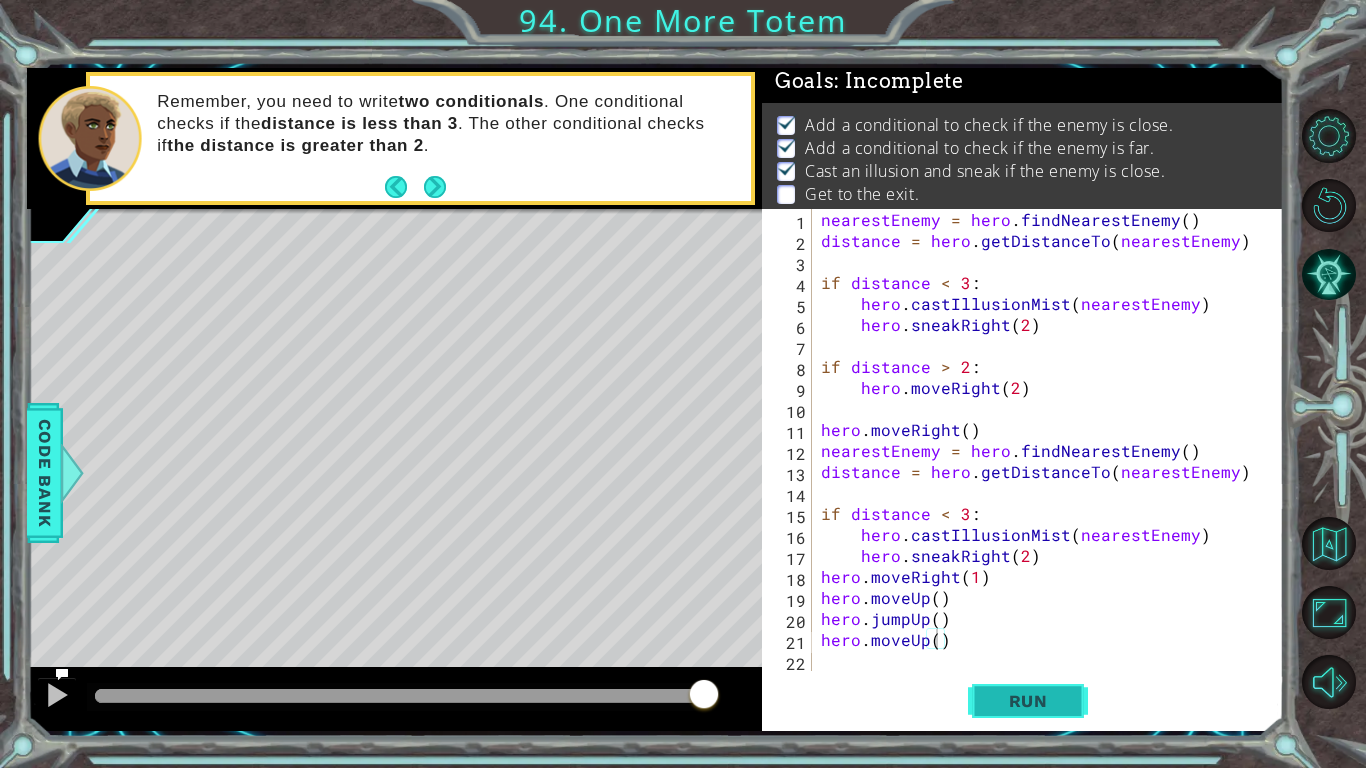 click on "Run" at bounding box center (1028, 701) 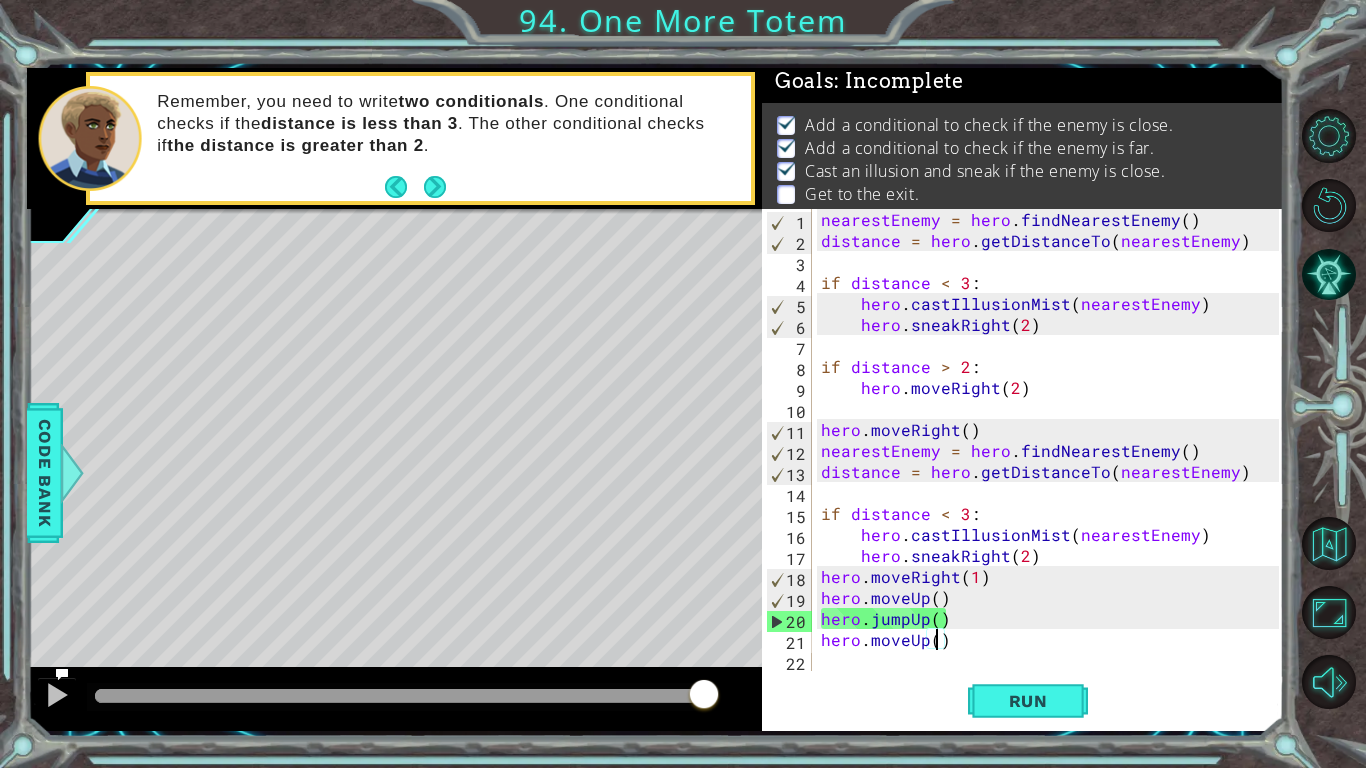 click on "nearestEnemy   =   hero . findNearestEnemy ( ) distance   =   hero . getDistanceTo ( nearestEnemy ) if   distance   <   3 :      hero . castIllusionMist ( nearestEnemy )      hero . sneakRight ( 2 ) if   distance   >   2 :      hero . moveRight ( 2 ) hero . moveRight ( ) nearestEnemy   =   hero . findNearestEnemy ( ) distance   =   hero . getDistanceTo ( nearestEnemy ) if   distance   <   3 :      hero . castIllusionMist ( nearestEnemy )      hero . sneakRight ( 2 ) hero . moveRight ( 1 ) hero . moveUp ( ) hero . jumpUp ( ) hero . moveUp ( )" at bounding box center (1053, 461) 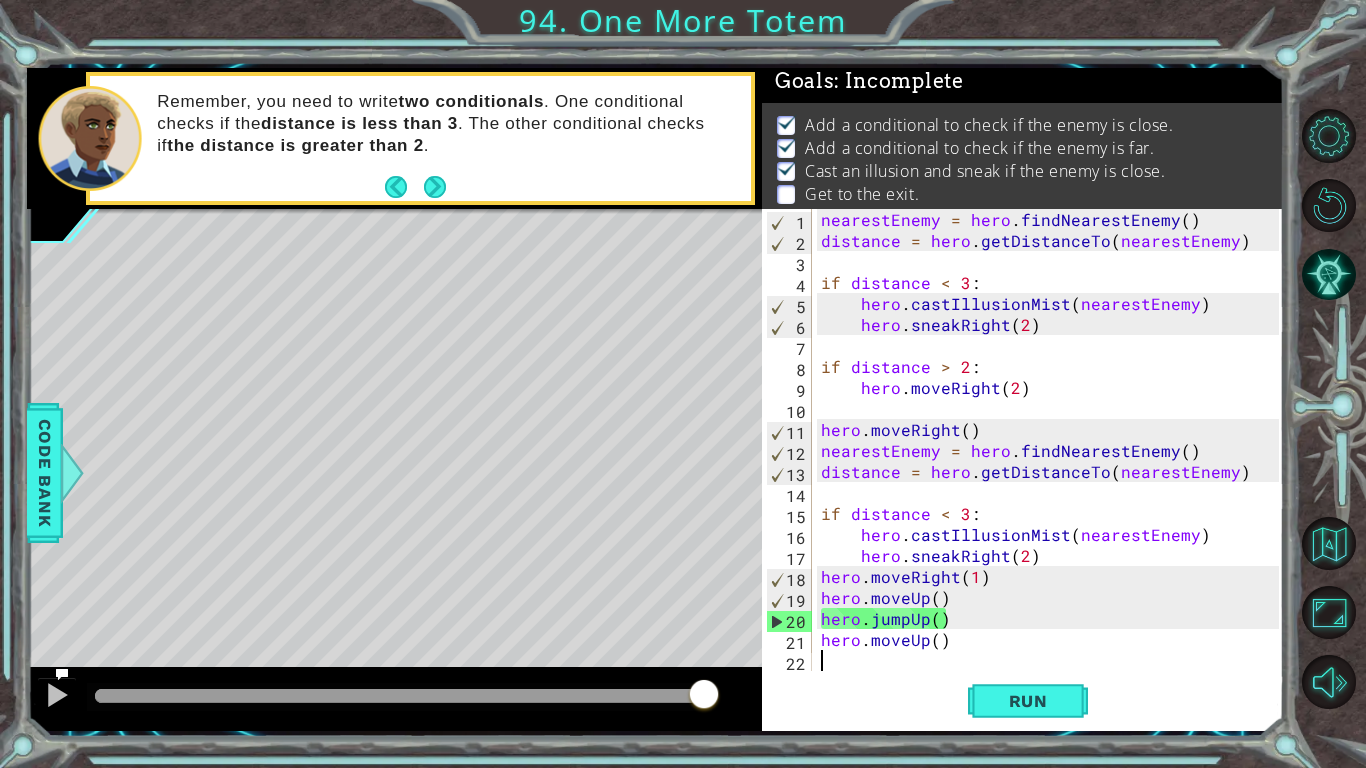 click on "nearestEnemy   =   hero . findNearestEnemy ( ) distance   =   hero . getDistanceTo ( nearestEnemy ) if   distance   <   3 :      hero . castIllusionMist ( nearestEnemy )      hero . sneakRight ( 2 ) if   distance   >   2 :      hero . moveRight ( 2 ) hero . moveRight ( ) nearestEnemy   =   hero . findNearestEnemy ( ) distance   =   hero . getDistanceTo ( nearestEnemy ) if   distance   <   3 :      hero . castIllusionMist ( nearestEnemy )      hero . sneakRight ( 2 ) hero . moveRight ( 1 ) hero . moveUp ( ) hero . jumpUp ( ) hero . moveUp ( )" at bounding box center (1053, 461) 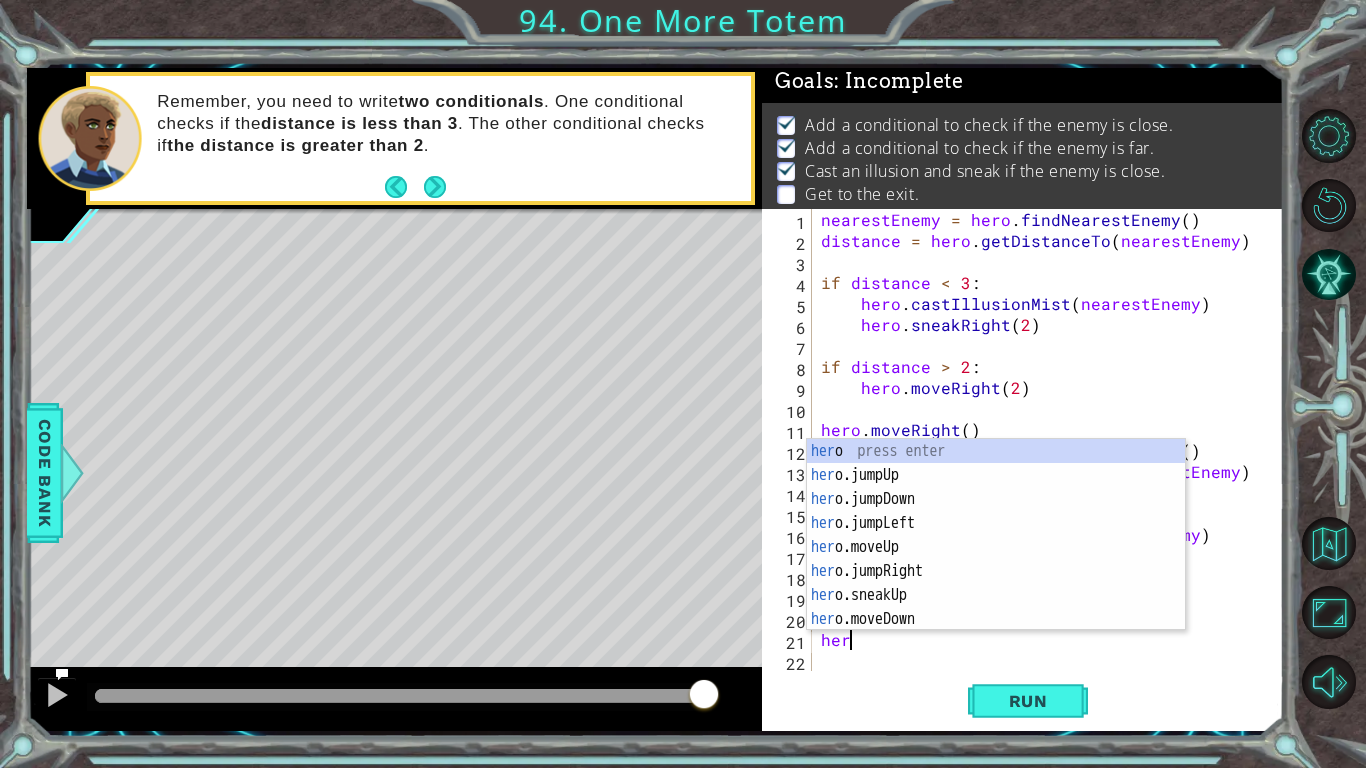 type on "h" 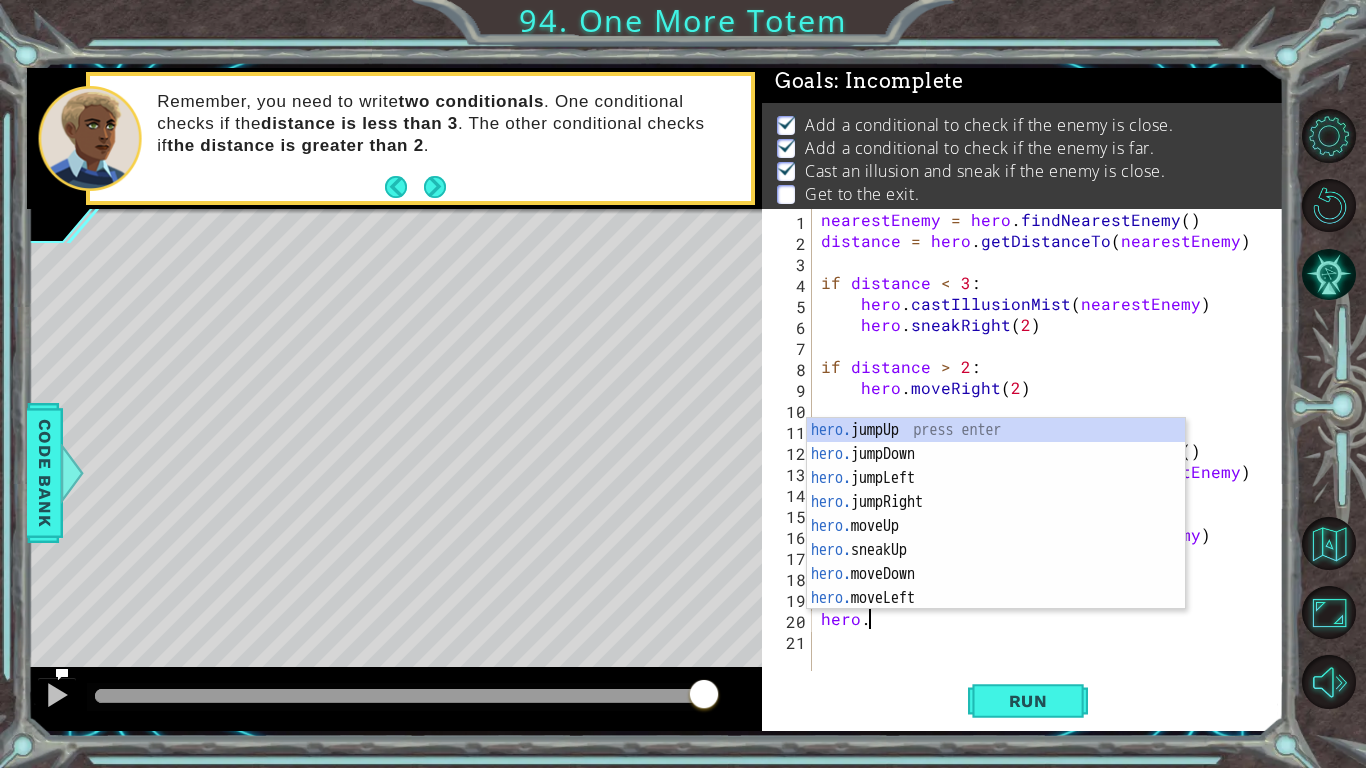 type on "h" 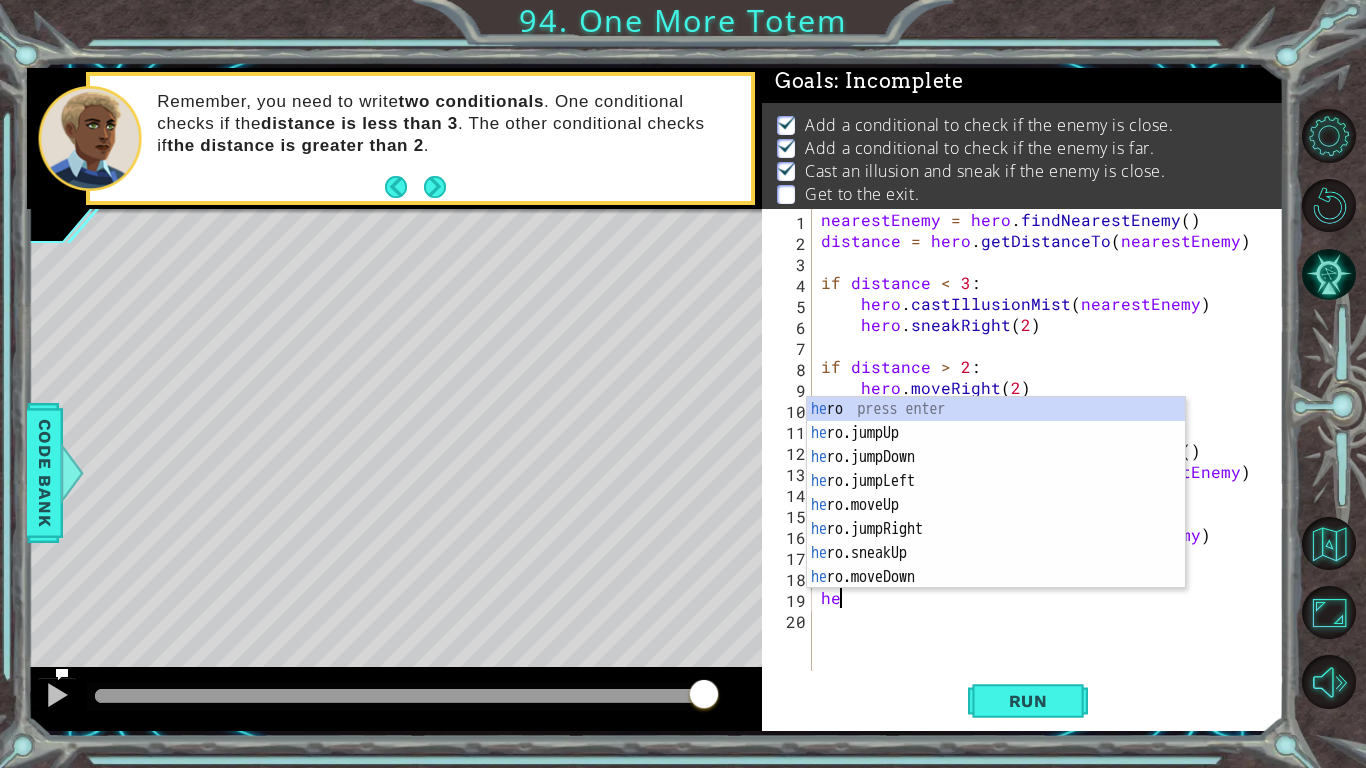 type on "h" 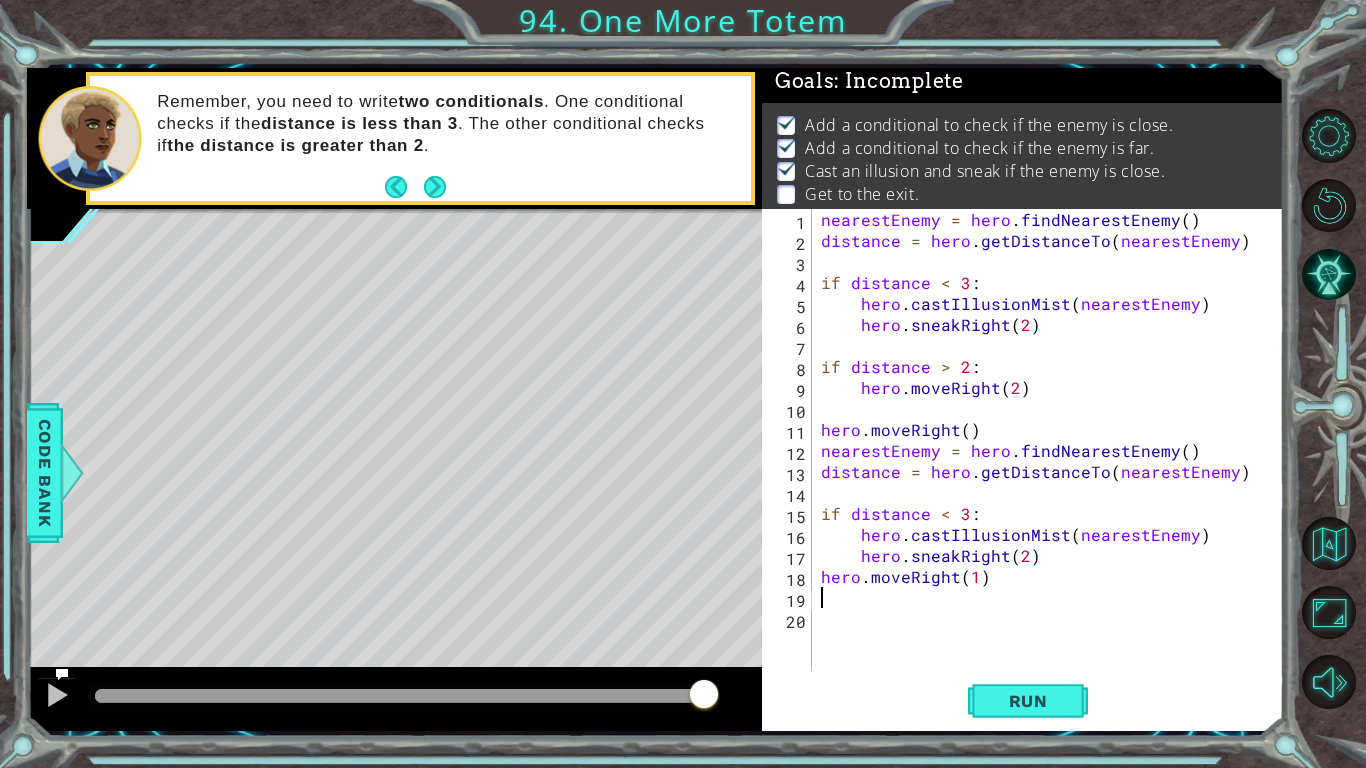 type on "hero.moveRight(1)" 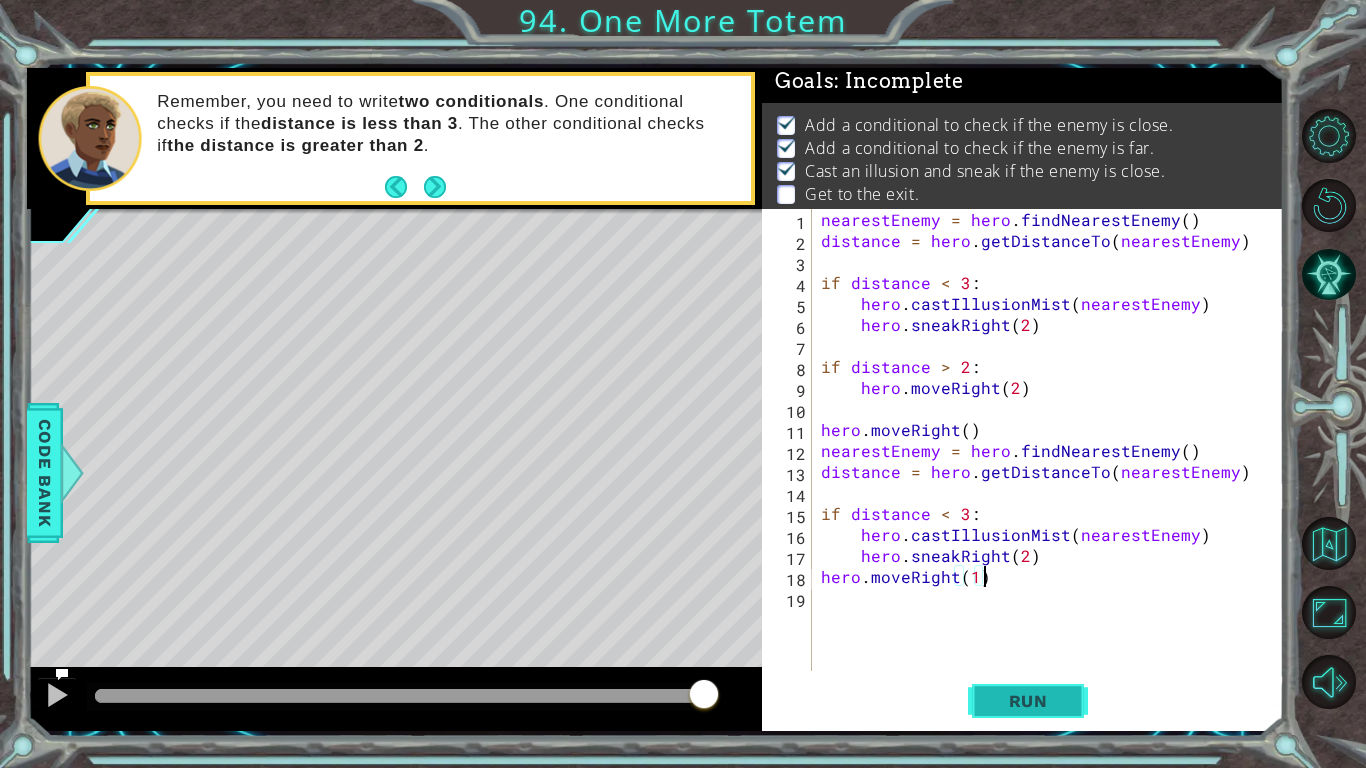 click on "Run" at bounding box center (1028, 701) 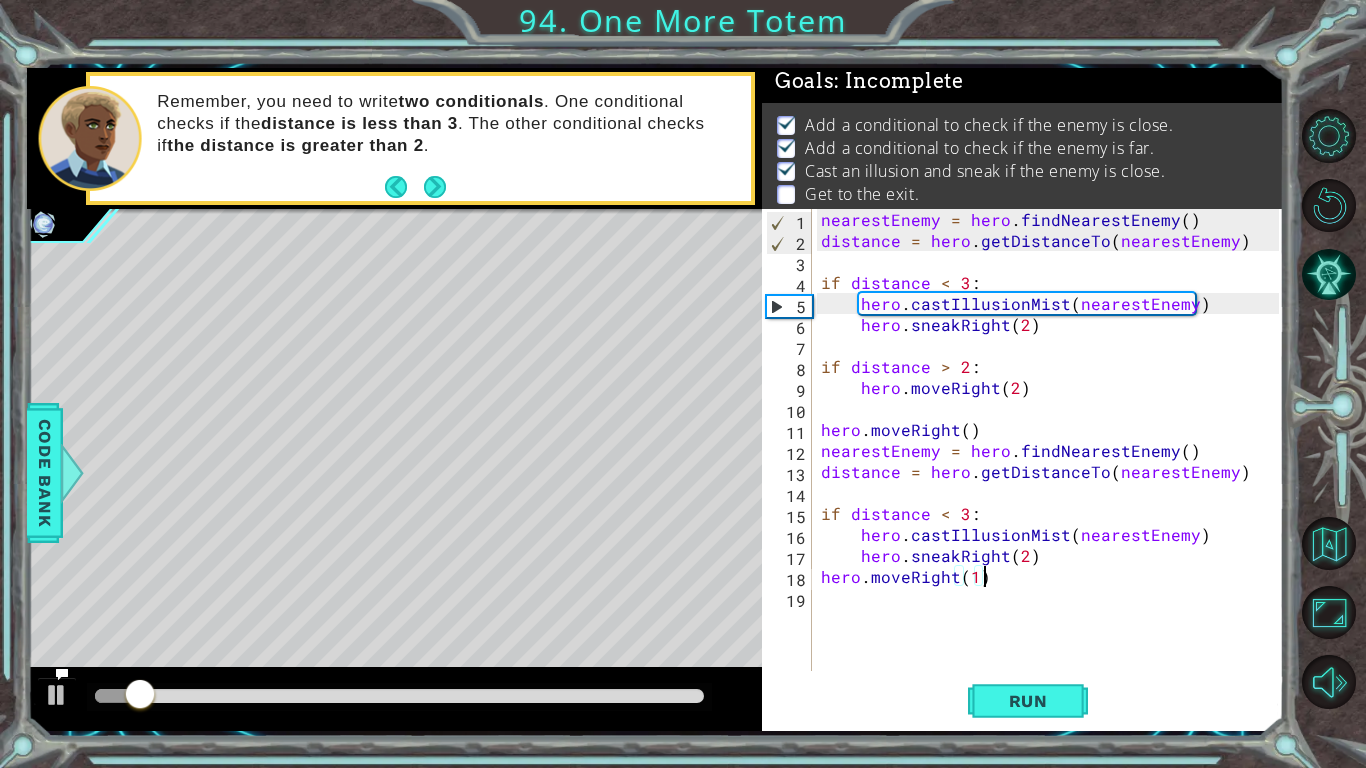 click on "nearestEnemy   =   hero . findNearestEnemy ( ) distance   =   hero . getDistanceTo ( nearestEnemy ) if   distance   <   3 :      hero . castIllusionMist ( nearestEnemy )      hero . sneakRight ( 2 ) if   distance   >   2 :      hero . moveRight ( 2 ) hero . moveRight ( ) nearestEnemy   =   hero . findNearestEnemy ( ) distance   =   hero . getDistanceTo ( nearestEnemy ) if   distance   <   3 :      hero . castIllusionMist ( nearestEnemy )      hero . sneakRight ( 2 ) hero . moveRight ( 1 )" at bounding box center [1053, 461] 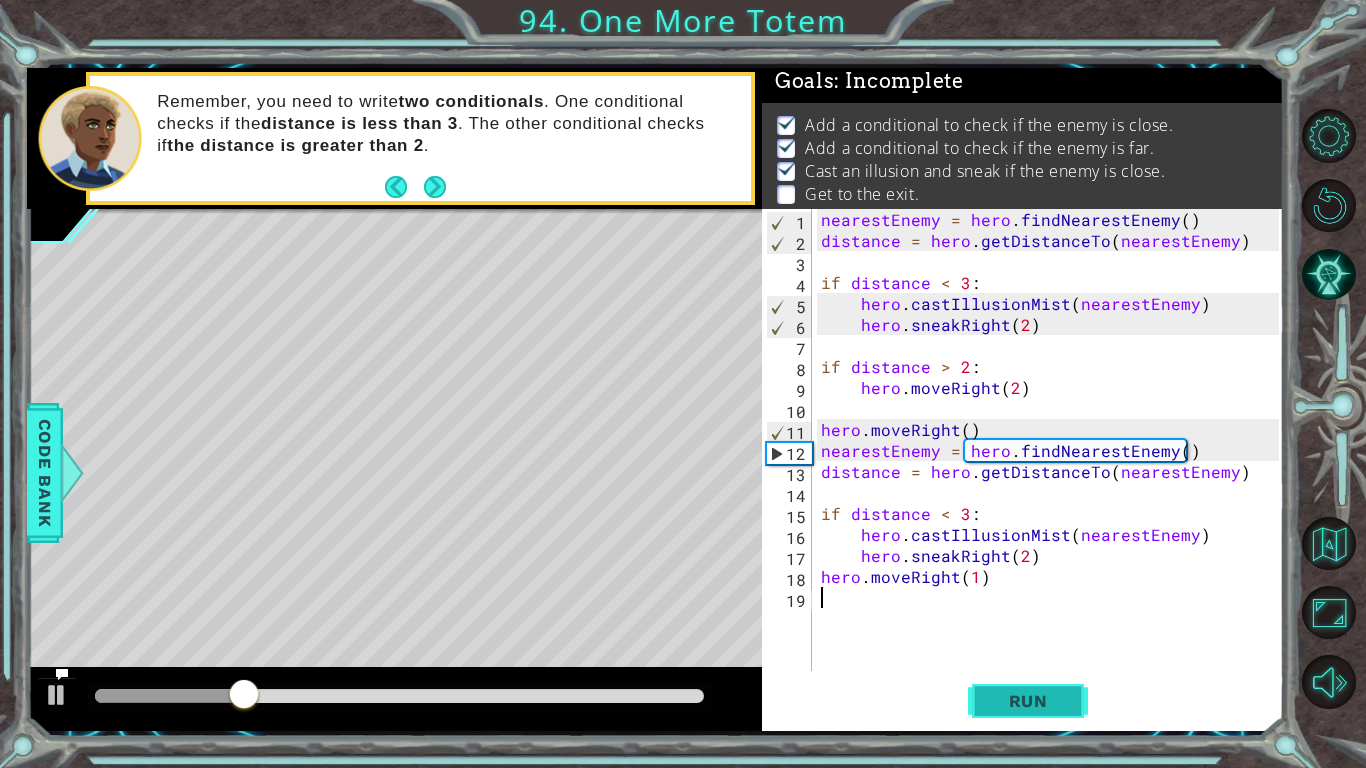 click on "Run" at bounding box center (1028, 701) 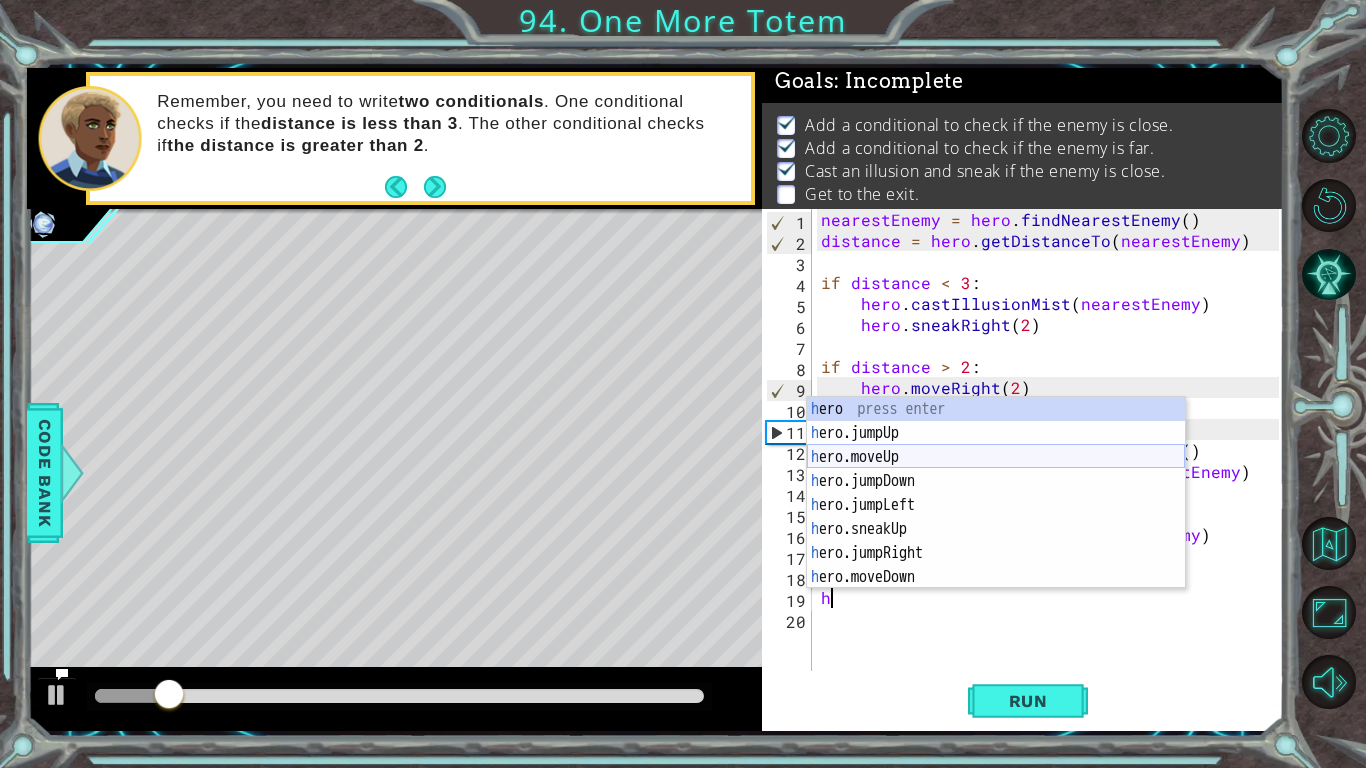 click on "h ero press enter h ero.jumpUp press enter h ero.moveUp press enter h ero.jumpDown press enter h ero.jumpLeft press enter h ero.sneakUp press enter h ero.jumpRight press enter h ero.moveDown press enter h ero.moveLeft press enter" at bounding box center (996, 517) 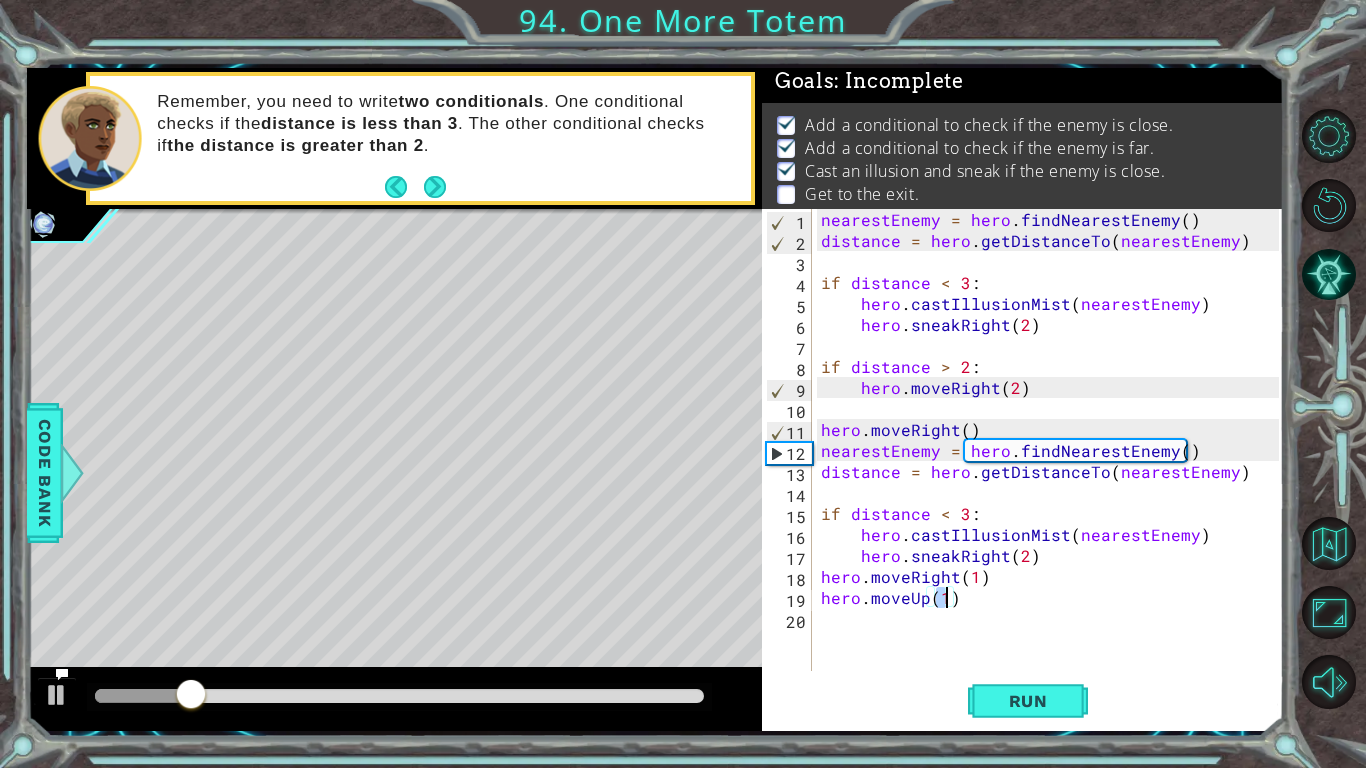 click on "nearestEnemy   =   hero . findNearestEnemy ( ) distance   =   hero . getDistanceTo ( nearestEnemy ) if   distance   <   3 :      hero . castIllusionMist ( nearestEnemy )      hero . sneakRight ( 2 ) if   distance   >   2 :      hero . moveRight ( 2 ) hero . moveRight ( ) nearestEnemy   =   hero . findNearestEnemy ( ) distance   =   hero . getDistanceTo ( nearestEnemy ) if   distance   <   3 :      hero . castIllusionMist ( nearestEnemy )      hero . sneakRight ( 2 ) hero . moveRight ( 1 ) hero . moveUp ( 1 )" at bounding box center [1053, 461] 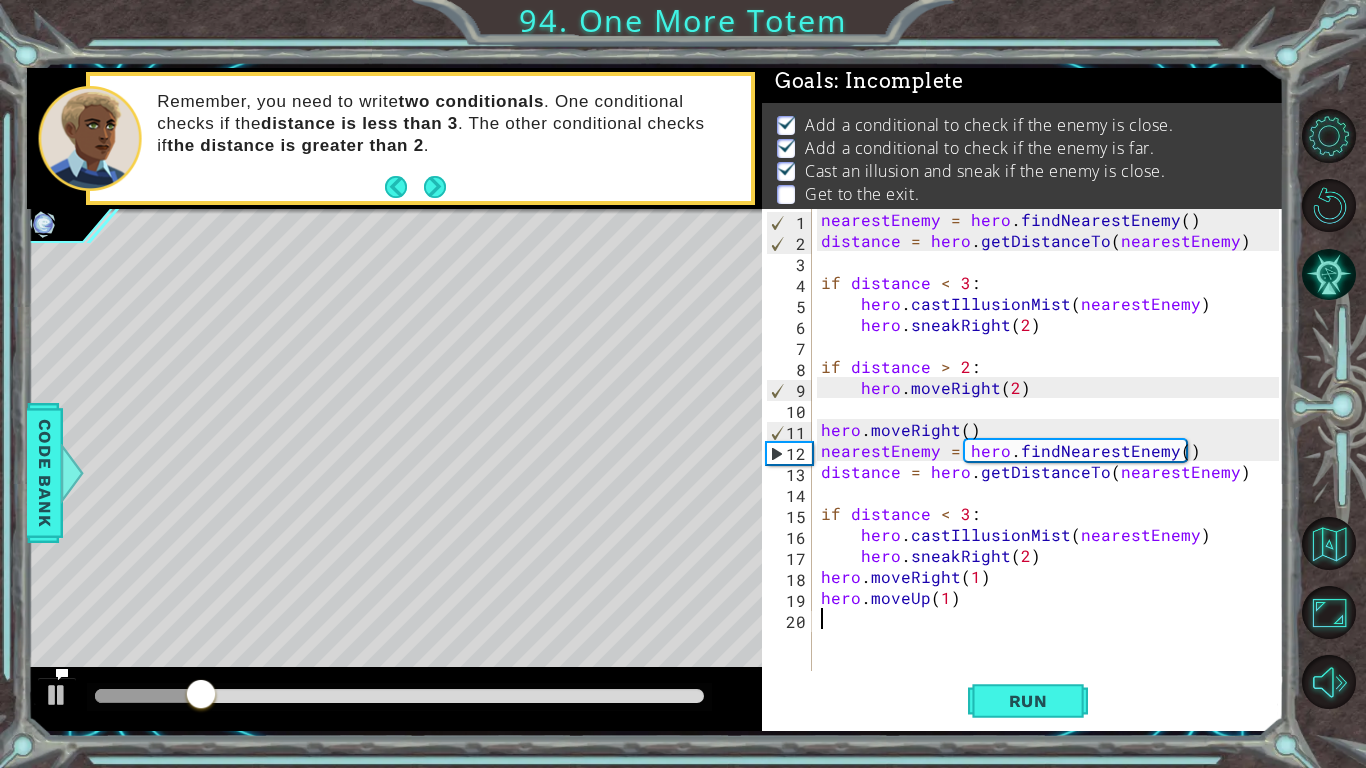 type on "h" 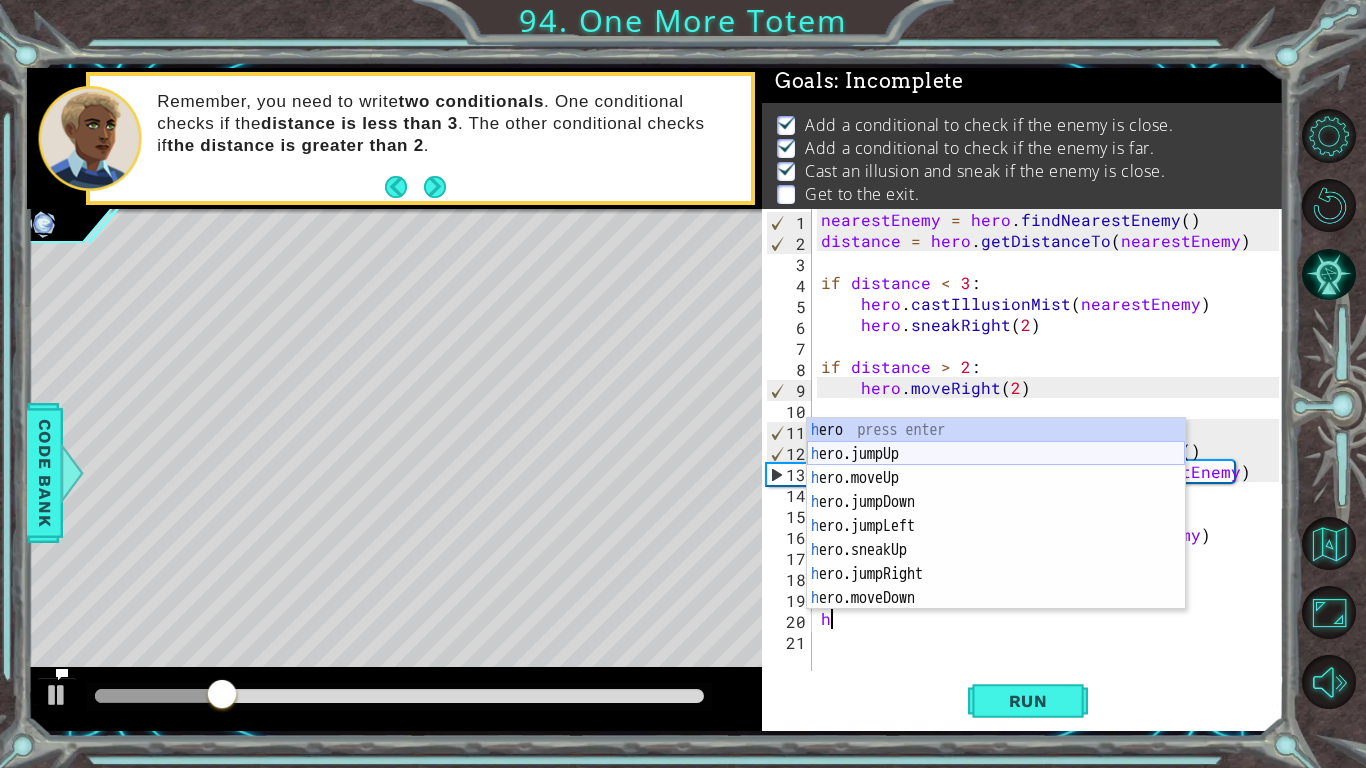 click on "h ero press enter h ero.jumpUp press enter h ero.moveUp press enter h ero.jumpDown press enter h ero.jumpLeft press enter h ero.sneakUp press enter h ero.jumpRight press enter h ero.moveDown press enter h ero.moveLeft press enter" at bounding box center [996, 538] 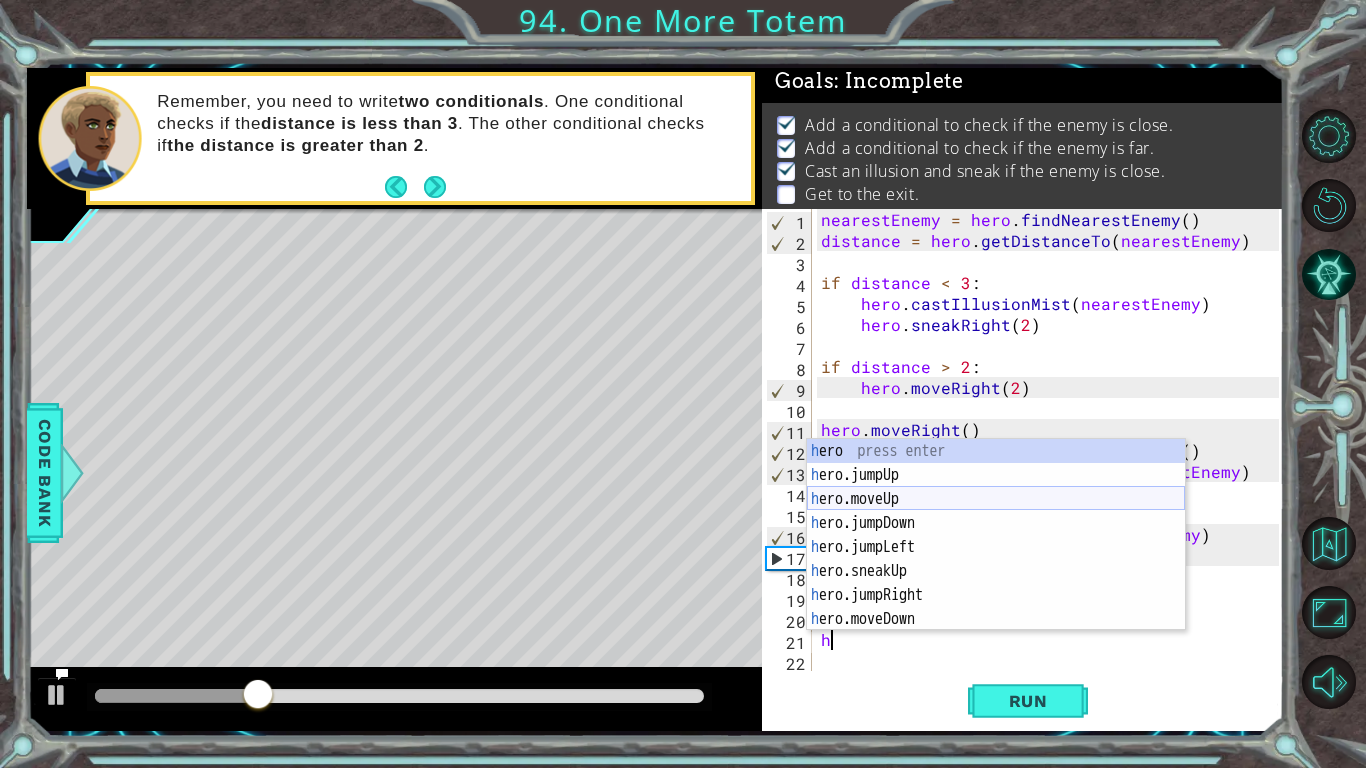 click on "h ero press enter h ero.jumpUp press enter h ero.moveUp press enter h ero.jumpDown press enter h ero.jumpLeft press enter h ero.sneakUp press enter h ero.jumpRight press enter h ero.moveDown press enter h ero.moveLeft press enter" at bounding box center [996, 559] 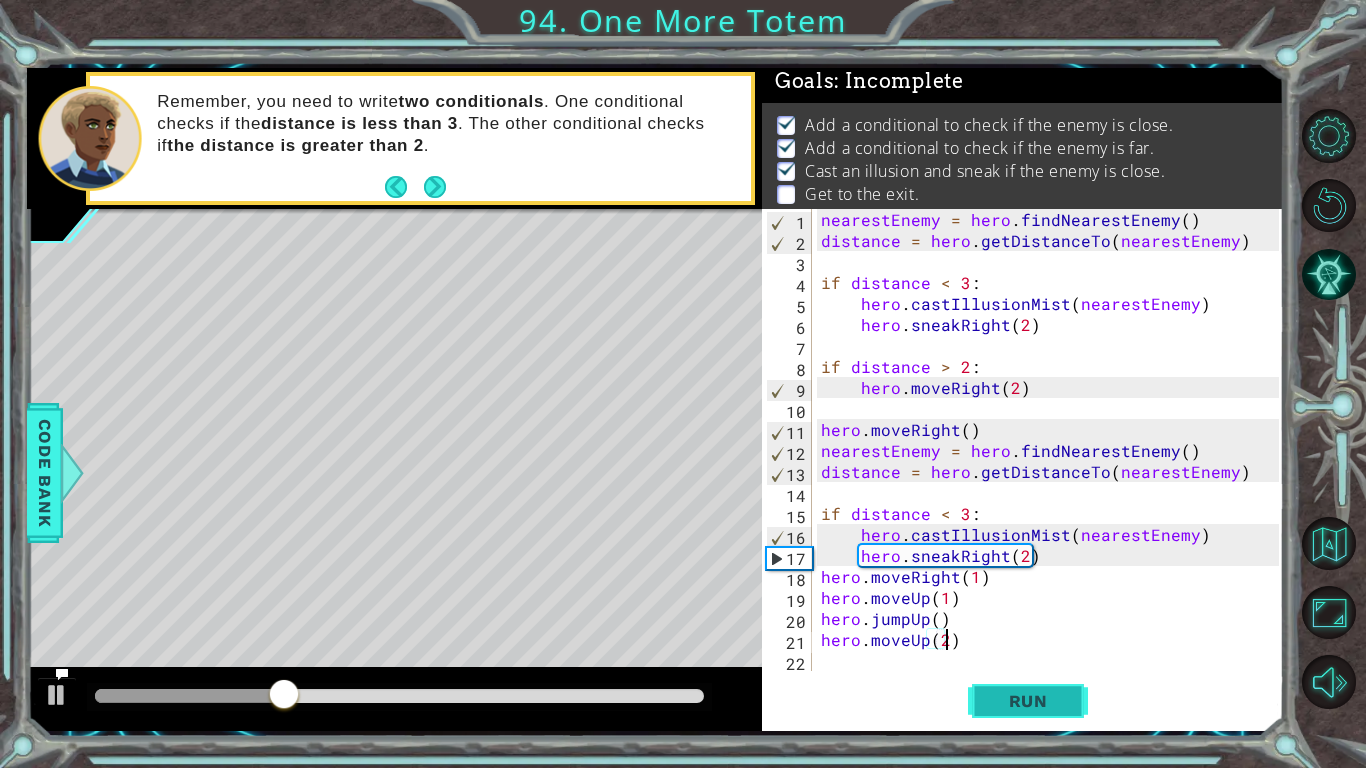 scroll, scrollTop: 0, scrollLeft: 7, axis: horizontal 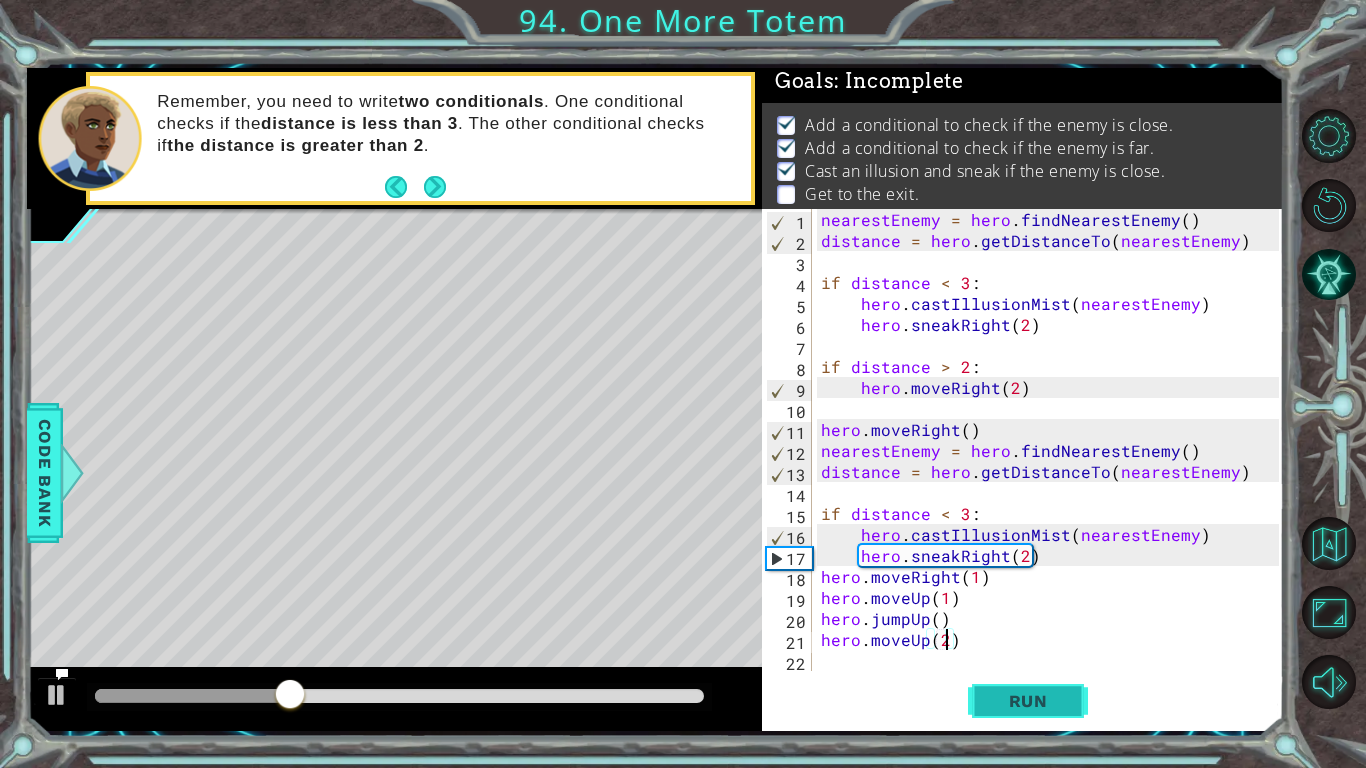type on "hero.moveUp(2)" 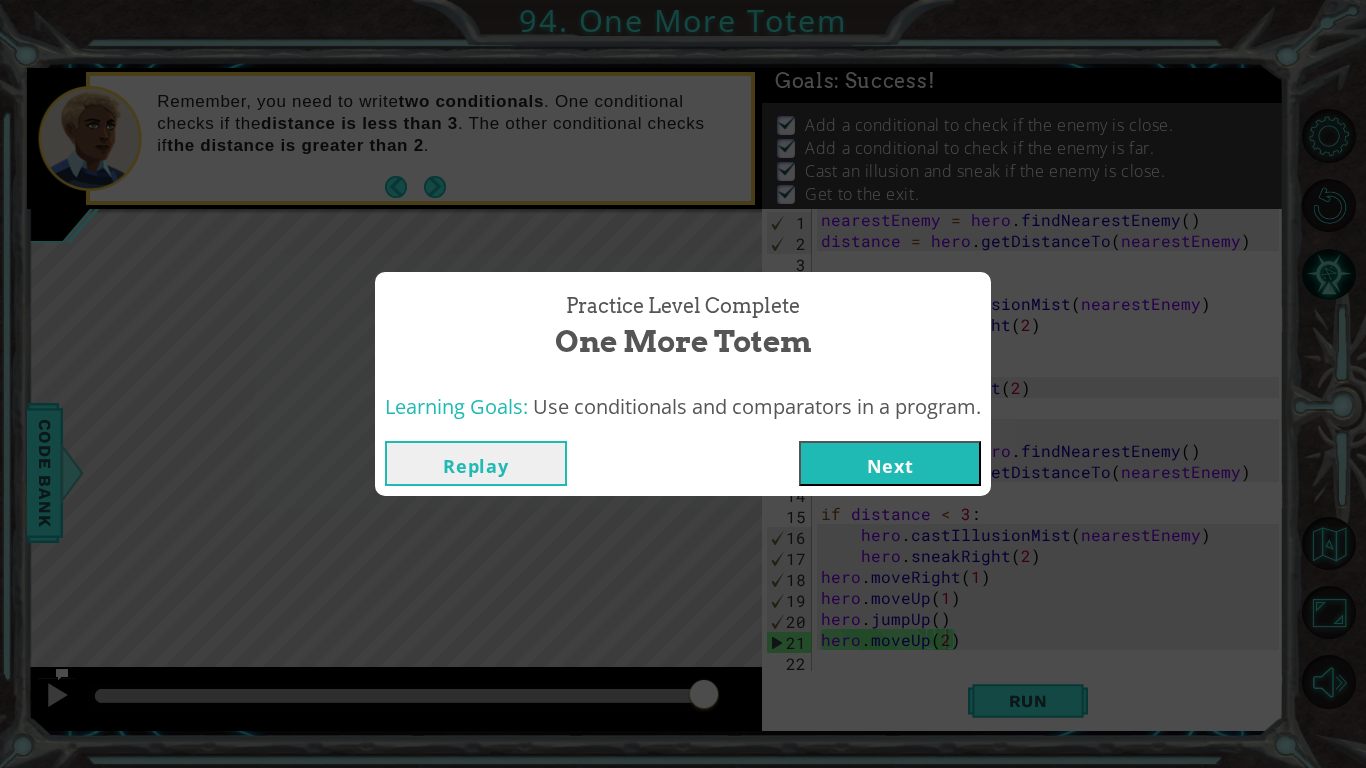 click on "Next" at bounding box center (890, 463) 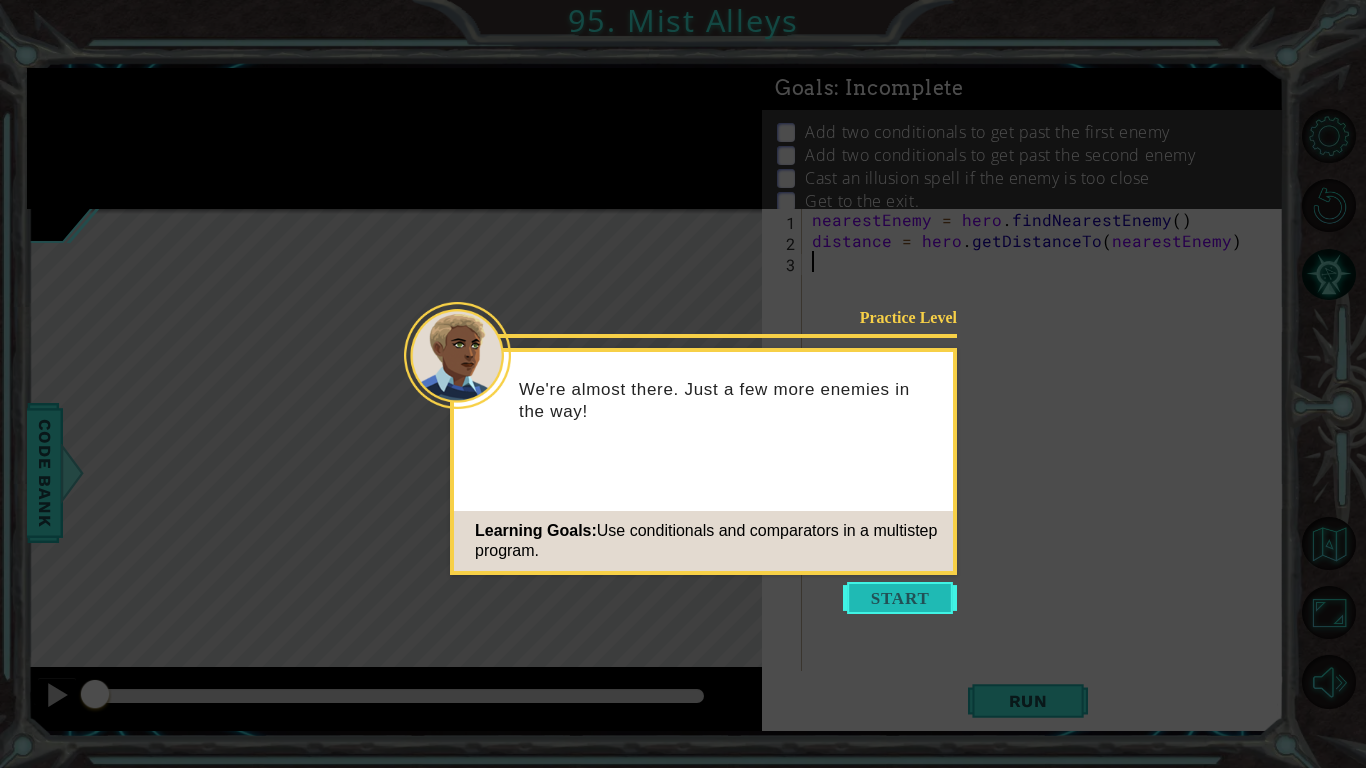click at bounding box center (900, 598) 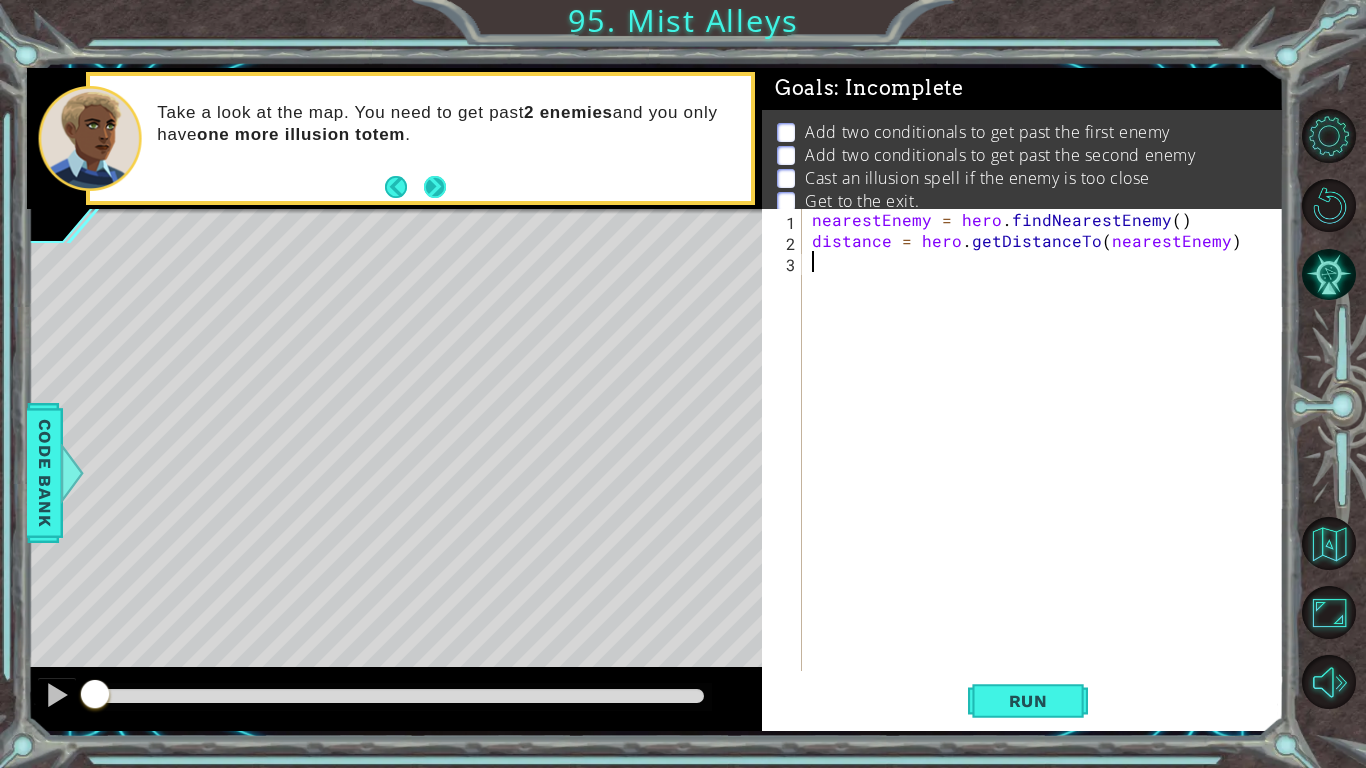 click at bounding box center (435, 187) 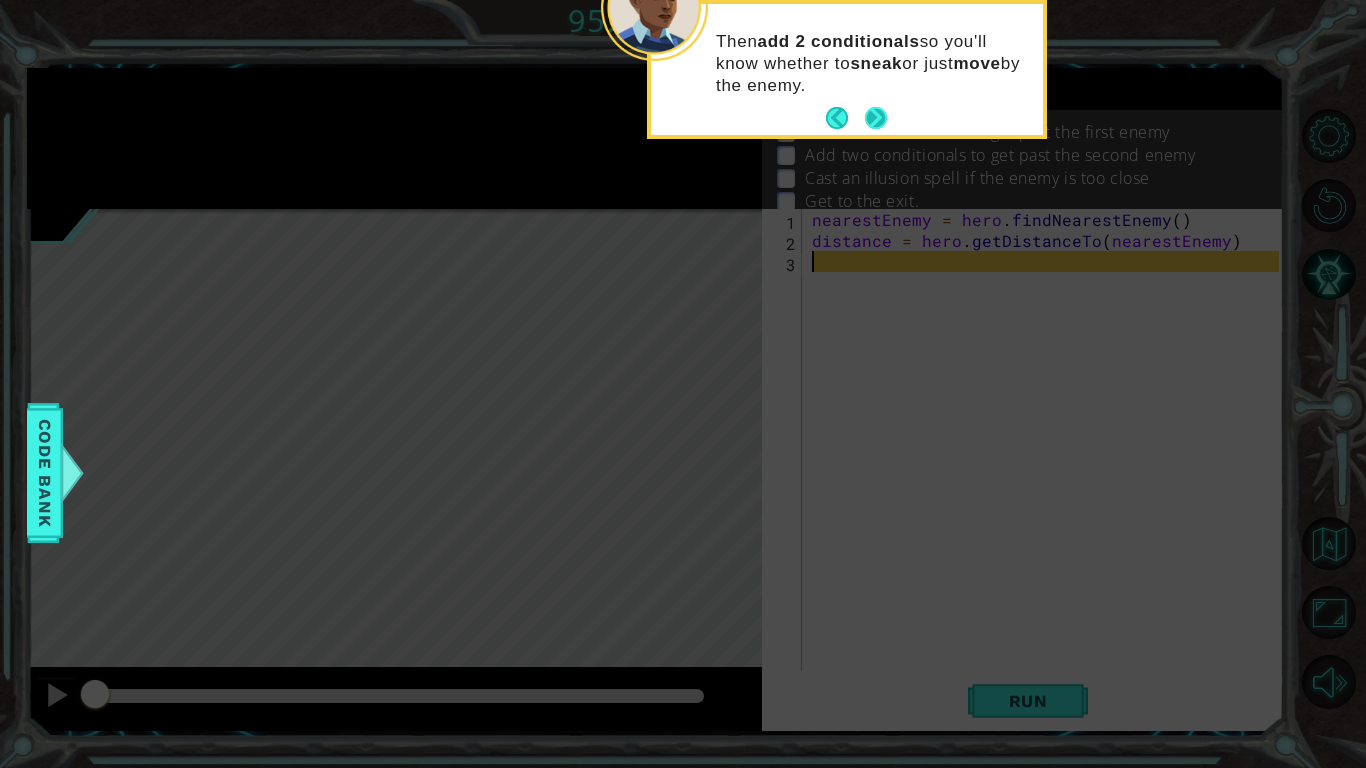 click at bounding box center (876, 118) 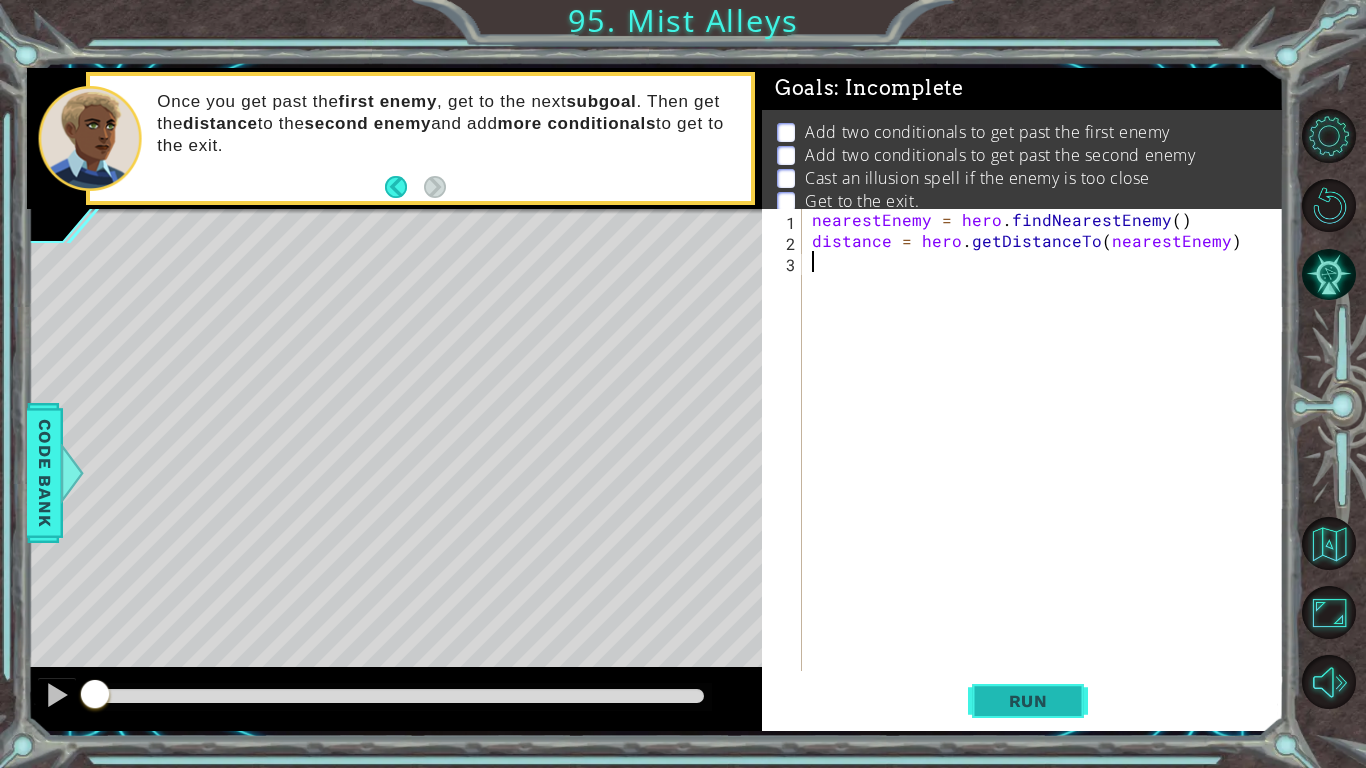 click on "Run" at bounding box center (1028, 701) 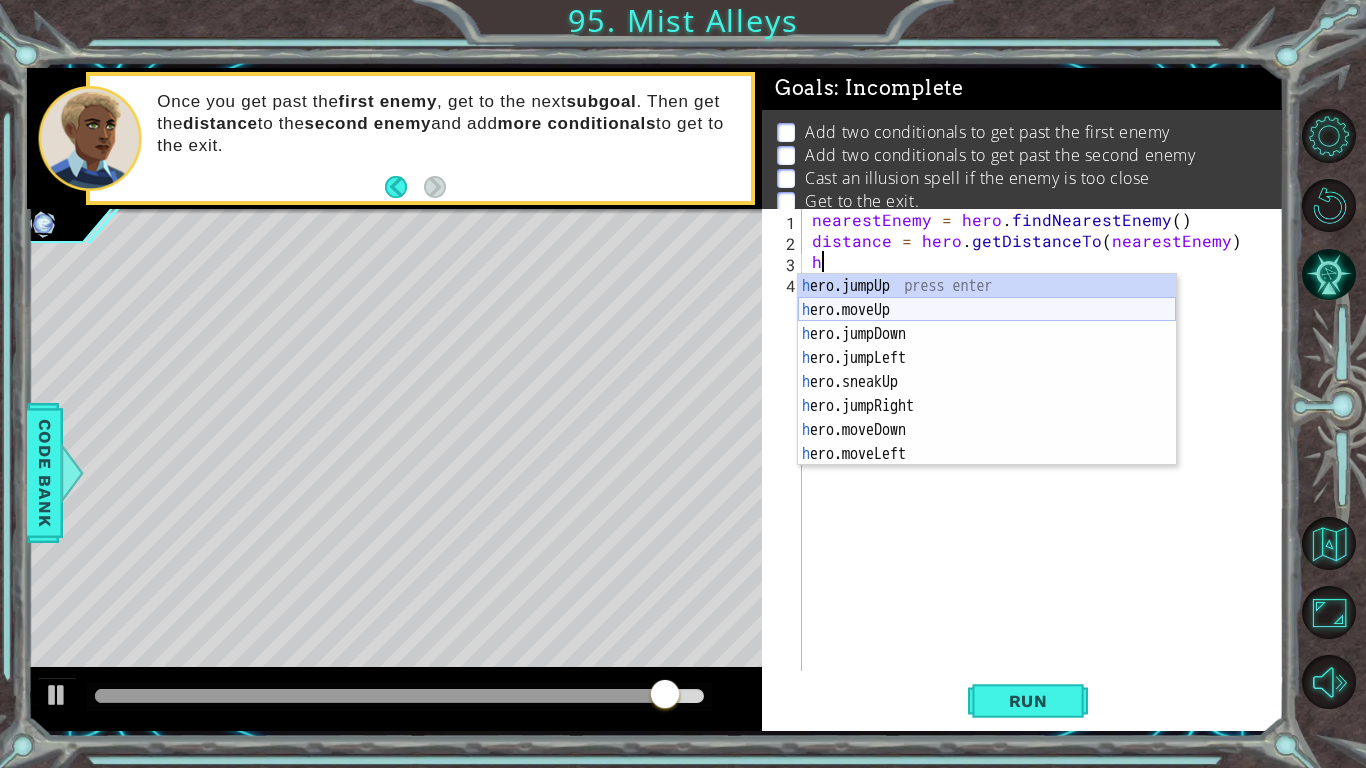 click on "h ero.jumpUp press enter h ero.moveUp press enter h ero.jumpDown press enter h ero.jumpLeft press enter h ero.sneakUp press enter h ero.jumpRight press enter h ero.moveDown press enter h ero.moveLeft press enter h ero.moveRight press enter" at bounding box center [987, 394] 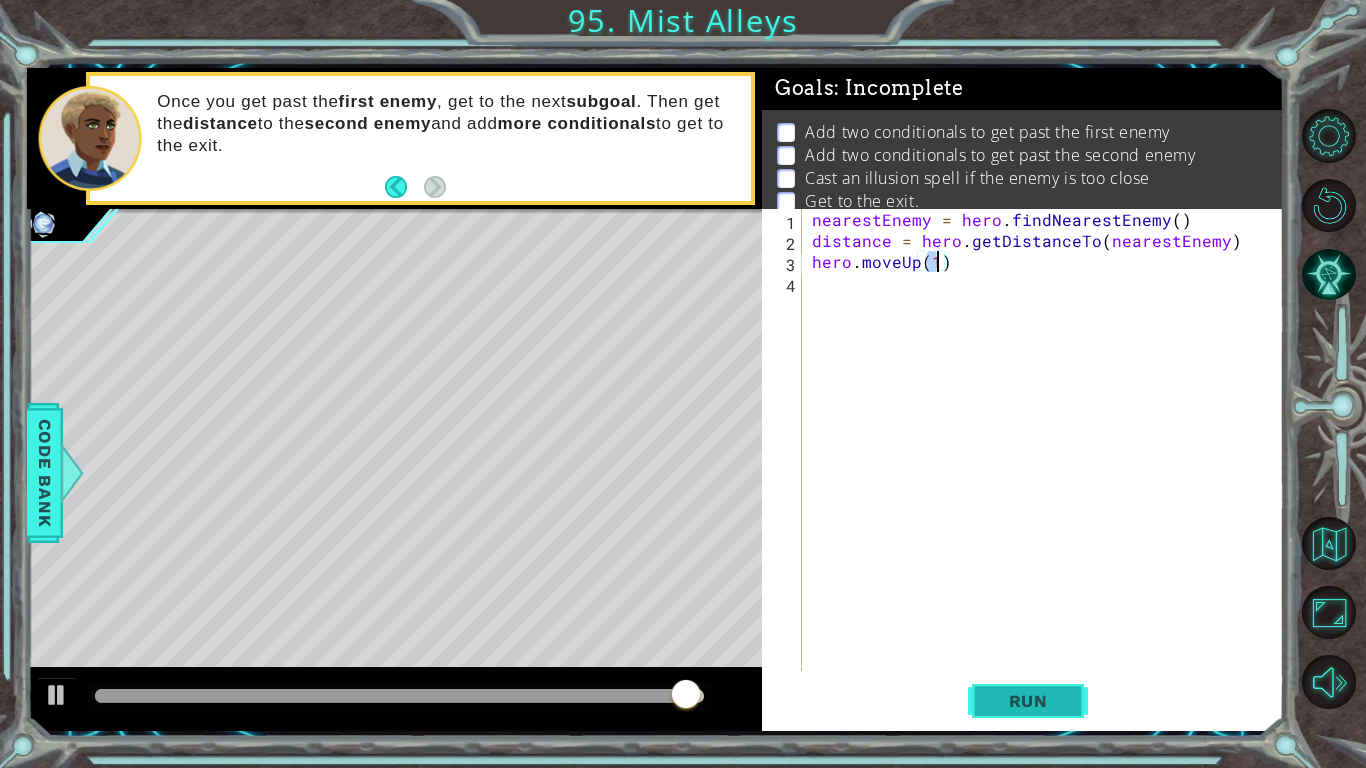 click on "Run" at bounding box center [1028, 701] 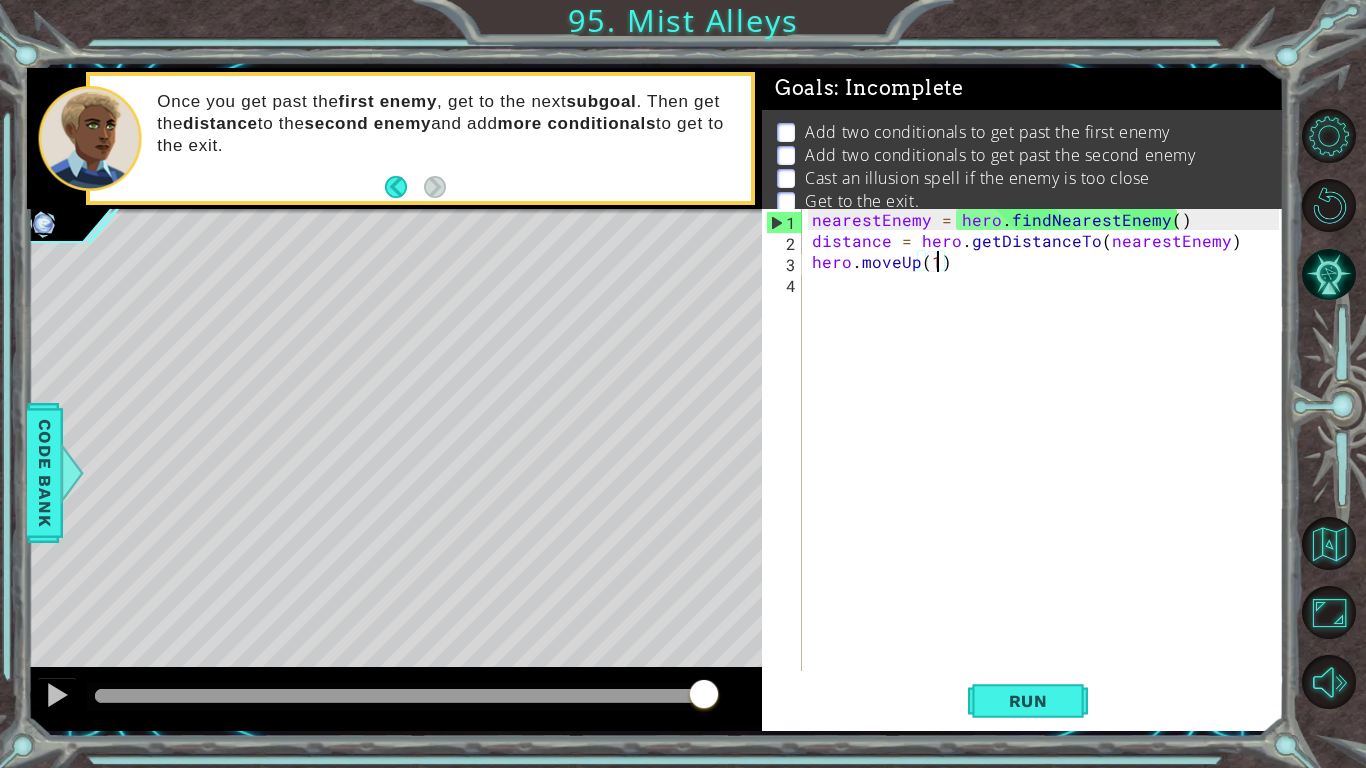 click on "nearestEnemy   =   hero . findNearestEnemy ( ) distance   =   hero . getDistanceTo ( nearestEnemy ) hero . moveUp ( 1 )" at bounding box center (1048, 461) 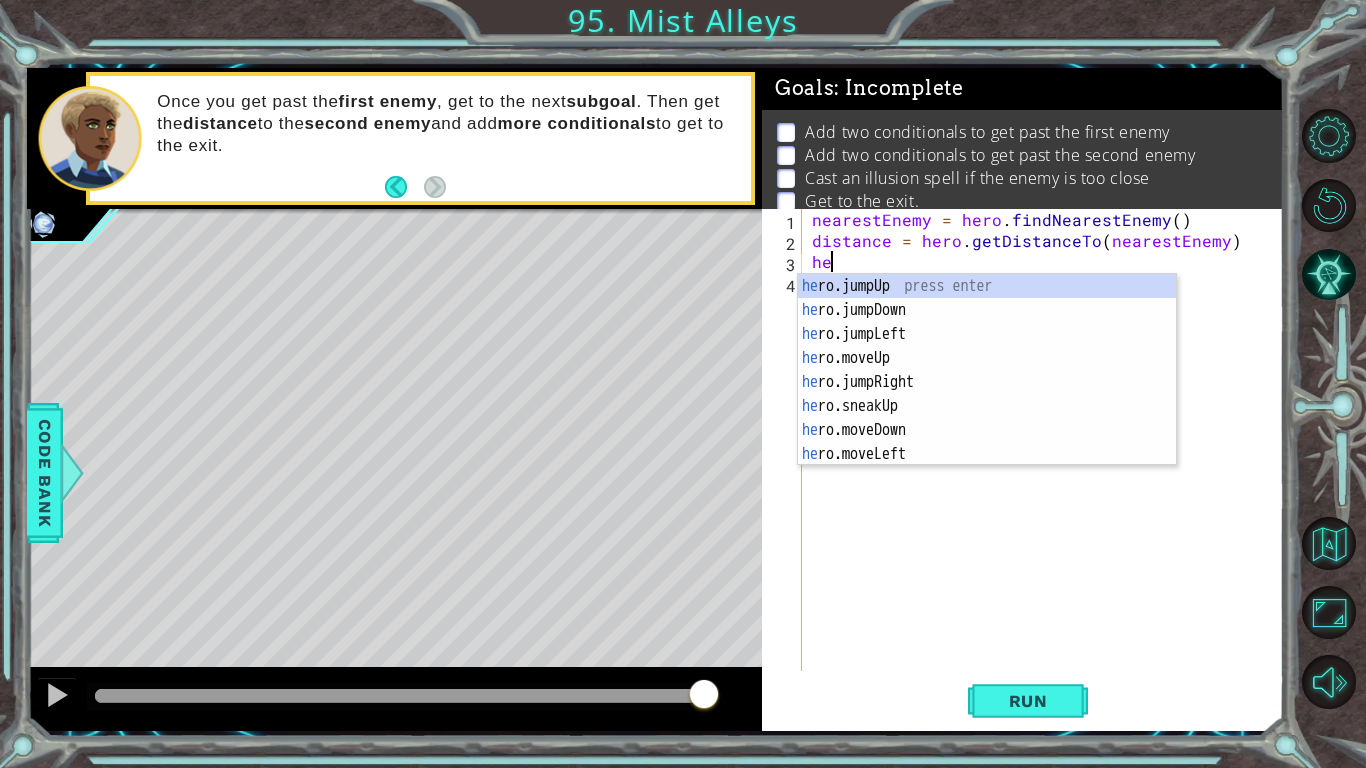 type on "h" 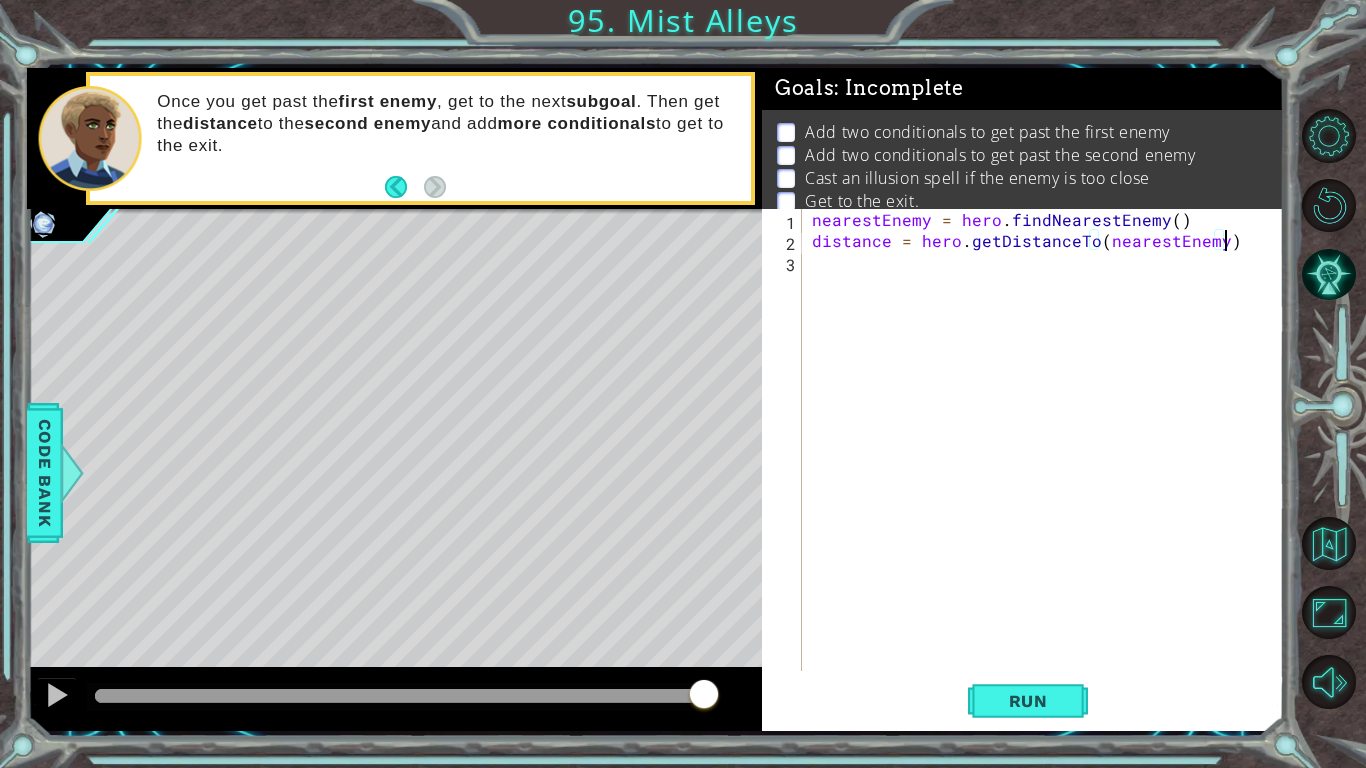 click on "nearestEnemy   =   hero . findNearestEnemy ( ) distance   =   hero . getDistanceTo ( nearestEnemy )" at bounding box center [1048, 461] 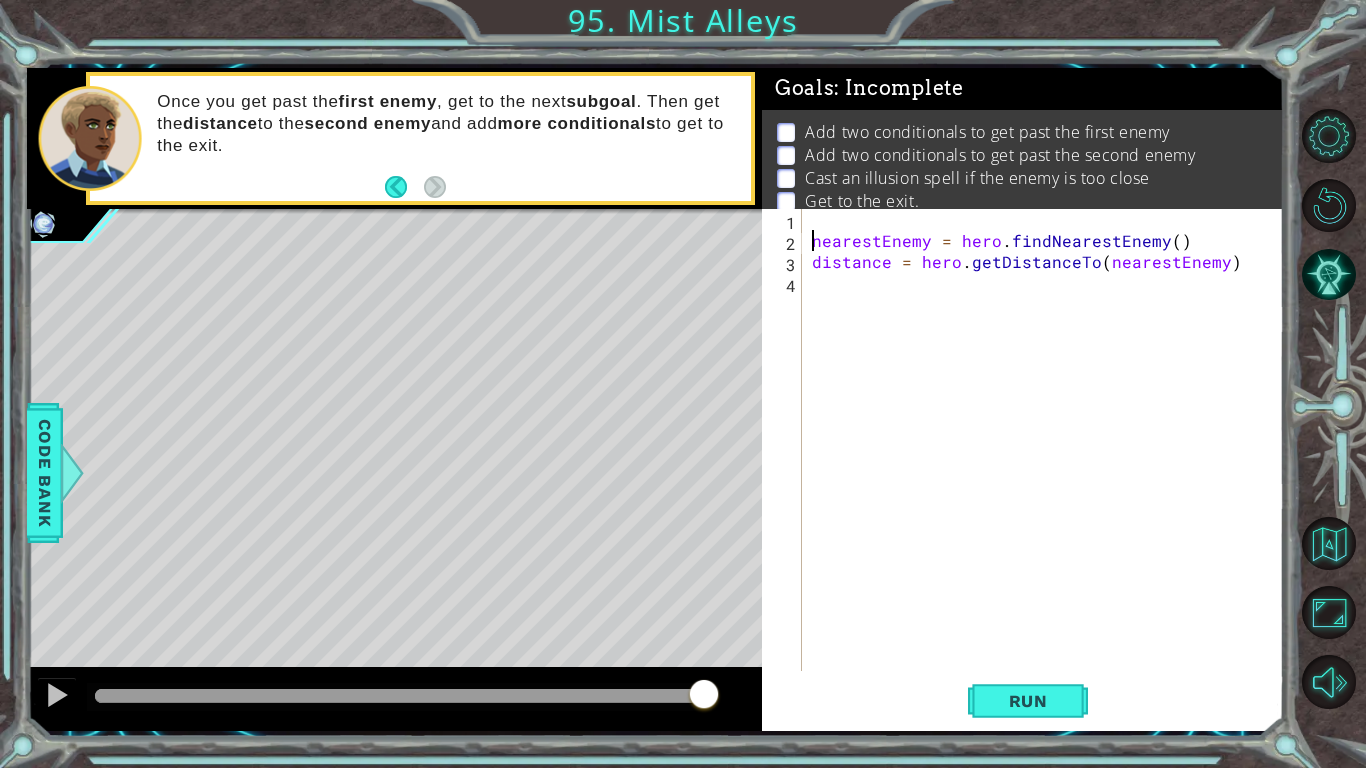 click on "nearestEnemy   =   hero . findNearestEnemy ( ) distance   =   hero . getDistanceTo ( nearestEnemy )" at bounding box center [1048, 461] 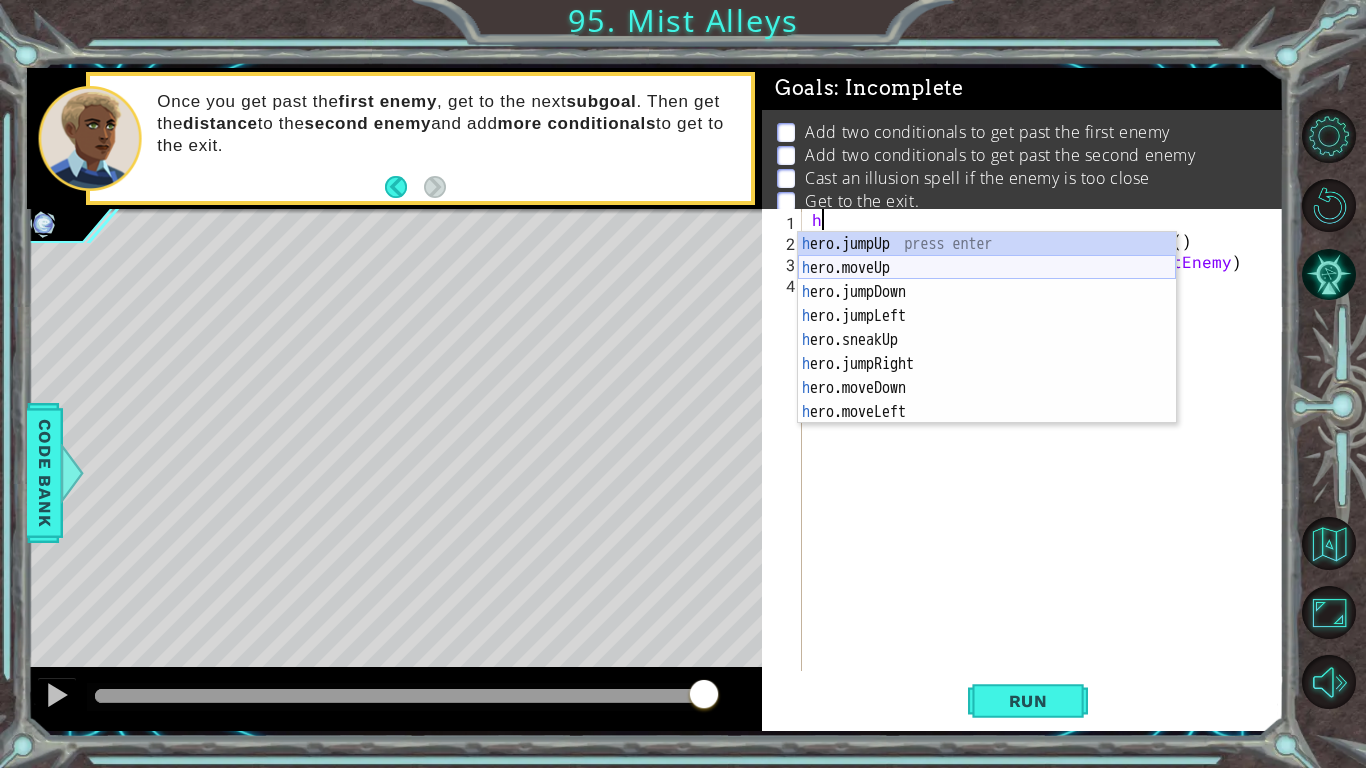 click on "h ero.jumpUp press enter h ero.moveUp press enter h ero.jumpDown press enter h ero.jumpLeft press enter h ero.sneakUp press enter h ero.jumpRight press enter h ero.moveDown press enter h ero.moveLeft press enter h ero.moveRight press enter" at bounding box center (987, 352) 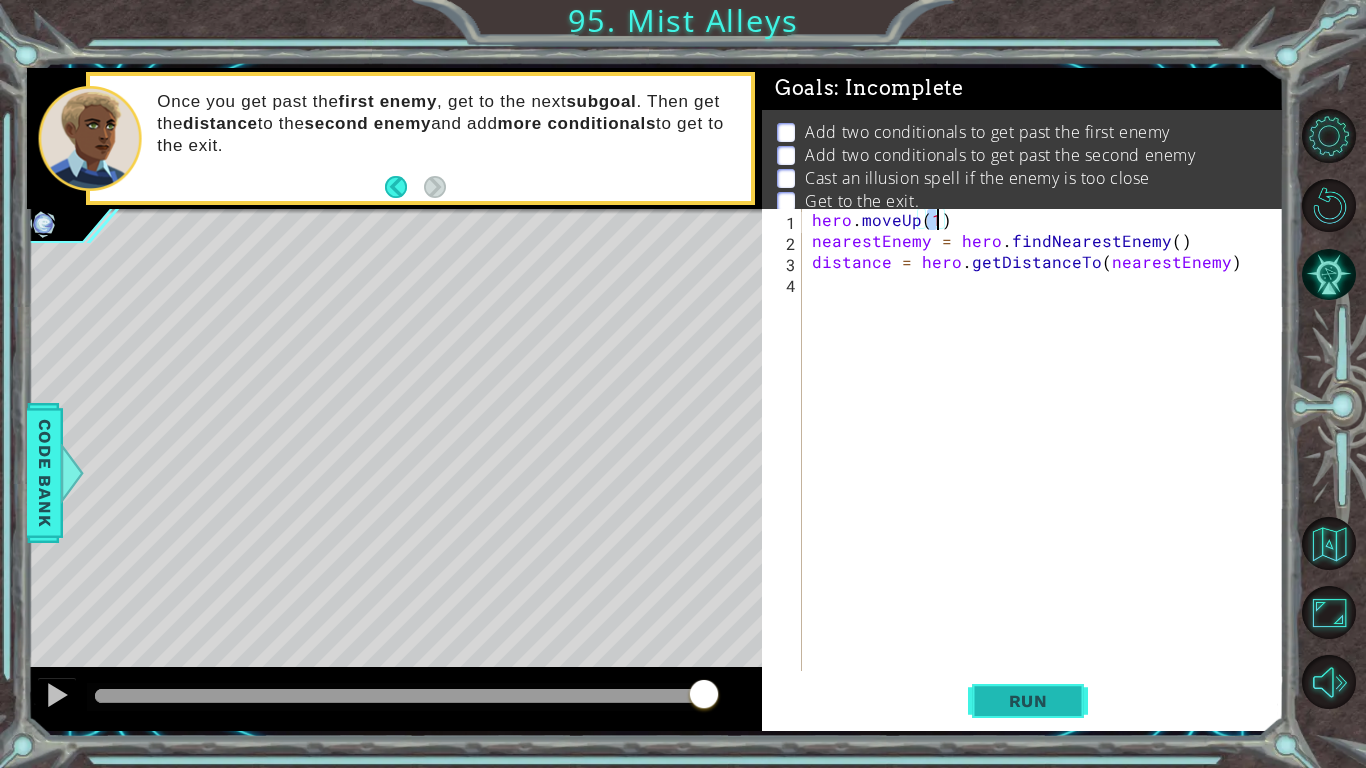 type on "hero.moveUp(1)" 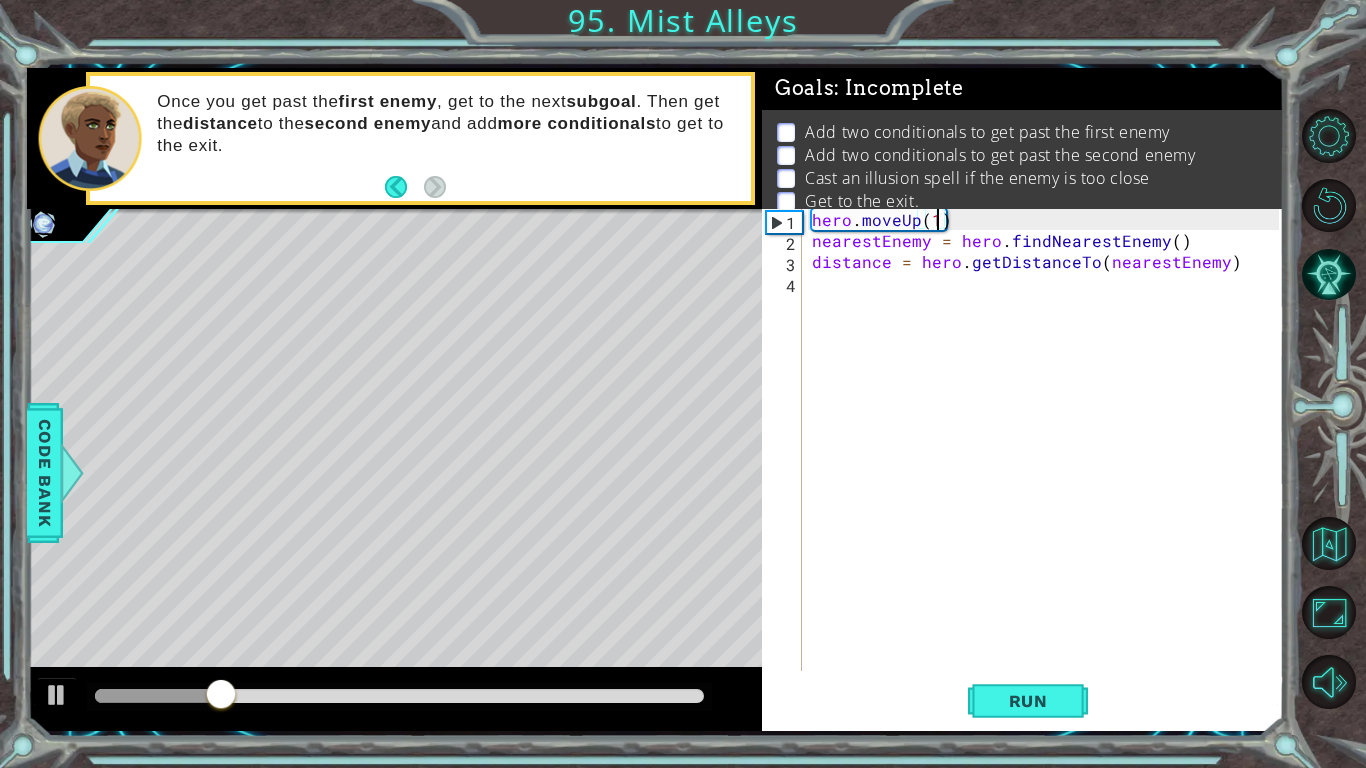 click on "hero . moveUp ( 1 ) nearestEnemy   =   hero . findNearestEnemy ( ) distance   =   hero . getDistanceTo ( nearestEnemy )" at bounding box center (1048, 461) 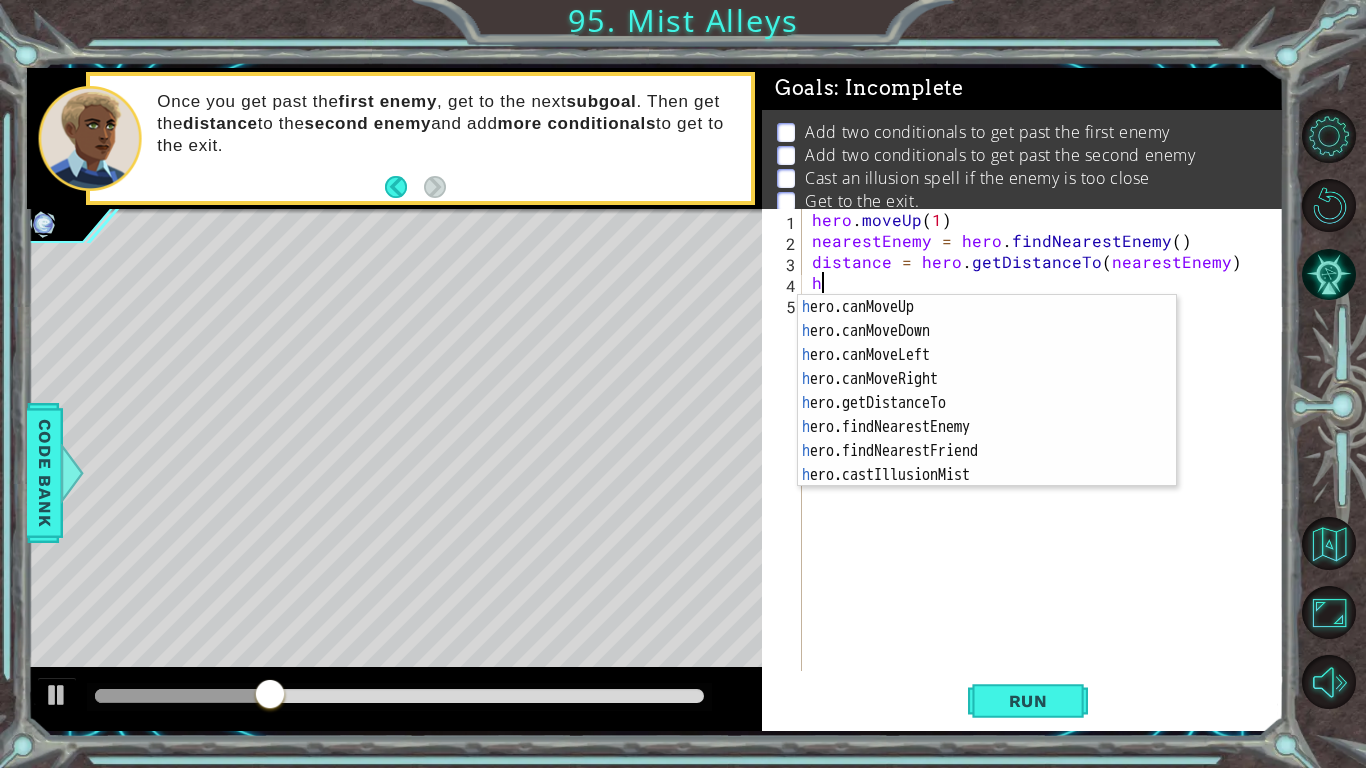 scroll, scrollTop: 336, scrollLeft: 0, axis: vertical 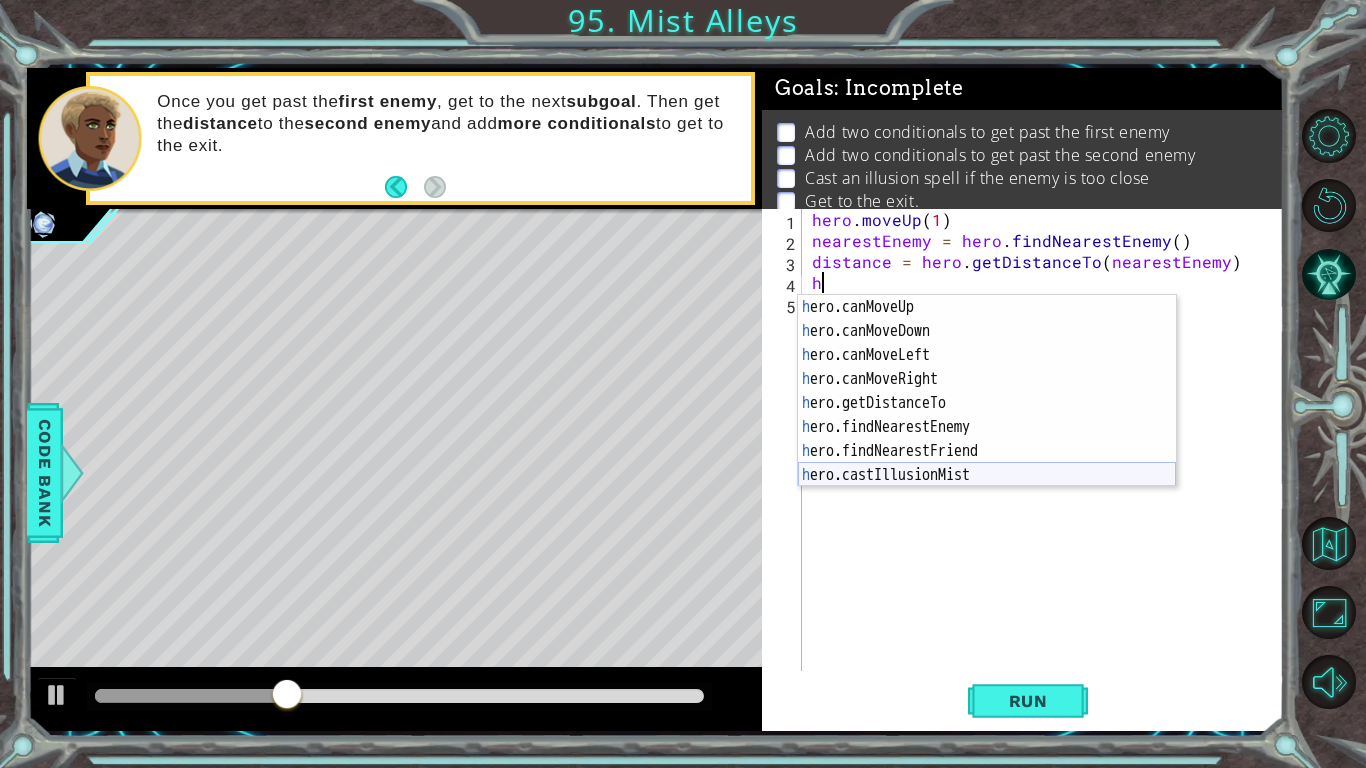 click on "h ero.canMoveUp press enter h ero.canMoveDown press enter h ero.canMoveLeft press enter h ero.canMoveRight press enter h ero.getDistanceTo press enter h ero.findNearestEnemy press enter h ero.findNearestFriend press enter h ero.castIllusionMist press enter" at bounding box center [987, 415] 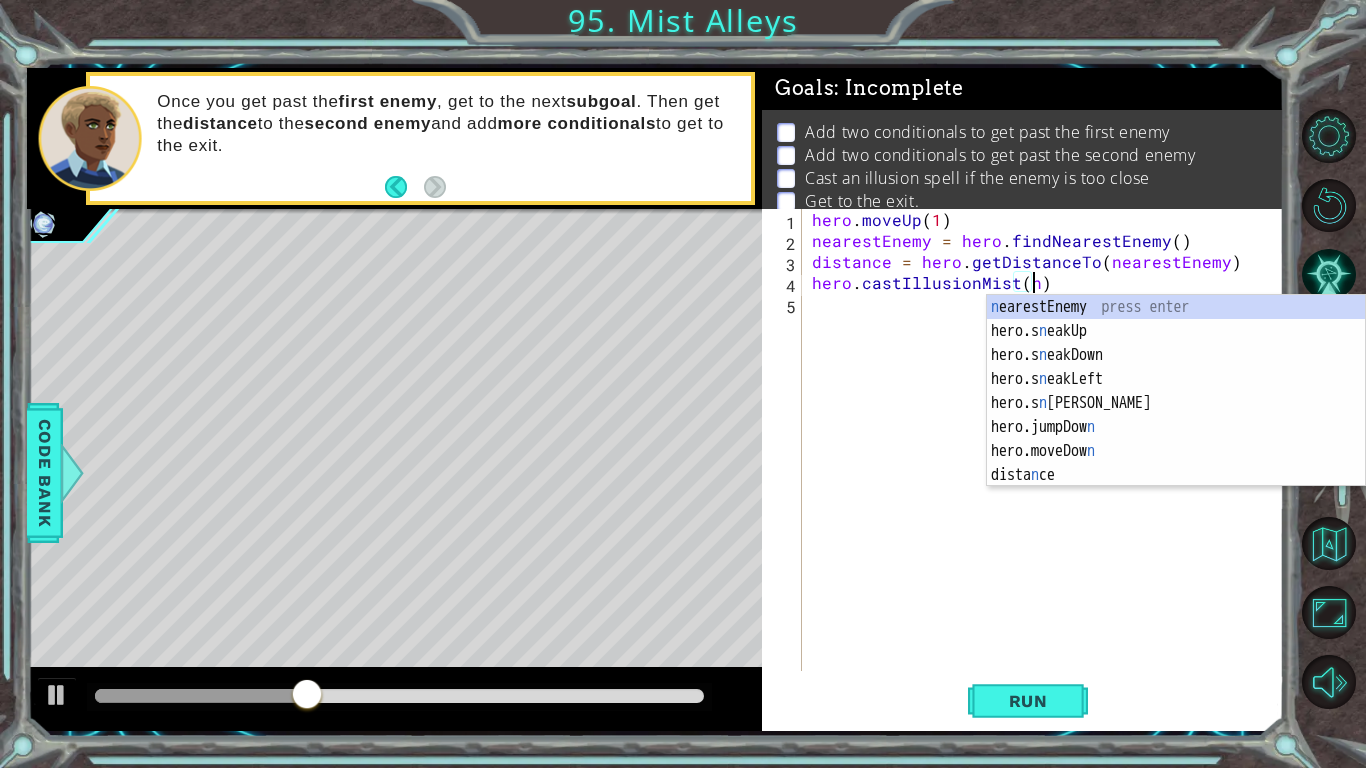 scroll, scrollTop: 0, scrollLeft: 13, axis: horizontal 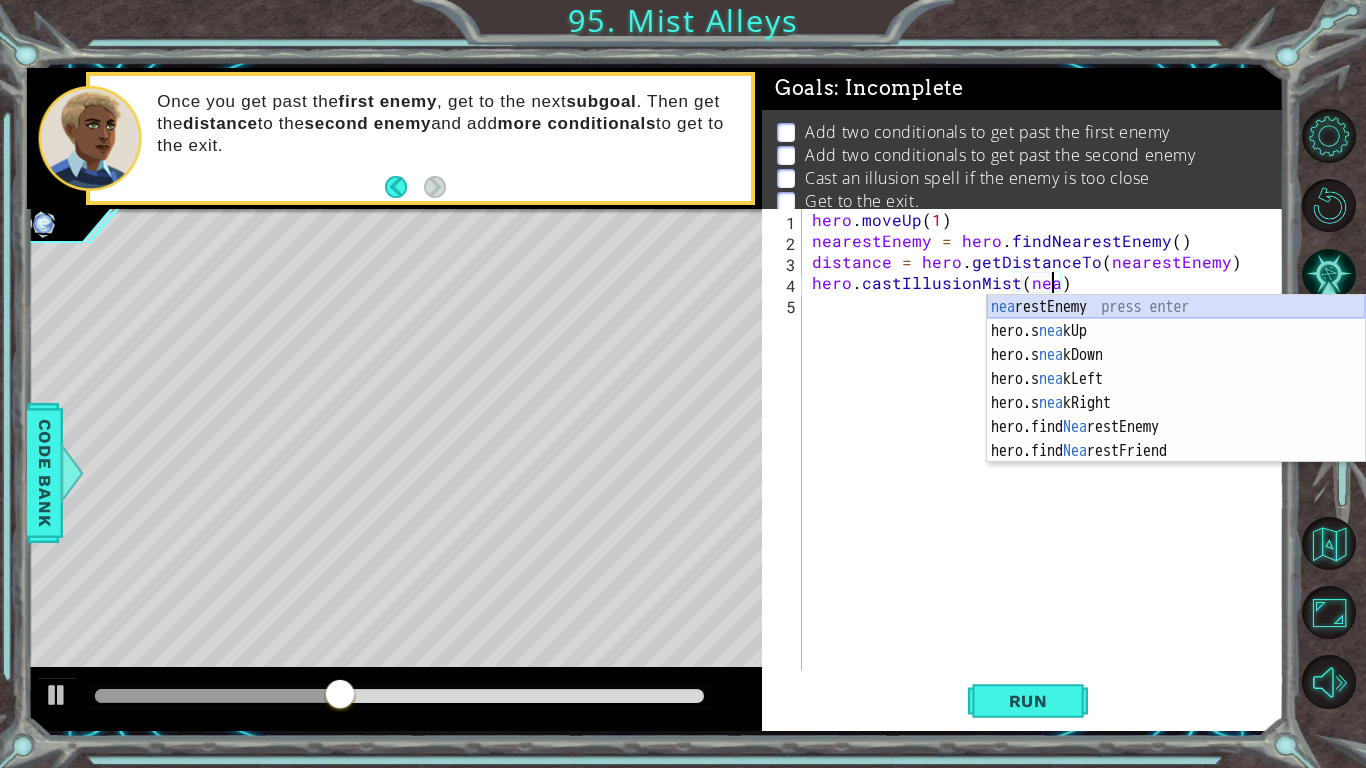 click on "nea restEnemy press enter hero.s nea kUp press enter hero.s nea kDown press enter hero.s nea kLeft press enter hero.s nea kRight press enter hero.find [PERSON_NAME] restEnemy press enter hero.find Nea restFriend press enter" at bounding box center [1176, 403] 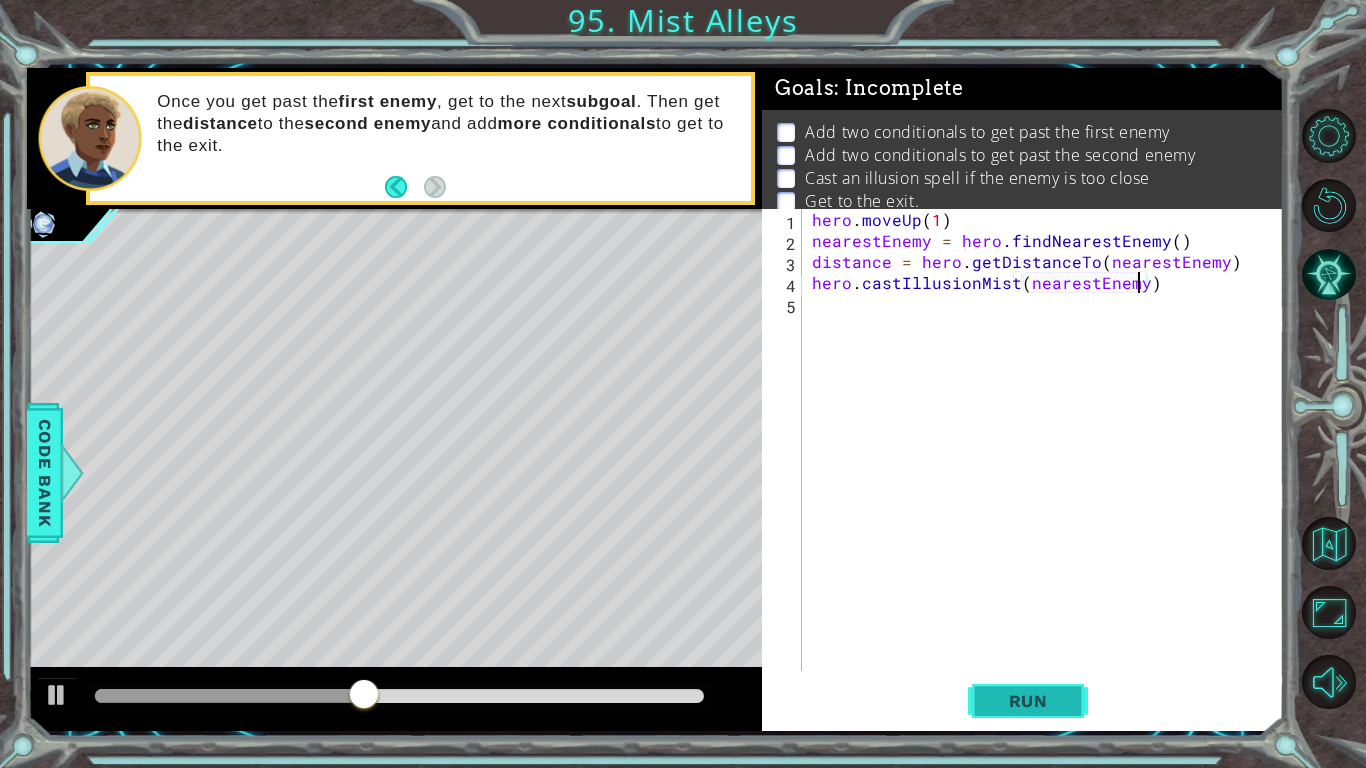type on "hero.castIllusionMist(nearestEnemy)" 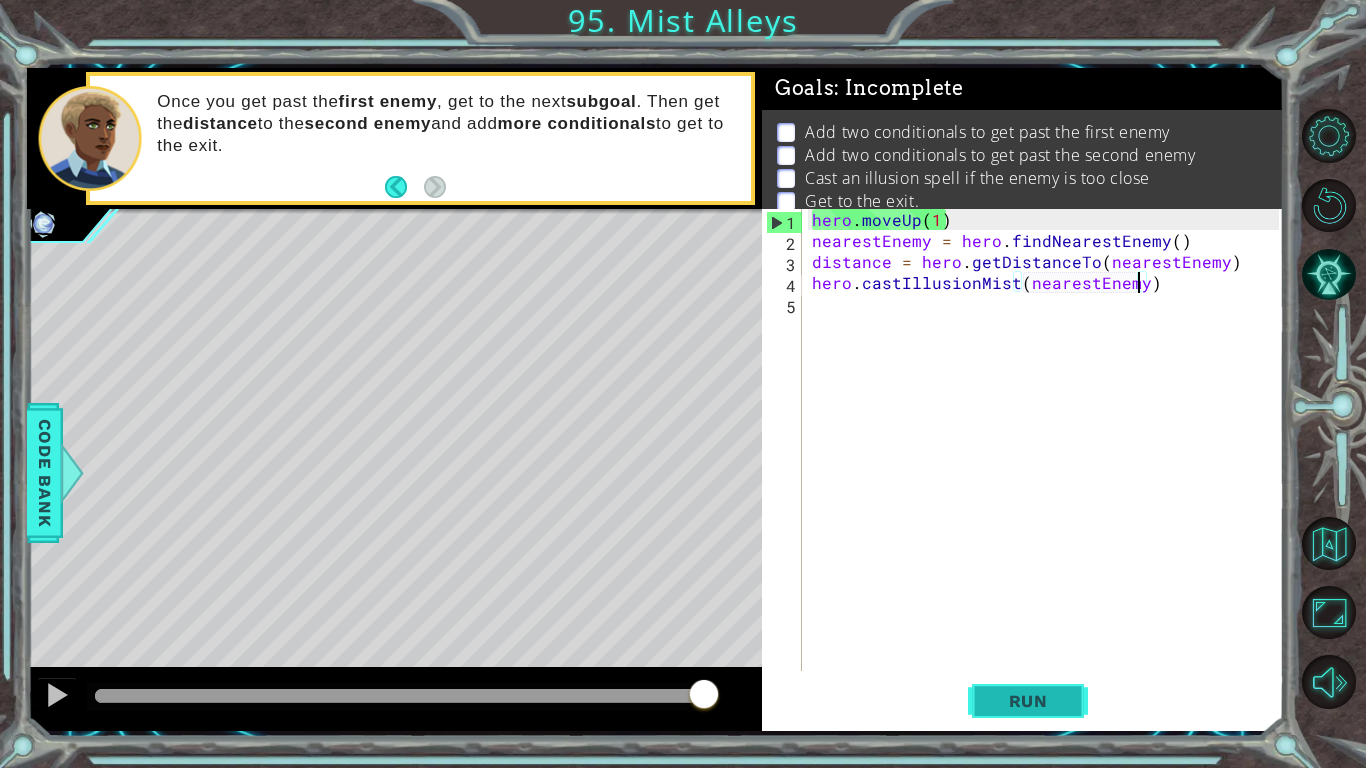 click on "Run" at bounding box center (1028, 701) 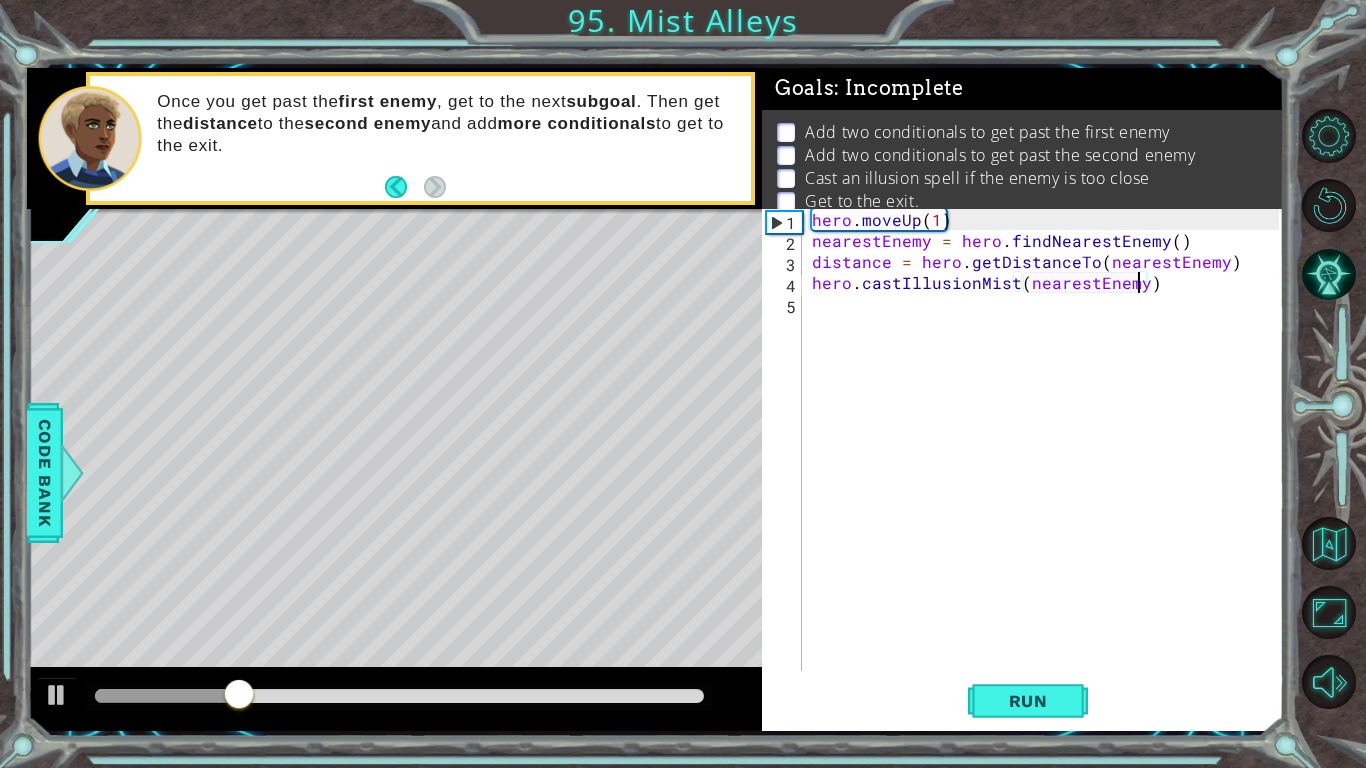 click on "hero . moveUp ( 1 ) nearestEnemy   =   hero . findNearestEnemy ( ) distance   =   hero . getDistanceTo ( nearestEnemy ) hero . castIllusionMist ( nearestEnemy )" at bounding box center (1048, 461) 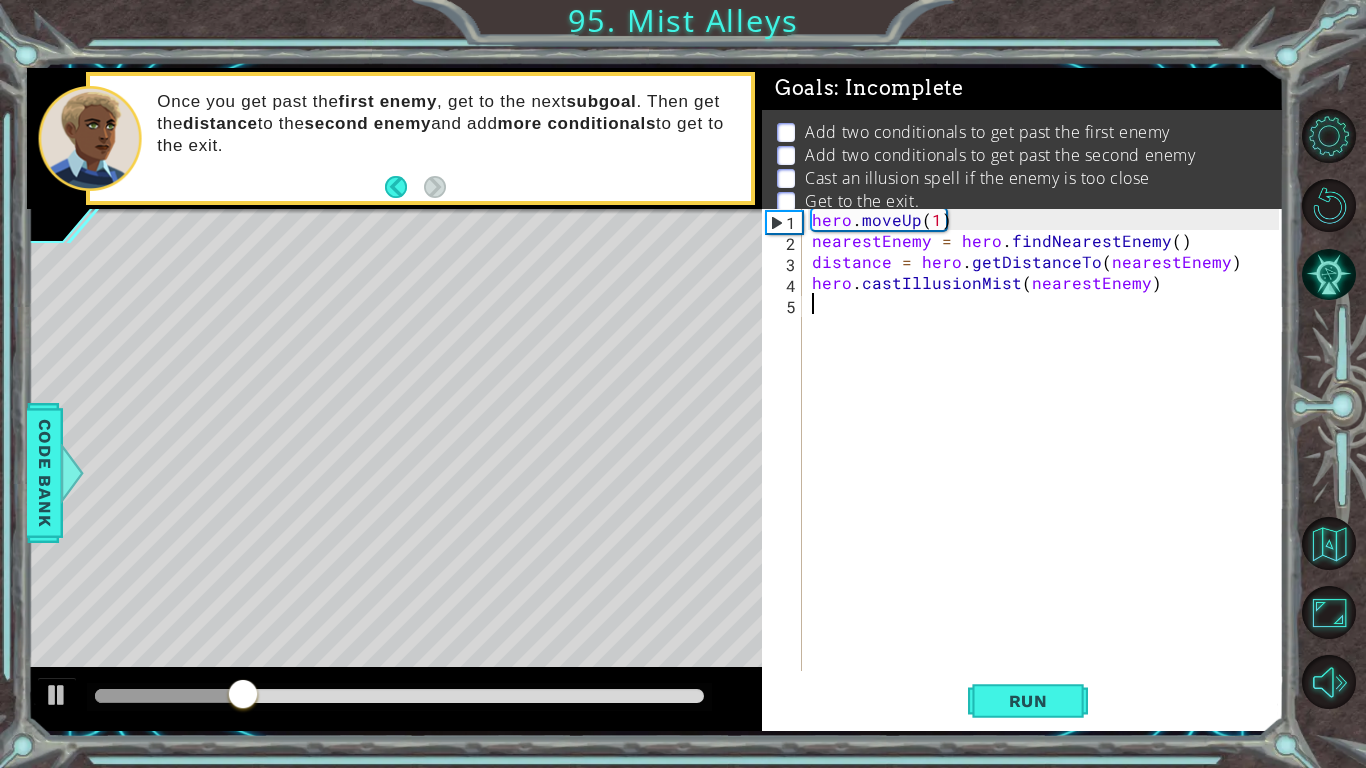 scroll, scrollTop: 0, scrollLeft: 0, axis: both 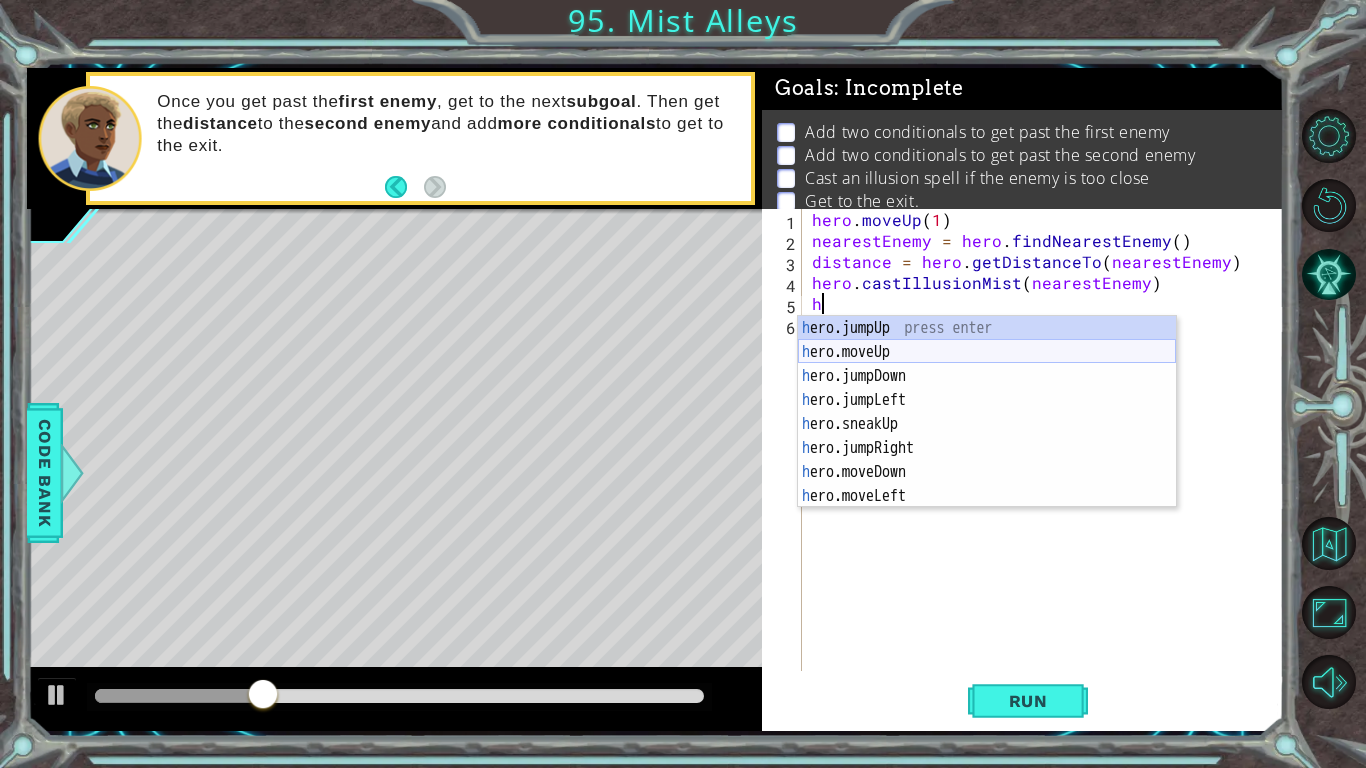 click on "h ero.jumpUp press enter h ero.moveUp press enter h ero.jumpDown press enter h ero.jumpLeft press enter h ero.sneakUp press enter h ero.jumpRight press enter h ero.moveDown press enter h ero.moveLeft press enter h ero.moveRight press enter" at bounding box center [987, 436] 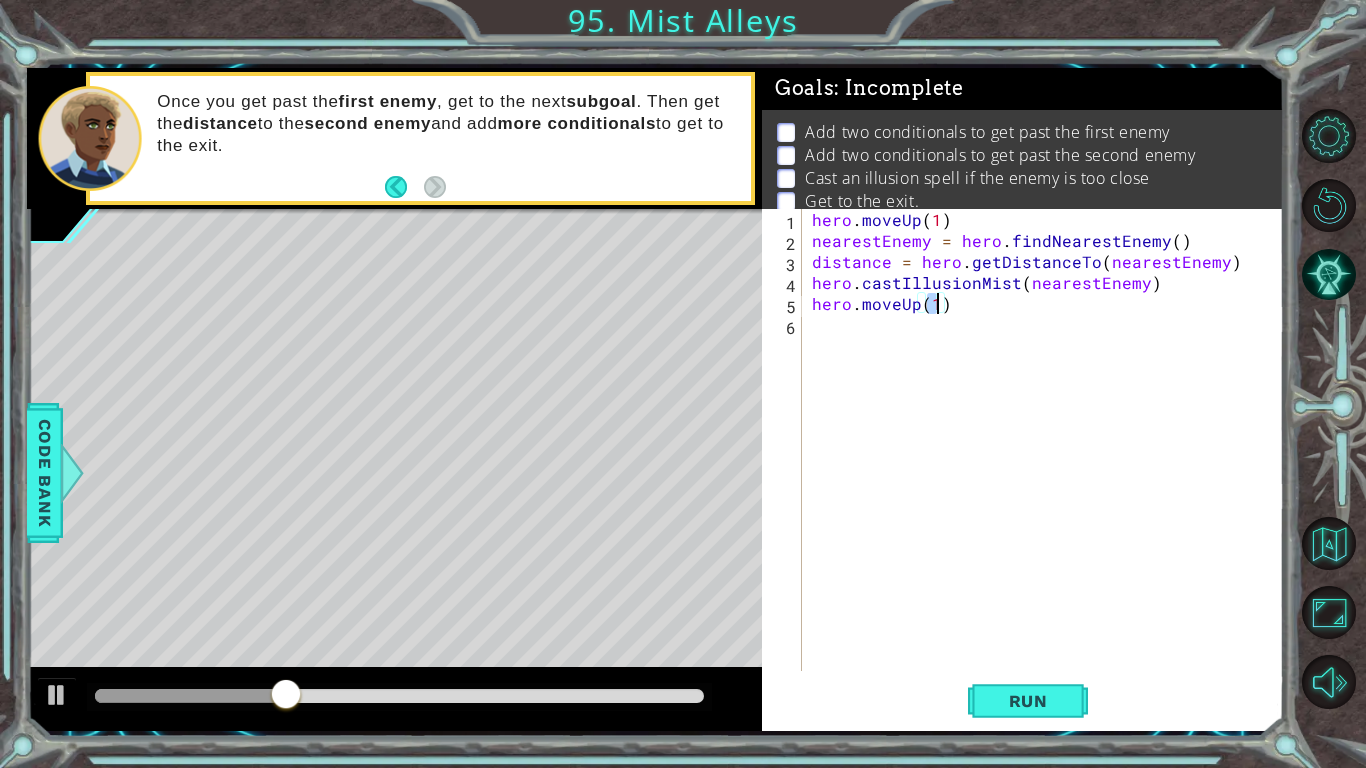 click on "hero . moveUp ( 1 ) nearestEnemy   =   hero . findNearestEnemy ( ) distance   =   hero . getDistanceTo ( nearestEnemy ) hero . castIllusionMist ( nearestEnemy ) hero . moveUp ( 1 )" at bounding box center (1048, 461) 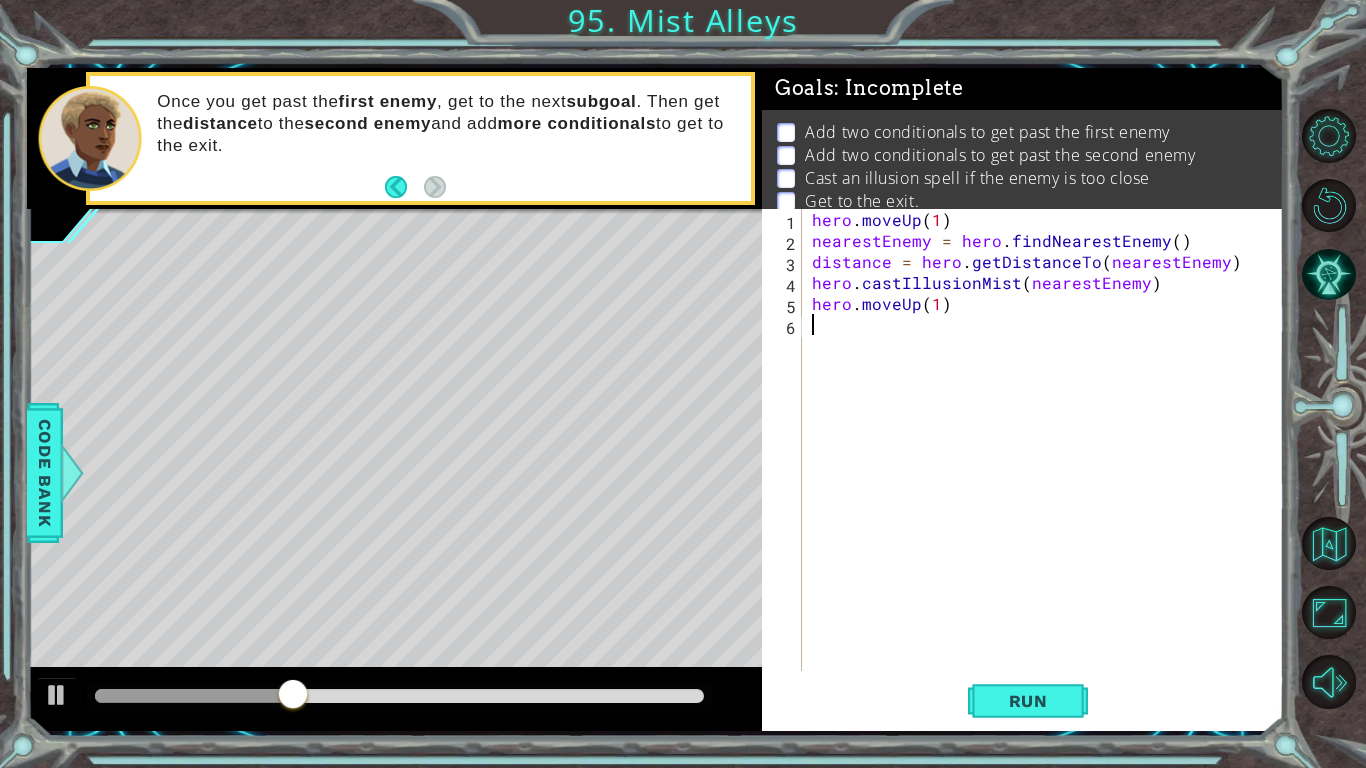 type on "h" 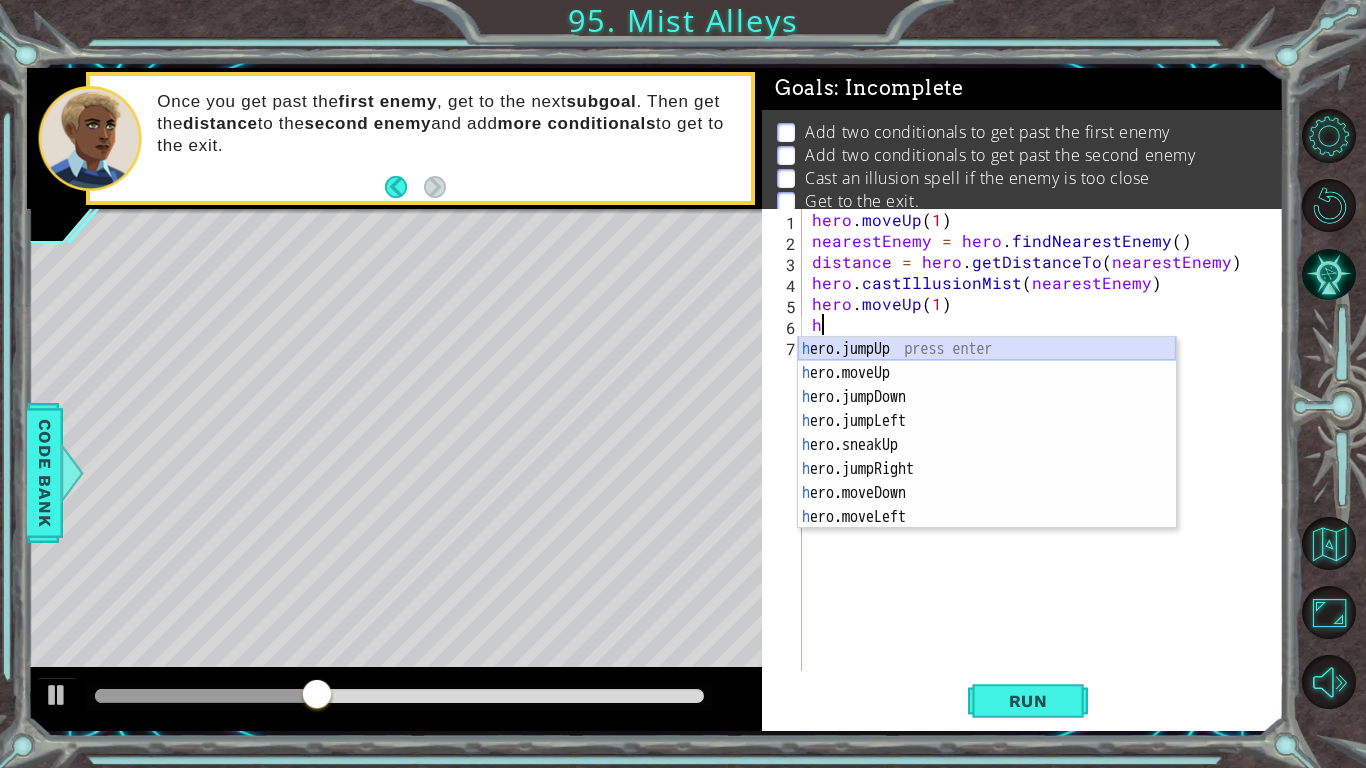click on "h ero.jumpUp press enter h ero.moveUp press enter h ero.jumpDown press enter h ero.jumpLeft press enter h ero.sneakUp press enter h ero.jumpRight press enter h ero.moveDown press enter h ero.moveLeft press enter h ero.moveRight press enter" at bounding box center (987, 457) 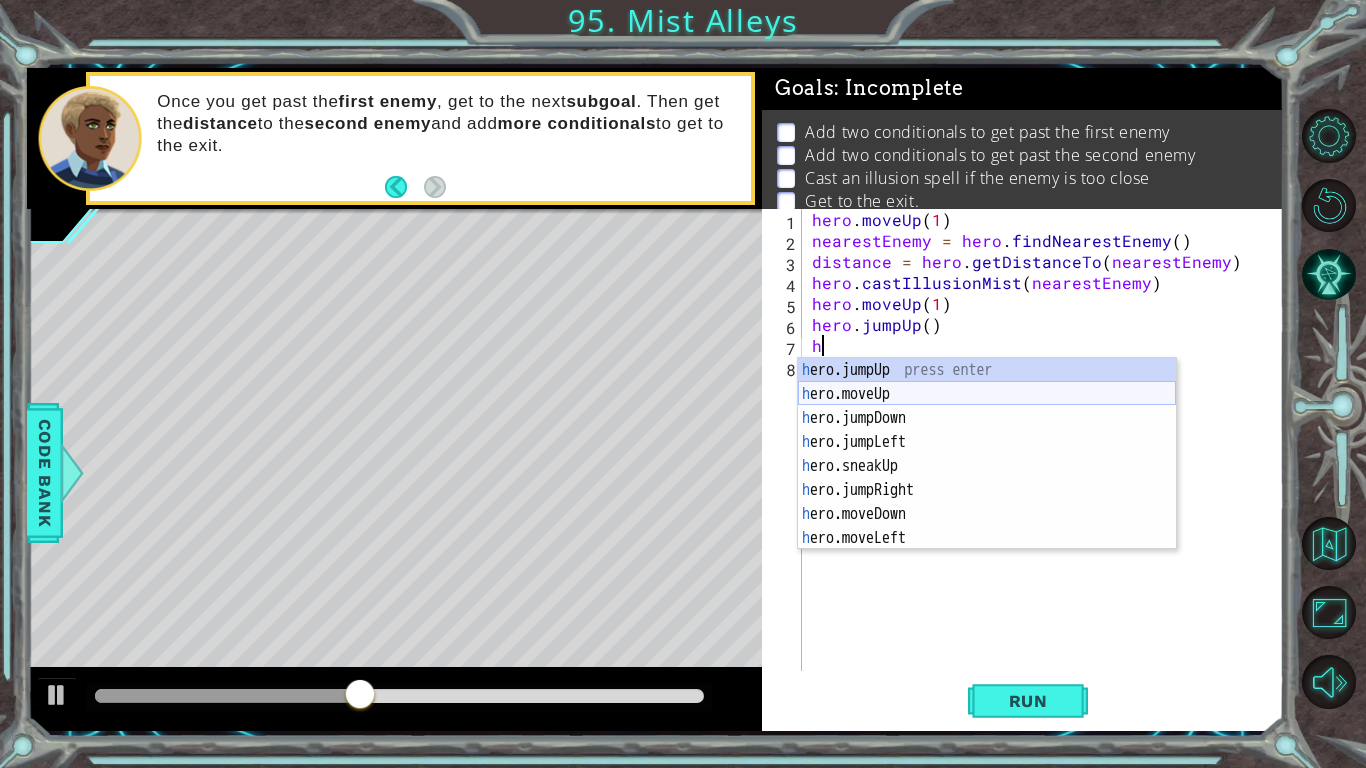 click on "h ero.jumpUp press enter h ero.moveUp press enter h ero.jumpDown press enter h ero.jumpLeft press enter h ero.sneakUp press enter h ero.jumpRight press enter h ero.moveDown press enter h ero.moveLeft press enter h ero.moveRight press enter" at bounding box center (987, 478) 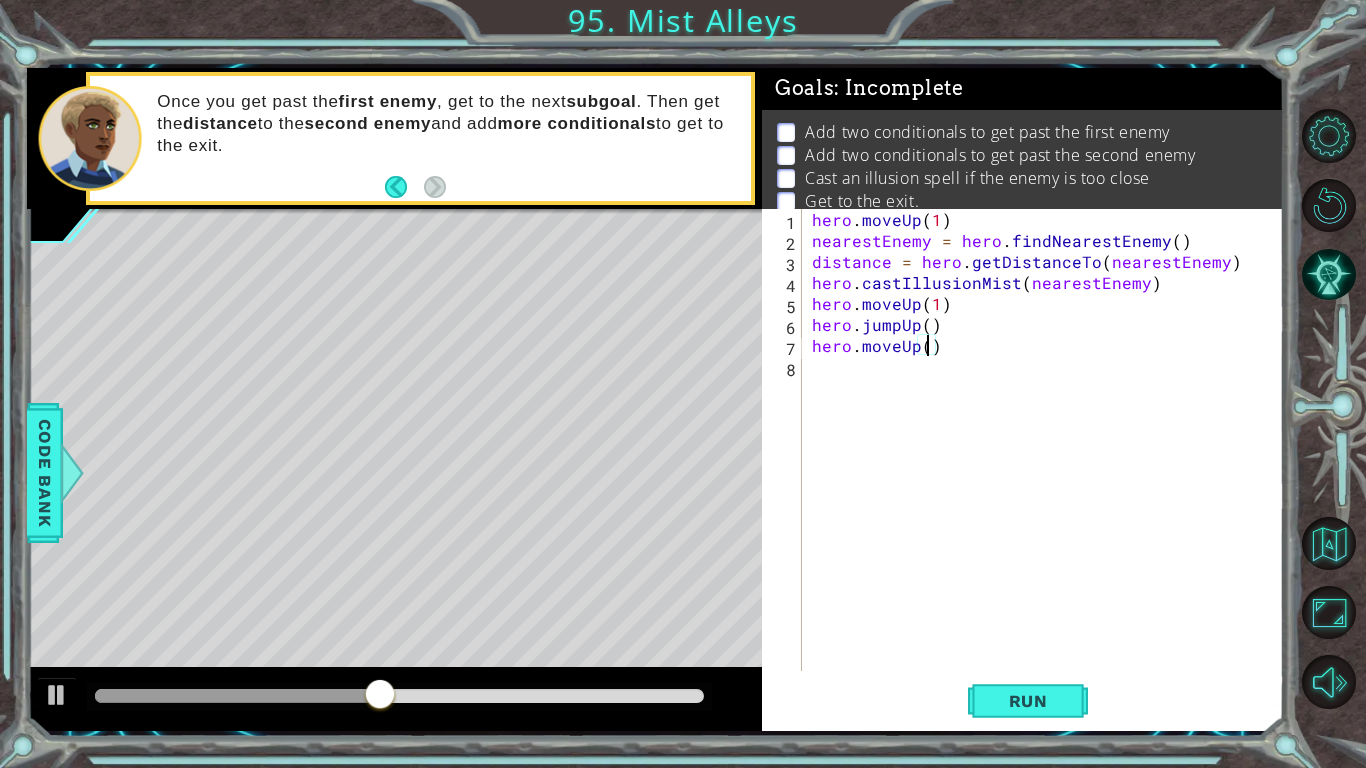 type on "hero.moveUp(2)" 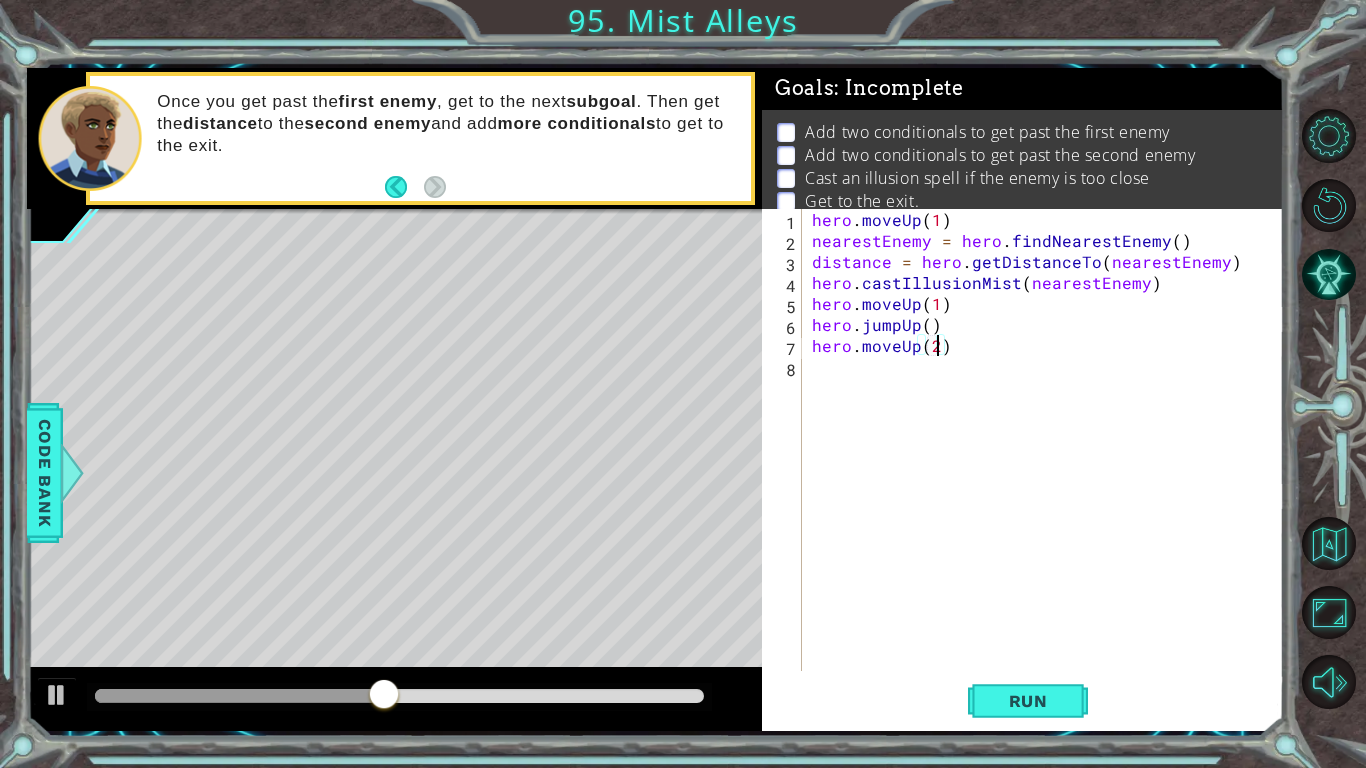 scroll, scrollTop: 0, scrollLeft: 7, axis: horizontal 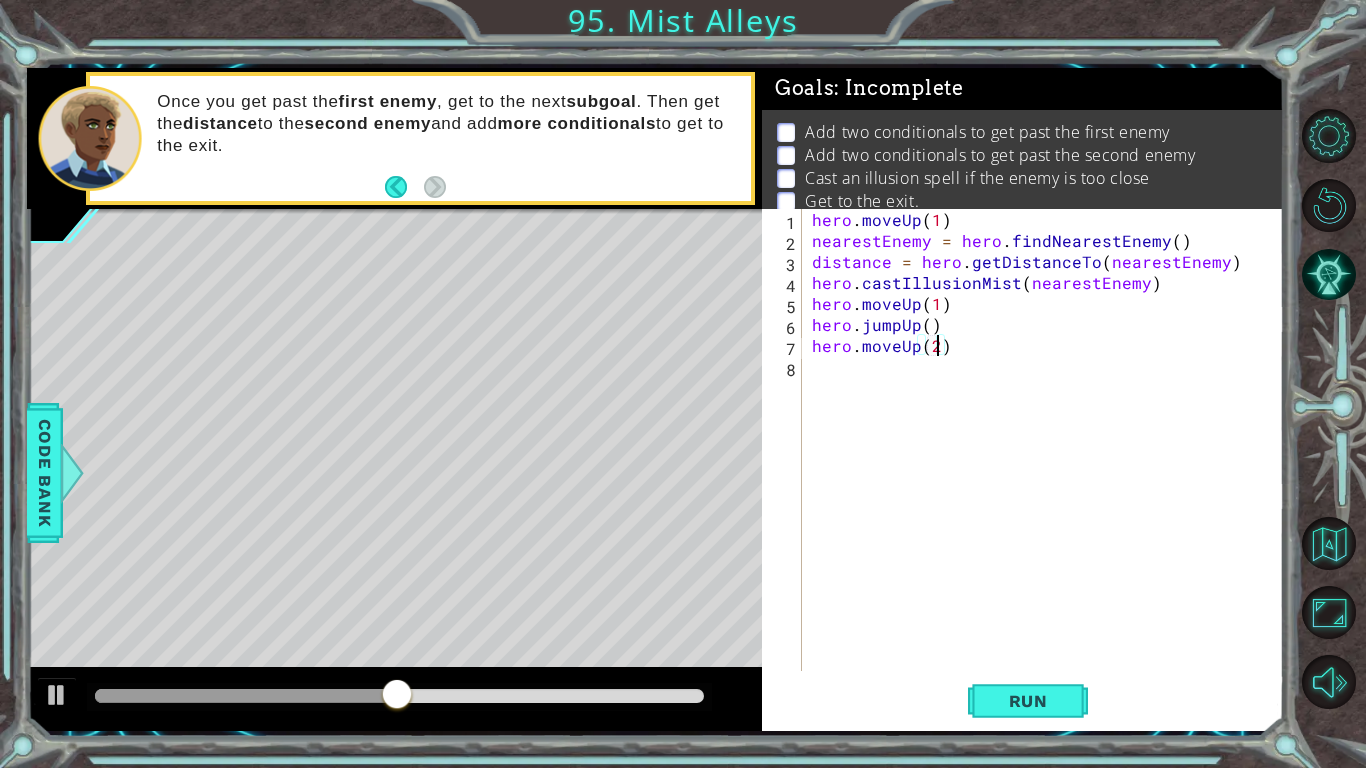 click on "hero . moveUp ( 1 ) nearestEnemy   =   hero . findNearestEnemy ( ) distance   =   hero . getDistanceTo ( nearestEnemy ) hero . castIllusionMist ( nearestEnemy ) hero . moveUp ( 1 ) hero . jumpUp ( ) hero . moveUp ( 2 )" at bounding box center (1048, 461) 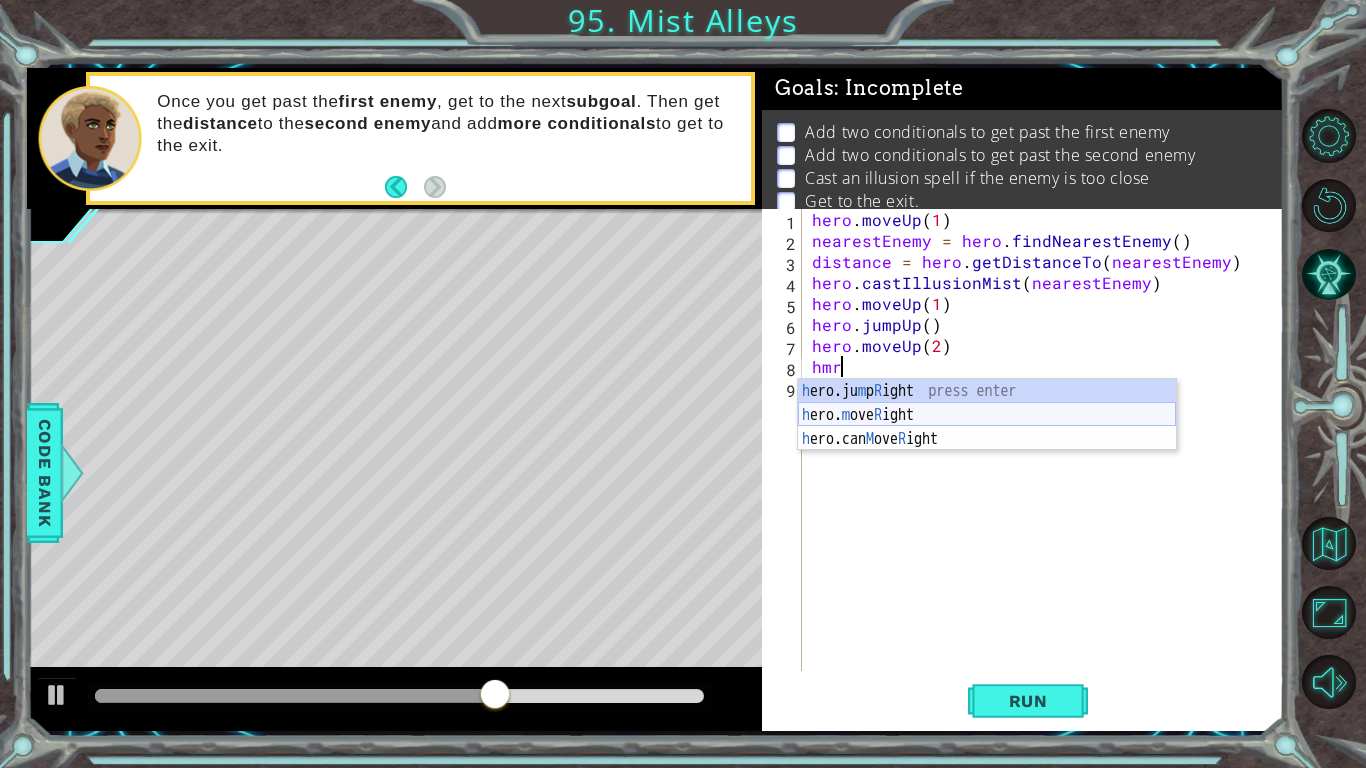 click on "h ero.ju m p R ight press enter h ero. m ove R ight press enter h ero.can M ove R ight press enter" at bounding box center (987, 439) 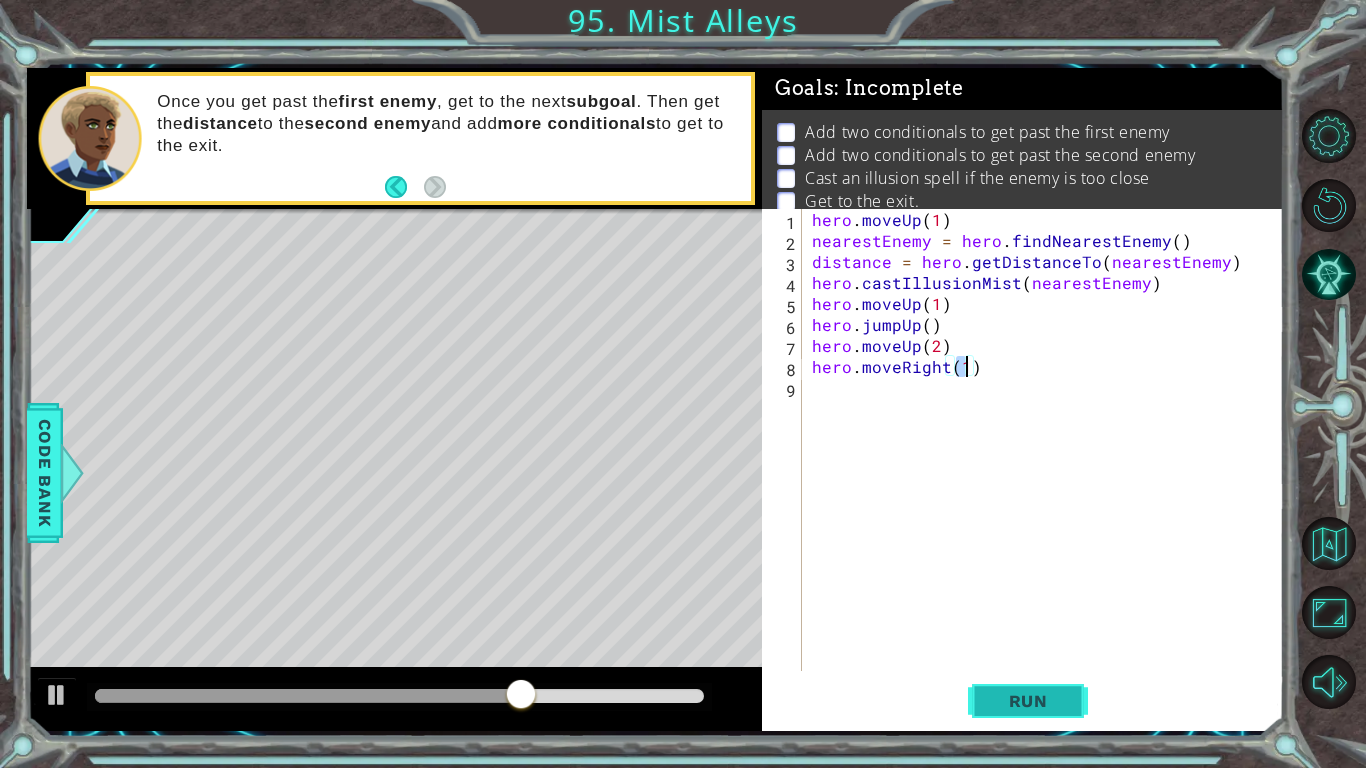 click on "Run" at bounding box center (1028, 701) 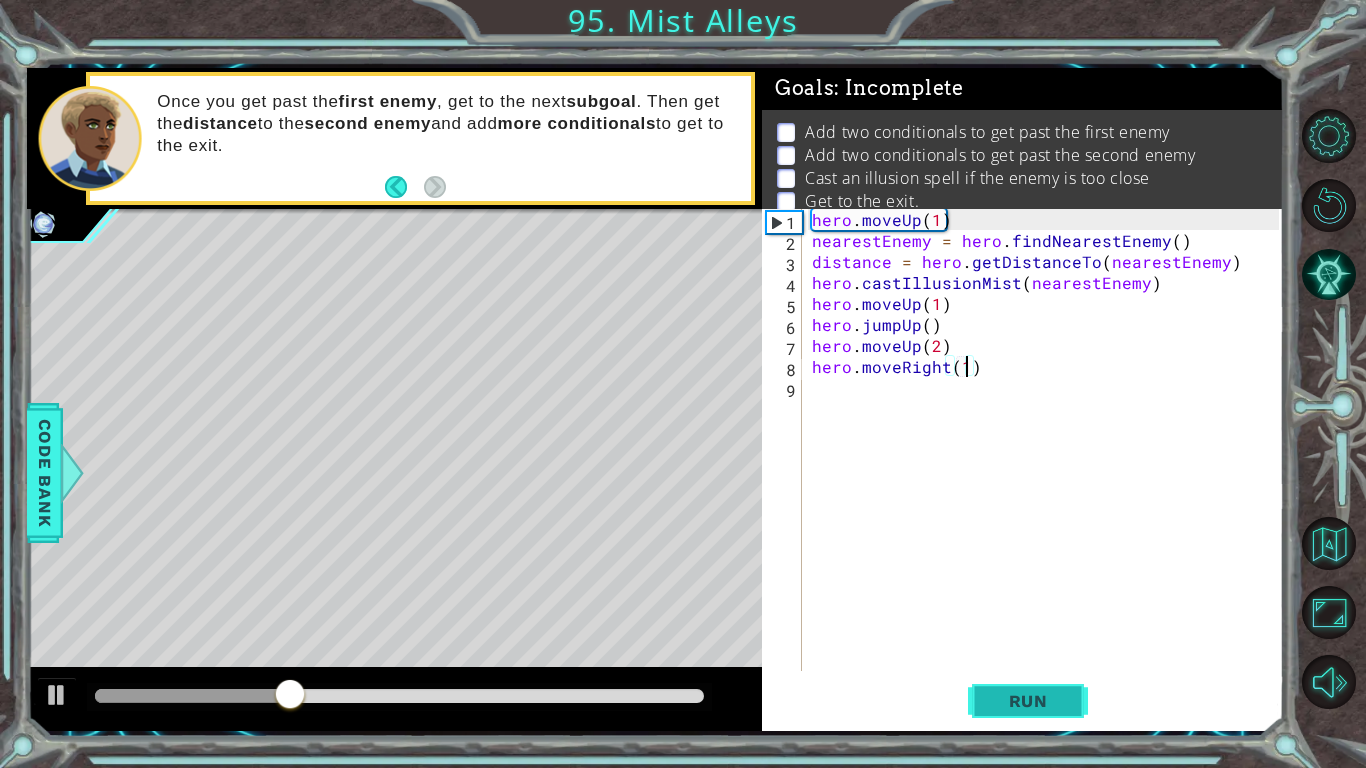 click on "Run" at bounding box center [1028, 701] 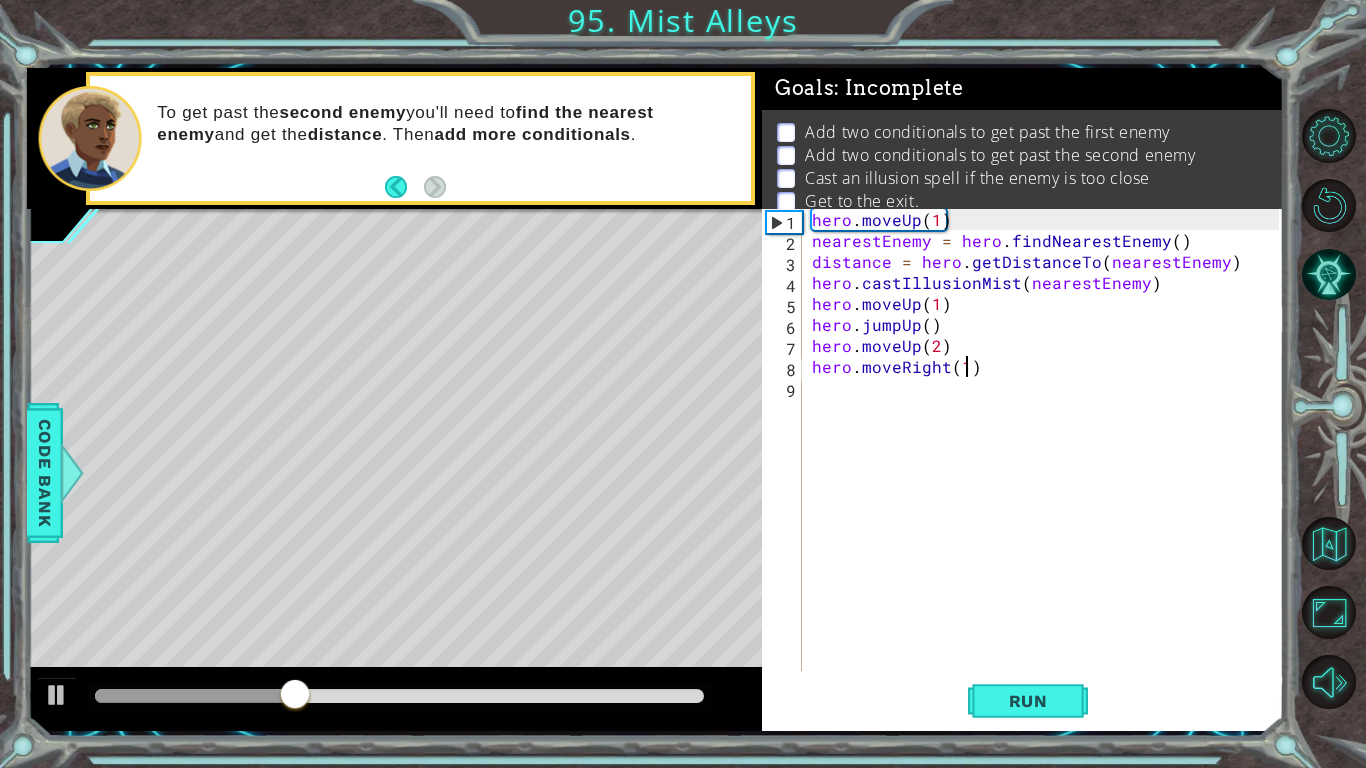 click on "hero . moveUp ( 1 ) nearestEnemy   =   hero . findNearestEnemy ( ) distance   =   hero . getDistanceTo ( nearestEnemy ) hero . castIllusionMist ( nearestEnemy ) hero . moveUp ( 1 ) hero . jumpUp ( ) hero . moveUp ( 2 ) hero . moveRight ( 1 )" at bounding box center [1048, 461] 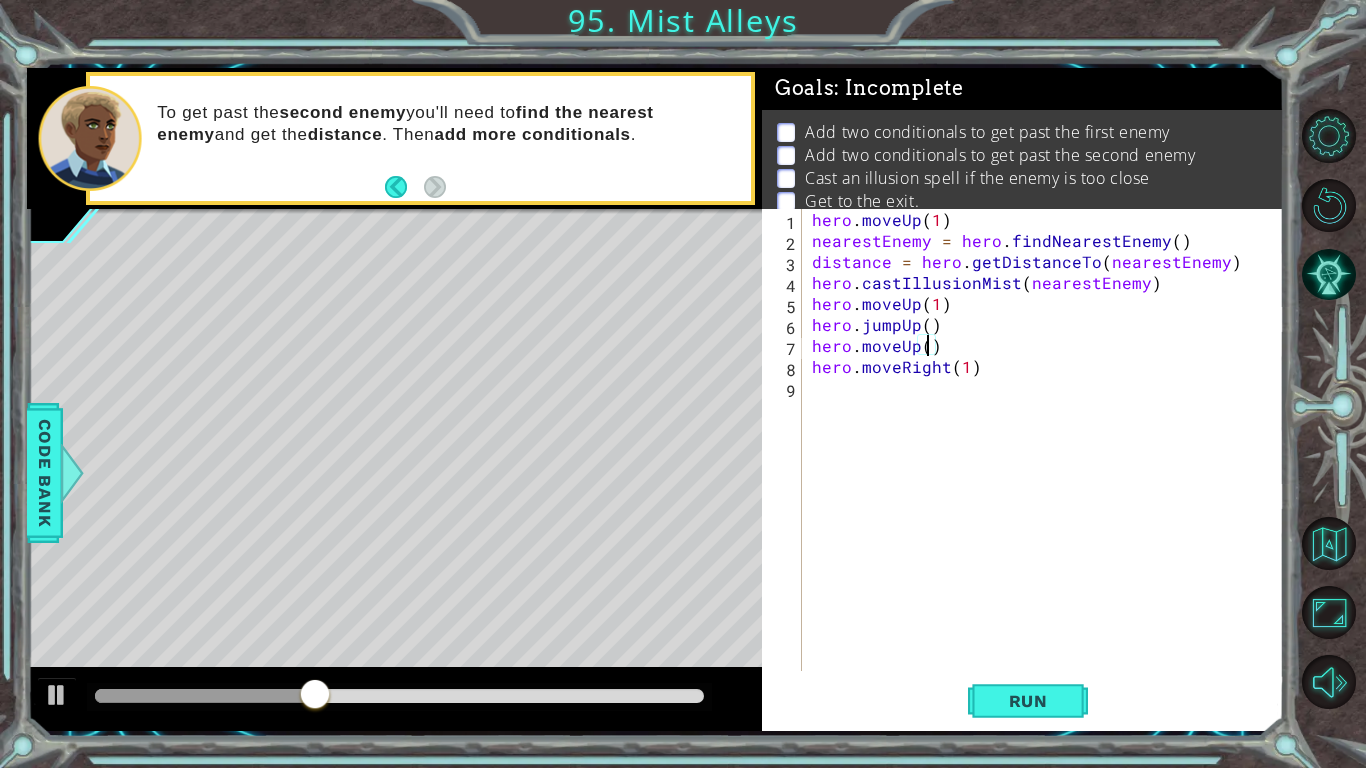scroll, scrollTop: 0, scrollLeft: 7, axis: horizontal 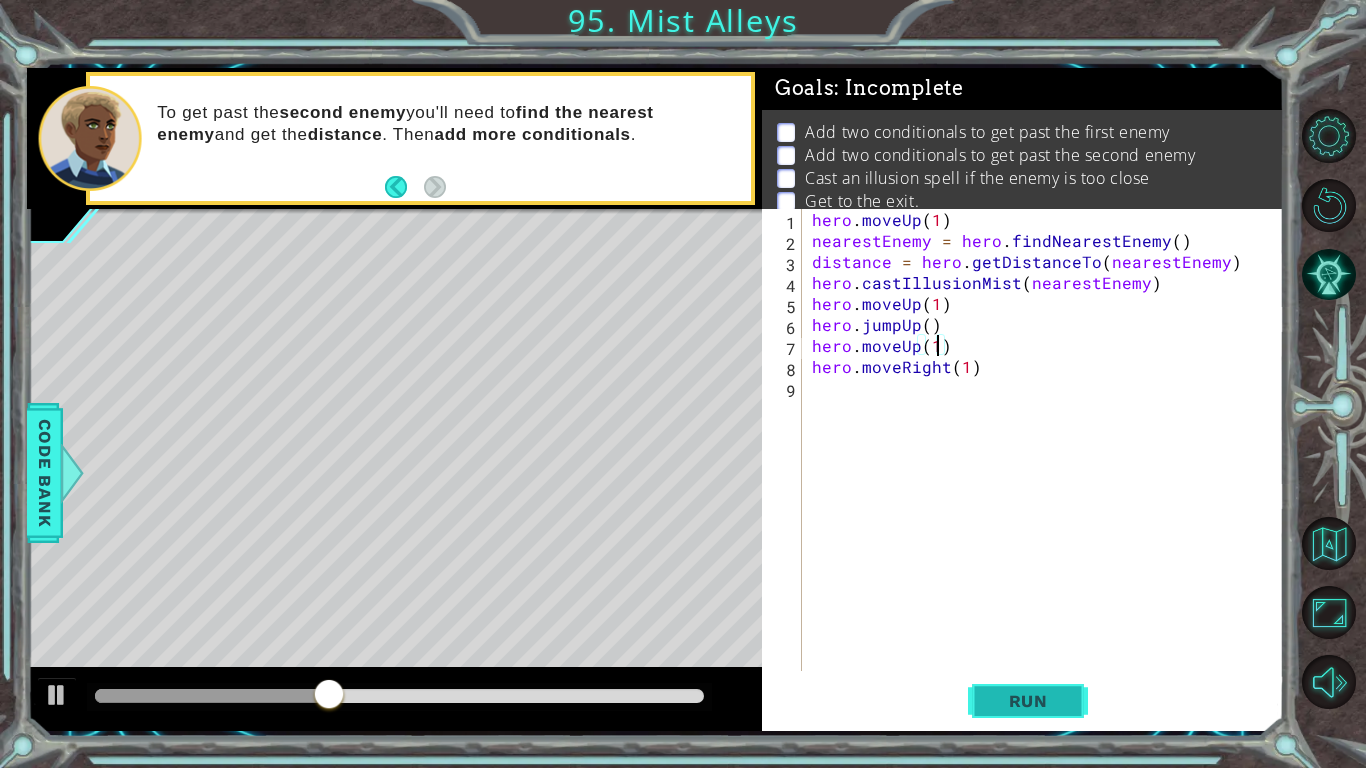 click on "Run" at bounding box center [1028, 701] 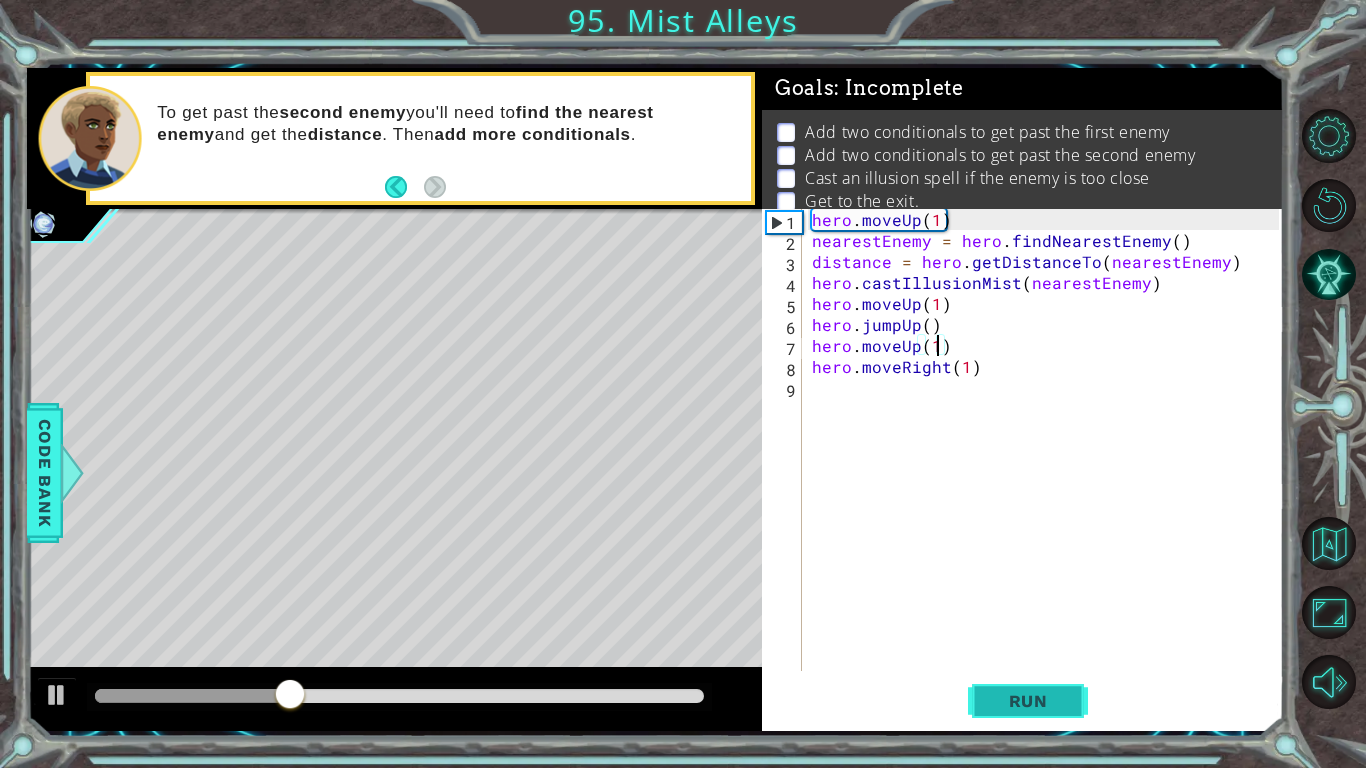 click on "Run" at bounding box center [1028, 701] 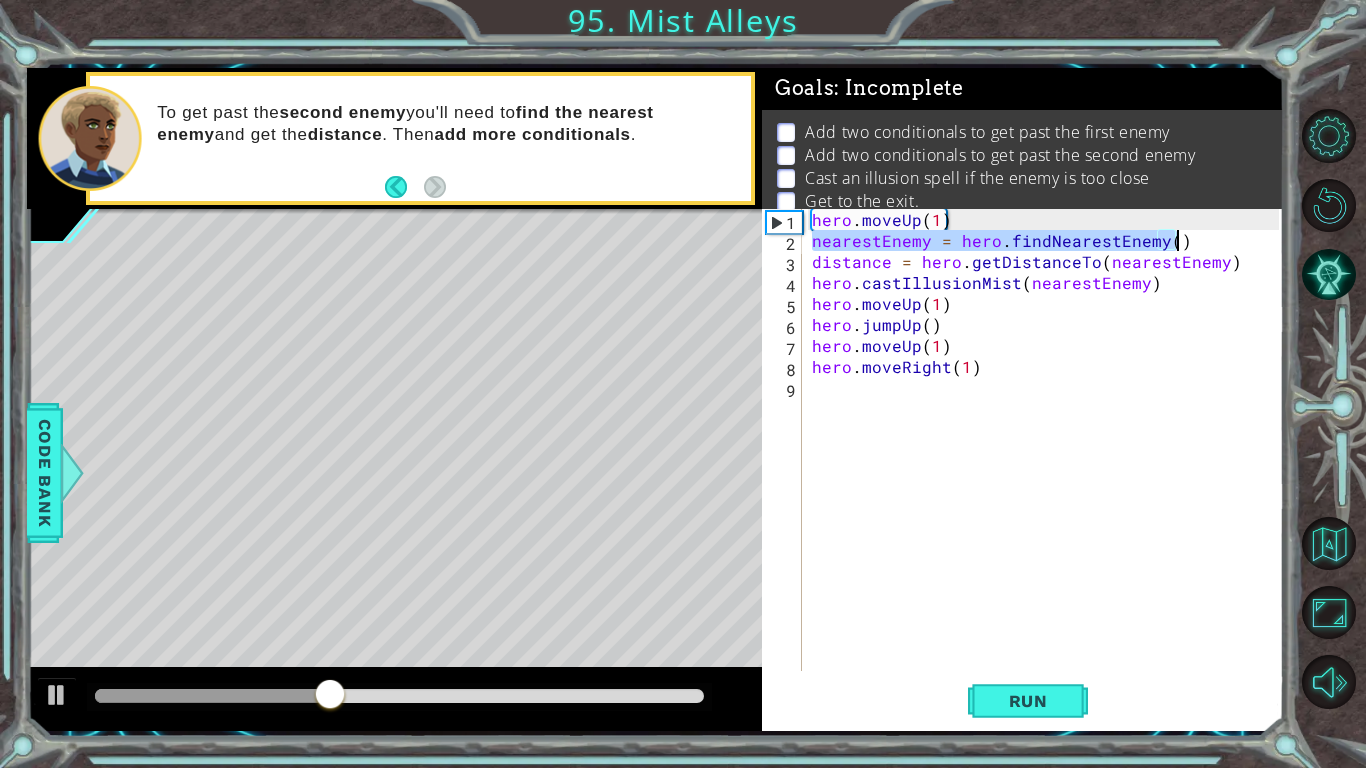 drag, startPoint x: 814, startPoint y: 242, endPoint x: 1182, endPoint y: 244, distance: 368.00543 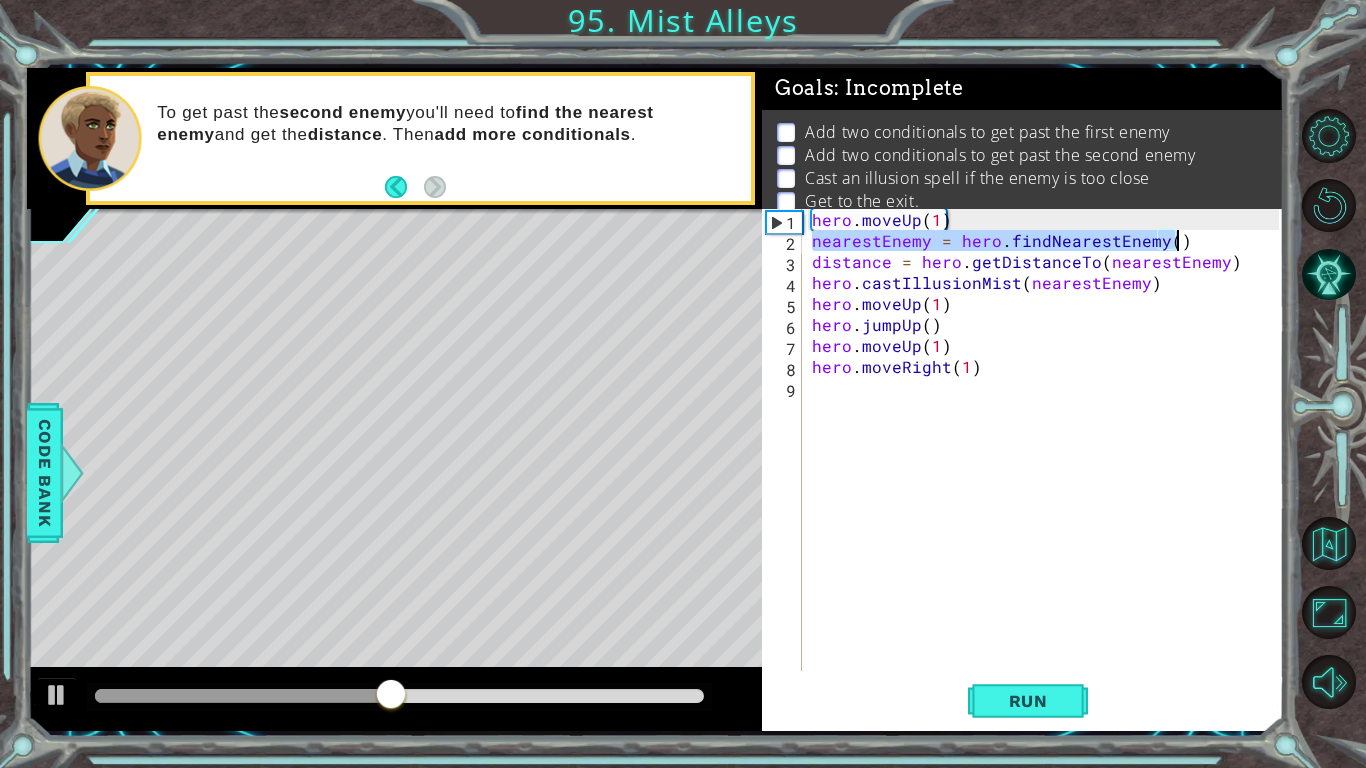 click on "hero . moveUp ( 1 ) nearestEnemy   =   hero . findNearestEnemy ( ) distance   =   hero . getDistanceTo ( nearestEnemy ) hero . castIllusionMist ( nearestEnemy ) hero . moveUp ( 1 ) hero . jumpUp ( ) hero . moveUp ( 1 ) hero . moveRight ( 1 )" at bounding box center [1048, 461] 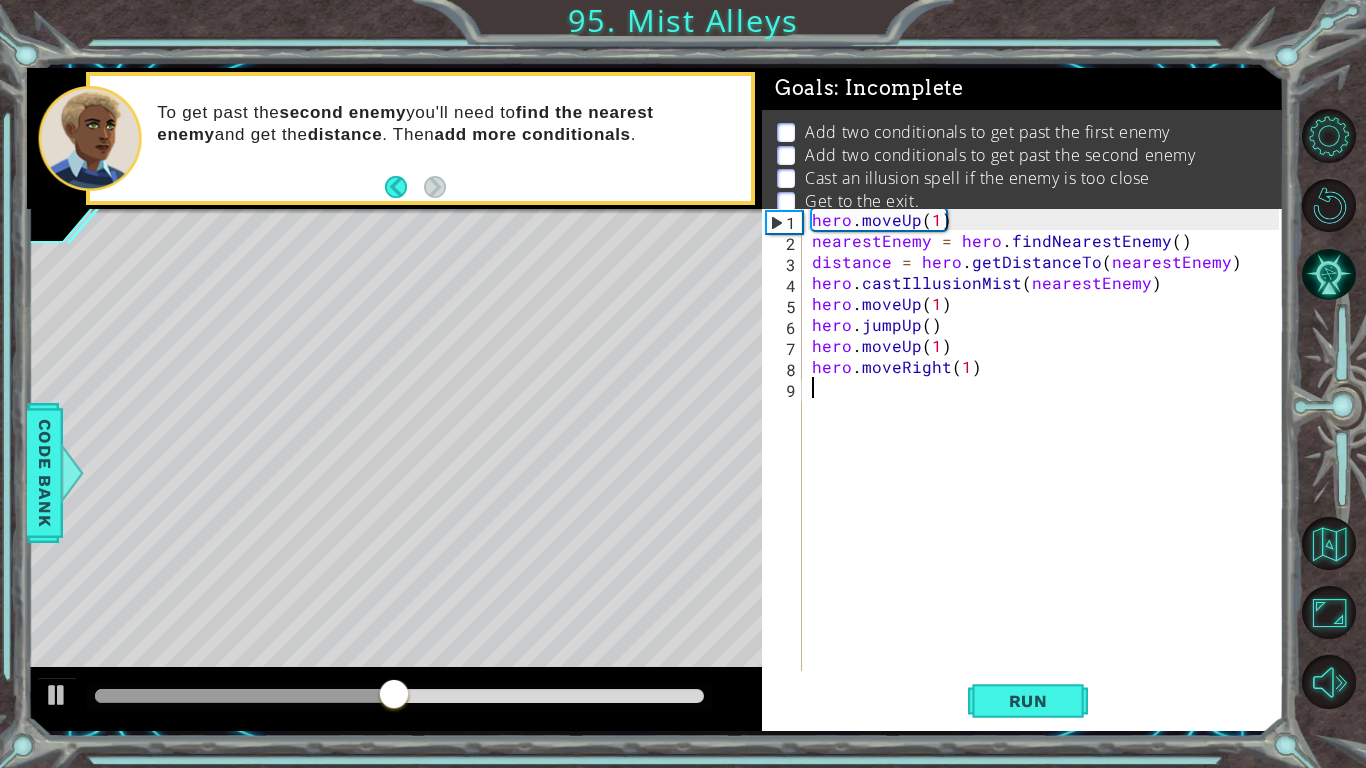 scroll, scrollTop: 0, scrollLeft: 0, axis: both 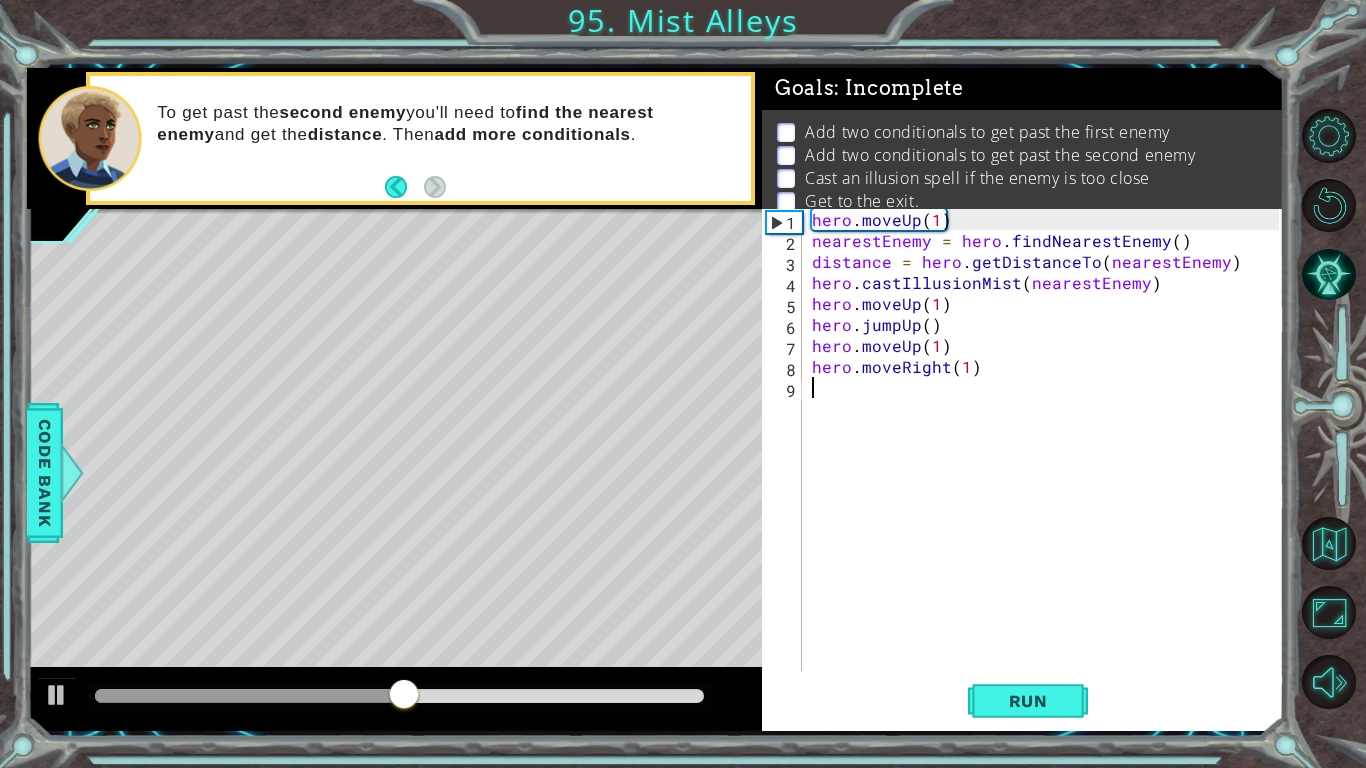paste on "nearestEnemy = hero.findNearestEnemy()" 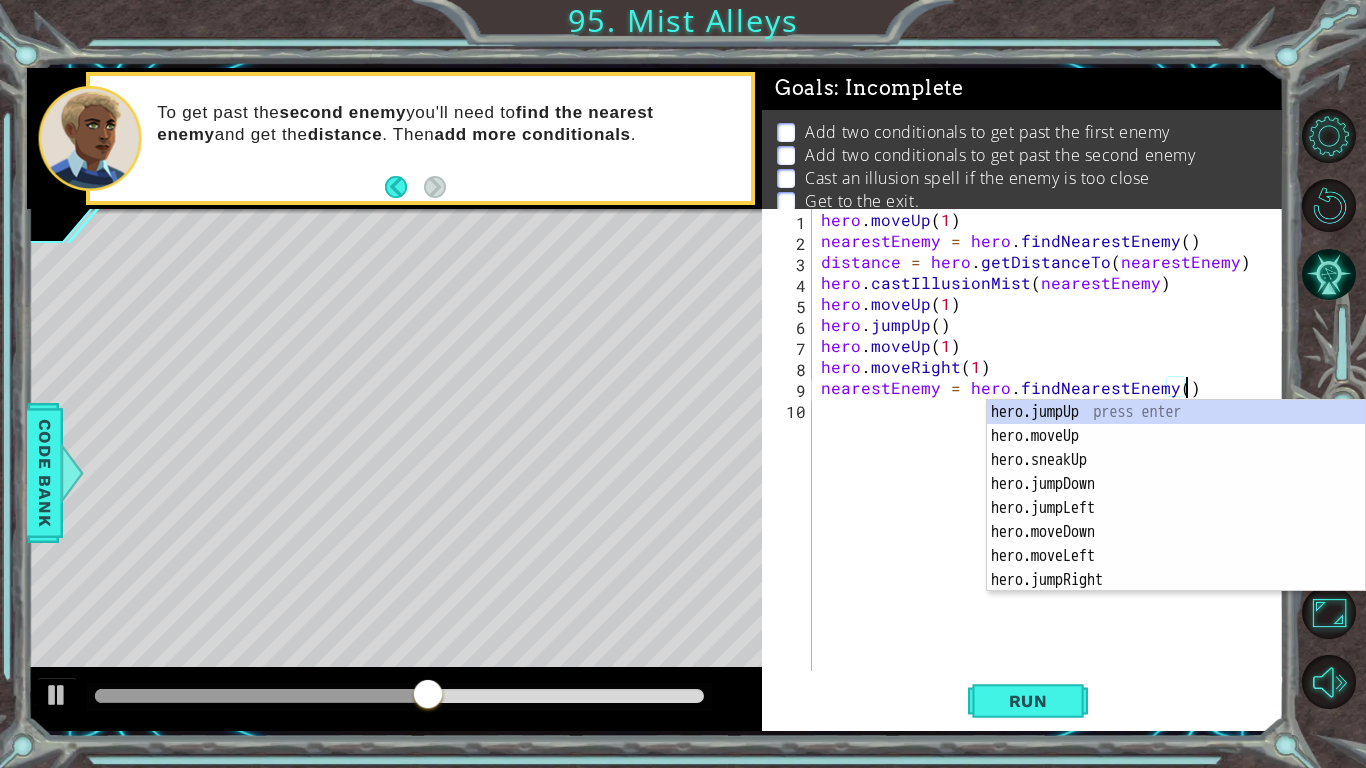 click on "hero . moveUp ( 1 ) nearestEnemy   =   hero . findNearestEnemy ( ) distance   =   hero . getDistanceTo ( nearestEnemy ) hero . castIllusionMist ( nearestEnemy ) hero . moveUp ( 1 ) hero . jumpUp ( ) hero . moveUp ( 1 ) hero . moveRight ( 1 ) nearestEnemy   =   hero . findNearestEnemy ( )" at bounding box center [1053, 461] 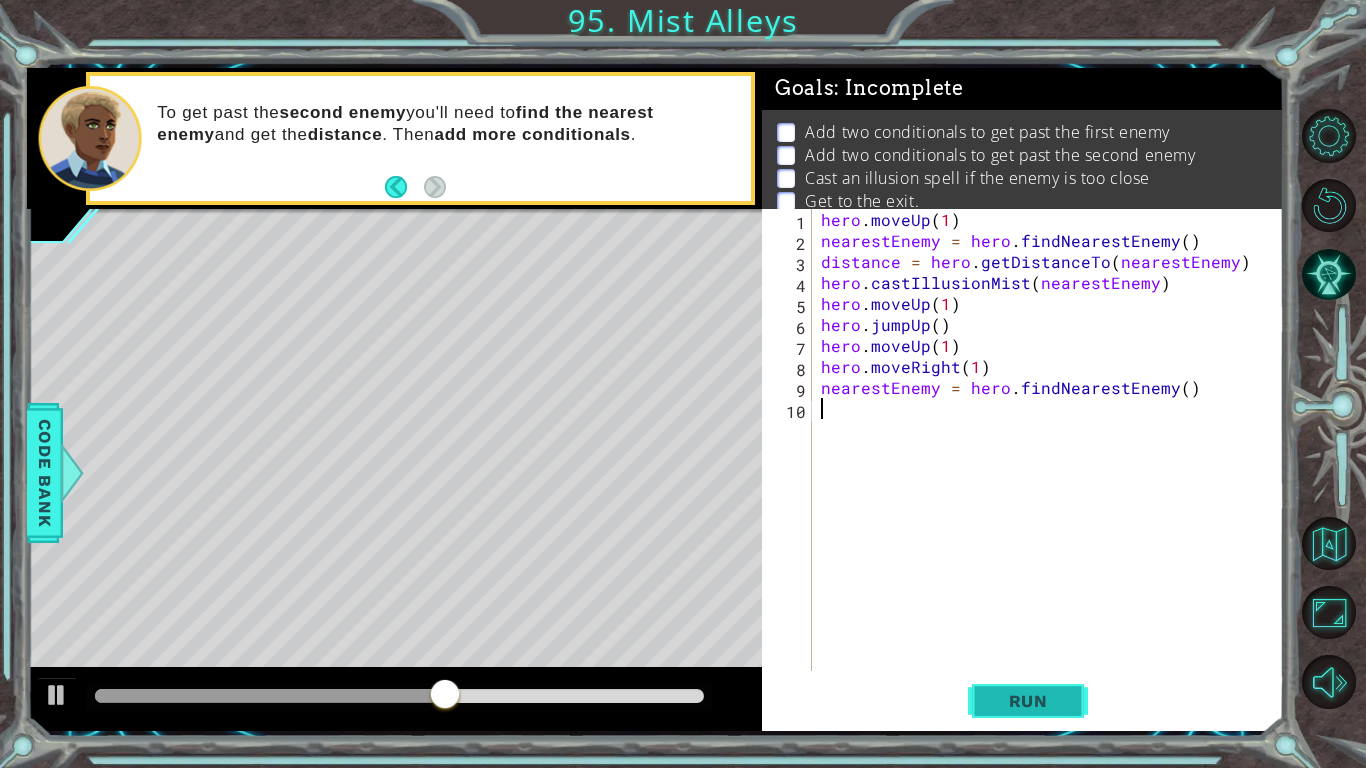 click on "Run" at bounding box center [1028, 701] 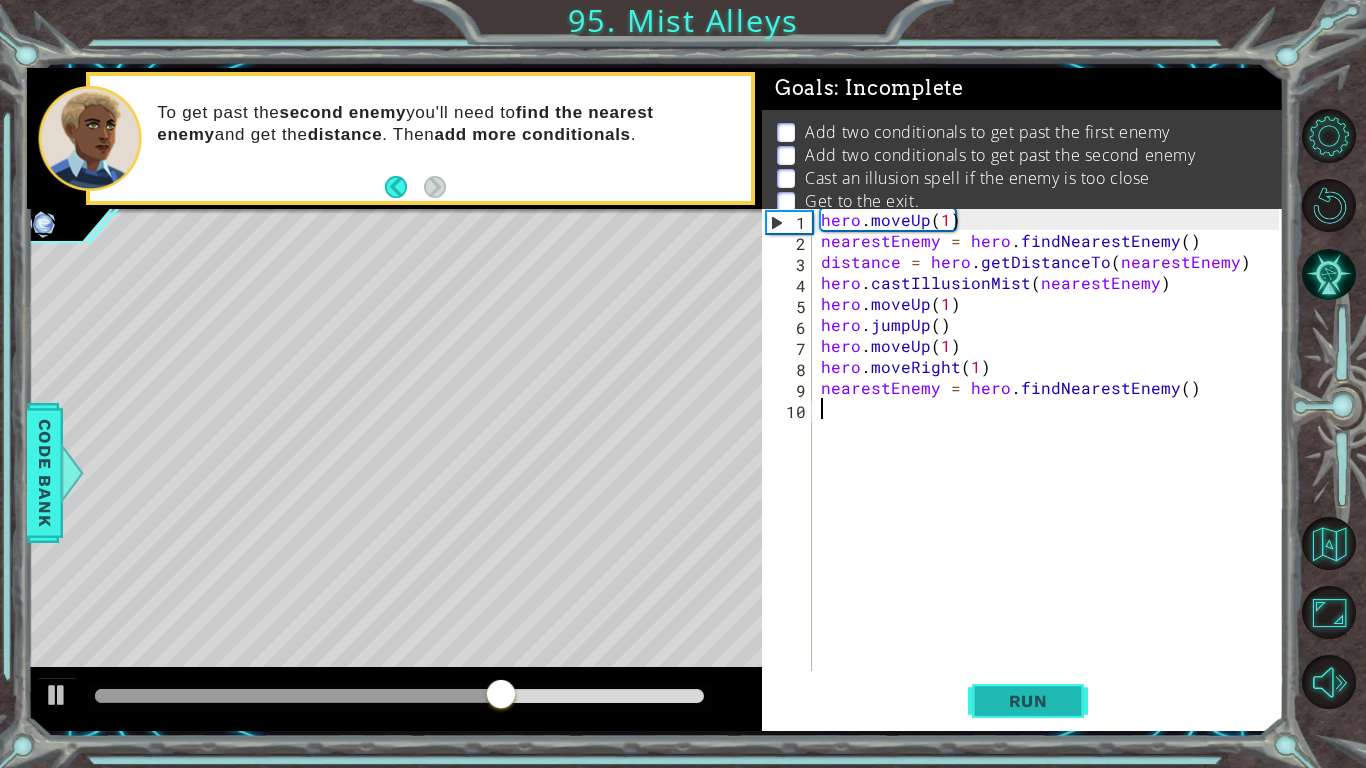click on "Run" at bounding box center (1028, 701) 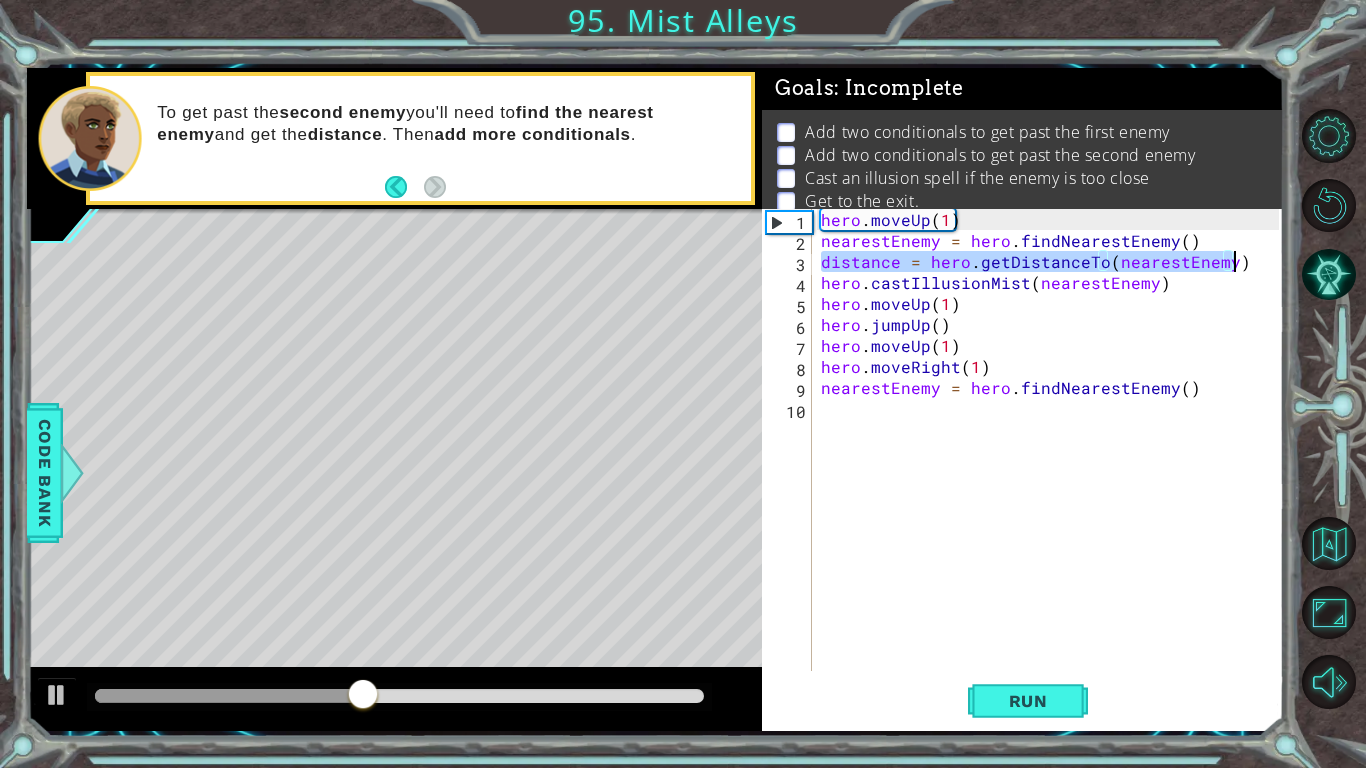 drag, startPoint x: 822, startPoint y: 261, endPoint x: 1266, endPoint y: 270, distance: 444.09122 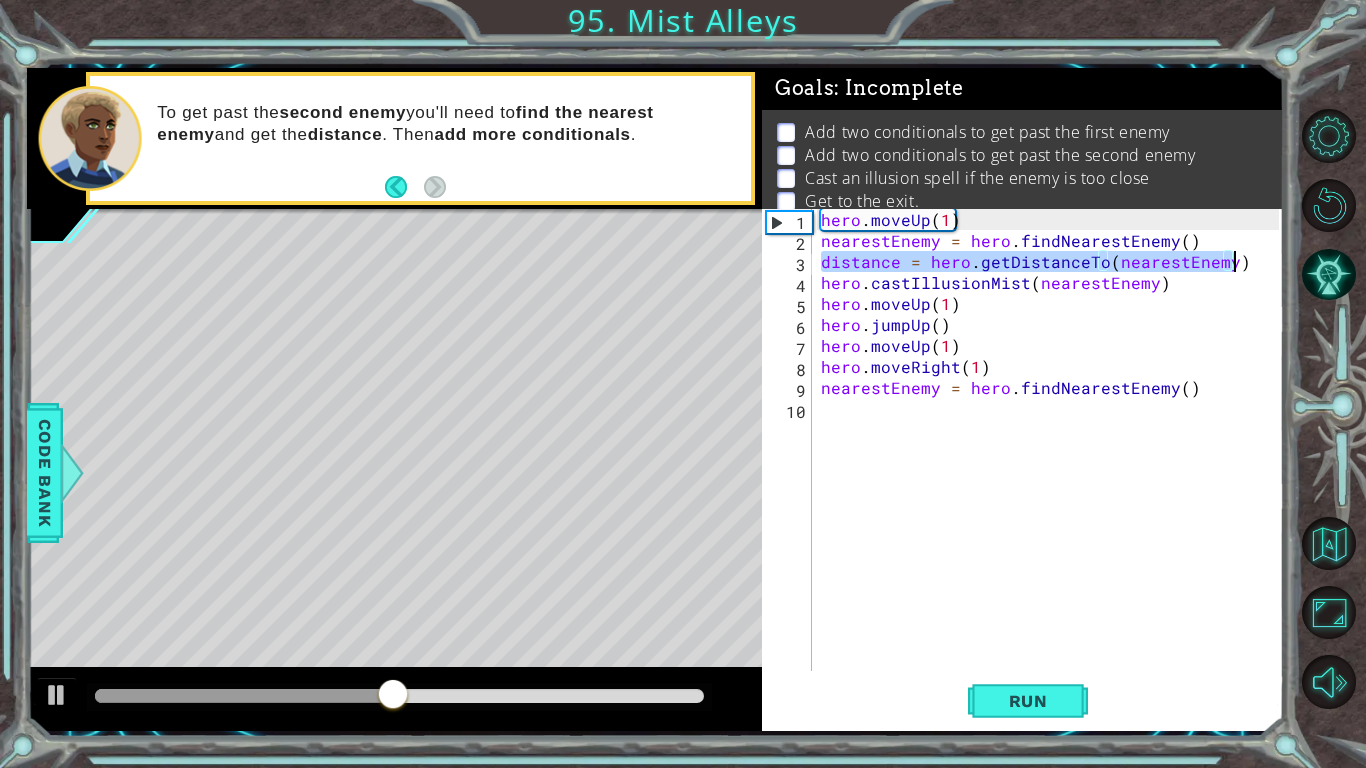 click on "hero . moveUp ( 1 ) nearestEnemy   =   hero . findNearestEnemy ( ) distance   =   hero . getDistanceTo ( nearestEnemy ) hero . castIllusionMist ( nearestEnemy ) hero . moveUp ( 1 ) hero . jumpUp ( ) hero . moveUp ( 1 ) hero . moveRight ( 1 ) nearestEnemy   =   hero . findNearestEnemy ( )" at bounding box center (1053, 461) 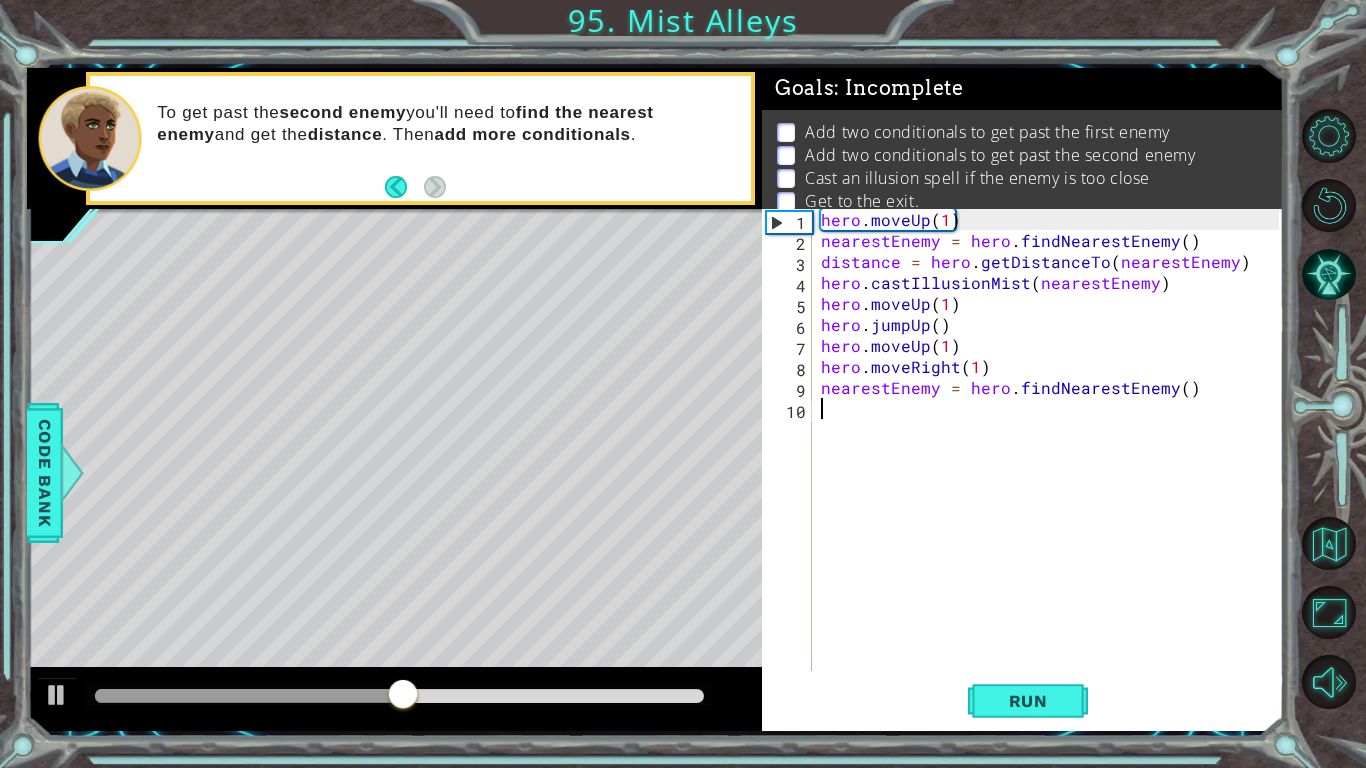 paste on "distance = hero.getDistanceTo(nearestEnemy)" 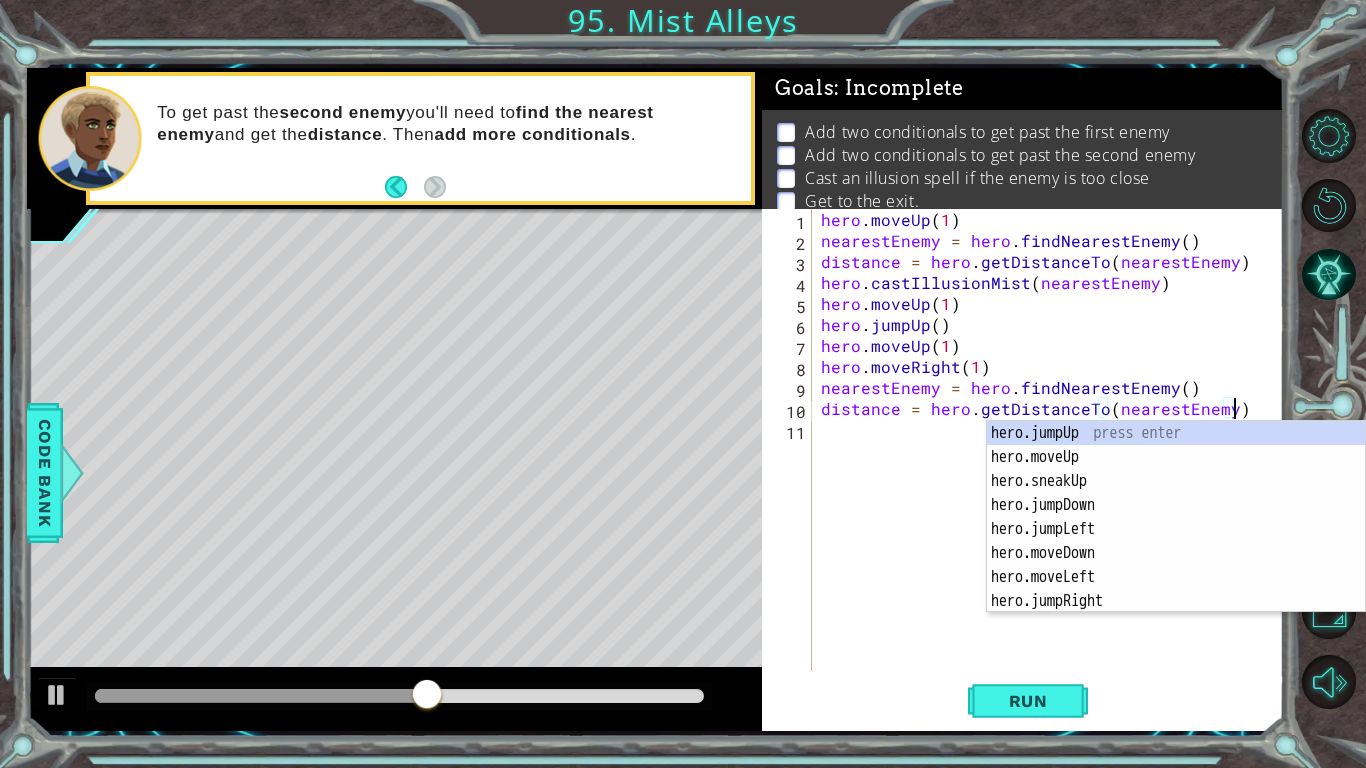 click on "hero . moveUp ( 1 ) nearestEnemy   =   hero . findNearestEnemy ( ) distance   =   hero . getDistanceTo ( nearestEnemy ) hero . castIllusionMist ( nearestEnemy ) hero . moveUp ( 1 ) hero . jumpUp ( ) hero . moveUp ( 1 ) hero . moveRight ( 1 ) nearestEnemy   =   hero . findNearestEnemy ( ) distance   =   hero . getDistanceTo ( nearestEnemy )" at bounding box center (1053, 461) 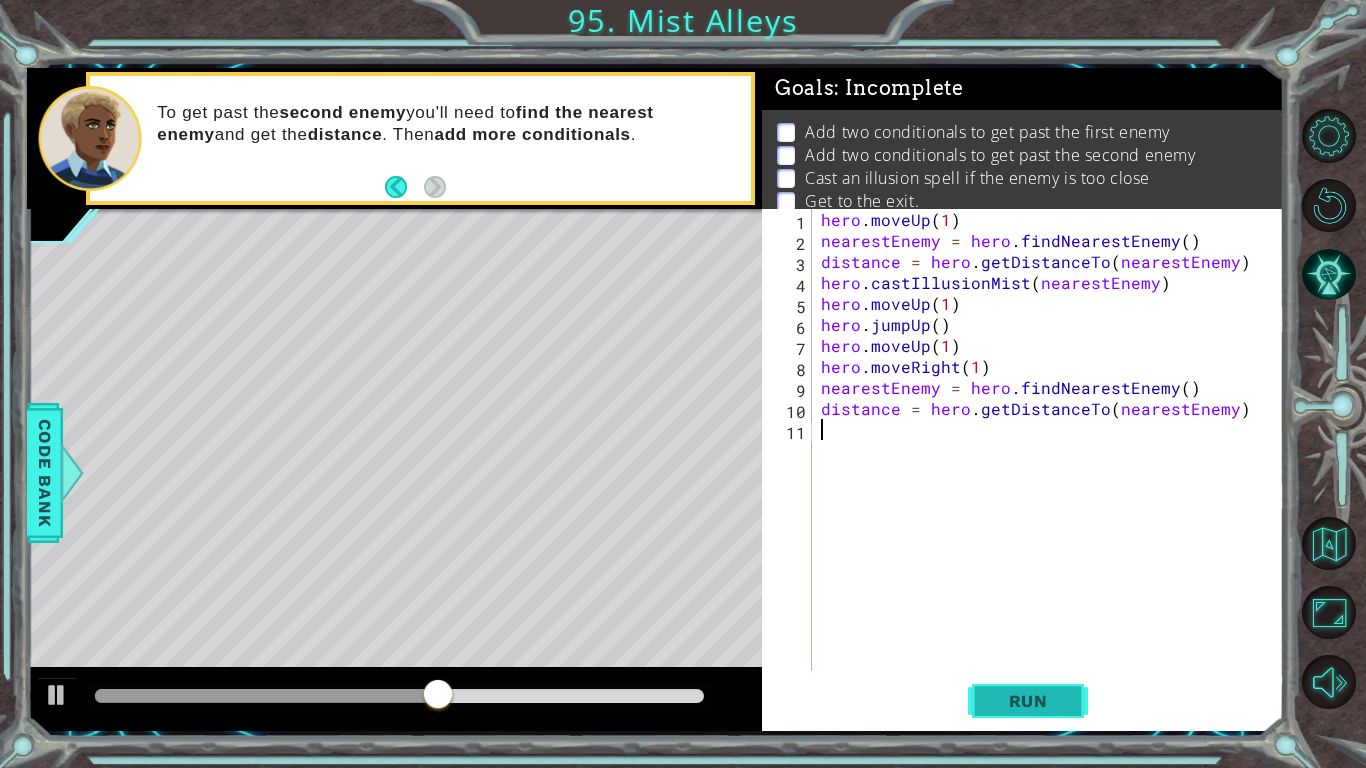 click on "Run" at bounding box center [1028, 701] 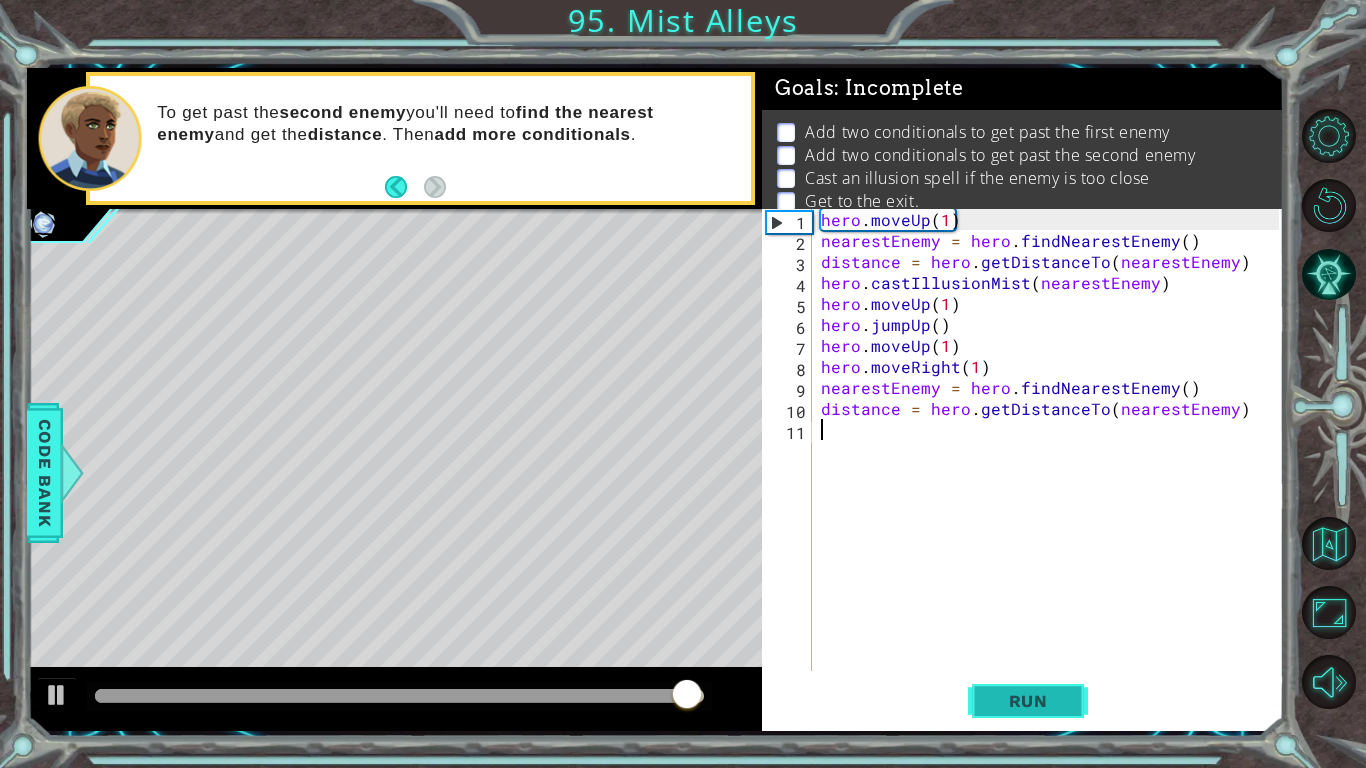 click on "Run" at bounding box center [1028, 701] 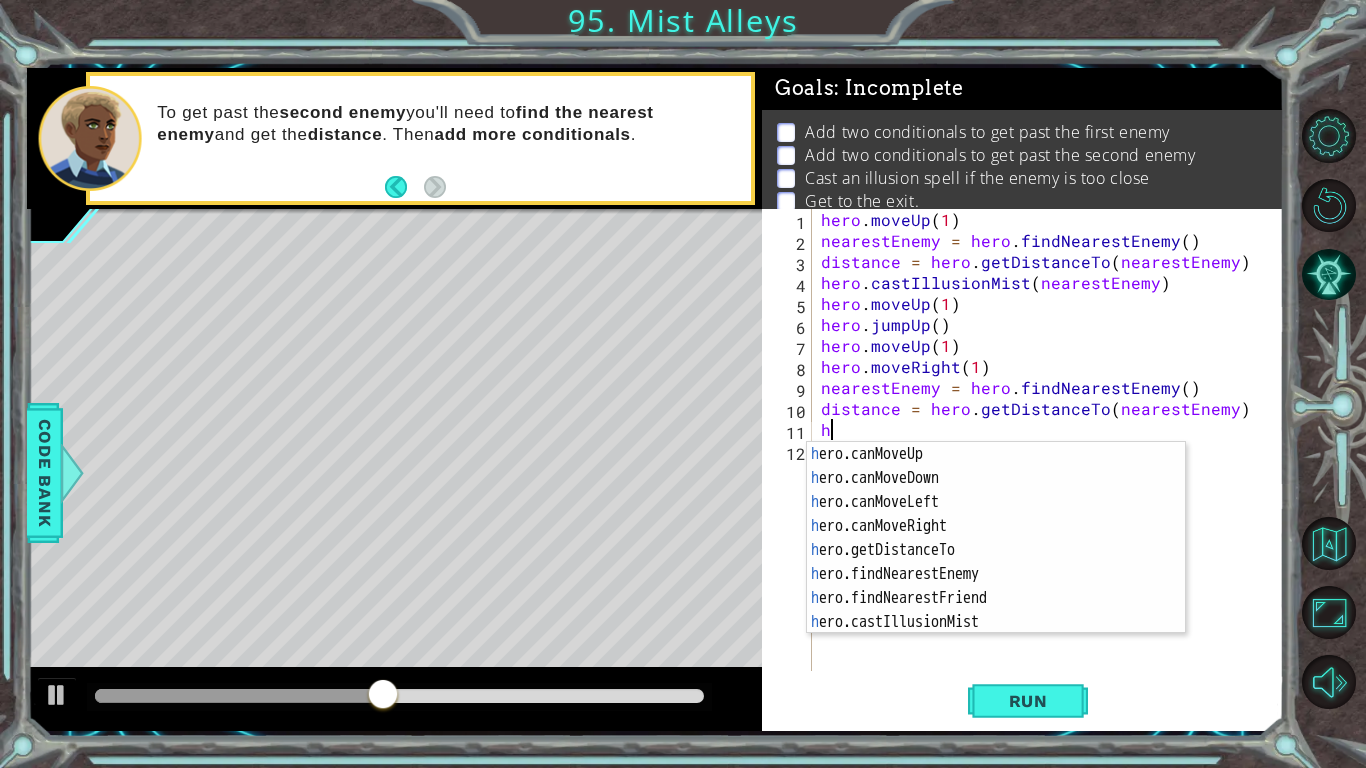 scroll, scrollTop: 336, scrollLeft: 0, axis: vertical 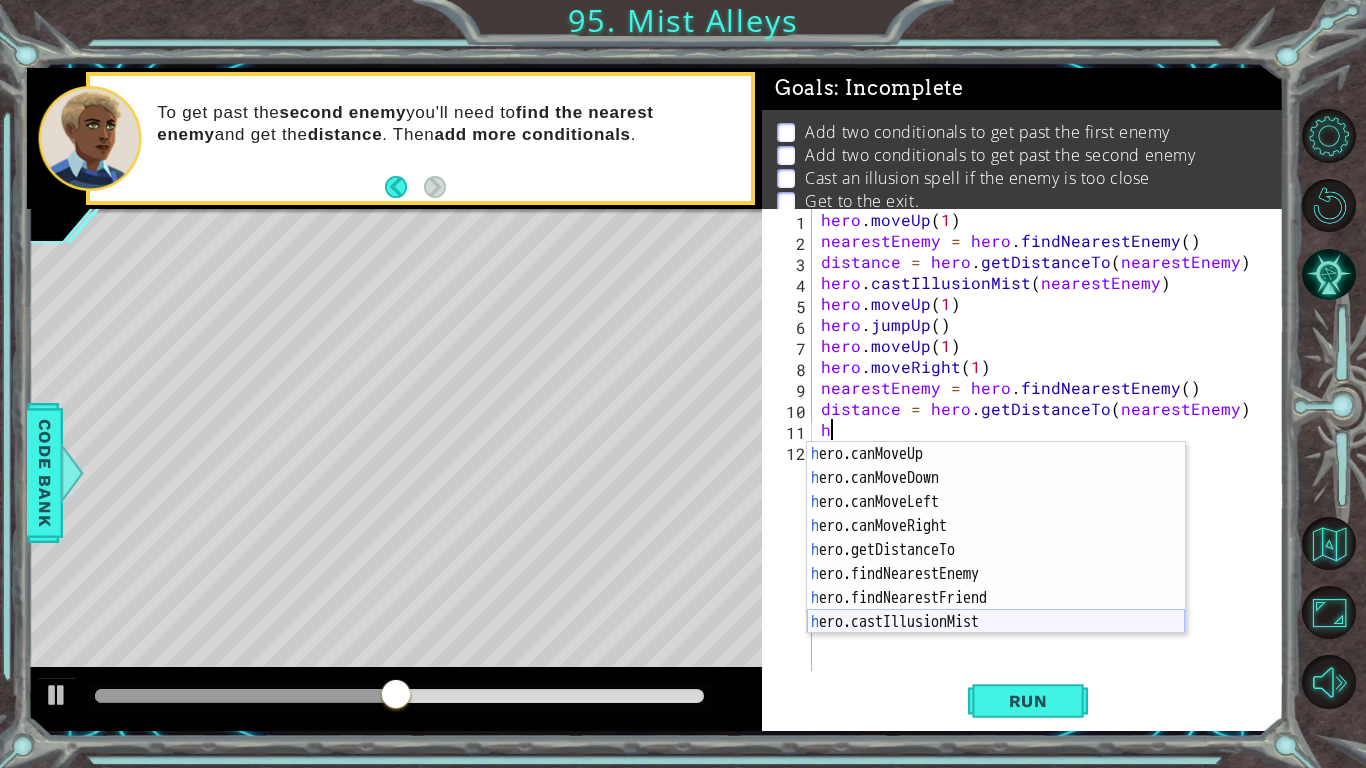 click on "h ero.canMoveUp press enter h ero.canMoveDown press enter h ero.canMoveLeft press enter h ero.canMoveRight press enter h ero.getDistanceTo press enter h ero.findNearestEnemy press enter h ero.findNearestFriend press enter h ero.castIllusionMist press enter" at bounding box center (996, 562) 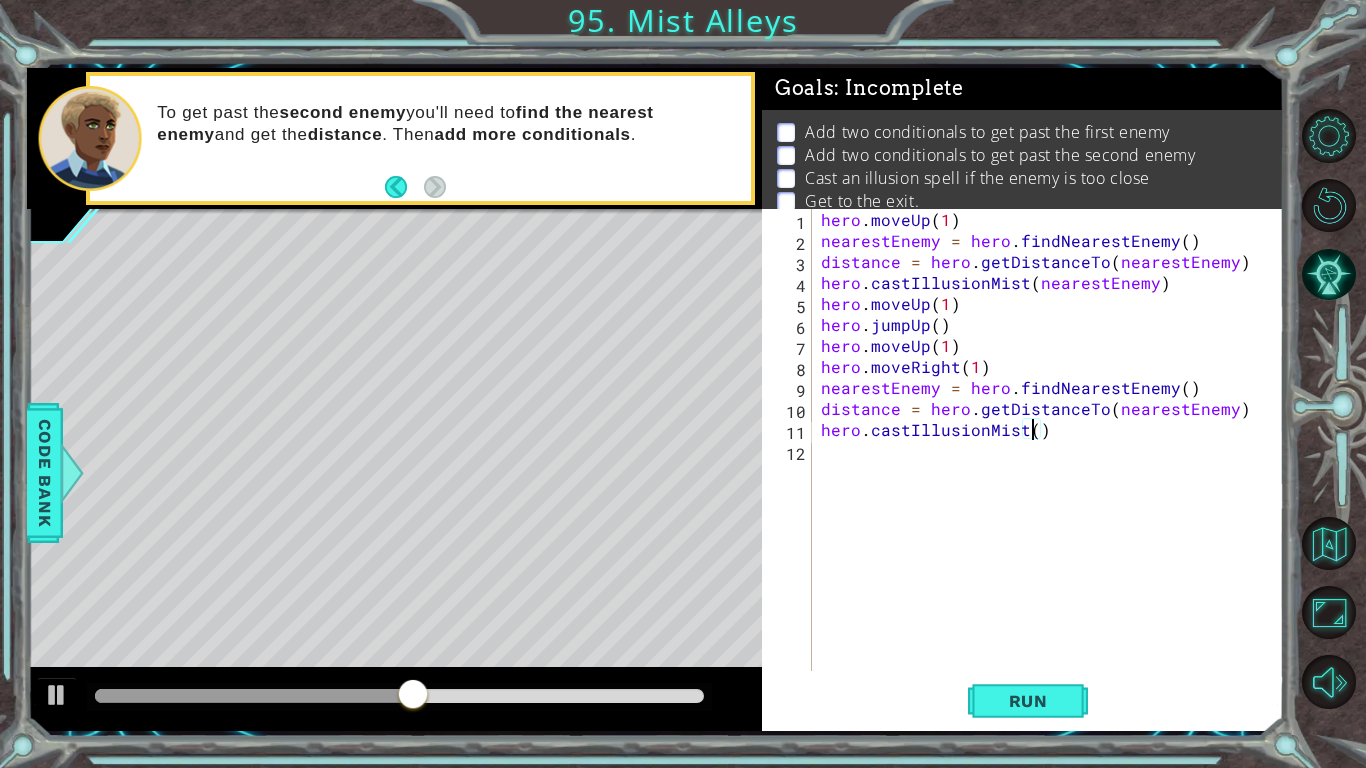 scroll, scrollTop: 0, scrollLeft: 13, axis: horizontal 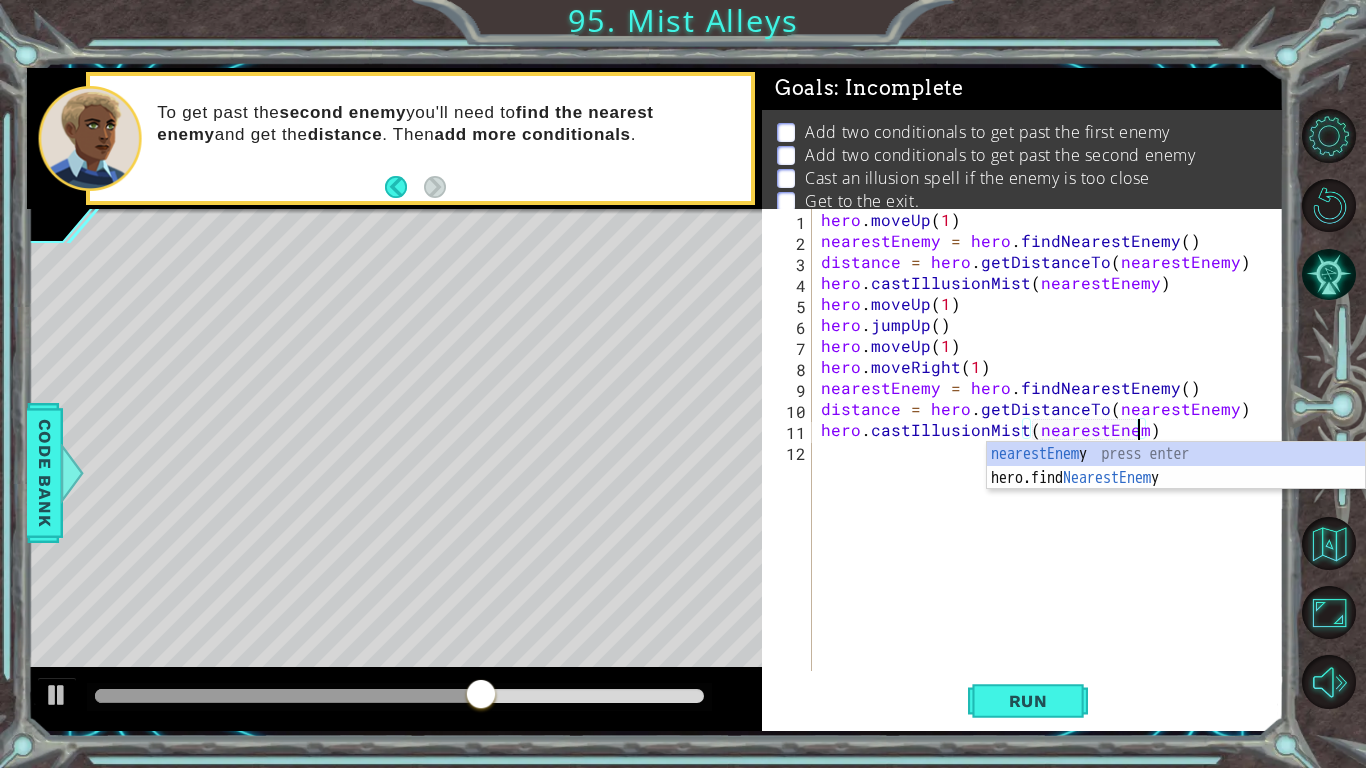 type on "hero.castIllusionMist(nearestEnemy)" 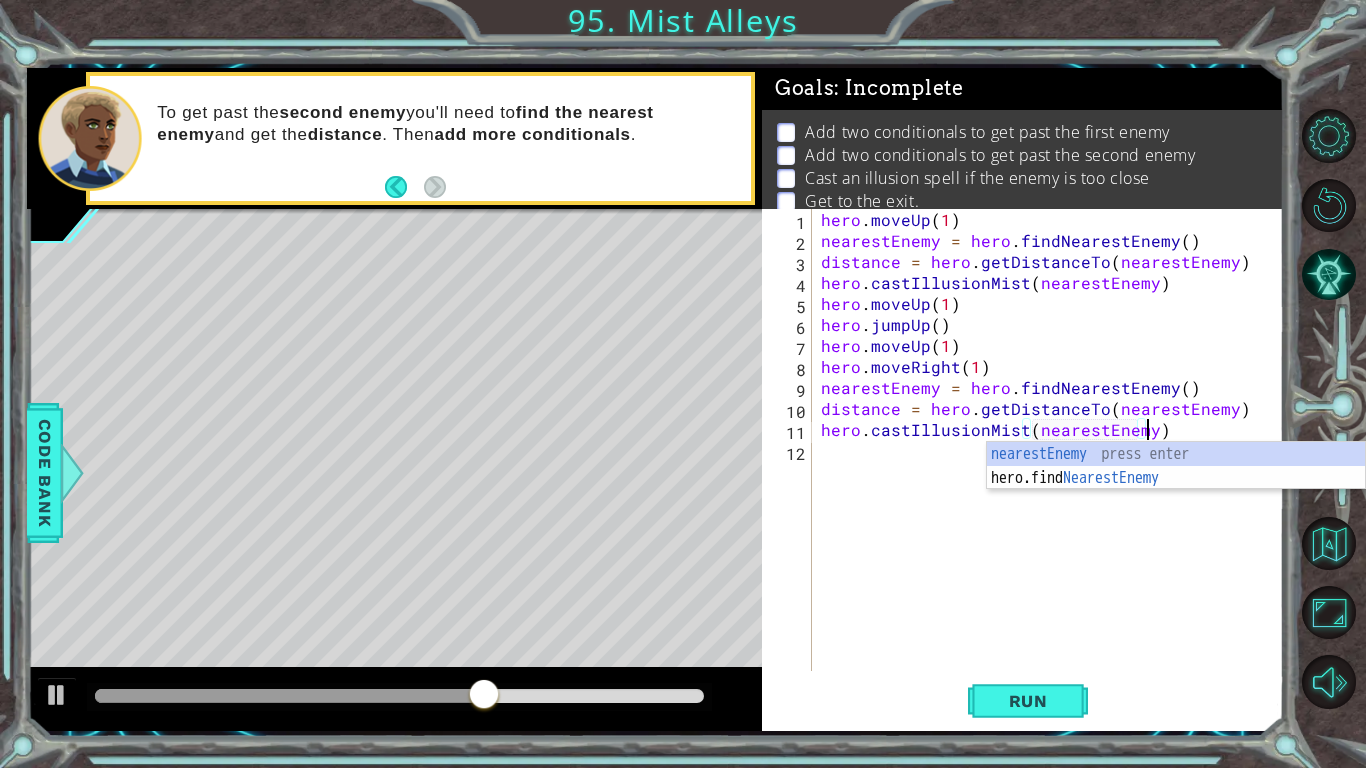 scroll, scrollTop: 0, scrollLeft: 20, axis: horizontal 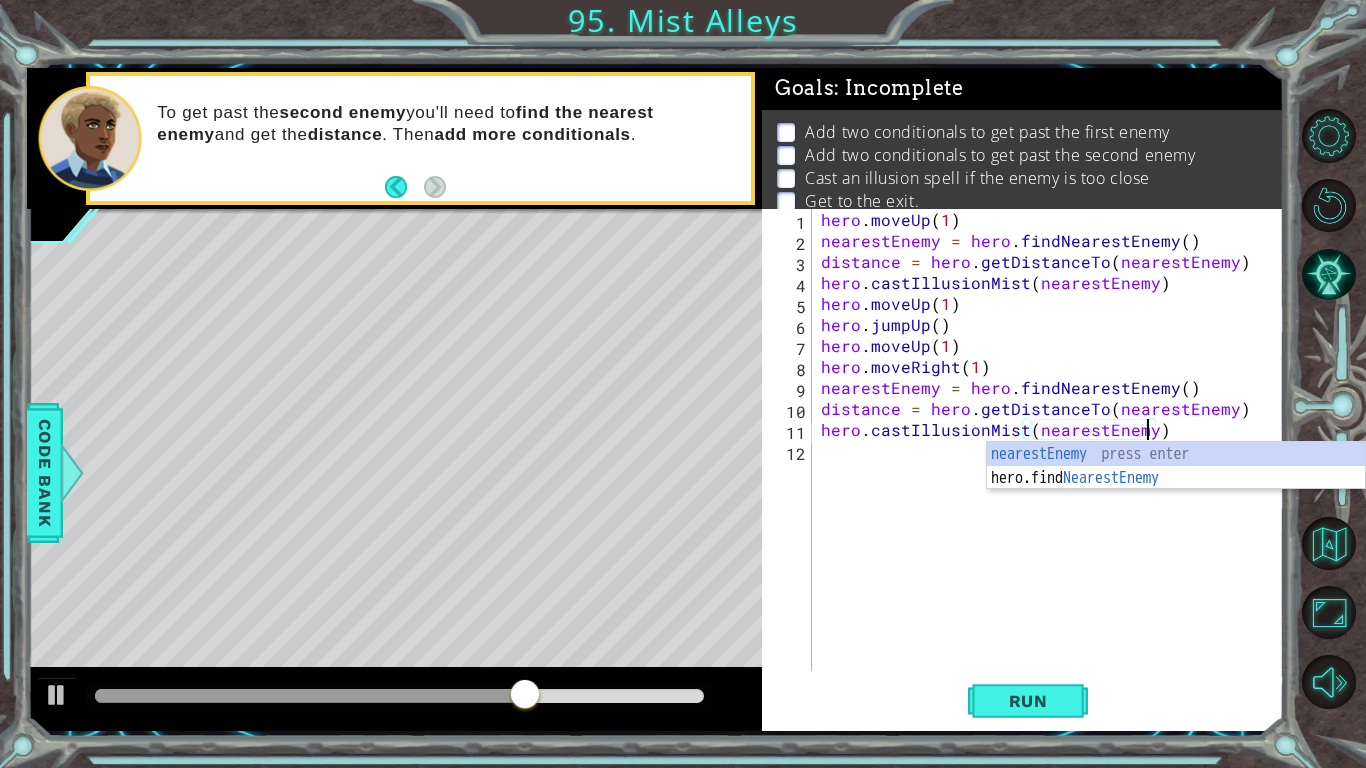 click on "hero . moveUp ( 1 ) nearestEnemy   =   hero . findNearestEnemy ( ) distance   =   hero . getDistanceTo ( nearestEnemy ) hero . castIllusionMist ( nearestEnemy ) hero . moveUp ( 1 ) hero . jumpUp ( ) hero . moveUp ( 1 ) hero . moveRight ( 1 ) nearestEnemy   =   hero . findNearestEnemy ( ) distance   =   hero . getDistanceTo ( nearestEnemy ) hero . castIllusionMist ( nearestEnemy )" at bounding box center (1053, 461) 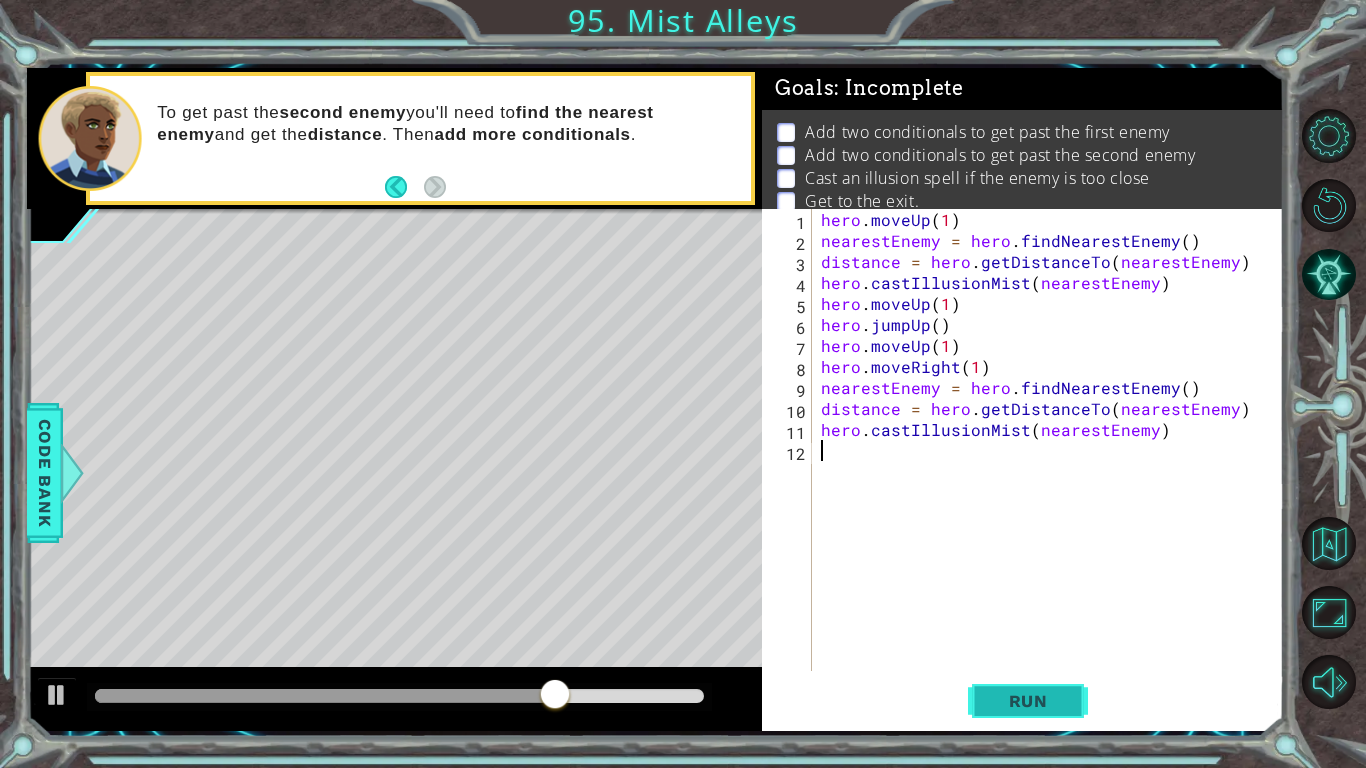 click on "Run" at bounding box center (1028, 701) 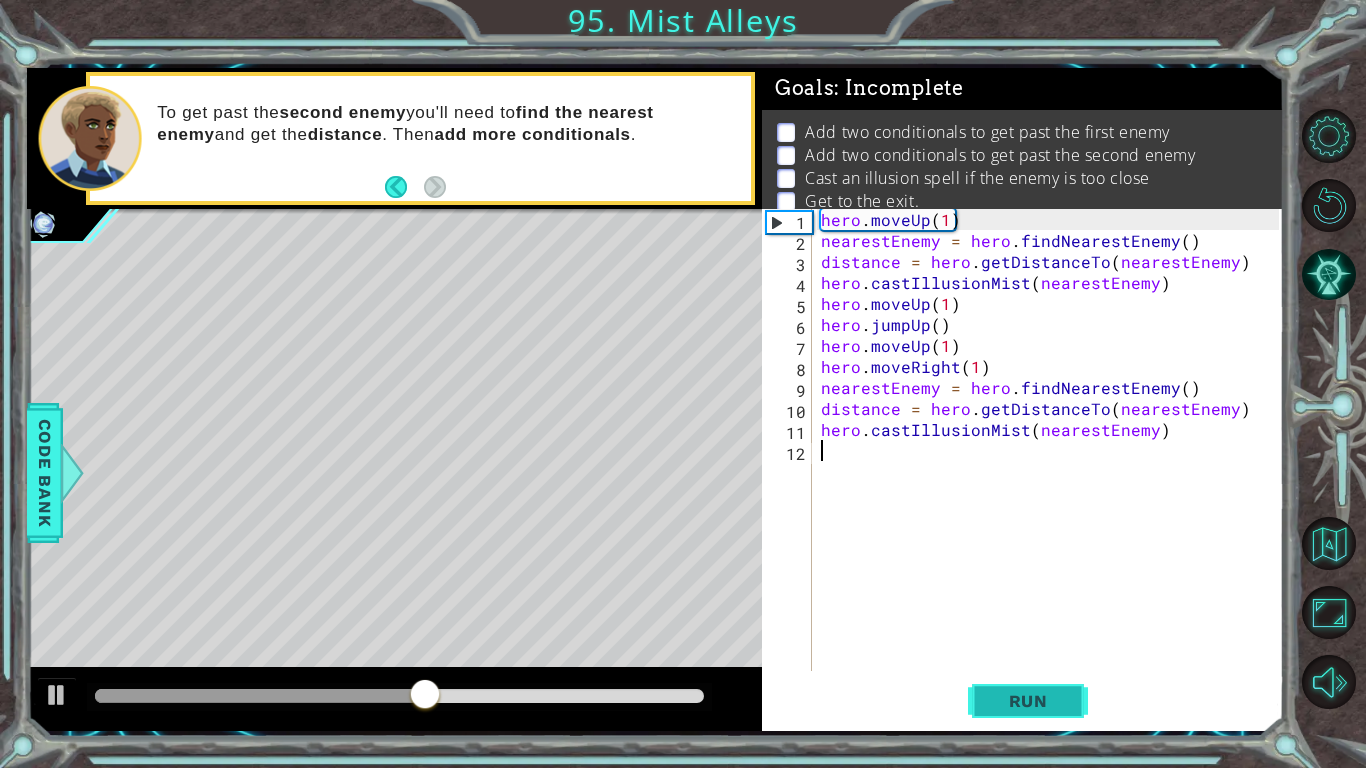 click on "Run" at bounding box center (1028, 701) 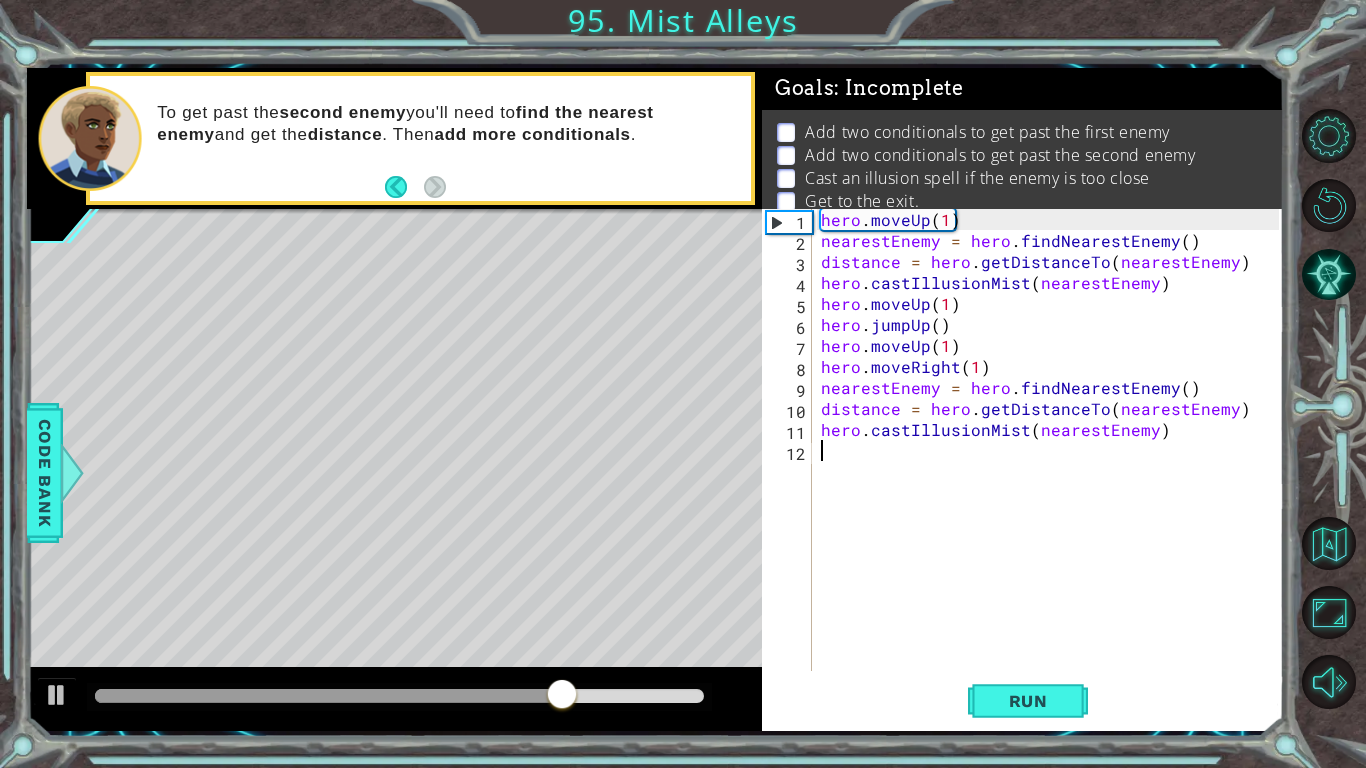 click on "hero . moveUp ( 1 ) nearestEnemy   =   hero . findNearestEnemy ( ) distance   =   hero . getDistanceTo ( nearestEnemy ) hero . castIllusionMist ( nearestEnemy ) hero . moveUp ( 1 ) hero . jumpUp ( ) hero . moveUp ( 1 ) hero . moveRight ( 1 ) nearestEnemy   =   hero . findNearestEnemy ( ) distance   =   hero . getDistanceTo ( nearestEnemy ) hero . castIllusionMist ( nearestEnemy )" at bounding box center [1053, 461] 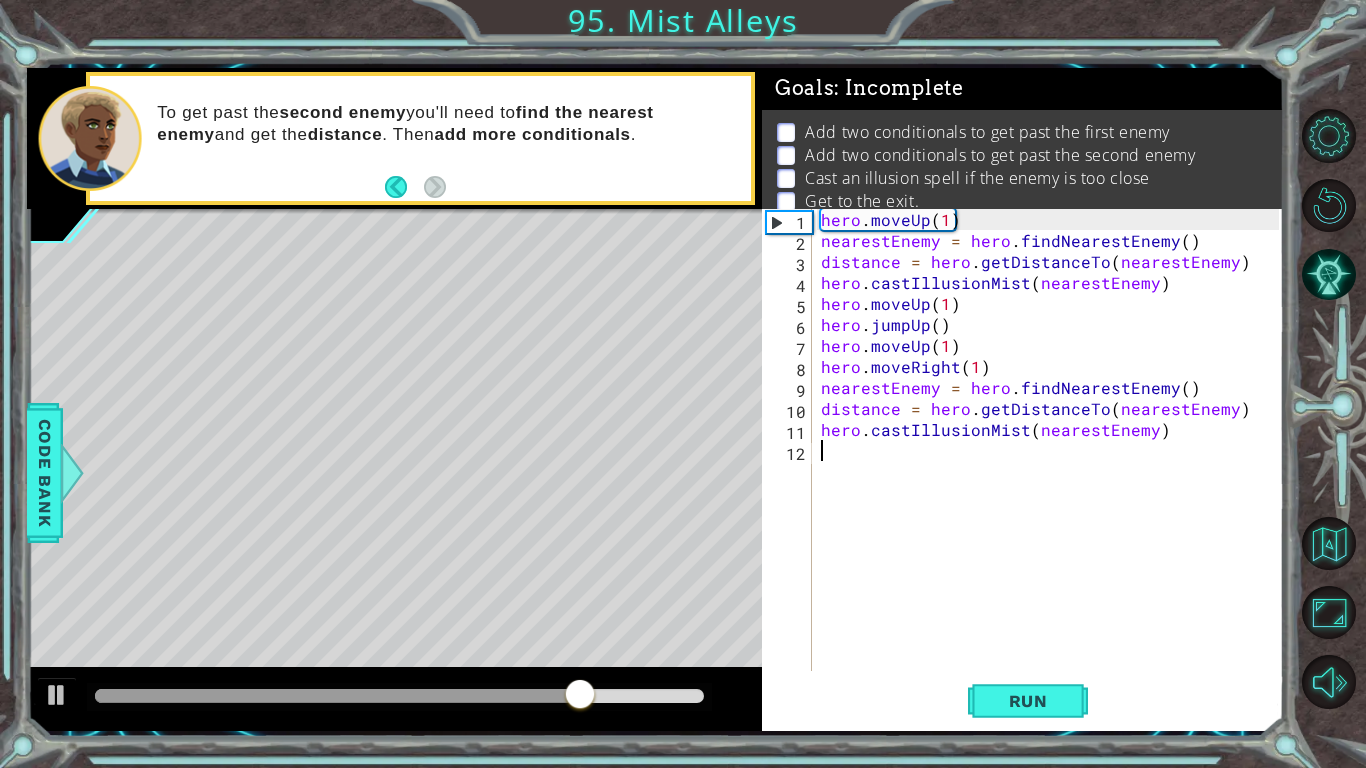 type on "h" 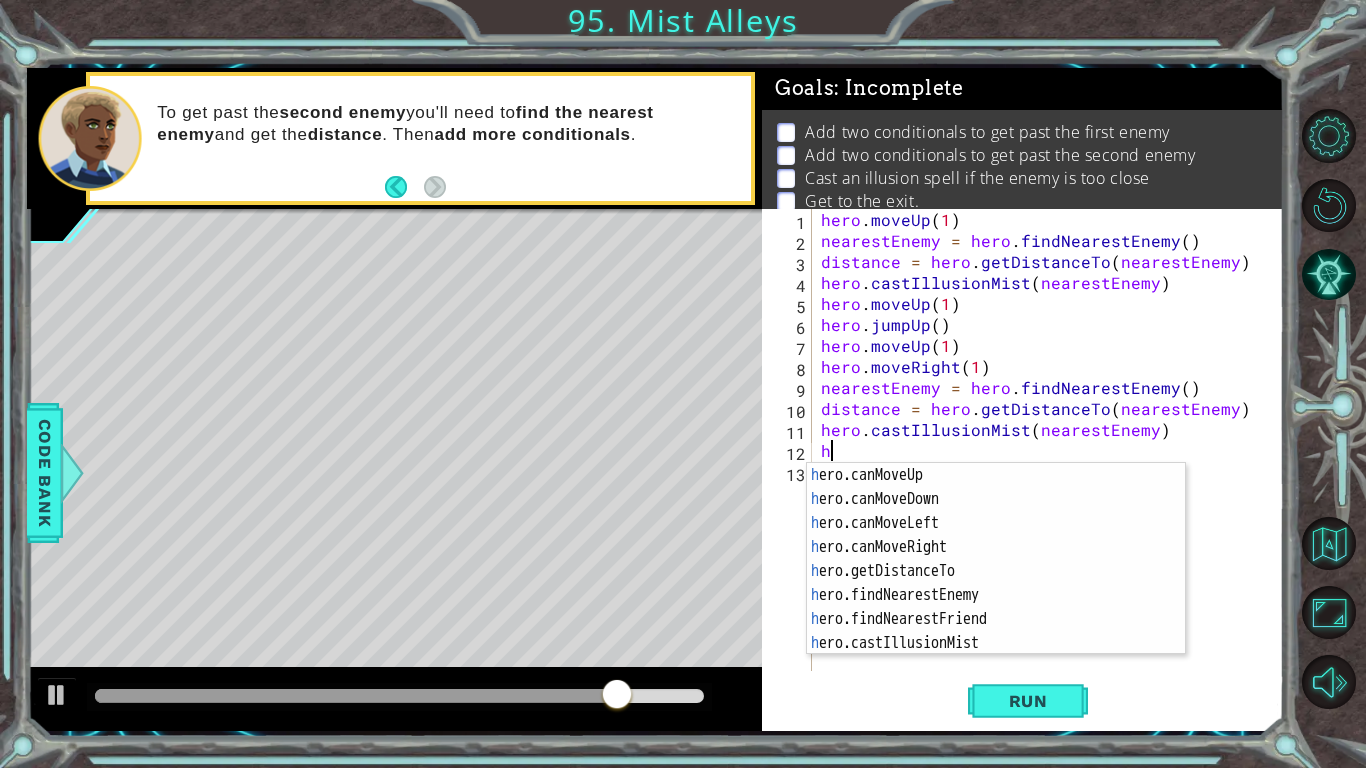 scroll, scrollTop: 336, scrollLeft: 0, axis: vertical 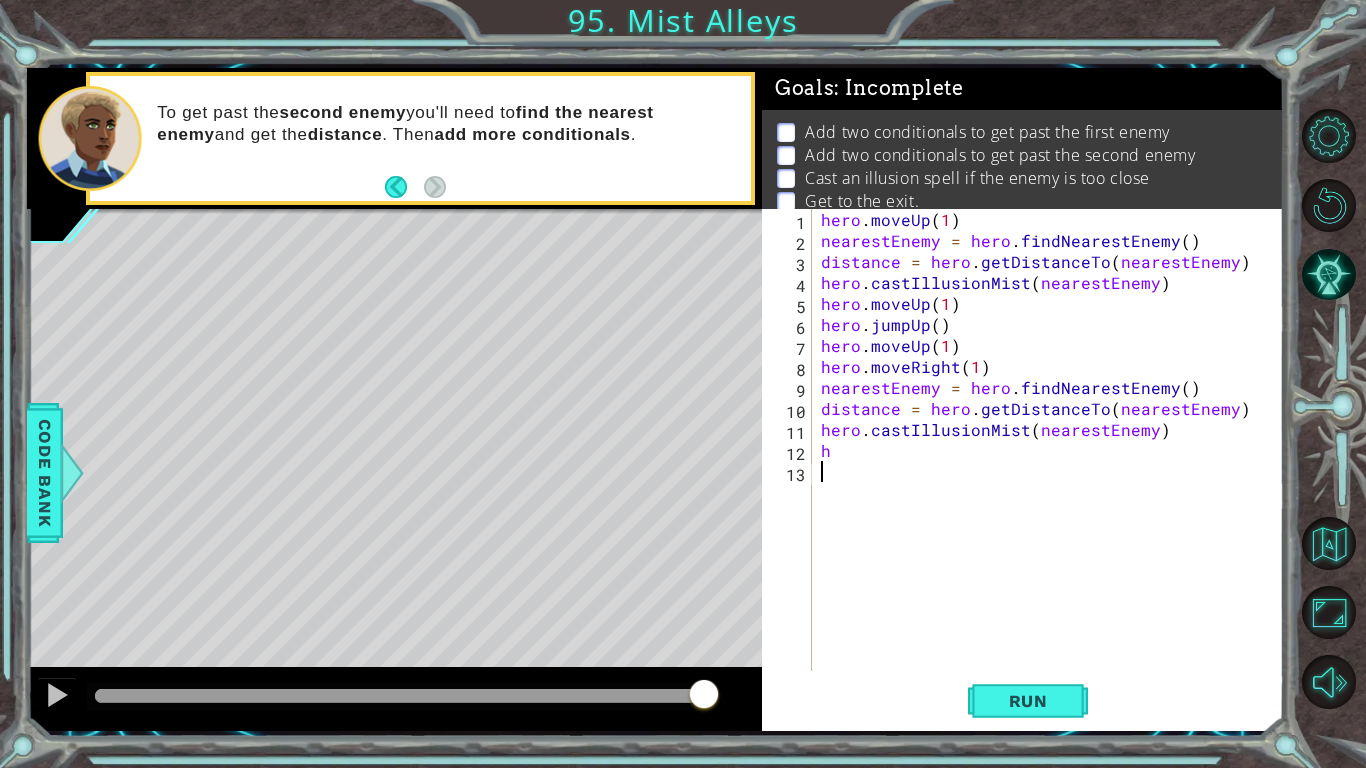 drag, startPoint x: 1186, startPoint y: 479, endPoint x: 1187, endPoint y: 465, distance: 14.035668 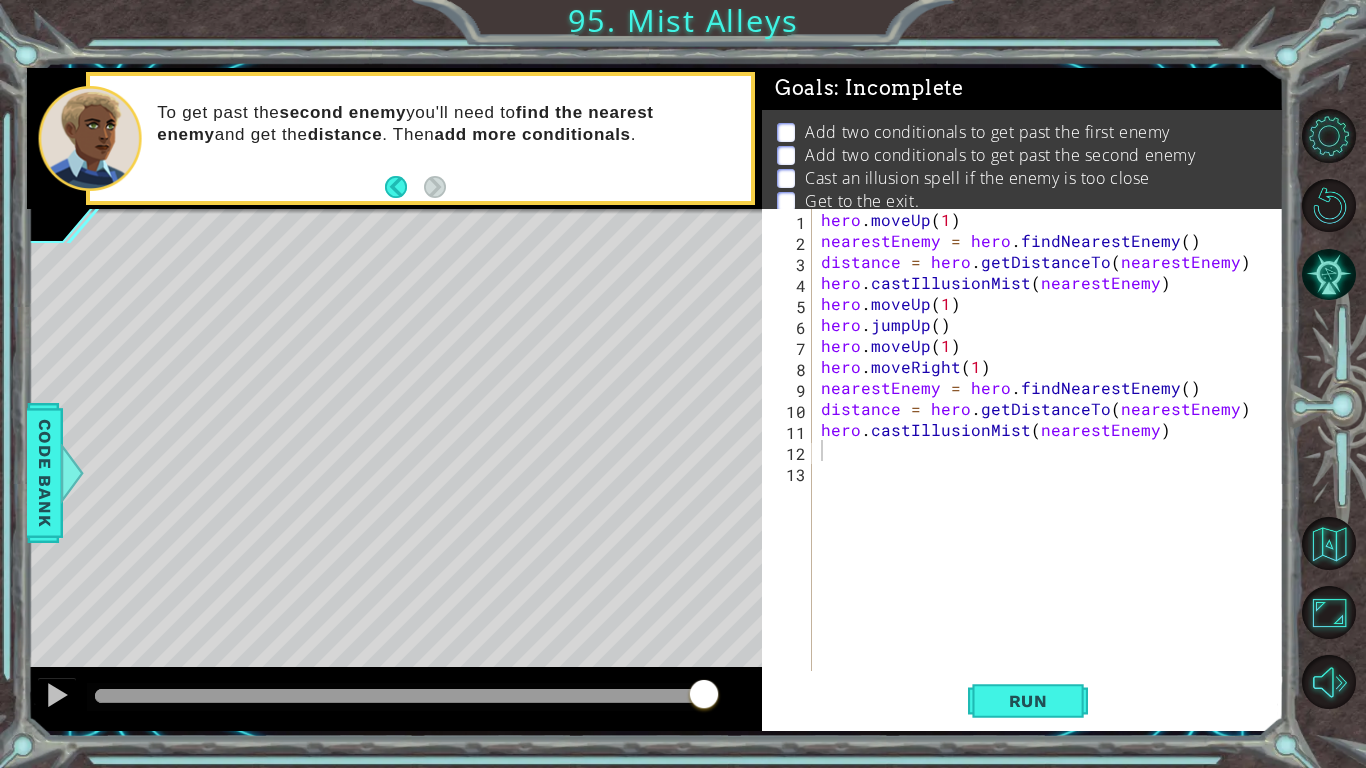 click on "hero . moveUp ( 1 ) nearestEnemy   =   hero . findNearestEnemy ( ) distance   =   hero . getDistanceTo ( nearestEnemy ) hero . castIllusionMist ( nearestEnemy ) hero . moveUp ( 1 ) hero . jumpUp ( ) hero . moveUp ( 1 ) hero . moveRight ( 1 ) nearestEnemy   =   hero . findNearestEnemy ( ) distance   =   hero . getDistanceTo ( nearestEnemy ) hero . castIllusionMist ( nearestEnemy )" at bounding box center (1053, 461) 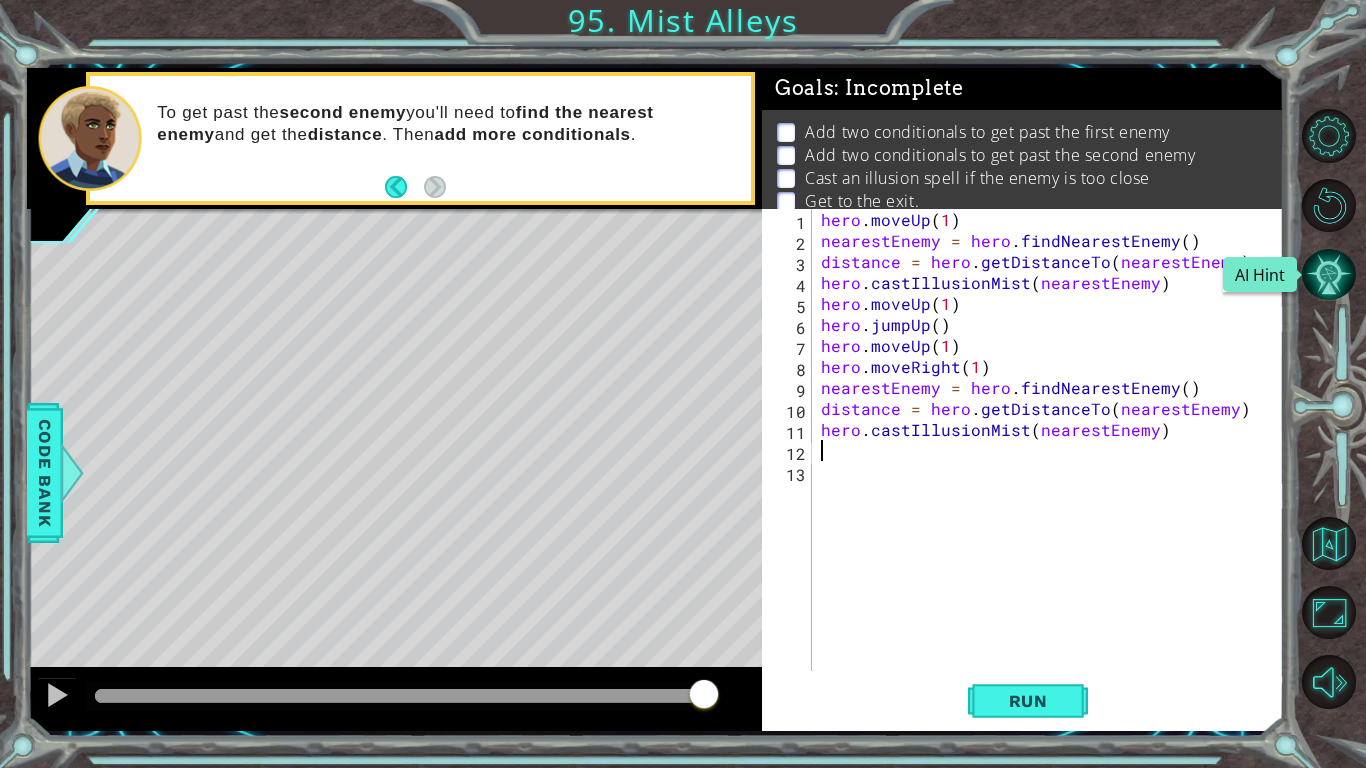 click at bounding box center (1329, 275) 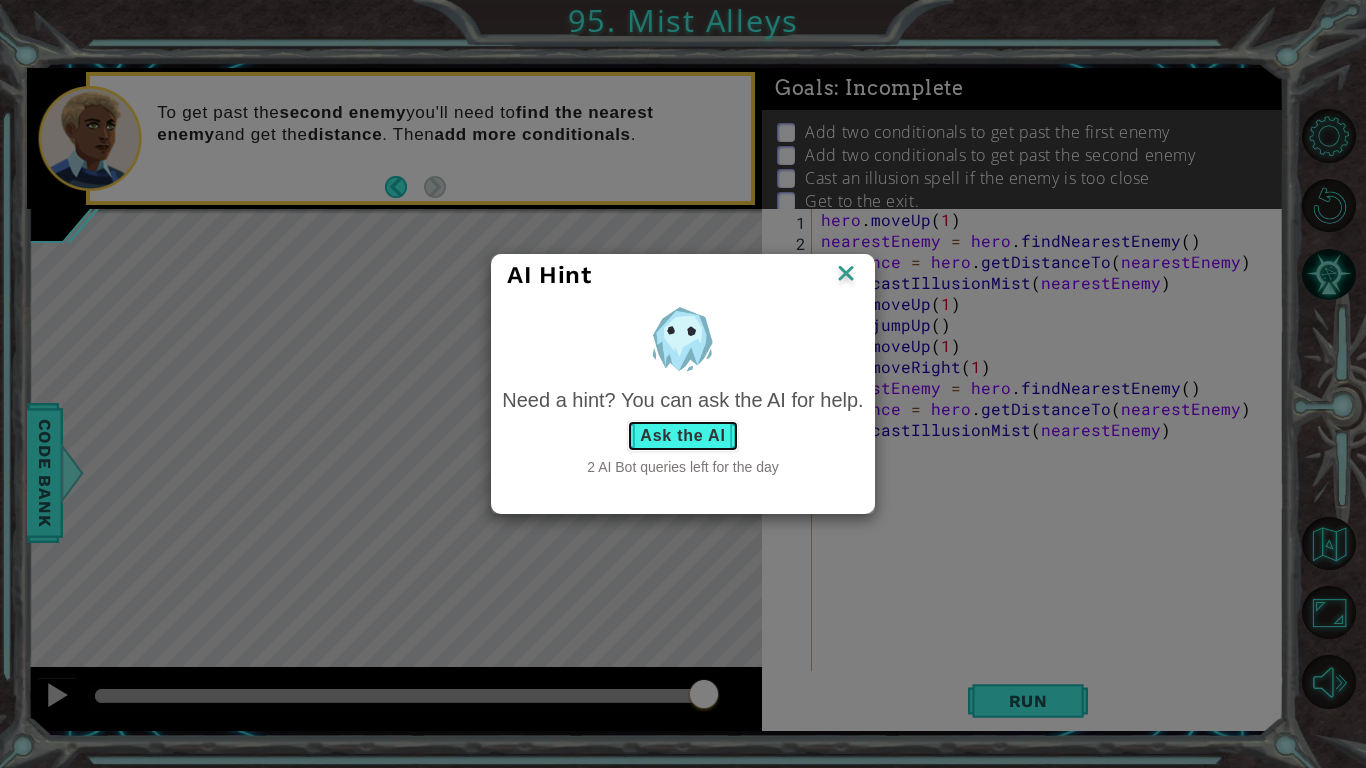 click on "Ask the AI" at bounding box center (682, 436) 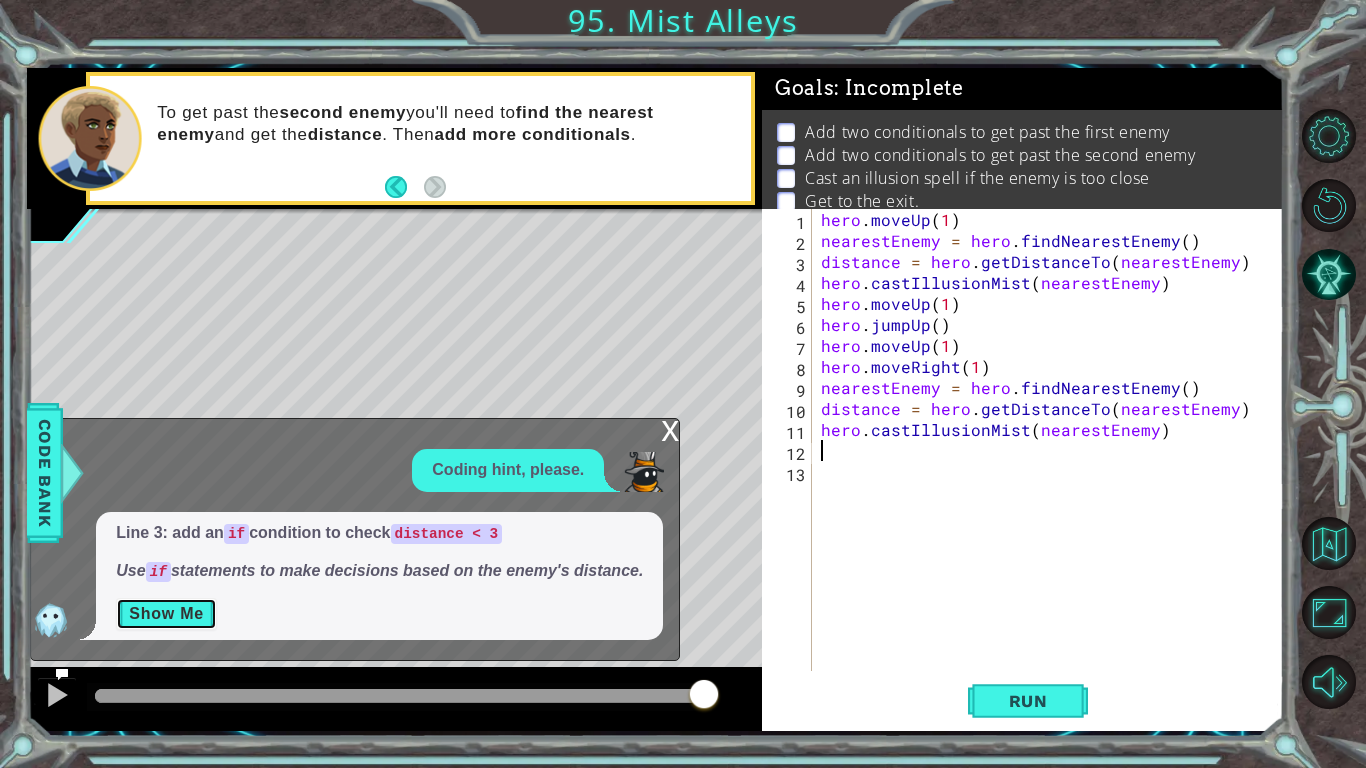 click on "Show Me" at bounding box center [166, 614] 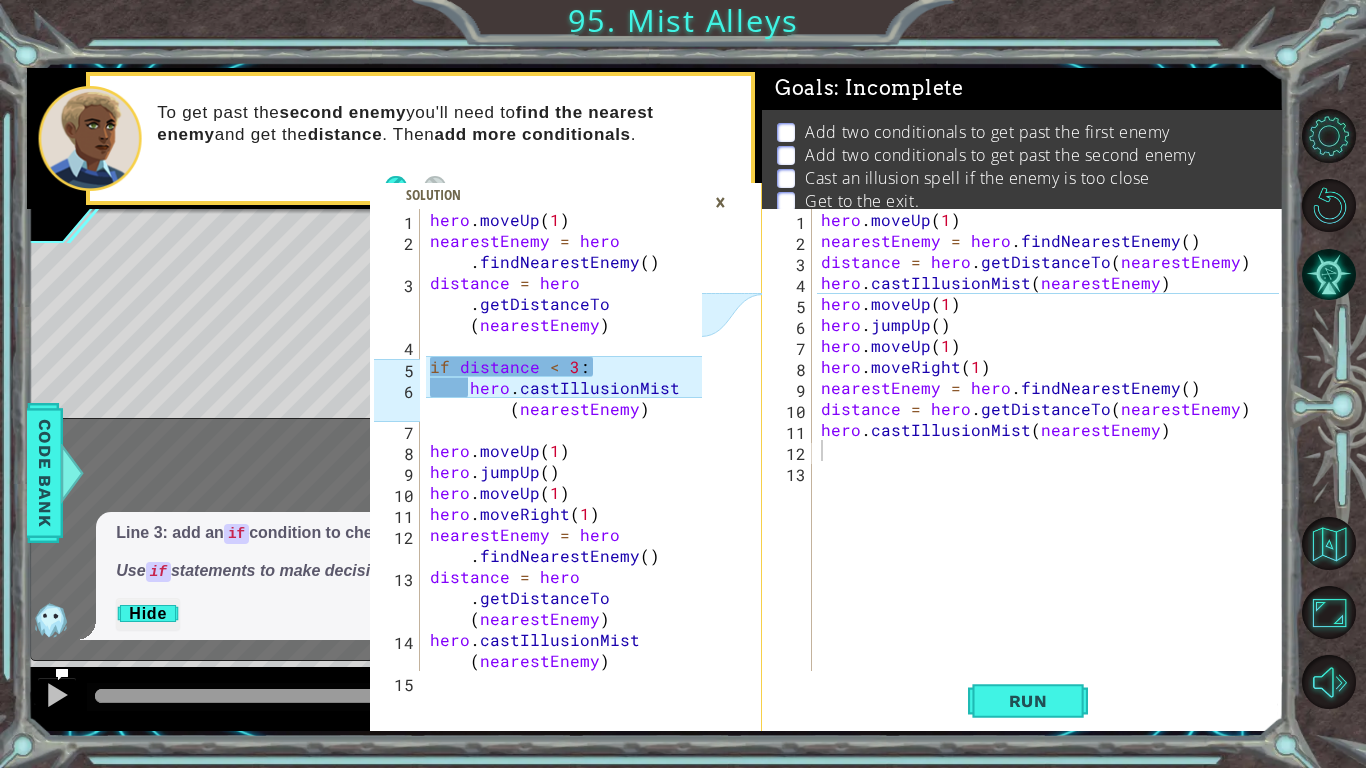 click on "hero . moveUp ( 1 ) nearestEnemy   =   hero . findNearestEnemy ( ) distance   =   hero . getDistanceTo ( nearestEnemy ) hero . castIllusionMist ( nearestEnemy ) hero . moveUp ( 1 ) hero . jumpUp ( ) hero . moveUp ( 1 ) hero . moveRight ( 1 ) nearestEnemy   =   hero . findNearestEnemy ( ) distance   =   hero . getDistanceTo ( nearestEnemy ) hero . castIllusionMist ( nearestEnemy )" at bounding box center (1053, 461) 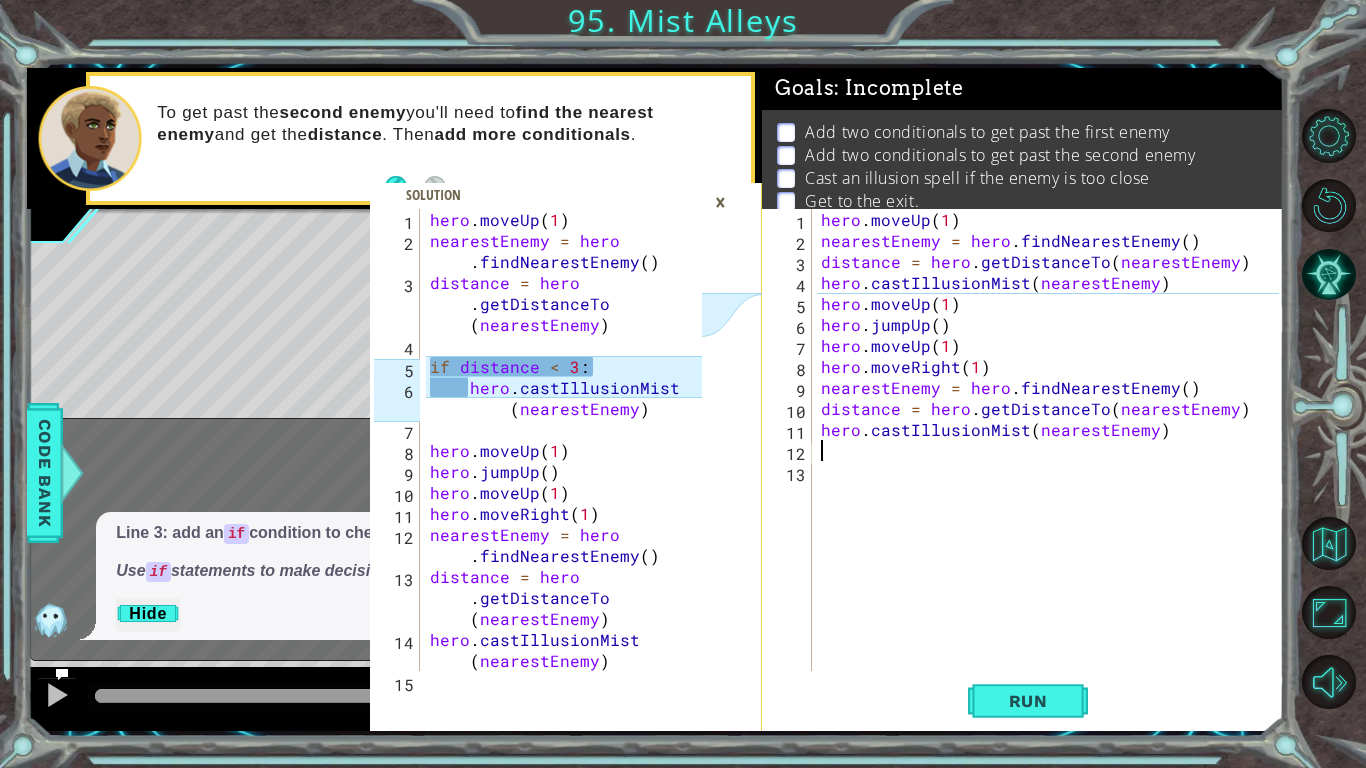 click on "hero . moveUp ( 1 ) nearestEnemy   =   hero . findNearestEnemy ( ) distance   =   hero . getDistanceTo ( nearestEnemy ) hero . castIllusionMist ( nearestEnemy ) hero . moveUp ( 1 ) hero . jumpUp ( ) hero . moveUp ( 1 ) hero . moveRight ( 1 ) nearestEnemy   =   hero . findNearestEnemy ( ) distance   =   hero . getDistanceTo ( nearestEnemy ) hero . castIllusionMist ( nearestEnemy )" at bounding box center (1053, 461) 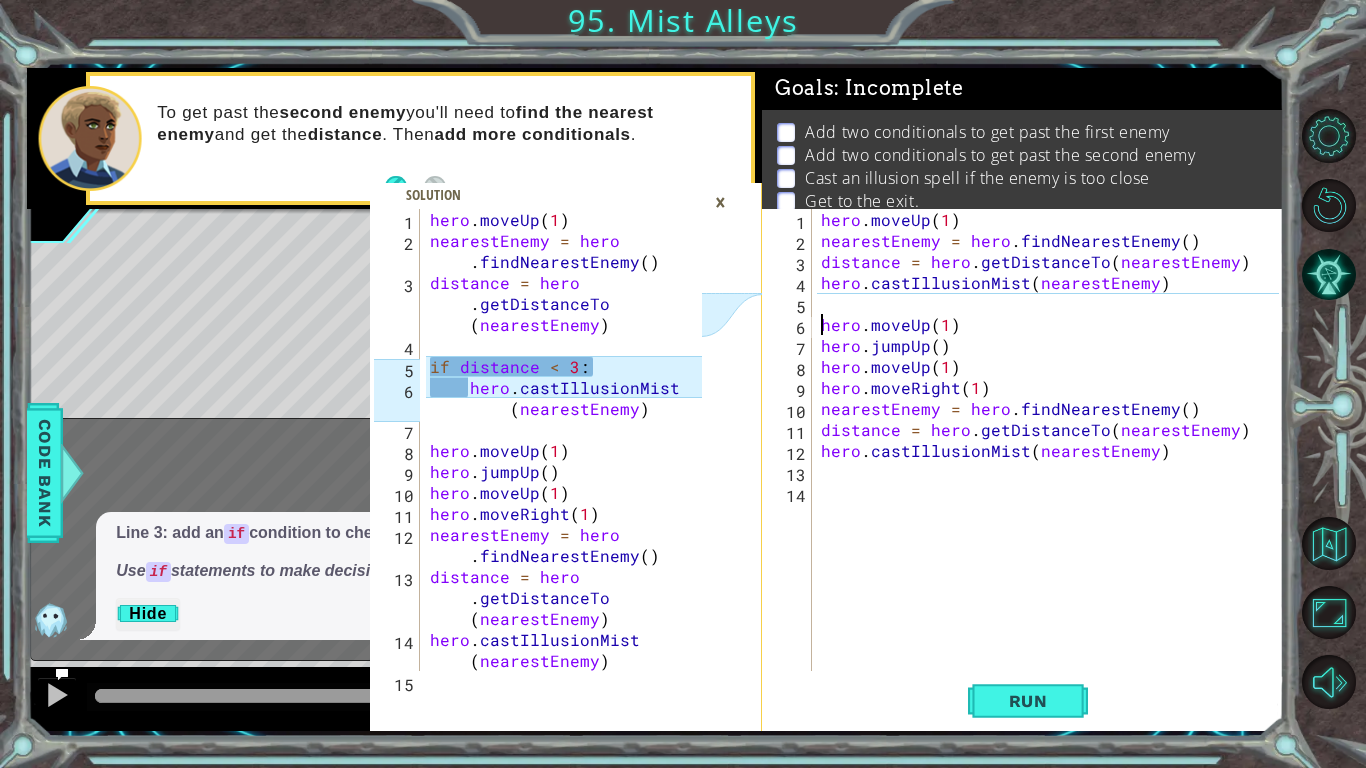 click on "hero . moveUp ( 1 ) nearestEnemy   =   hero . findNearestEnemy ( ) distance   =   hero . getDistanceTo ( nearestEnemy ) hero . castIllusionMist ( nearestEnemy ) hero . moveUp ( 1 ) hero . jumpUp ( ) hero . moveUp ( 1 ) hero . moveRight ( 1 ) nearestEnemy   =   hero . findNearestEnemy ( ) distance   =   hero . getDistanceTo ( nearestEnemy ) hero . castIllusionMist ( nearestEnemy )" at bounding box center [1053, 461] 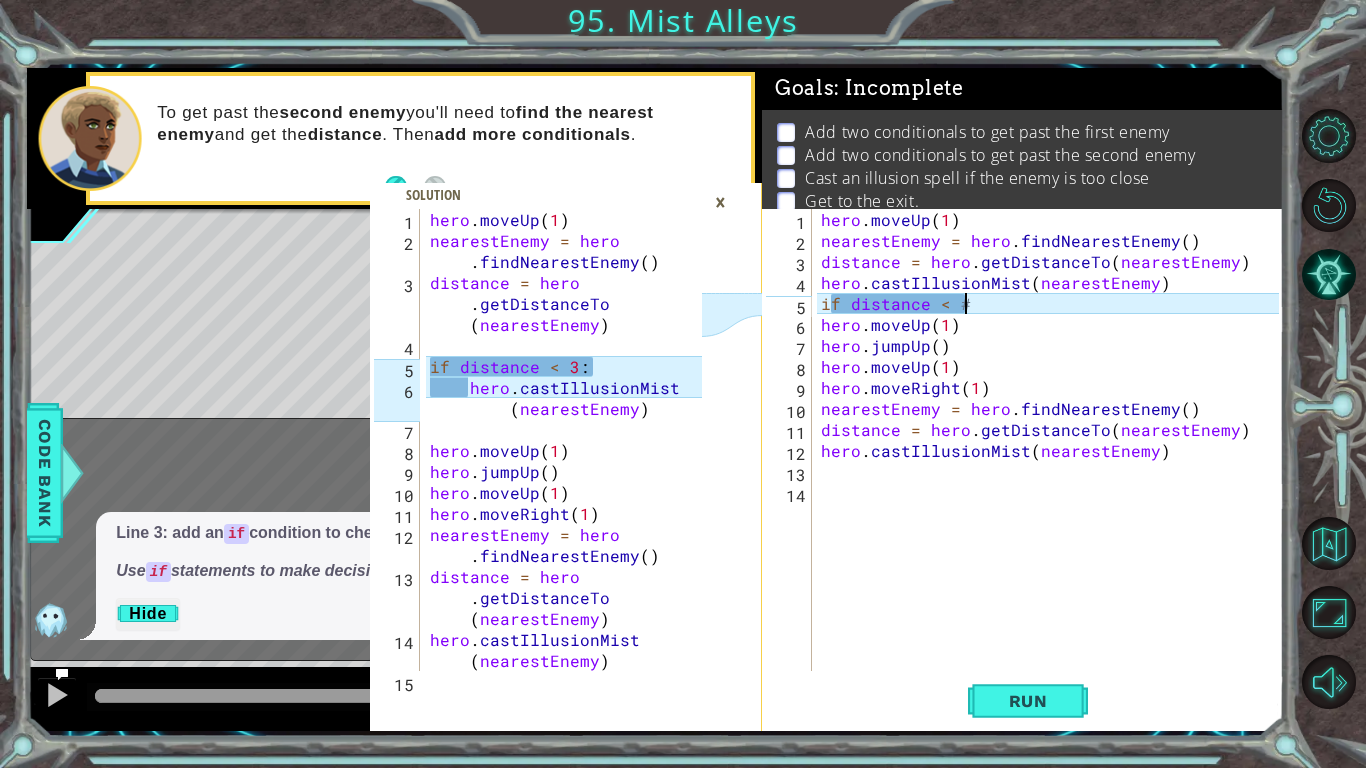 scroll, scrollTop: 0, scrollLeft: 8, axis: horizontal 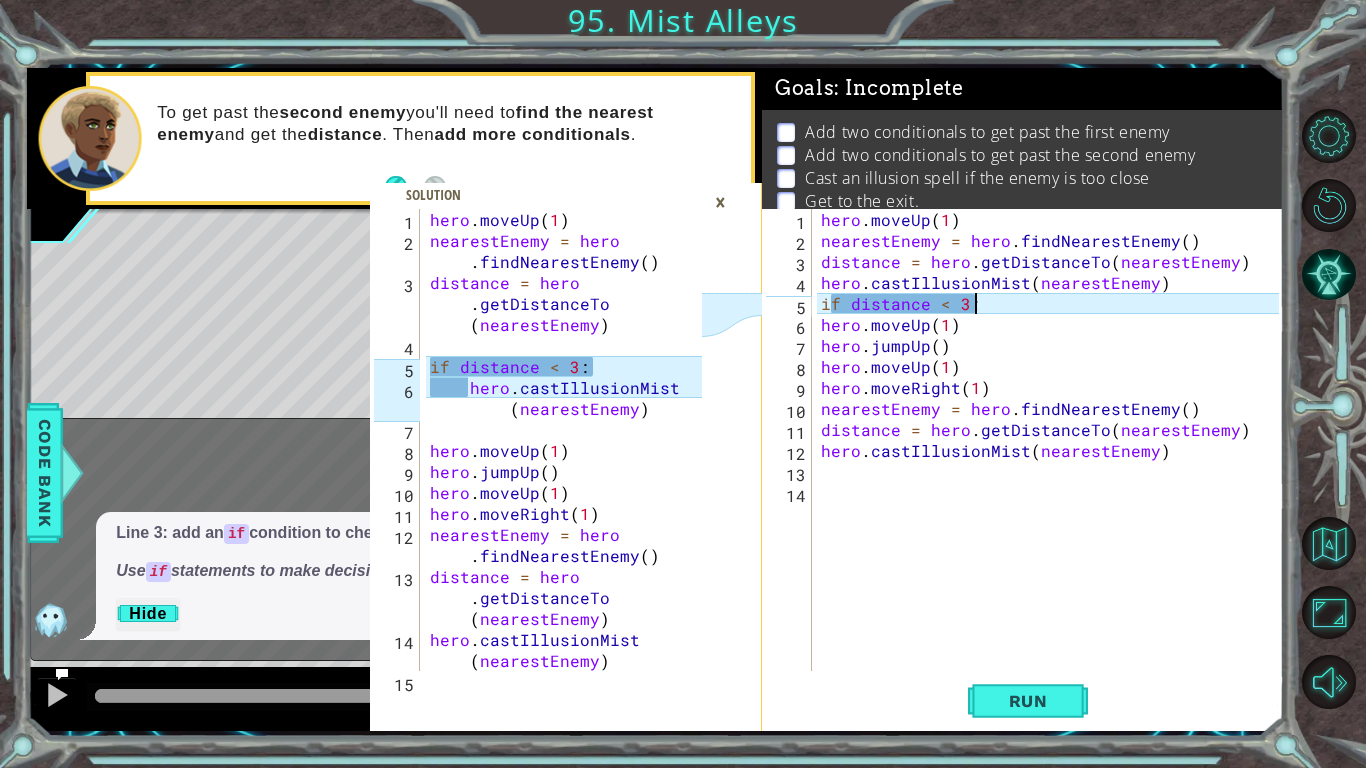 click on "hero . moveUp ( 1 ) nearestEnemy   =   hero . findNearestEnemy ( ) distance   =   hero . getDistanceTo ( nearestEnemy ) hero . castIllusionMist ( nearestEnemy ) if   distance   <   3 ; hero . moveUp ( 1 ) hero . jumpUp ( ) hero . moveUp ( 1 ) hero . moveRight ( 1 ) nearestEnemy   =   hero . findNearestEnemy ( ) distance   =   hero . getDistanceTo ( nearestEnemy ) hero . castIllusionMist ( nearestEnemy )" at bounding box center [1053, 461] 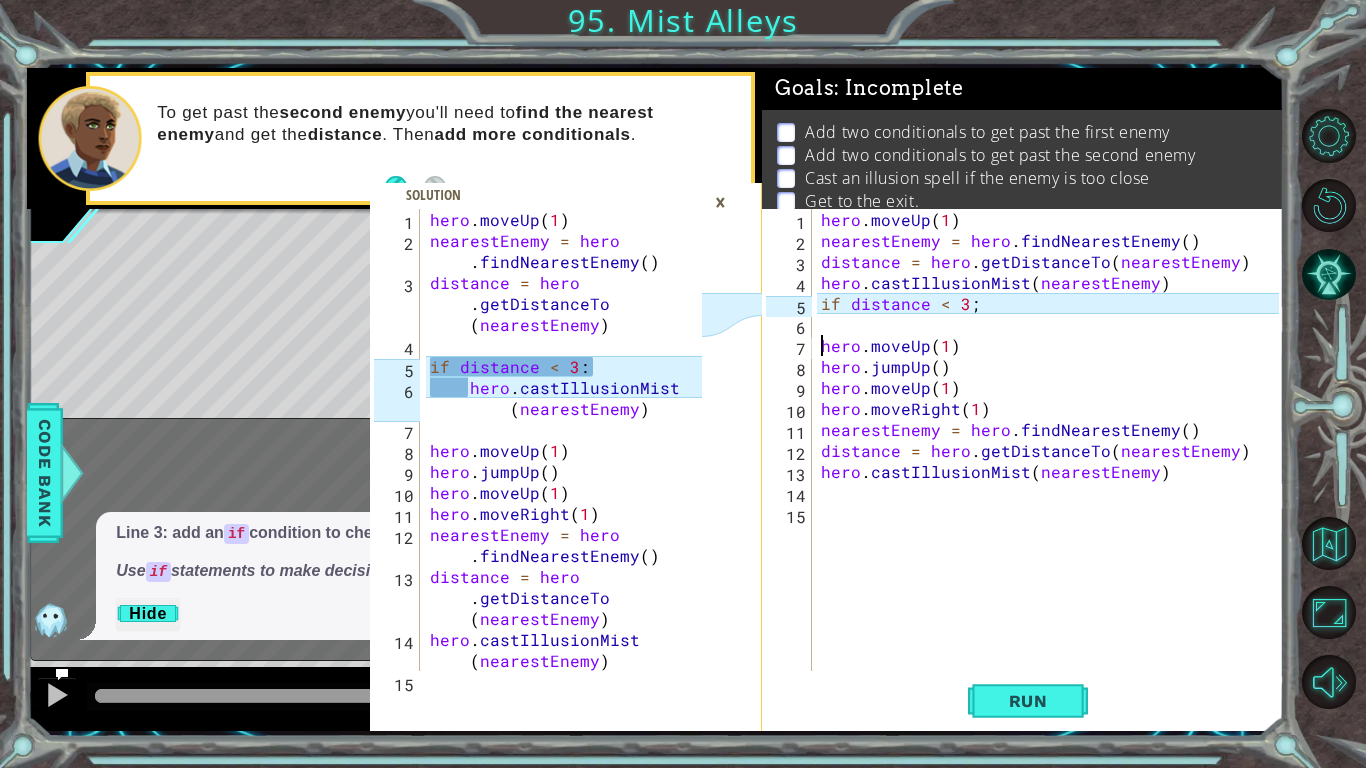 click on "hero . moveUp ( 1 ) nearestEnemy   =   hero . findNearestEnemy ( ) distance   =   hero . getDistanceTo ( nearestEnemy ) hero . castIllusionMist ( nearestEnemy ) if   distance   <   3 ; hero . moveUp ( 1 ) hero . jumpUp ( ) hero . moveUp ( 1 ) hero . moveRight ( 1 ) nearestEnemy   =   hero . findNearestEnemy ( ) distance   =   hero . getDistanceTo ( nearestEnemy ) hero . castIllusionMist ( nearestEnemy )" at bounding box center (1053, 461) 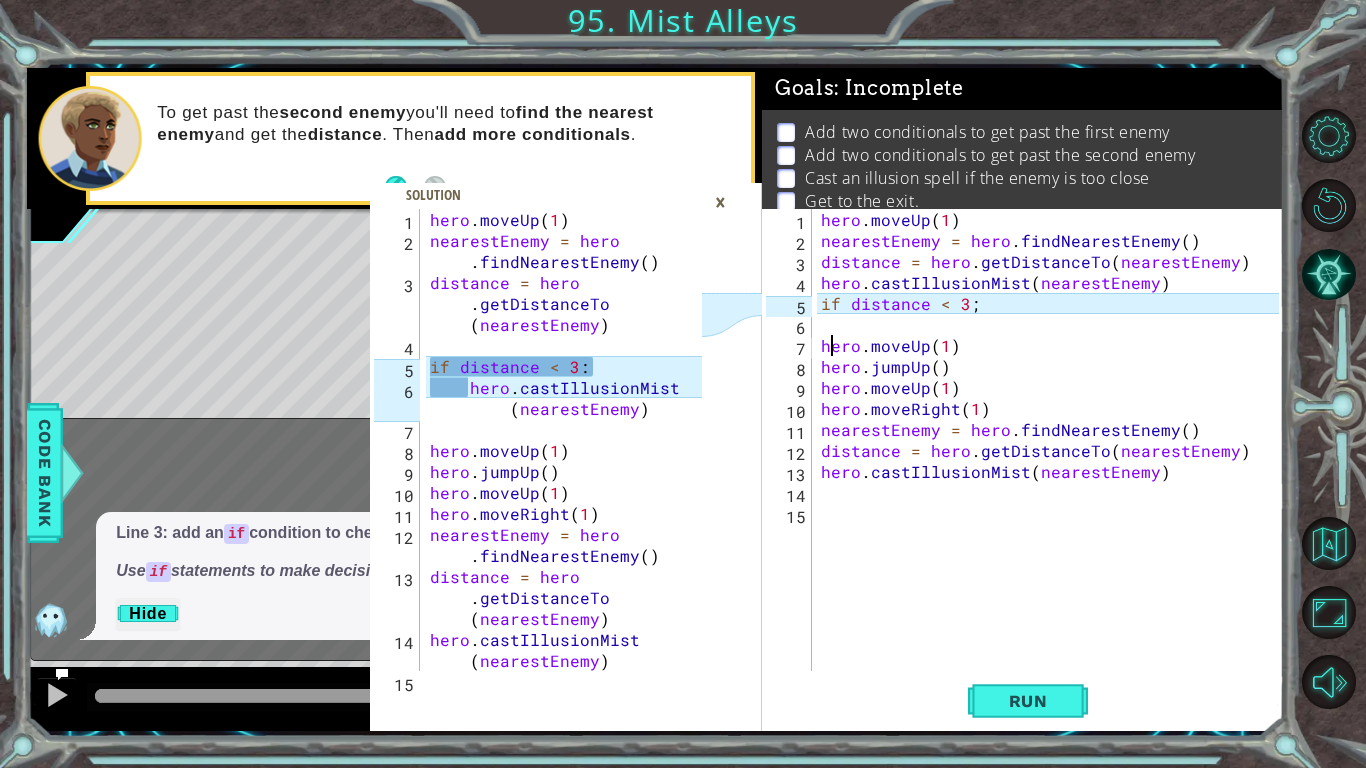 click on "hero . moveUp ( 1 ) nearestEnemy   =   hero . findNearestEnemy ( ) distance   =   hero . getDistanceTo ( nearestEnemy ) hero . castIllusionMist ( nearestEnemy ) if   distance   <   3 ; hero . moveUp ( 1 ) hero . jumpUp ( ) hero . moveUp ( 1 ) hero . moveRight ( 1 ) nearestEnemy   =   hero . findNearestEnemy ( ) distance   =   hero . getDistanceTo ( nearestEnemy ) hero . castIllusionMist ( nearestEnemy )" at bounding box center (1053, 461) 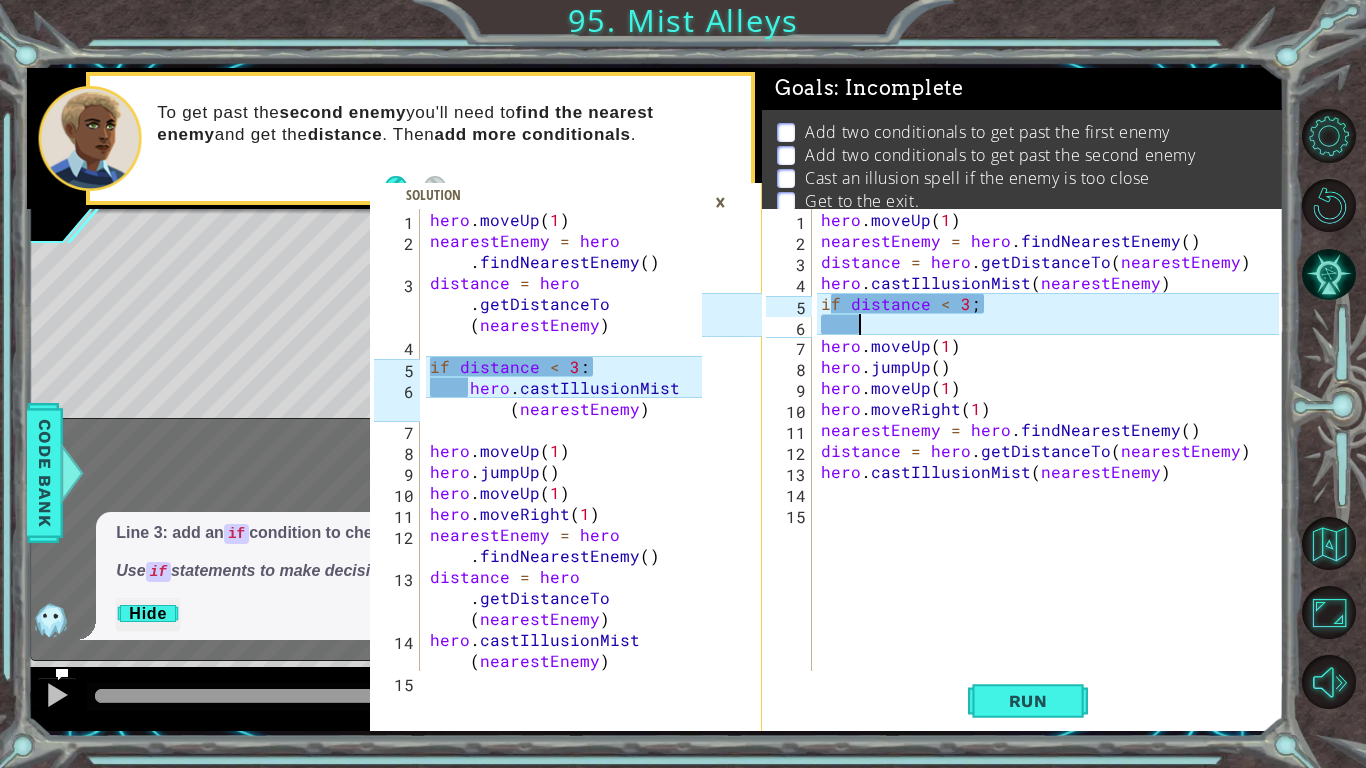type on "h" 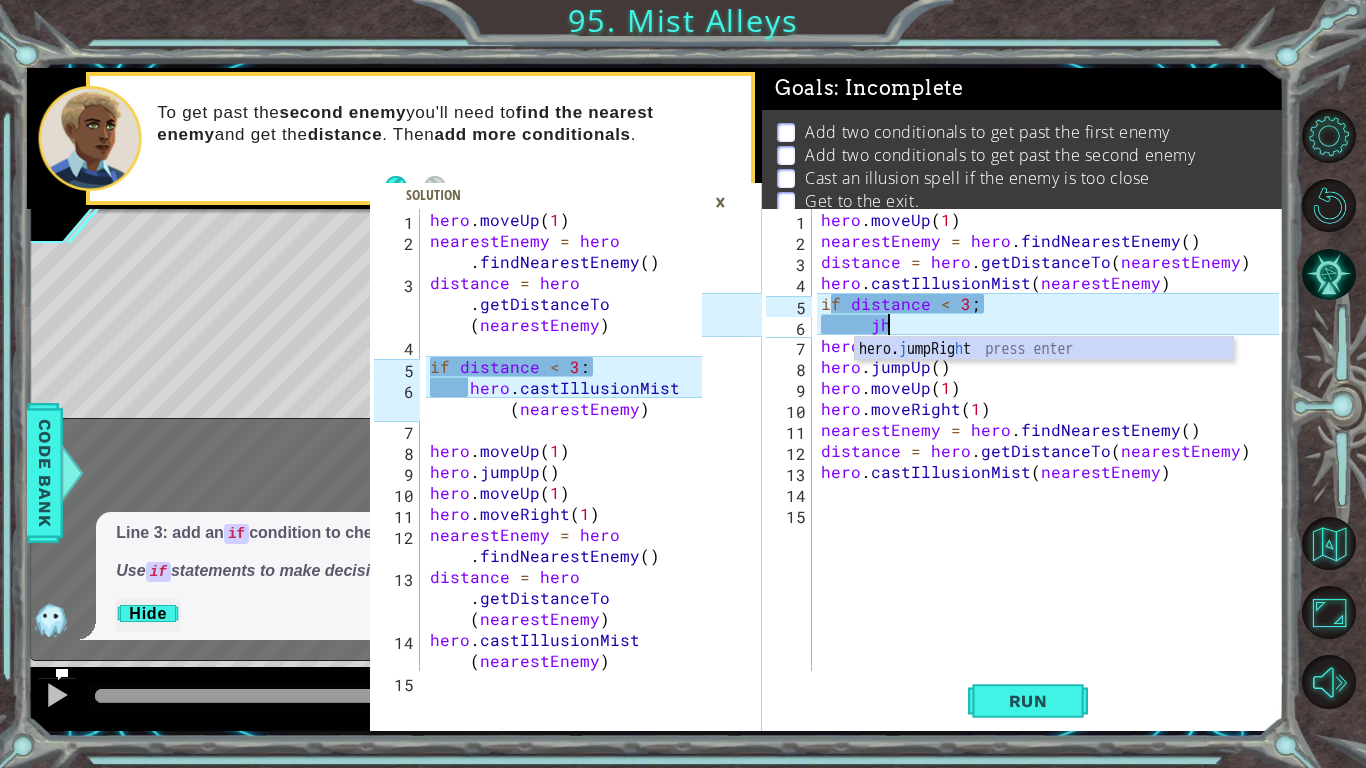 type on "j" 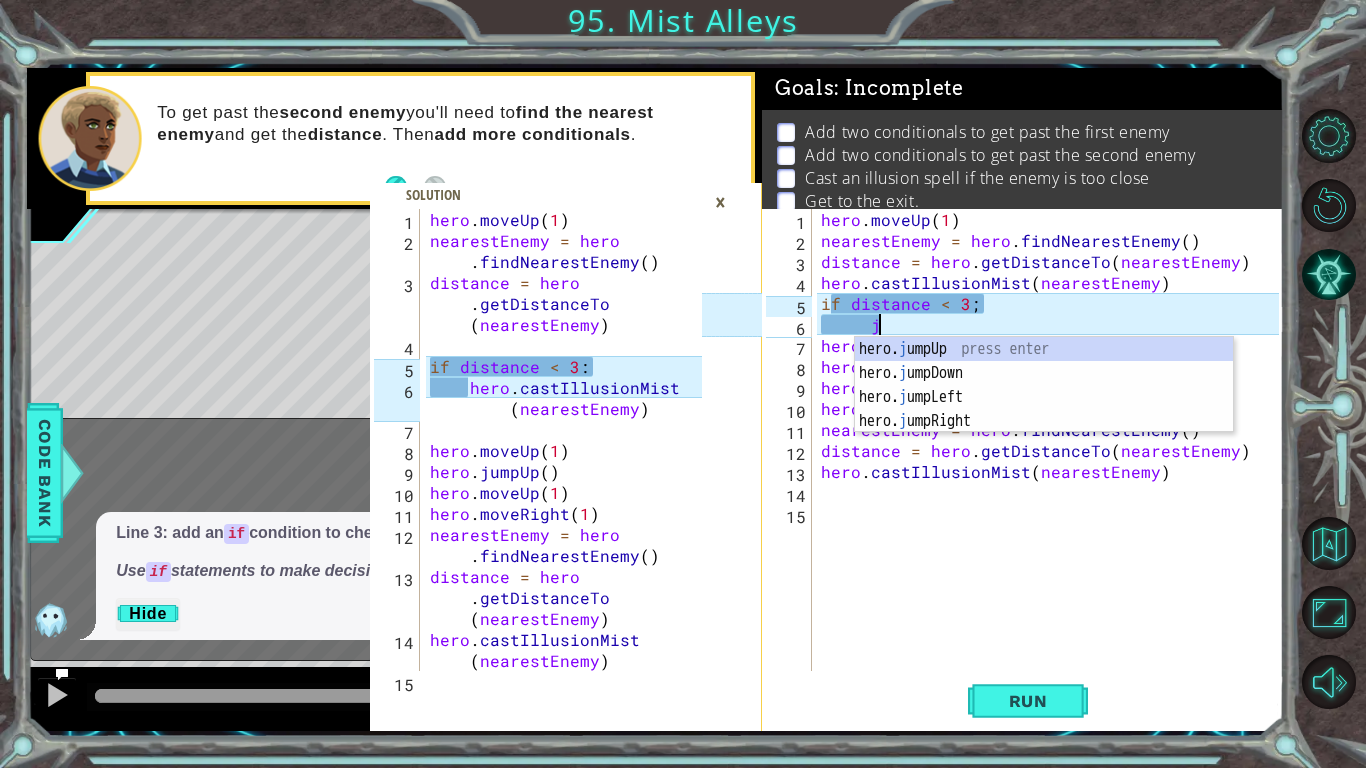 scroll, scrollTop: 0, scrollLeft: 2, axis: horizontal 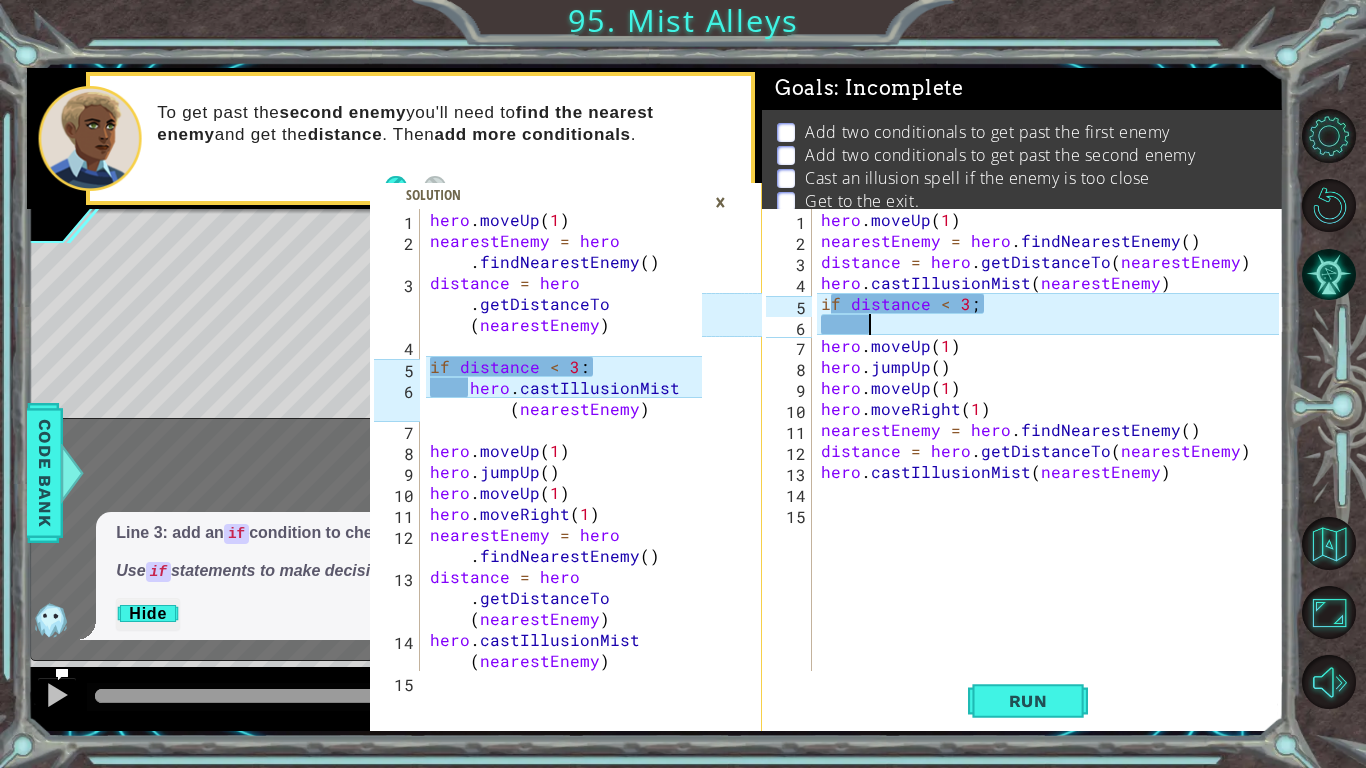type on "h" 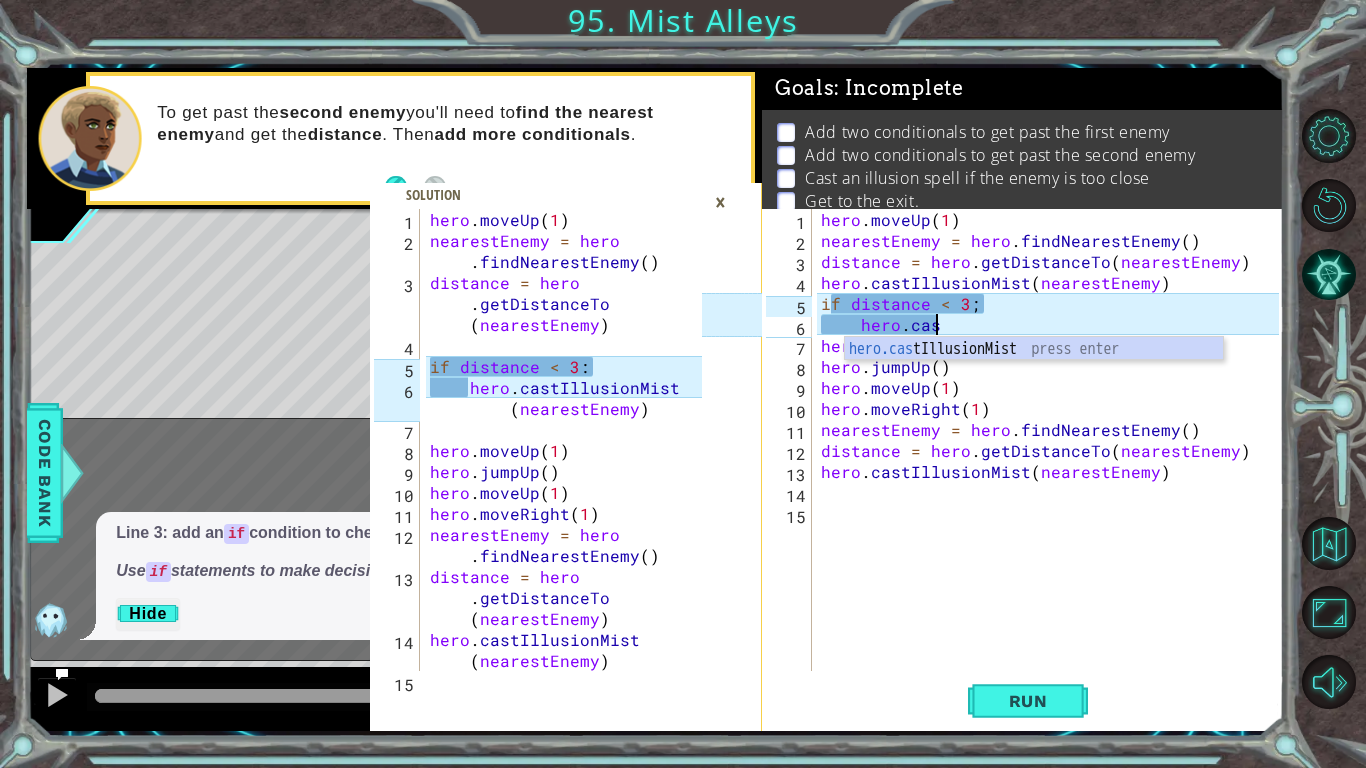 scroll, scrollTop: 0, scrollLeft: 6, axis: horizontal 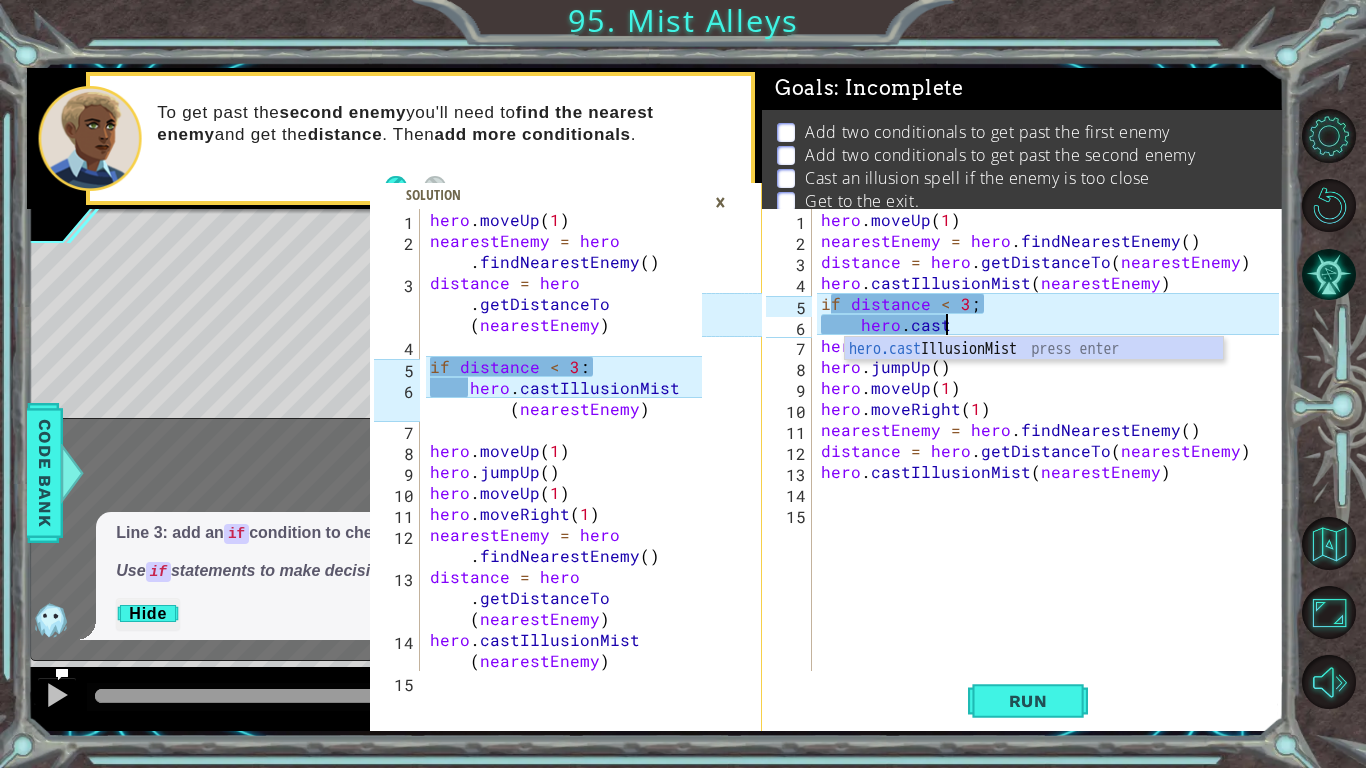 click on "hero.cast IllusionMist press enter" at bounding box center (1034, 373) 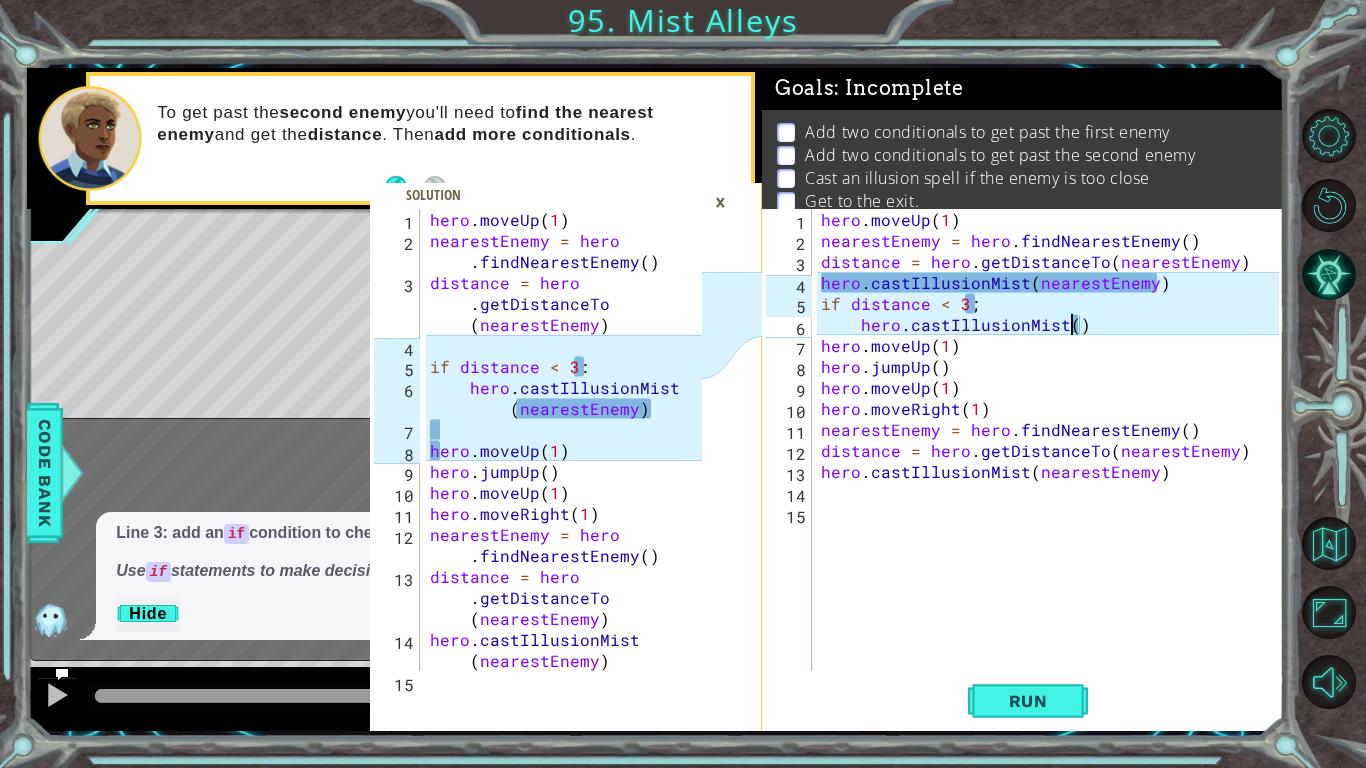 click on "hero . moveUp ( 1 ) nearestEnemy   =   hero . findNearestEnemy ( ) distance   =   hero . getDistanceTo ( nearestEnemy ) hero . castIllusionMist ( nearestEnemy ) if   distance   <   3 ;      hero . castIllusionMist ( ) hero . moveUp ( 1 ) hero . jumpUp ( ) hero . moveUp ( 1 ) hero . moveRight ( 1 ) nearestEnemy   =   hero . findNearestEnemy ( ) distance   =   hero . getDistanceTo ( nearestEnemy ) hero . castIllusionMist ( nearestEnemy )" at bounding box center [1053, 461] 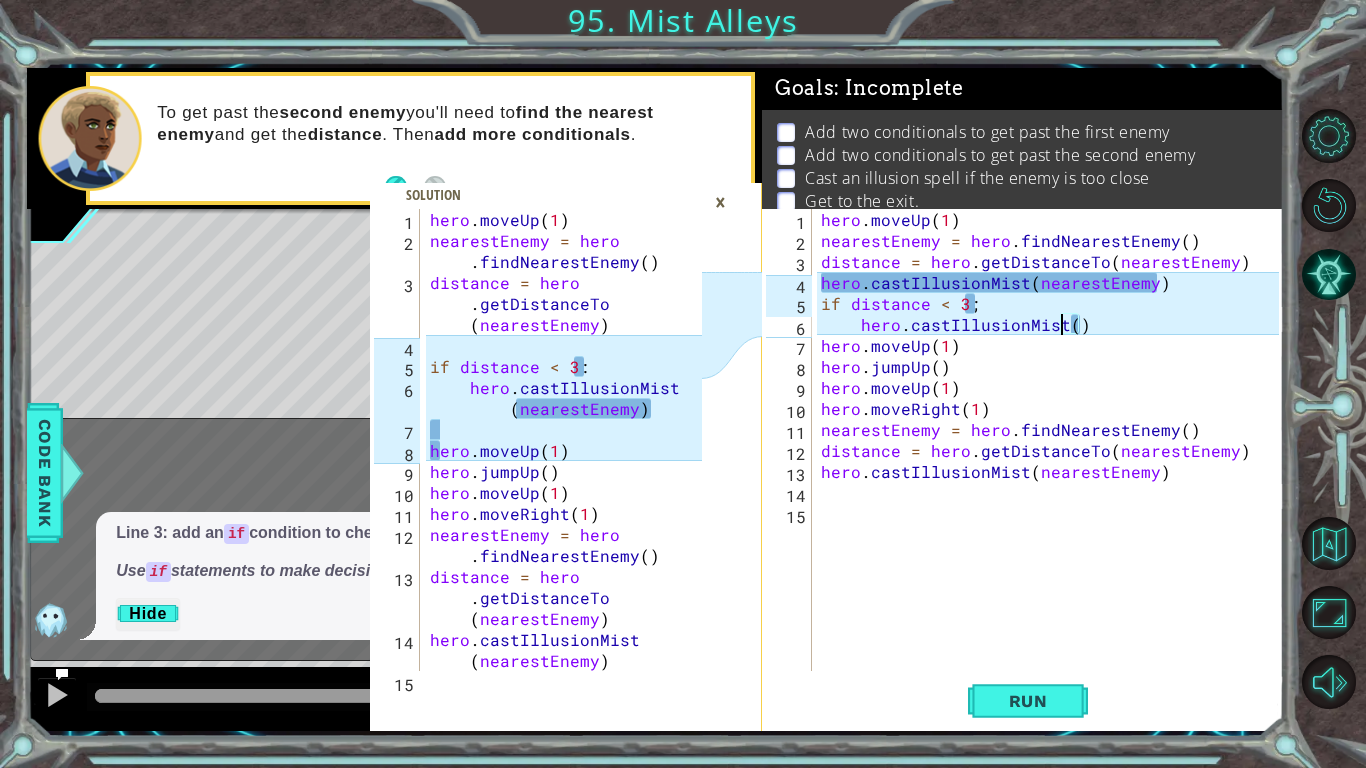click on "hero . moveUp ( 1 ) nearestEnemy   =   hero . findNearestEnemy ( ) distance   =   hero . getDistanceTo ( nearestEnemy ) hero . castIllusionMist ( nearestEnemy ) if   distance   <   3 ;      hero . castIllusionMist ( ) hero . moveUp ( 1 ) hero . jumpUp ( ) hero . moveUp ( 1 ) hero . moveRight ( 1 ) nearestEnemy   =   hero . findNearestEnemy ( ) distance   =   hero . getDistanceTo ( nearestEnemy ) hero . castIllusionMist ( nearestEnemy )" at bounding box center (1053, 461) 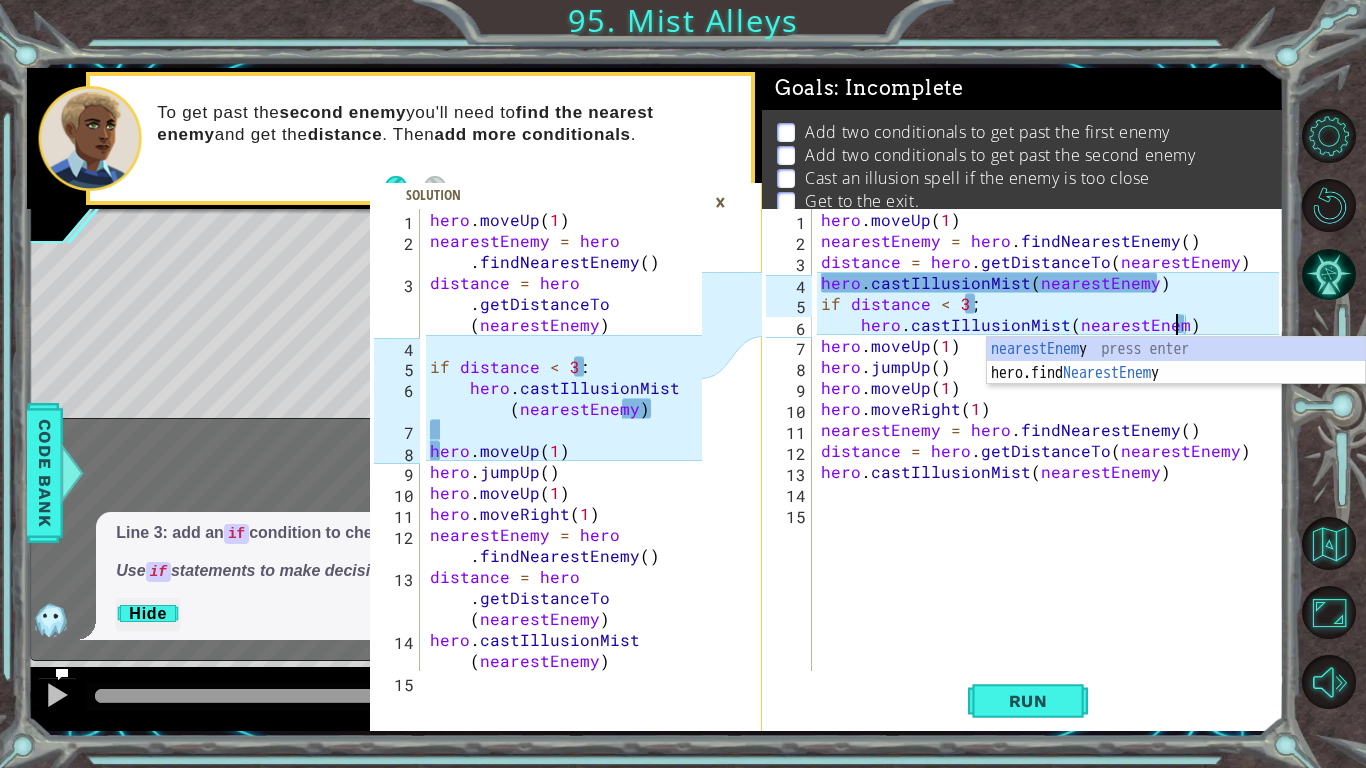 scroll, scrollTop: 0, scrollLeft: 22, axis: horizontal 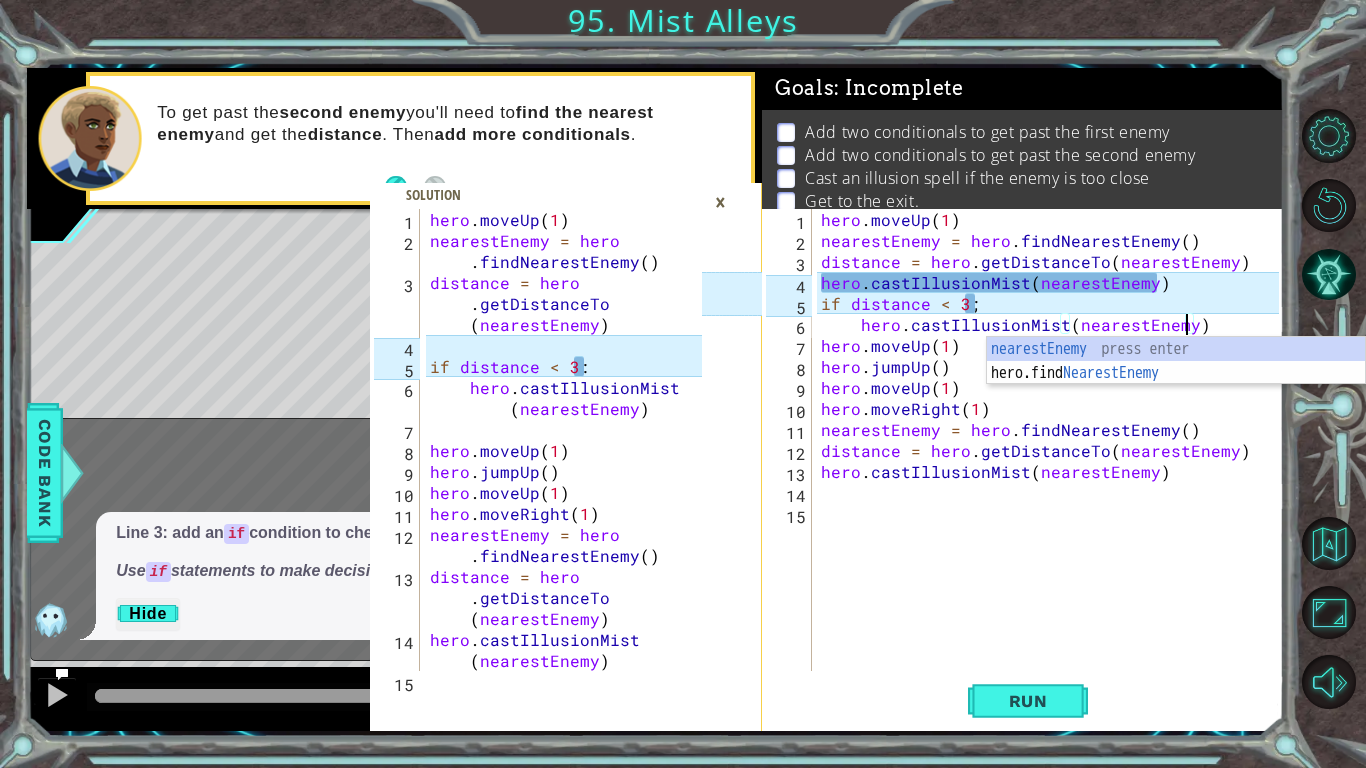 click on "hero . moveUp ( 1 ) nearestEnemy   =   hero . findNearestEnemy ( ) distance   =   hero . getDistanceTo ( nearestEnemy ) hero . castIllusionMist ( nearestEnemy ) if   distance   <   3 ;      hero . castIllusionMist ( nearestEnemy ) hero . moveUp ( 1 ) hero . jumpUp ( ) hero . moveUp ( 1 ) hero . moveRight ( 1 ) nearestEnemy   =   hero . findNearestEnemy ( ) distance   =   hero . getDistanceTo ( nearestEnemy ) hero . castIllusionMist ( nearestEnemy )" at bounding box center (1053, 461) 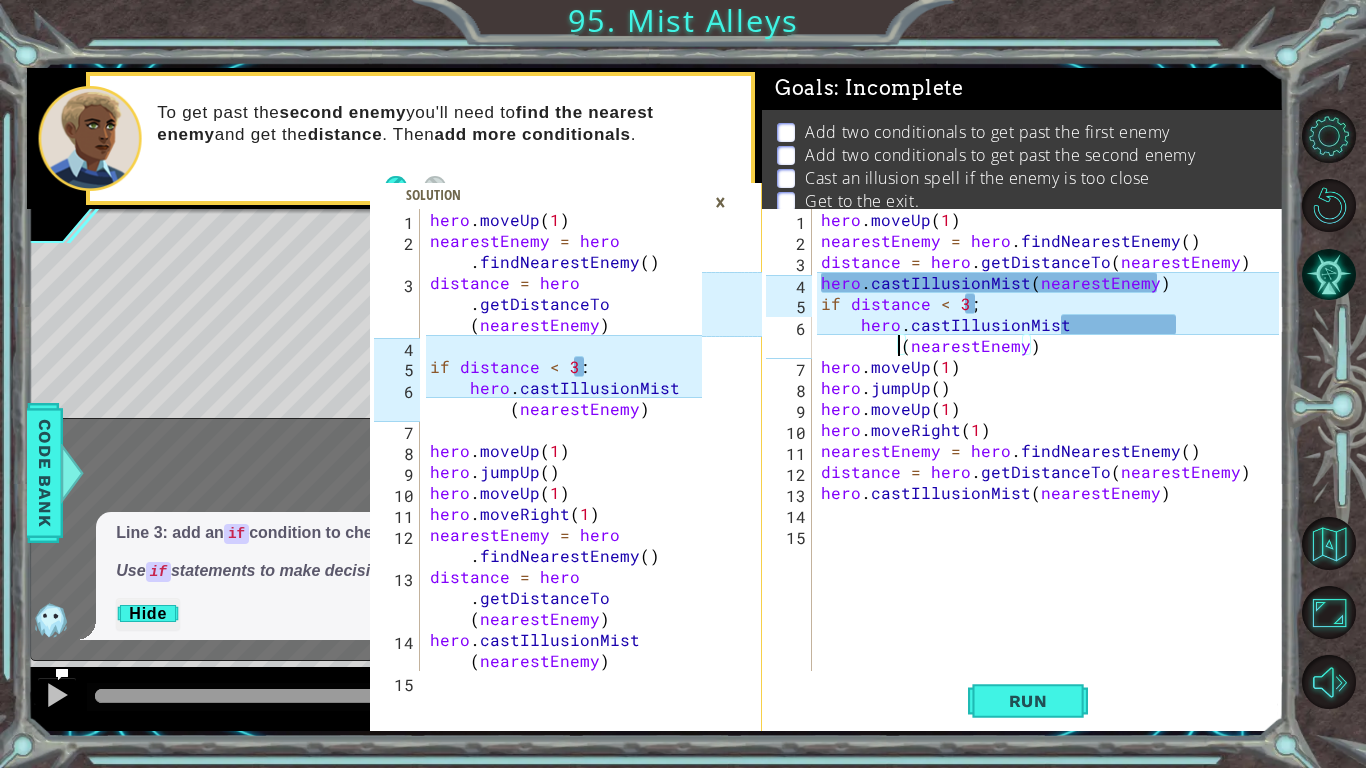 click on "hero . moveUp ( 1 ) nearestEnemy   =   hero . findNearestEnemy ( ) distance   =   hero . getDistanceTo ( nearestEnemy ) hero . castIllusionMist ( nearestEnemy ) if   distance   <   3 ;      hero . castIllusionMist                       ( nearestEnemy ) hero . moveUp ( 1 ) hero . jumpUp ( ) hero . moveUp ( 1 ) hero . moveRight ( 1 ) nearestEnemy   =   hero . findNearestEnemy ( ) distance   =   hero . getDistanceTo ( nearestEnemy ) hero . castIllusionMist ( nearestEnemy )" at bounding box center (1053, 461) 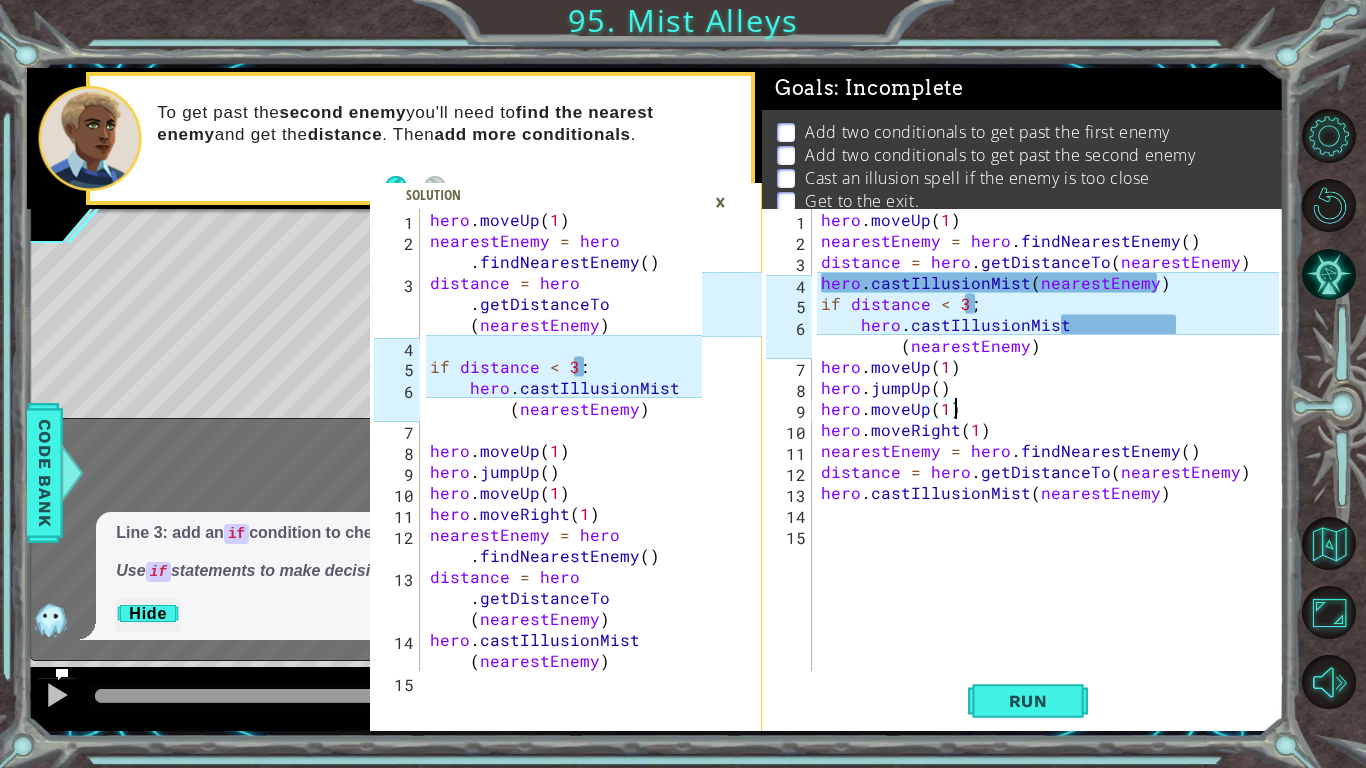 click on "hero . moveUp ( 1 ) nearestEnemy   =   hero . findNearestEnemy ( ) distance   =   hero . getDistanceTo ( nearestEnemy ) hero . castIllusionMist ( nearestEnemy ) if   distance   <   3 ;      hero . castIllusionMist                       ( nearestEnemy ) hero . moveUp ( 1 ) hero . jumpUp ( ) hero . moveUp ( 1 ) hero . moveRight ( 1 ) nearestEnemy   =   hero . findNearestEnemy ( ) distance   =   hero . getDistanceTo ( nearestEnemy ) hero . castIllusionMist ( nearestEnemy )" at bounding box center [1053, 461] 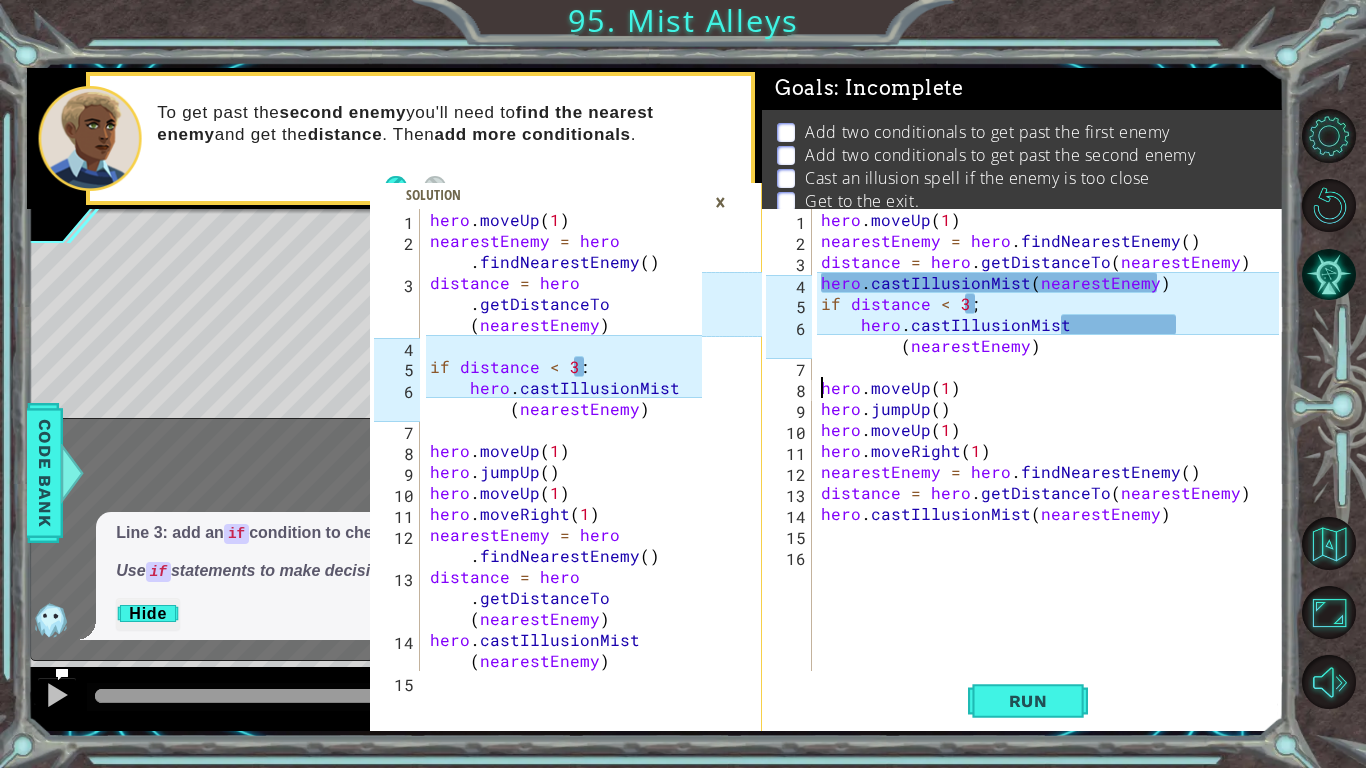 click on "hero . moveUp ( 1 ) nearestEnemy   =   hero . findNearestEnemy ( ) distance   =   hero . getDistanceTo ( nearestEnemy ) hero . castIllusionMist ( nearestEnemy ) if   distance   <   3 ;      hero . castIllusionMist                       ( nearestEnemy ) hero . moveUp ( 1 ) hero . jumpUp ( ) hero . moveUp ( 1 ) hero . moveRight ( 1 ) nearestEnemy   =   hero . findNearestEnemy ( ) distance   =   hero . getDistanceTo ( nearestEnemy ) hero . castIllusionMist ( nearestEnemy )" at bounding box center [1053, 461] 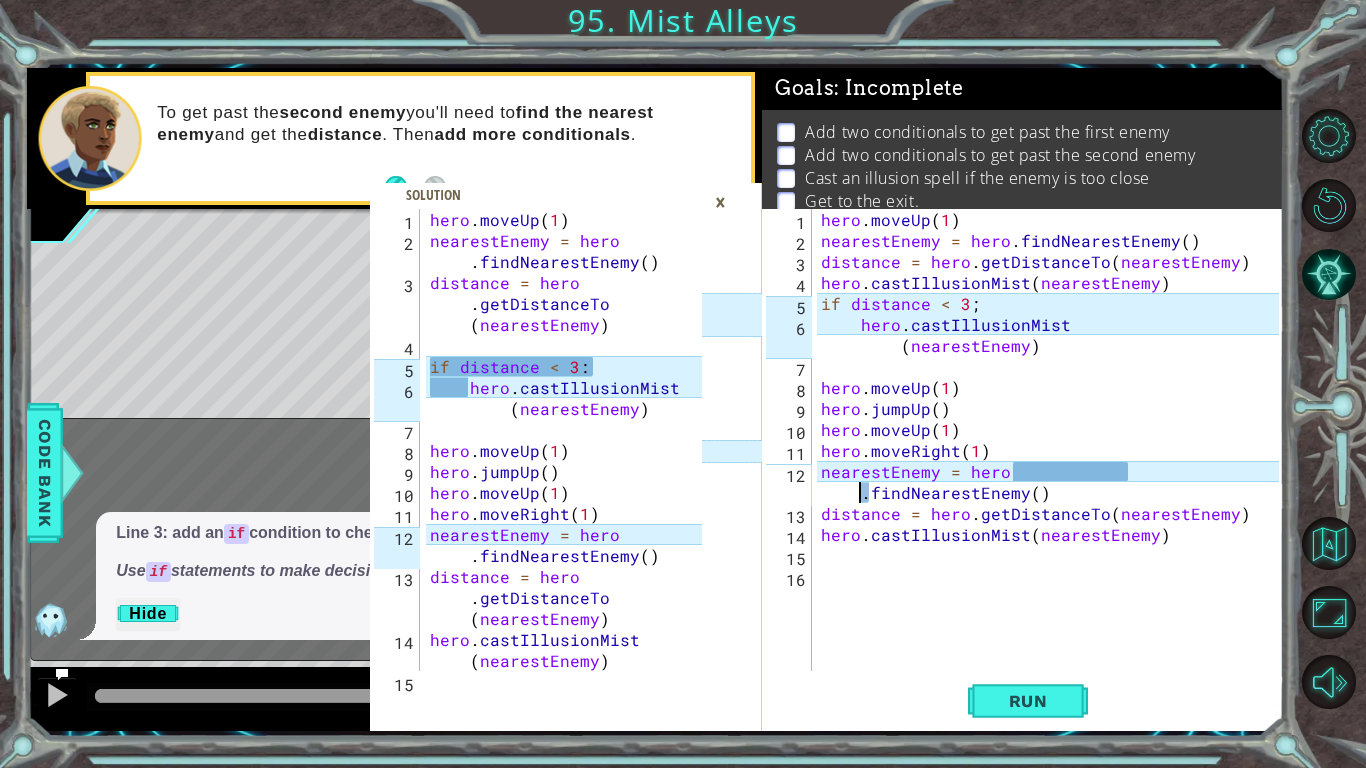 click on "hero . moveUp ( 1 ) nearestEnemy   =   hero . findNearestEnemy ( ) distance   =   hero . getDistanceTo ( nearestEnemy ) hero . castIllusionMist ( nearestEnemy ) if   distance   <   3 ;      hero . castIllusionMist                       ( nearestEnemy ) hero . moveUp ( 1 ) hero . jumpUp ( ) hero . moveUp ( 1 ) hero . moveRight ( 1 ) nearestEnemy   =   hero                    . findNearestEnemy ( ) distance   =   hero . getDistanceTo ( nearestEnemy ) hero . castIllusionMist ( nearestEnemy )" at bounding box center [1053, 461] 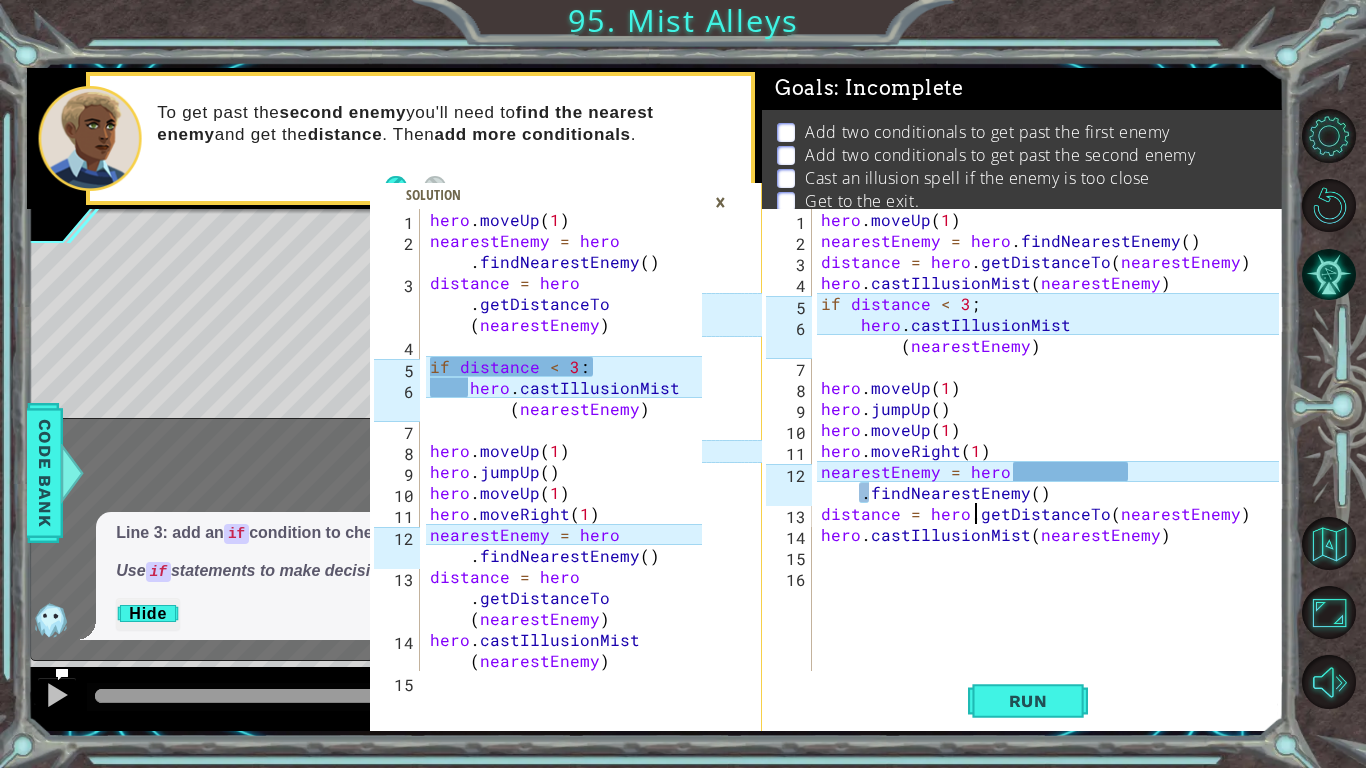 click on "hero . moveUp ( 1 ) nearestEnemy   =   hero . findNearestEnemy ( ) distance   =   hero . getDistanceTo ( nearestEnemy ) hero . castIllusionMist ( nearestEnemy ) if   distance   <   3 ;      hero . castIllusionMist                       ( nearestEnemy ) hero . moveUp ( 1 ) hero . jumpUp ( ) hero . moveUp ( 1 ) hero . moveRight ( 1 ) nearestEnemy   =   hero                    . findNearestEnemy ( ) distance   =   hero . getDistanceTo ( nearestEnemy ) hero . castIllusionMist ( nearestEnemy )" at bounding box center [1053, 461] 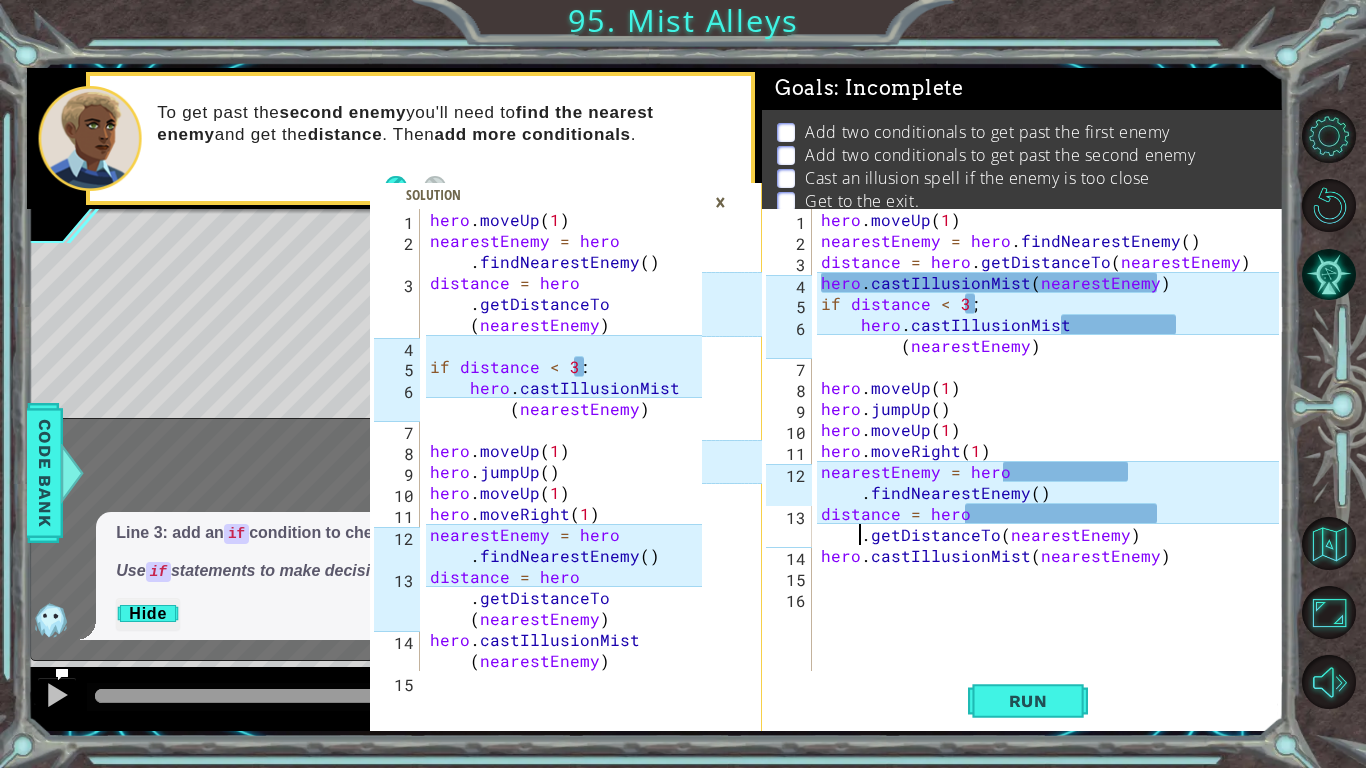 click on "hero . moveUp ( 1 ) nearestEnemy   =   hero . findNearestEnemy ( ) distance   =   hero . getDistanceTo ( nearestEnemy ) hero . castIllusionMist ( nearestEnemy ) if   distance   <   3 ;      hero . castIllusionMist                       ( nearestEnemy ) hero . moveUp ( 1 ) hero . jumpUp ( ) hero . moveUp ( 1 ) hero . moveRight ( 1 ) nearestEnemy   =   hero                    . findNearestEnemy ( ) distance   =   hero                           . getDistanceTo ( nearestEnemy ) hero . castIllusionMist ( nearestEnemy )" at bounding box center [1053, 461] 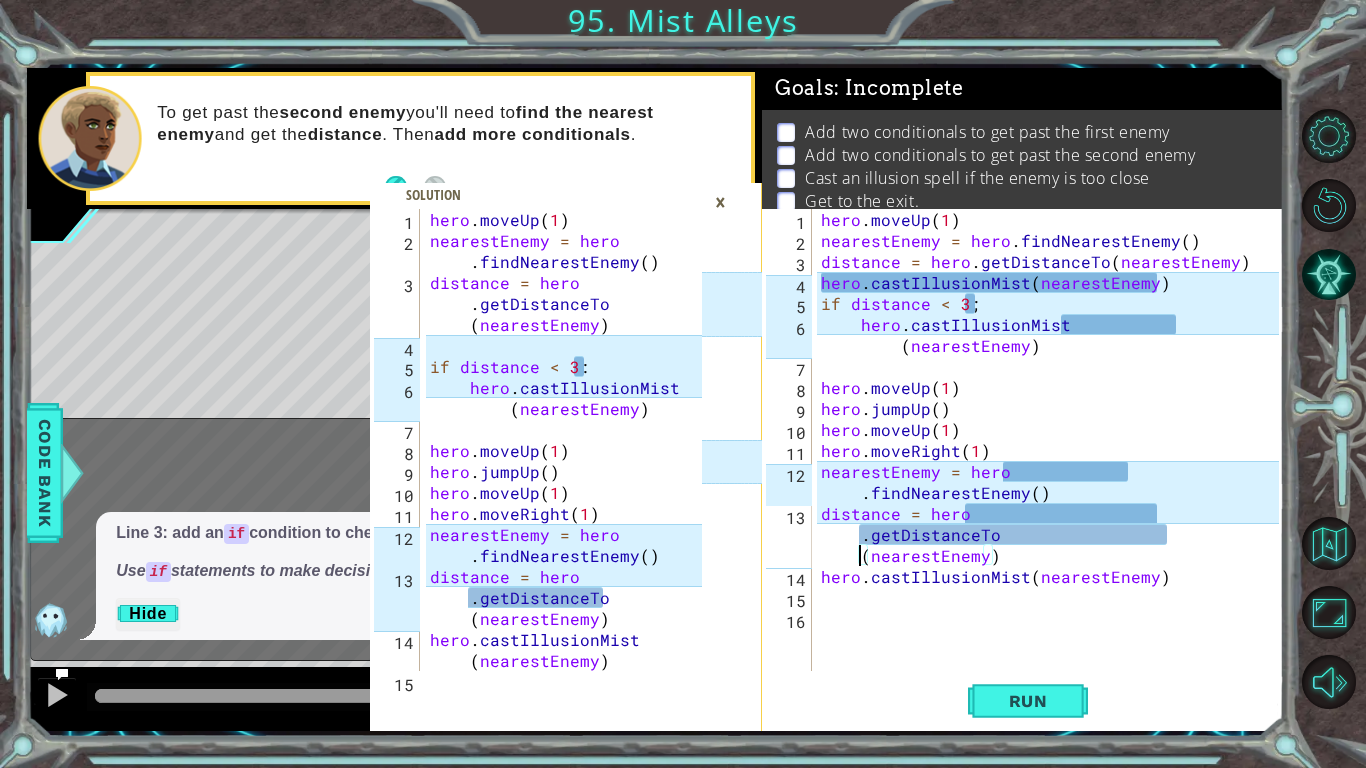 click on "hero . moveUp ( 1 ) nearestEnemy   =   hero . findNearestEnemy ( ) distance   =   hero . getDistanceTo ( nearestEnemy ) hero . castIllusionMist ( nearestEnemy ) if   distance   <   3 ;      hero . castIllusionMist                       ( nearestEnemy ) hero . moveUp ( 1 ) hero . jumpUp ( ) hero . moveUp ( 1 ) hero . moveRight ( 1 ) nearestEnemy   =   hero                    . findNearestEnemy ( ) distance   =   hero                           . getDistanceTo                         ( nearestEnemy ) hero . castIllusionMist ( nearestEnemy )" at bounding box center [1053, 461] 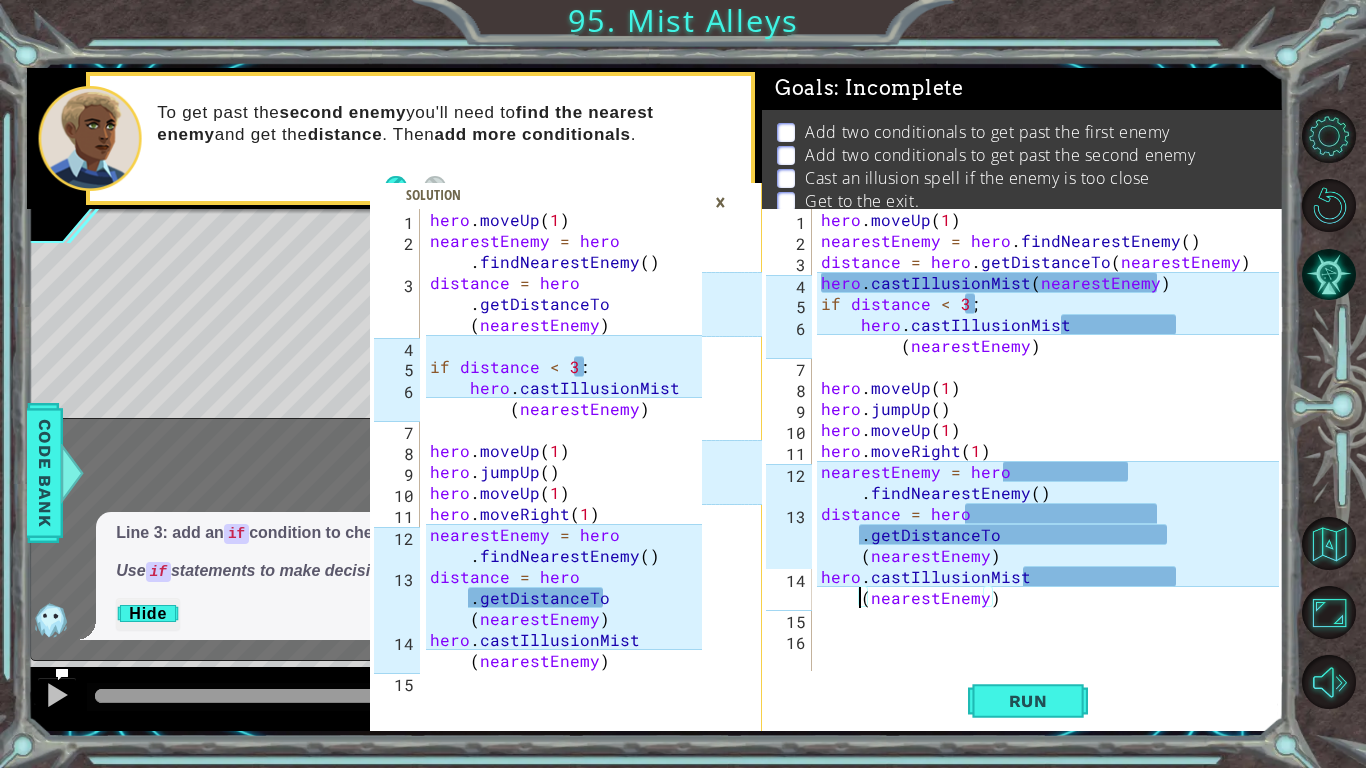 click on "×" at bounding box center [720, 202] 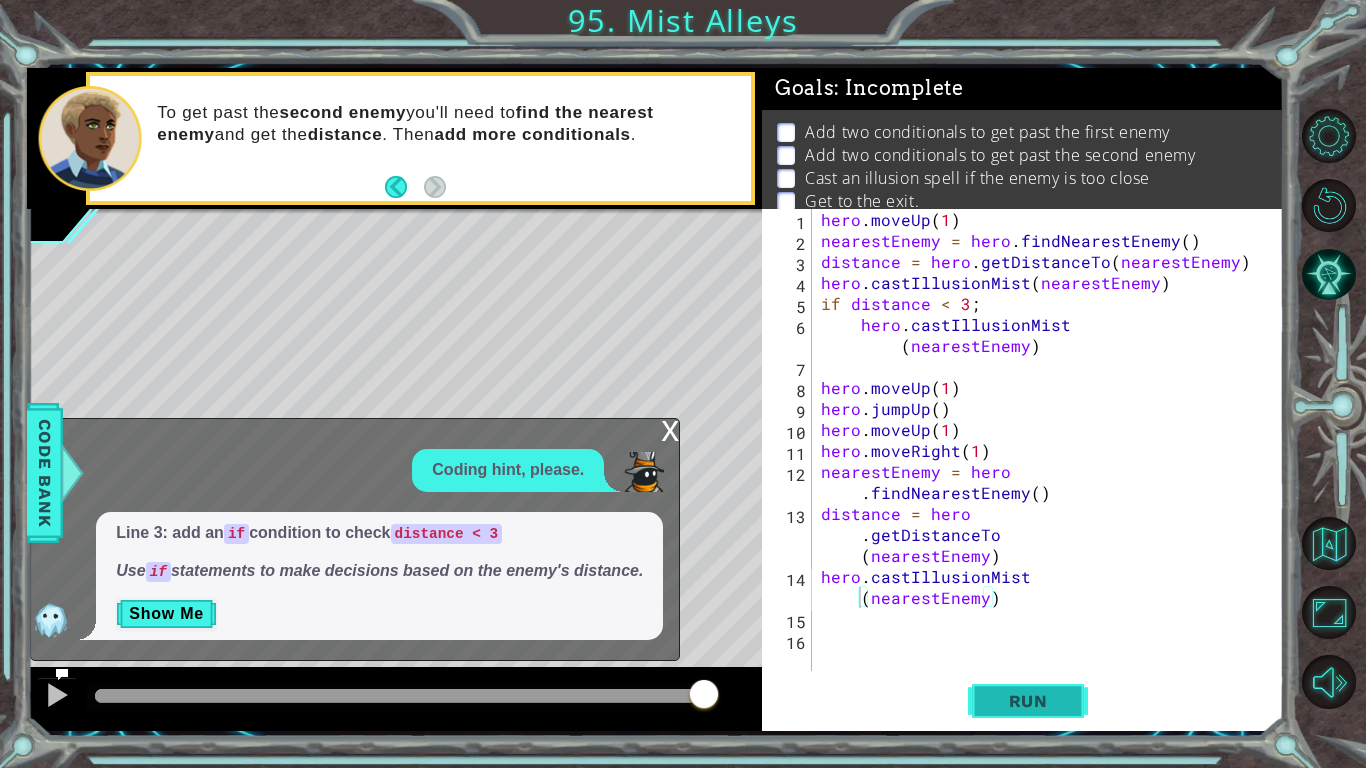 click on "Run" at bounding box center (1028, 701) 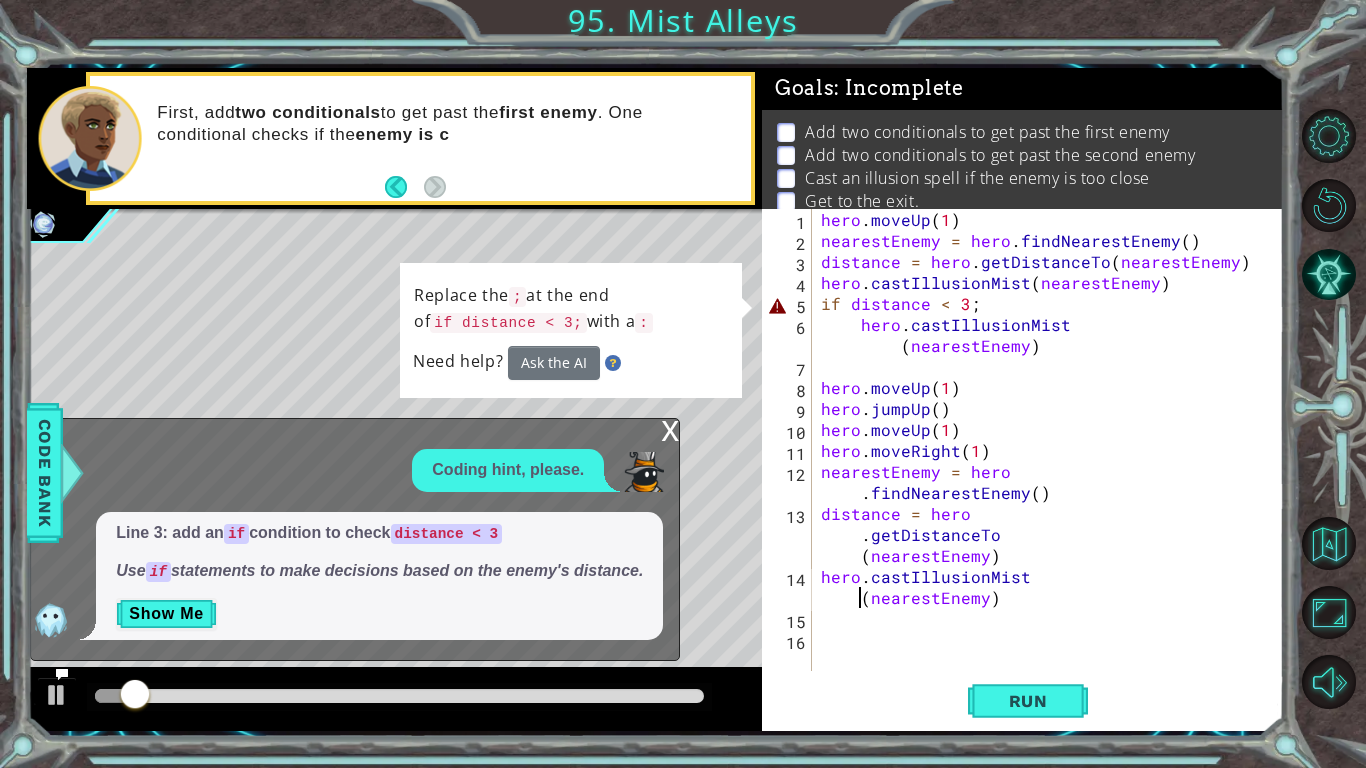 click on "hero . moveUp ( 1 ) nearestEnemy   =   hero . findNearestEnemy ( ) distance   =   hero . getDistanceTo ( nearestEnemy ) hero . castIllusionMist ( nearestEnemy ) if   distance   <   3 ;      hero . castIllusionMist                       ( nearestEnemy ) hero . moveUp ( 1 ) hero . jumpUp ( ) hero . moveUp ( 1 ) hero . moveRight ( 1 ) nearestEnemy   =   hero                    . findNearestEnemy ( ) distance   =   hero                           . getDistanceTo                         ( nearestEnemy ) hero . castIllusionMist                       ( nearestEnemy )" at bounding box center (1053, 461) 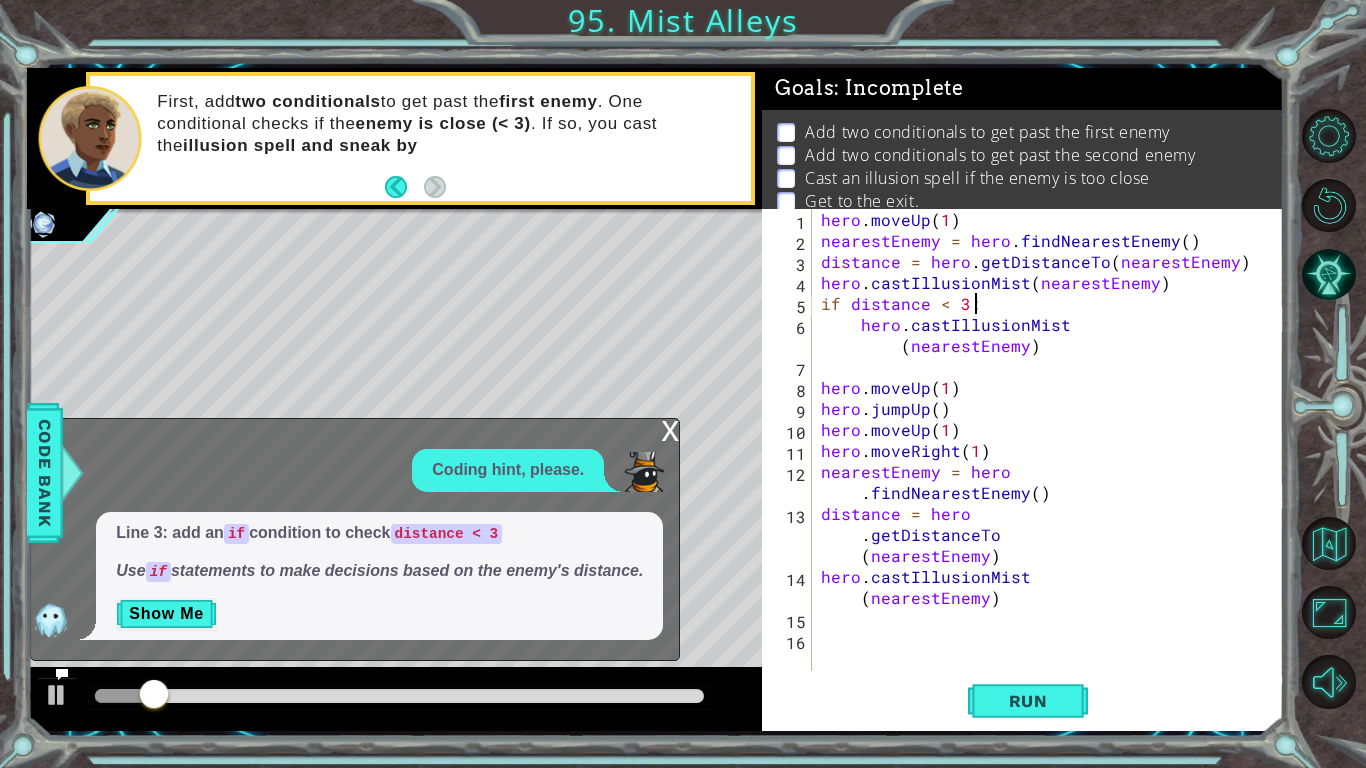 scroll, scrollTop: 0, scrollLeft: 8, axis: horizontal 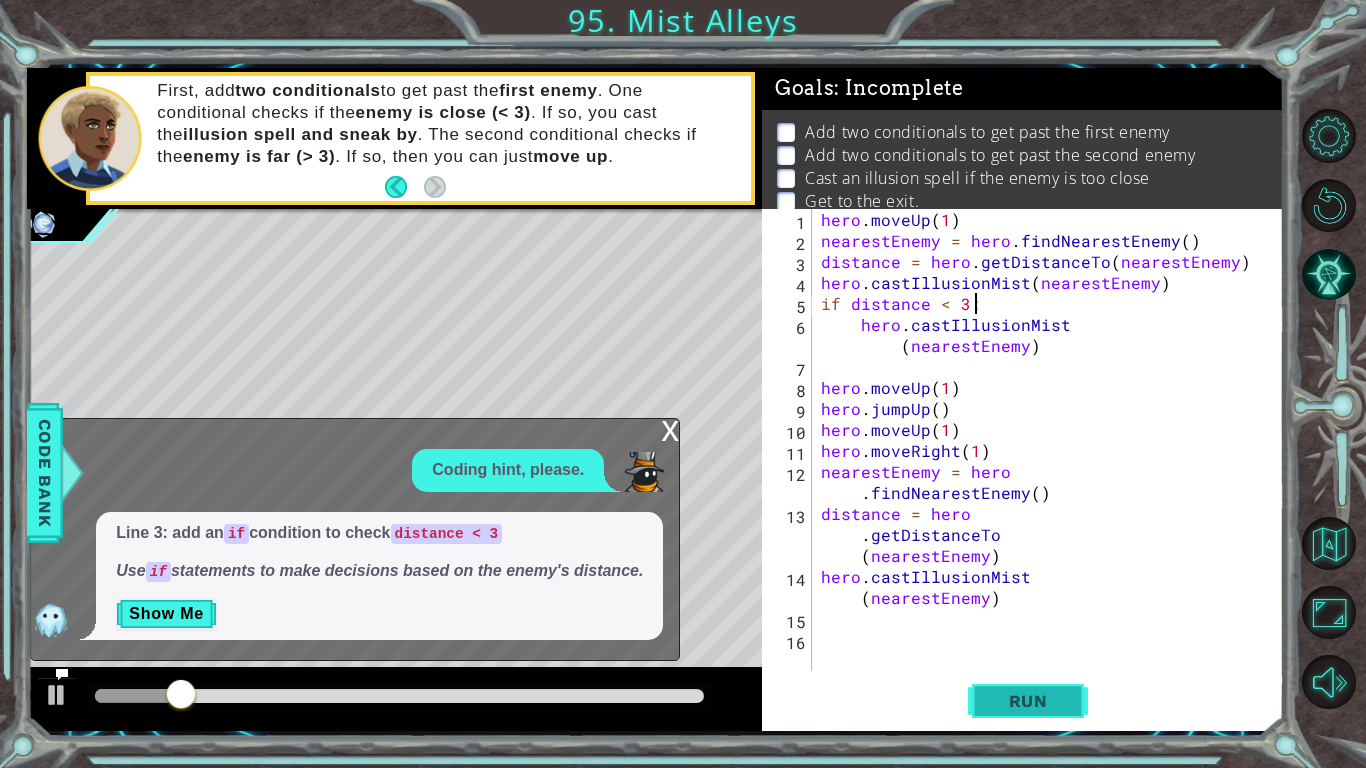 type on "if distance < 3:" 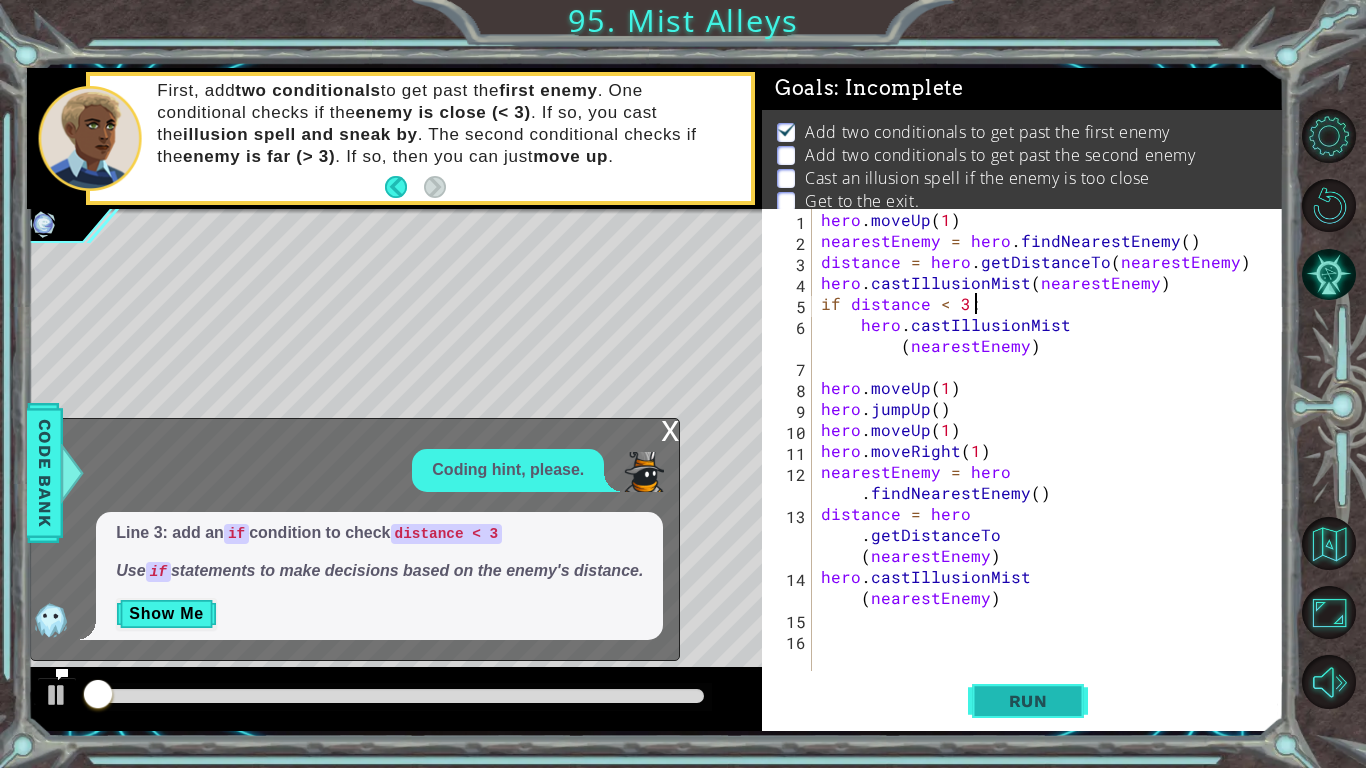 scroll, scrollTop: 7, scrollLeft: 0, axis: vertical 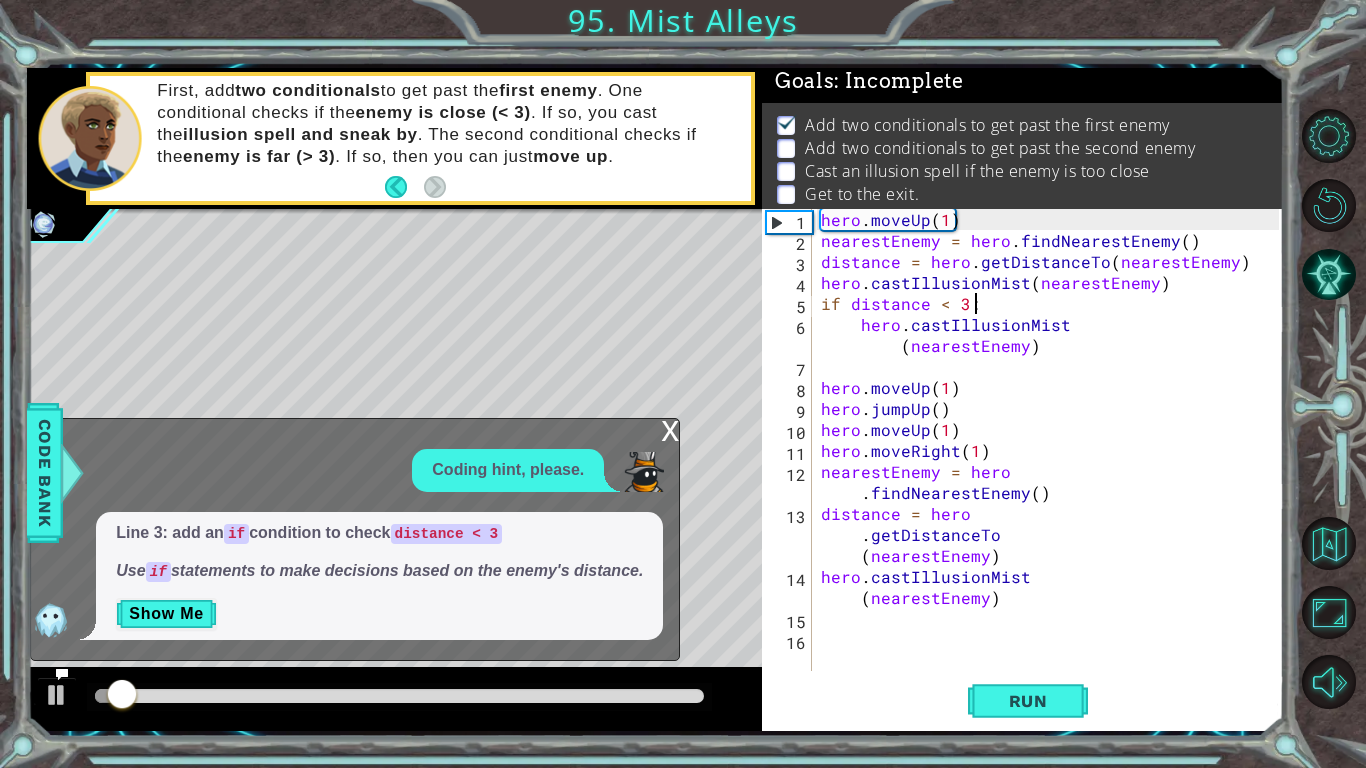 click on "x" at bounding box center [670, 429] 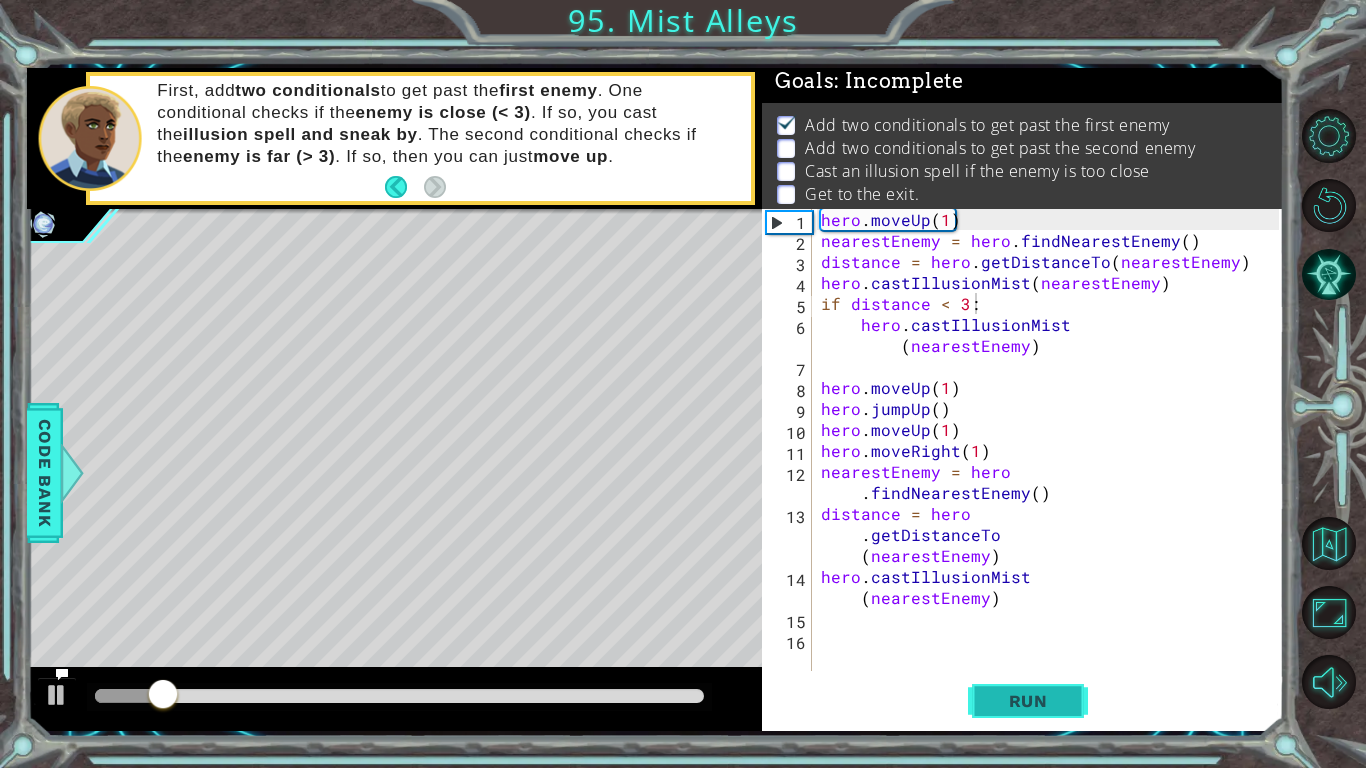 click on "Run" at bounding box center [1028, 701] 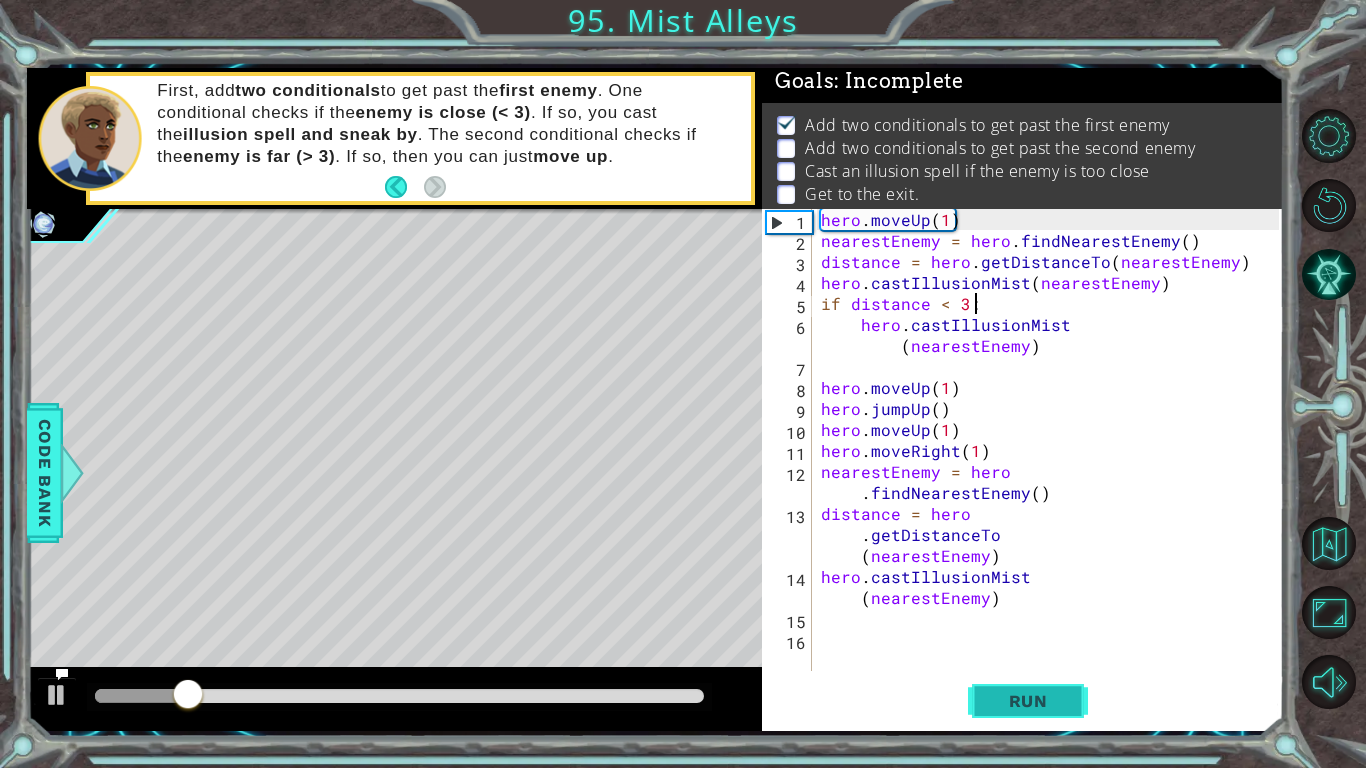 click on "Run" at bounding box center (1028, 701) 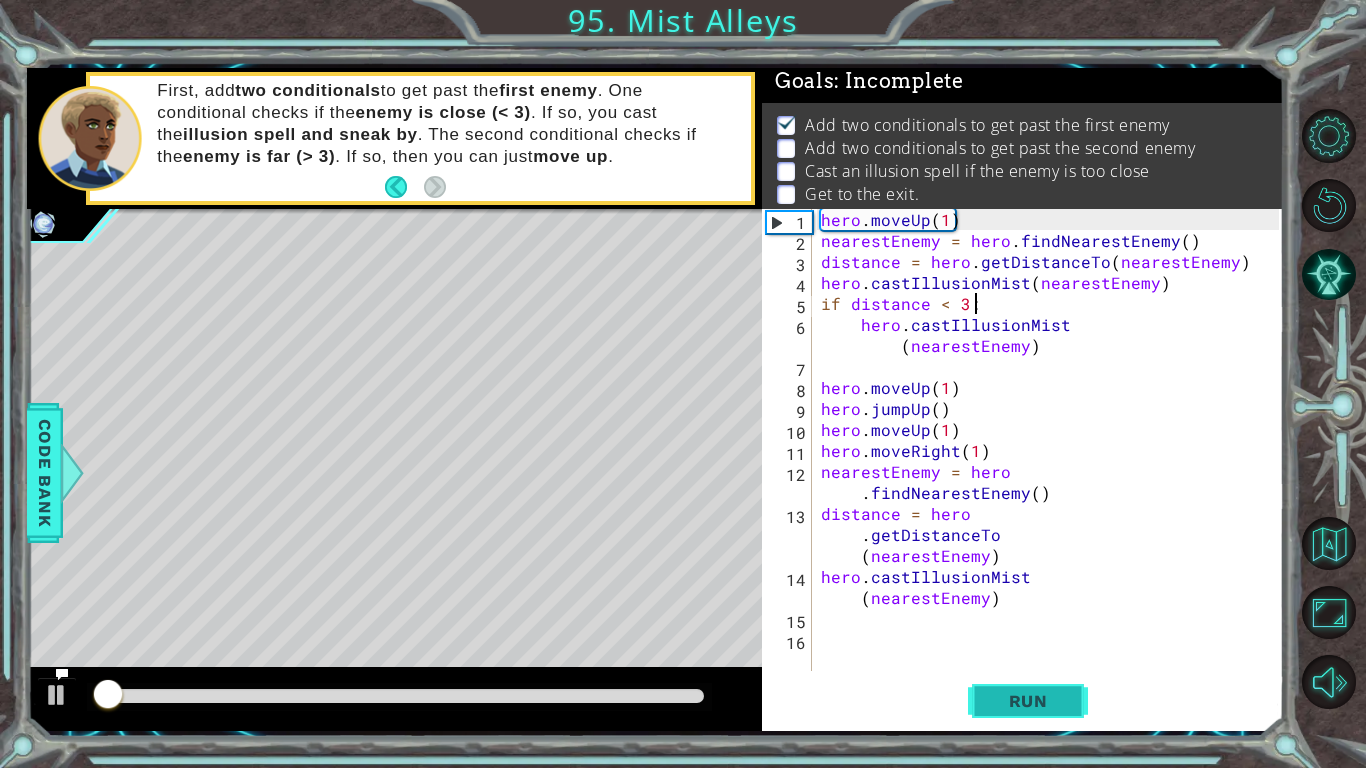click on "Run" at bounding box center [1028, 701] 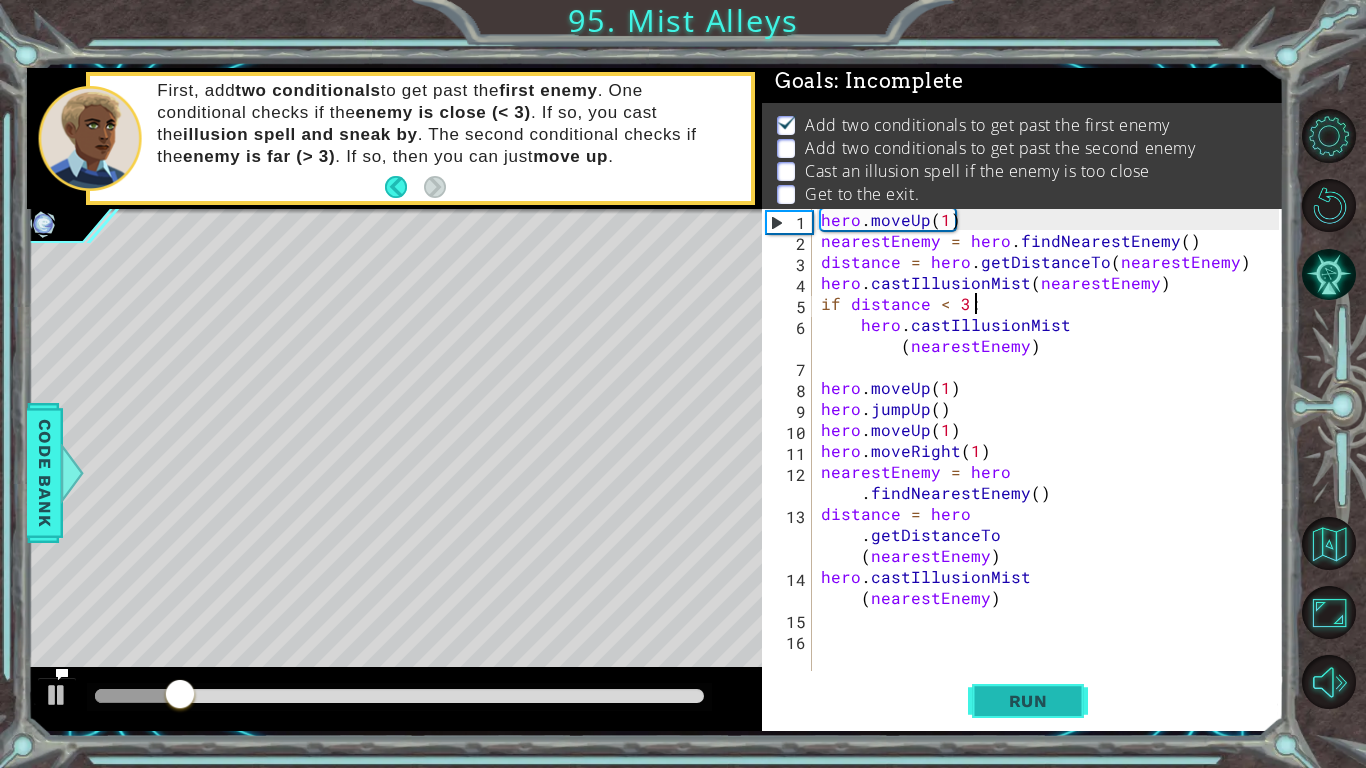 click on "Run" at bounding box center (1028, 701) 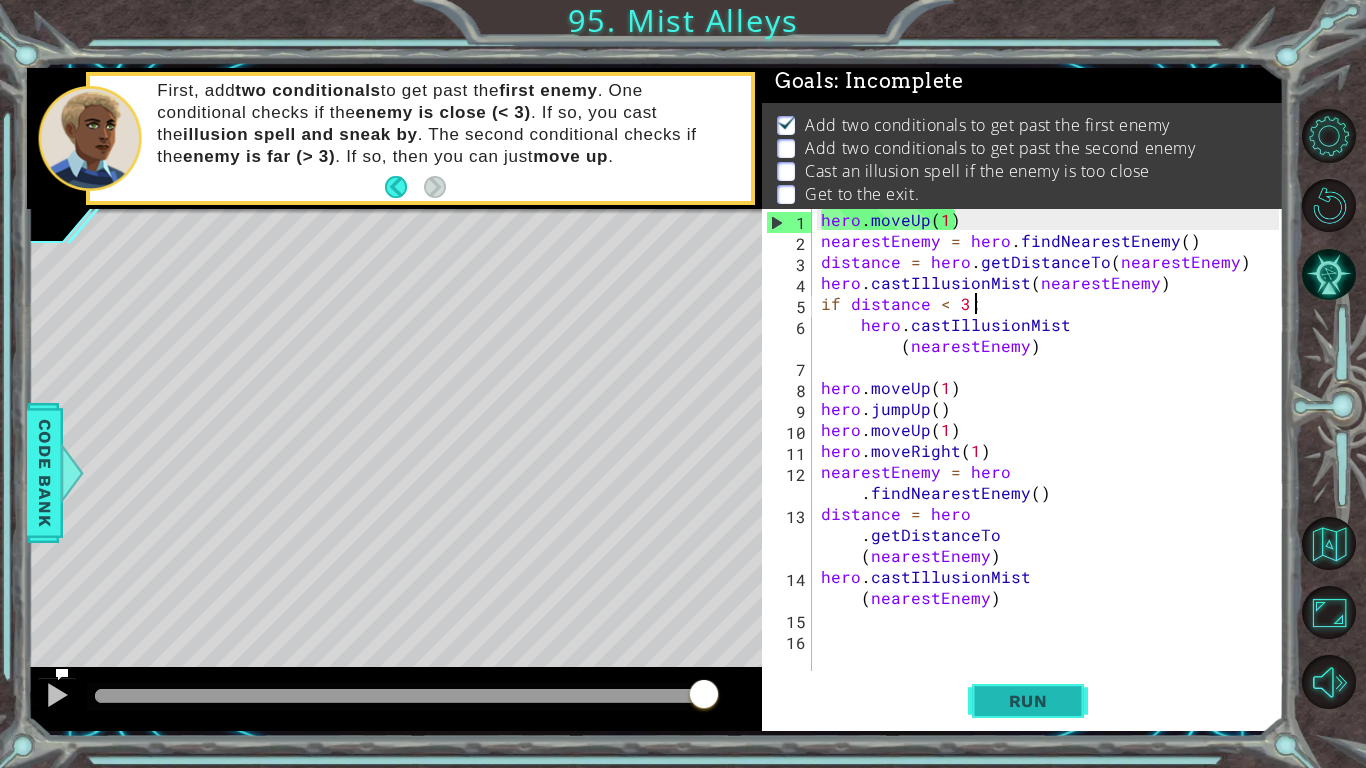 click on "Run" at bounding box center [1028, 701] 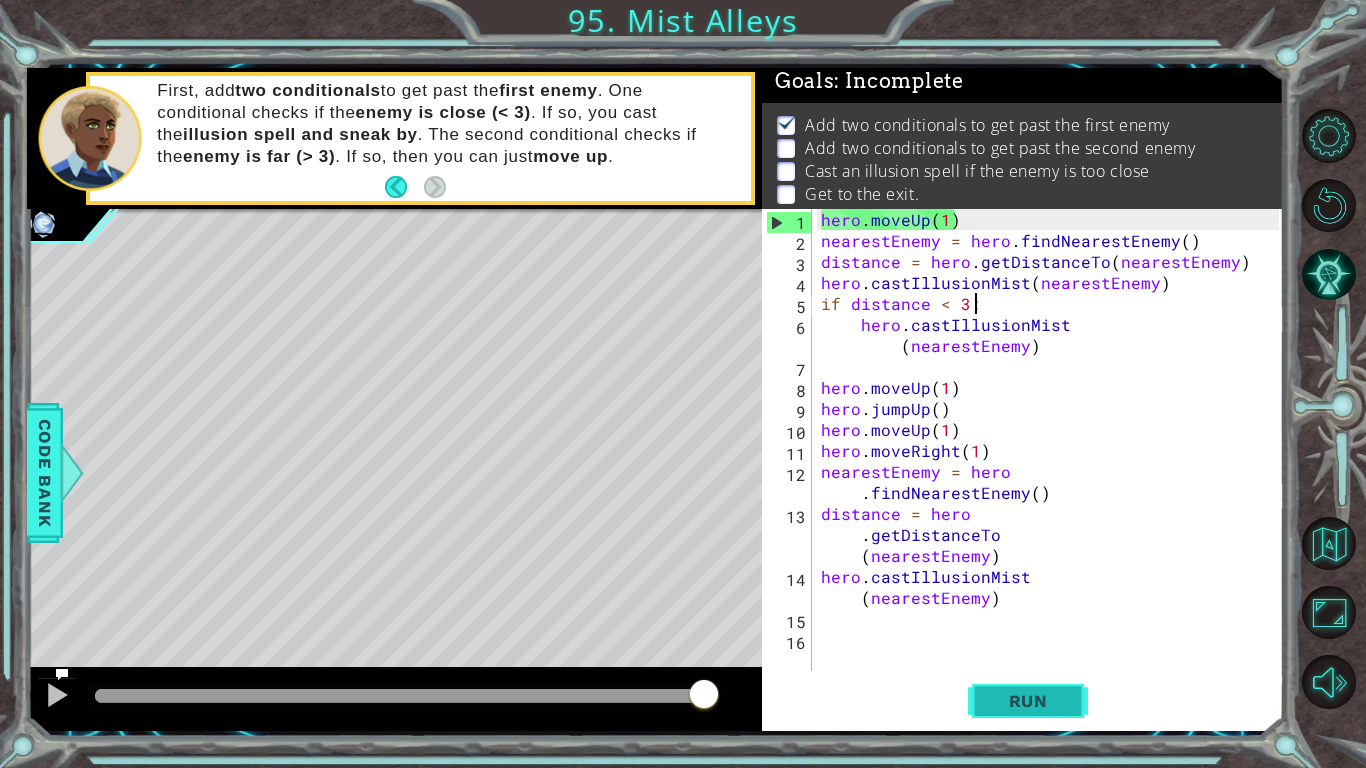 click on "Run" at bounding box center (1028, 701) 